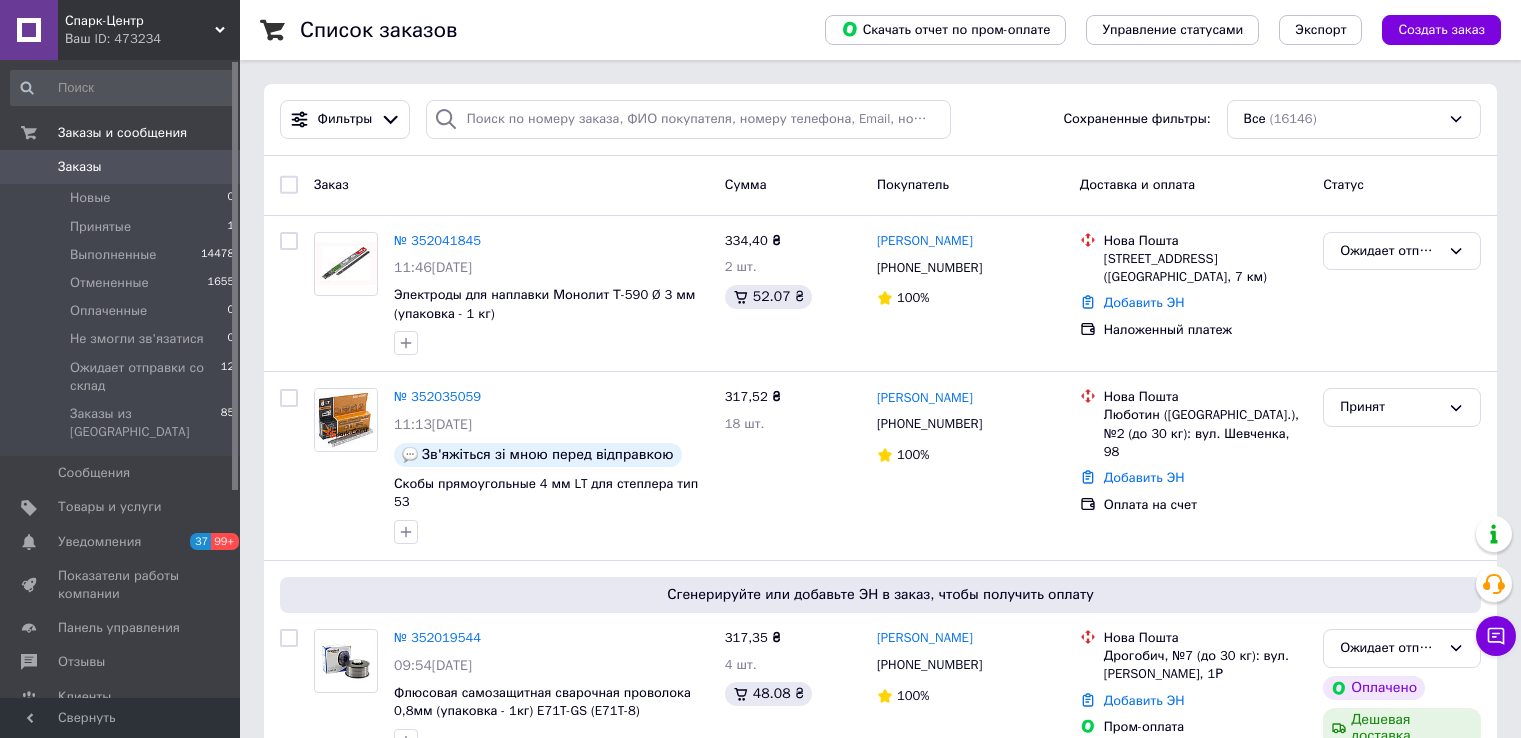 scroll, scrollTop: 0, scrollLeft: 0, axis: both 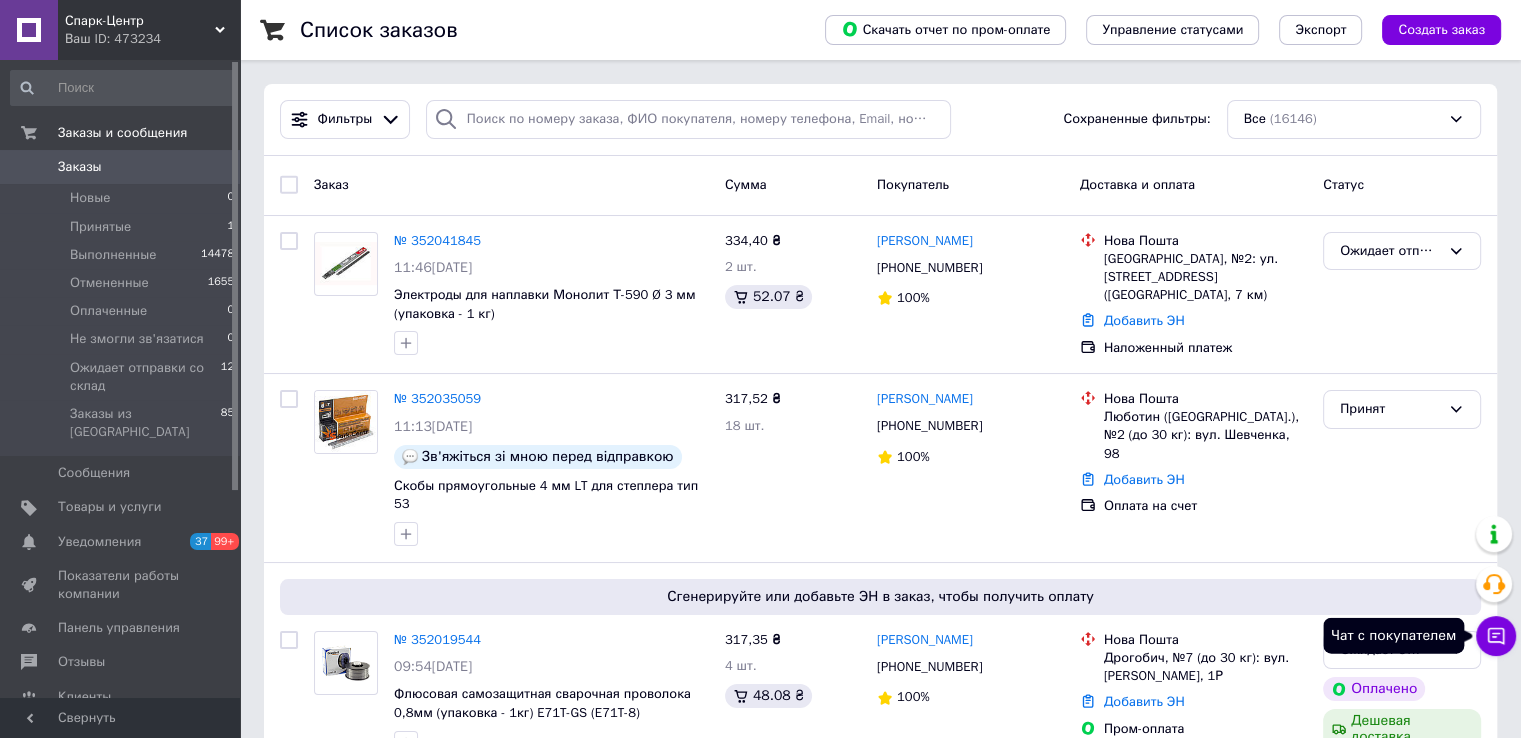 click 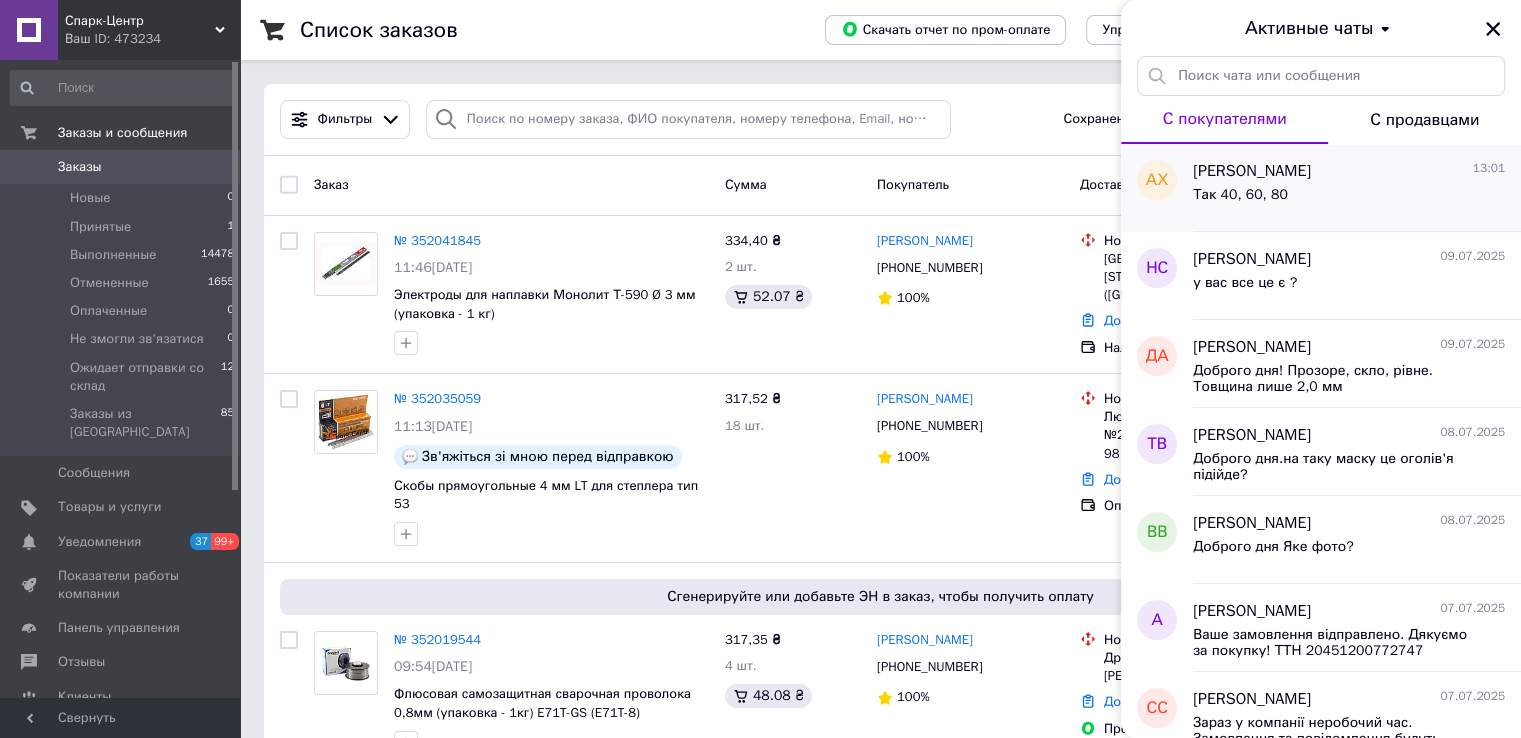 click on "Так
40, 60, 80" at bounding box center [1349, 199] 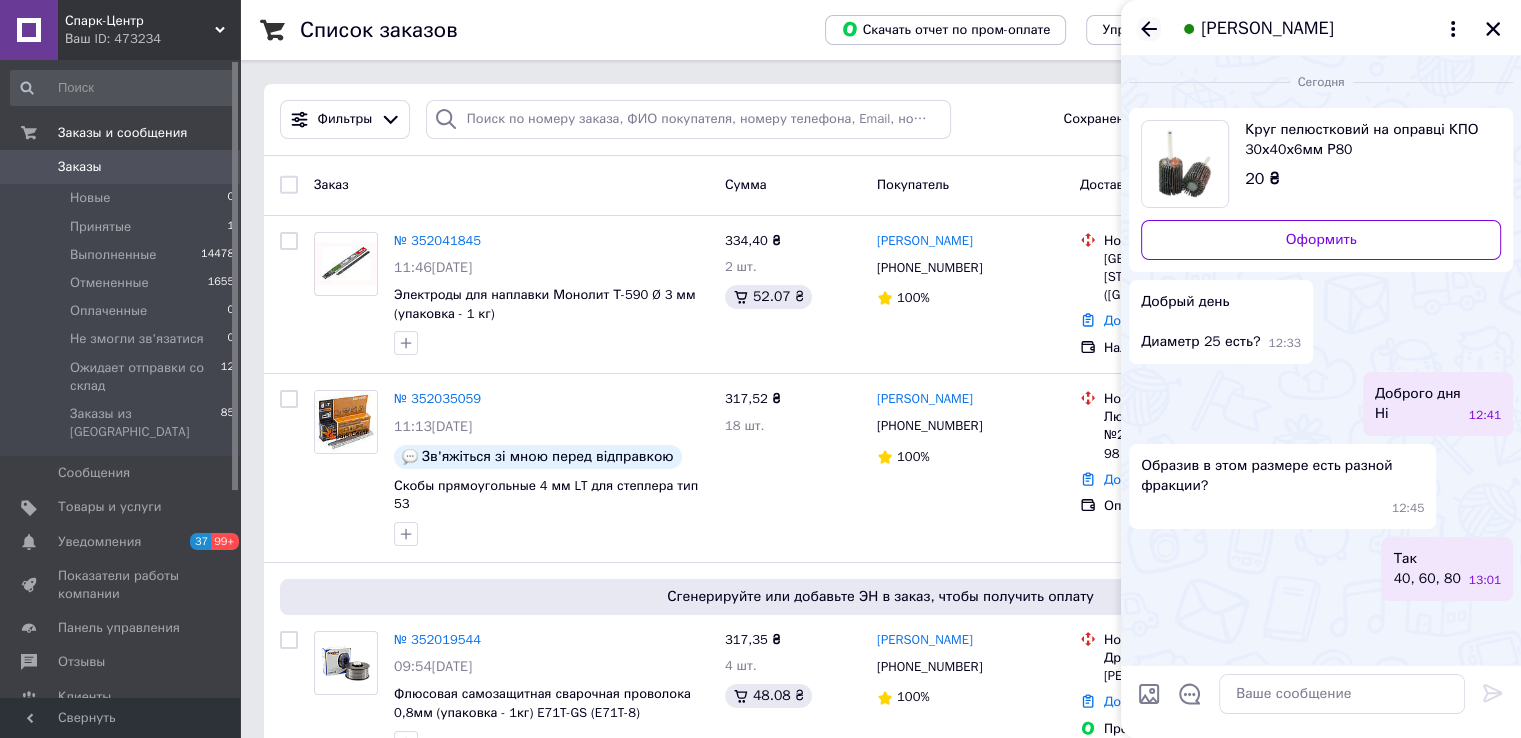 click 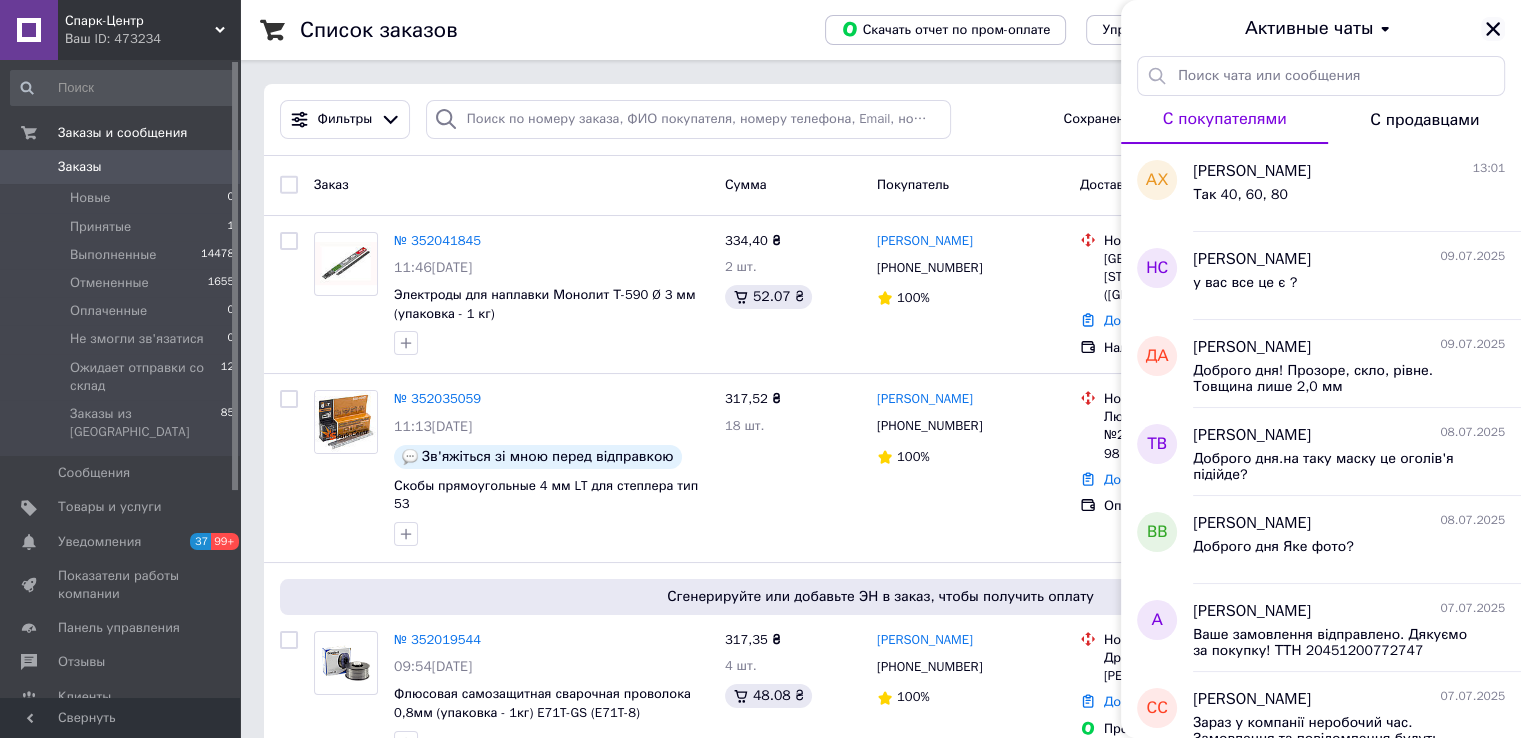 click 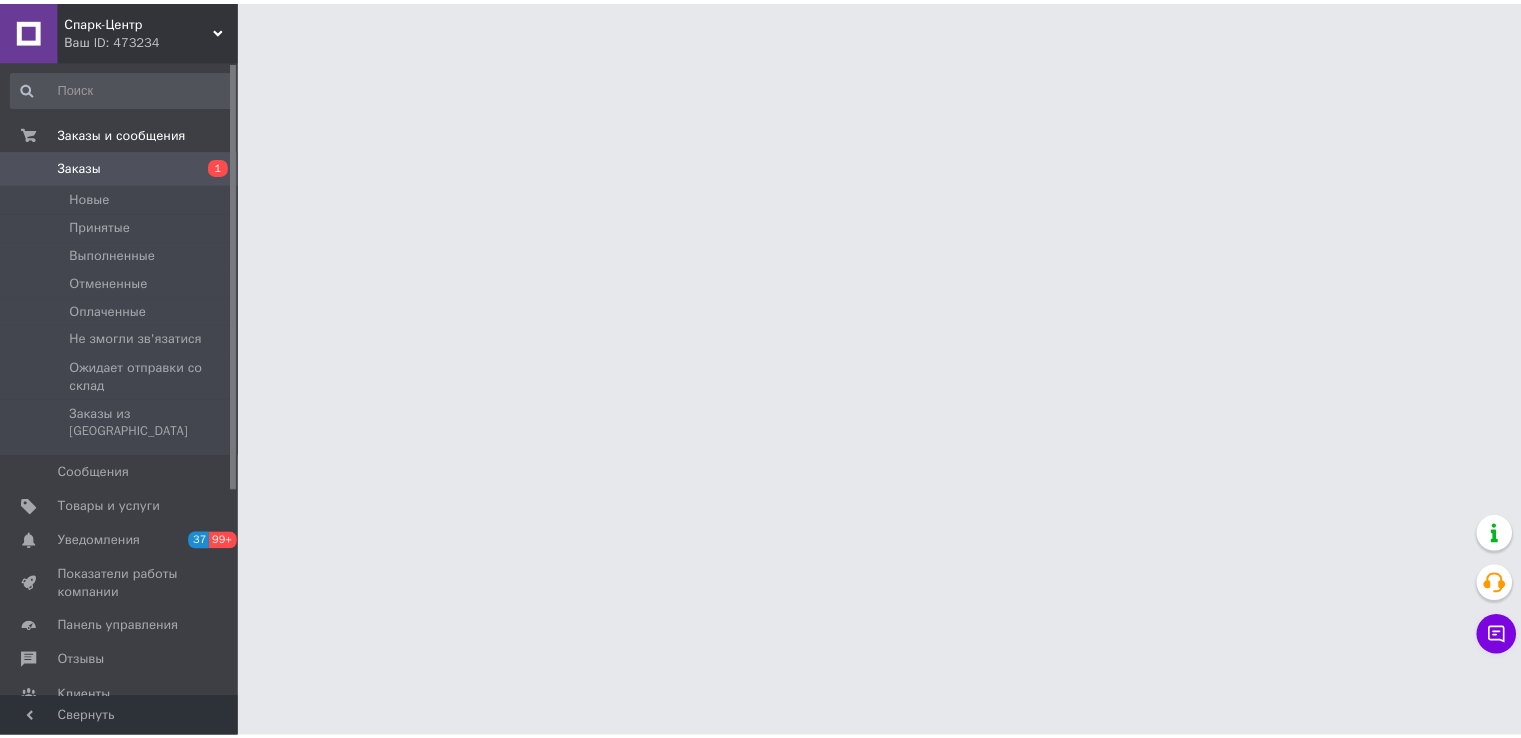 scroll, scrollTop: 0, scrollLeft: 0, axis: both 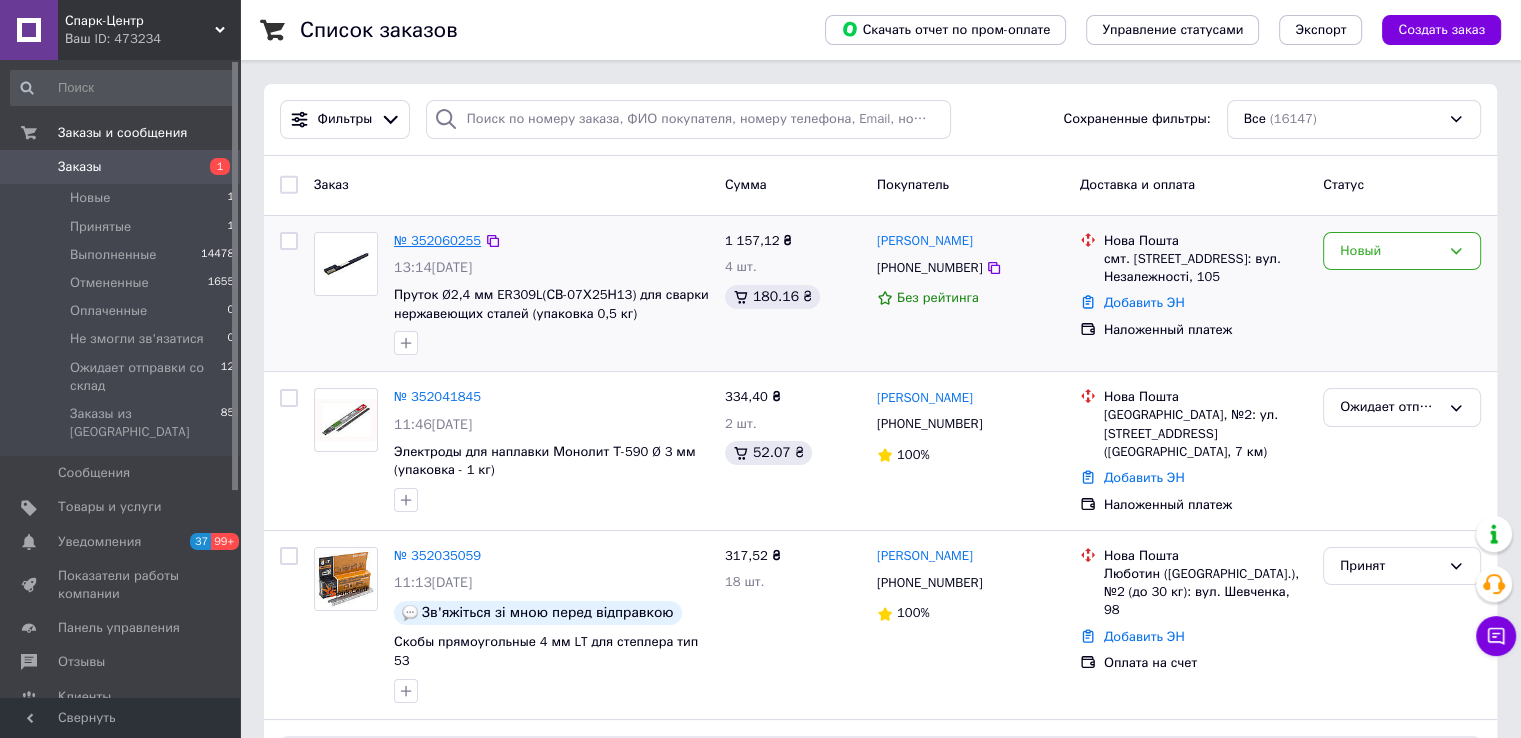 click on "№ 352060255" at bounding box center (437, 240) 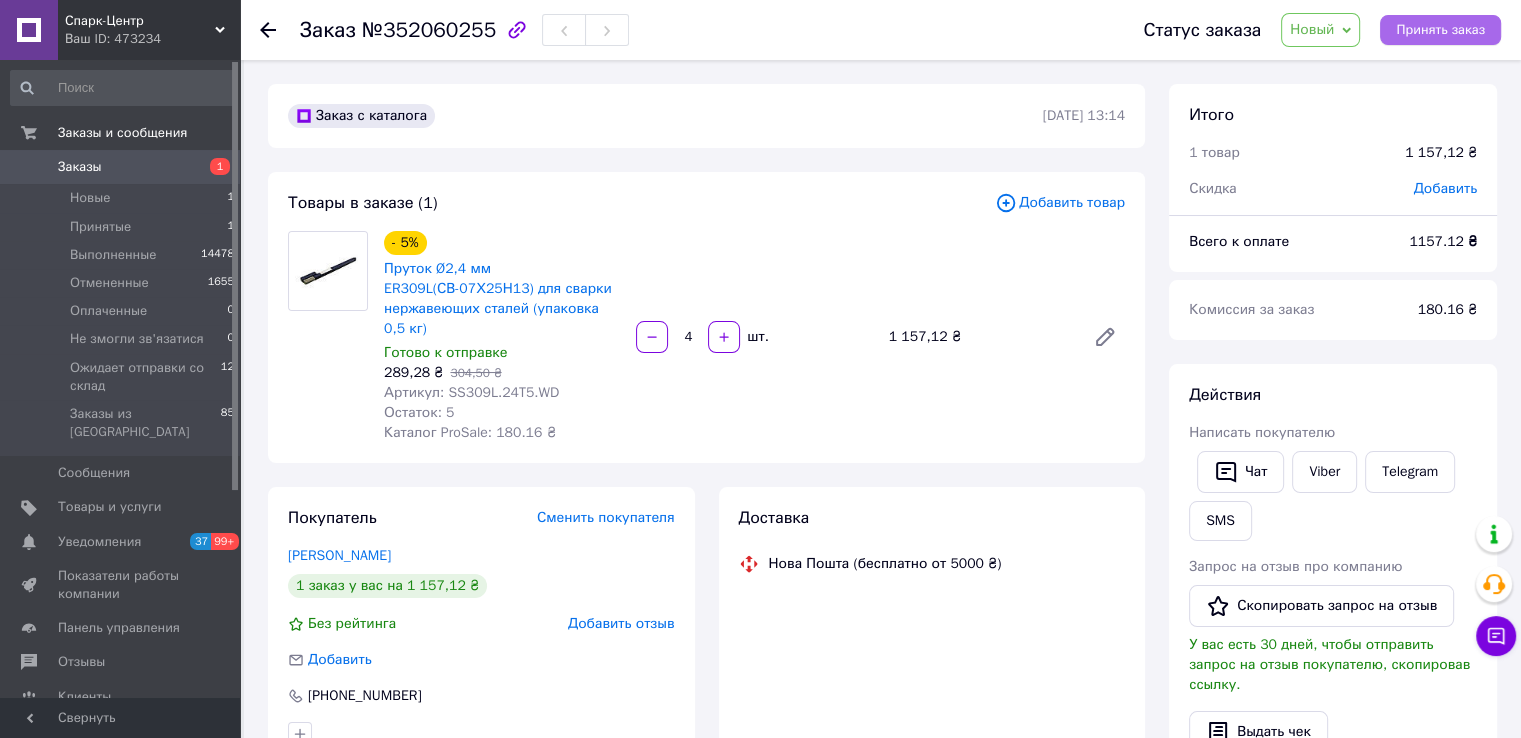 click on "Принять заказ" at bounding box center (1440, 30) 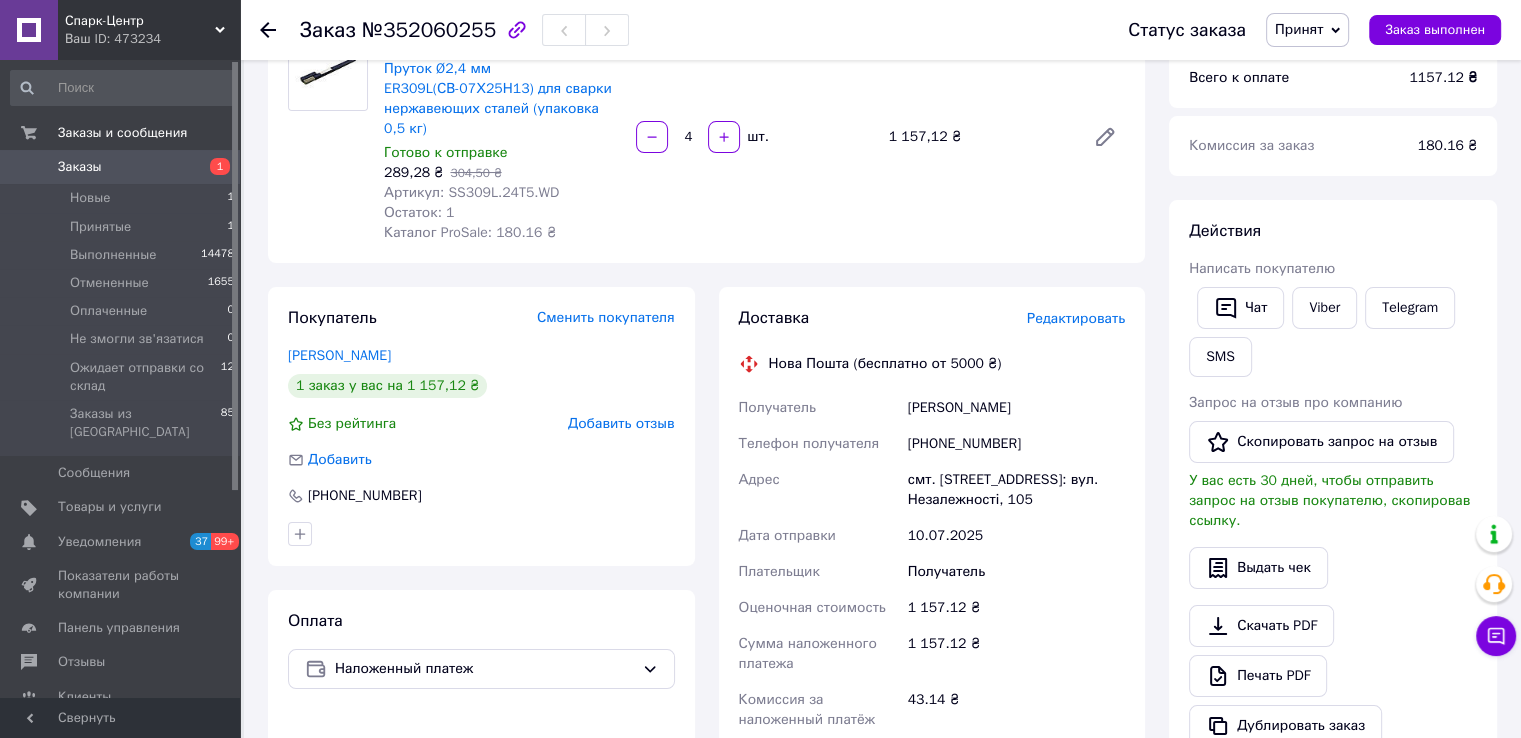 scroll, scrollTop: 300, scrollLeft: 0, axis: vertical 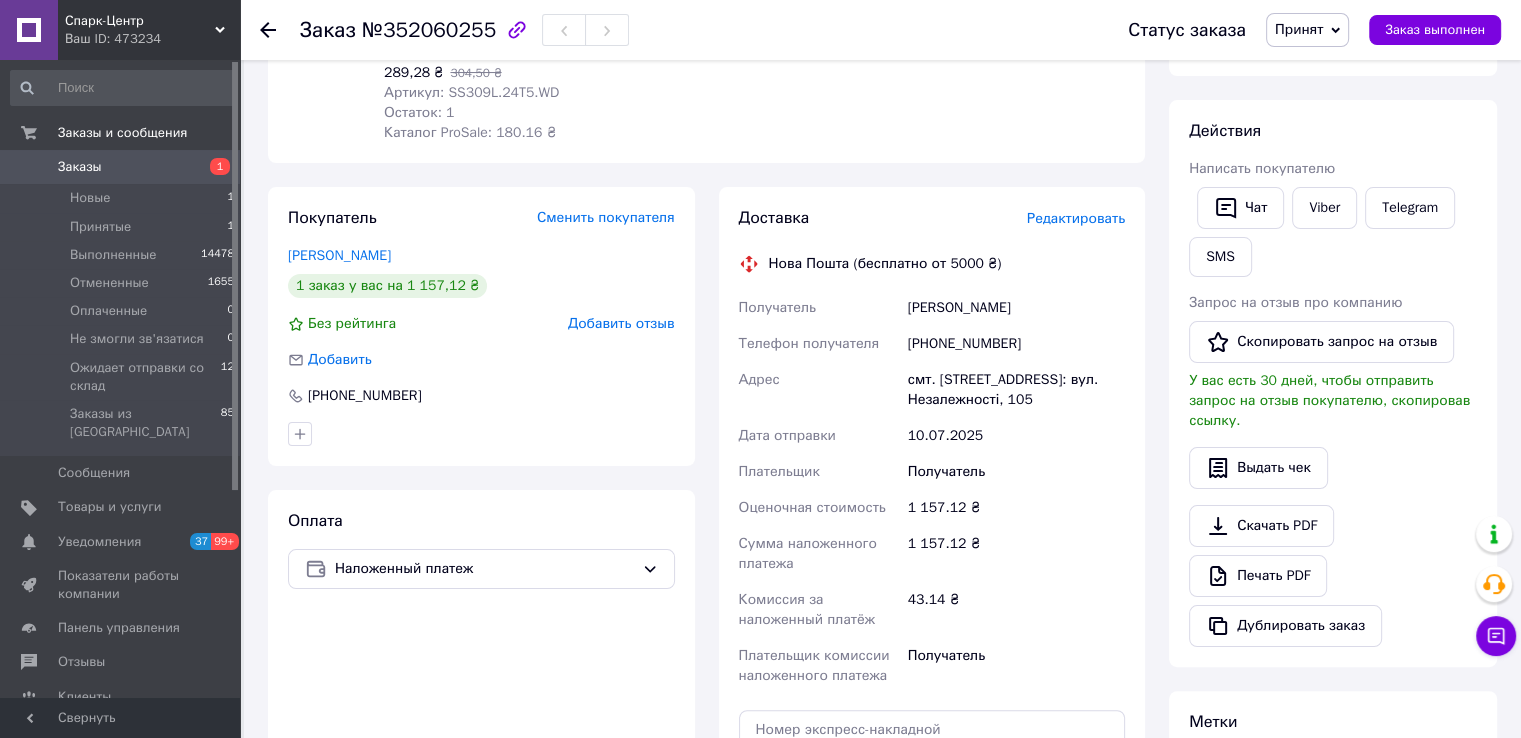 drag, startPoint x: 1027, startPoint y: 312, endPoint x: 881, endPoint y: 314, distance: 146.0137 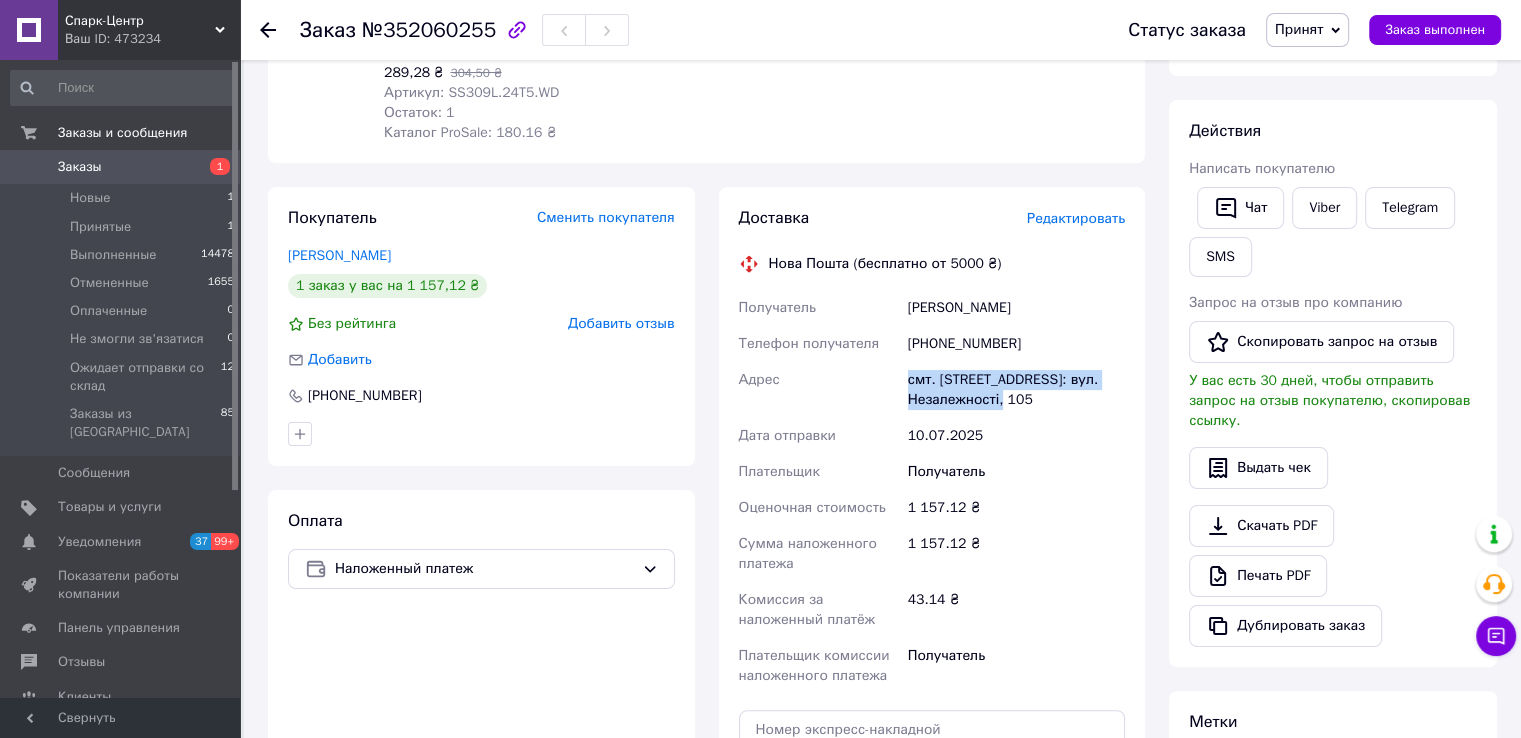 drag, startPoint x: 887, startPoint y: 373, endPoint x: 1033, endPoint y: 405, distance: 149.46571 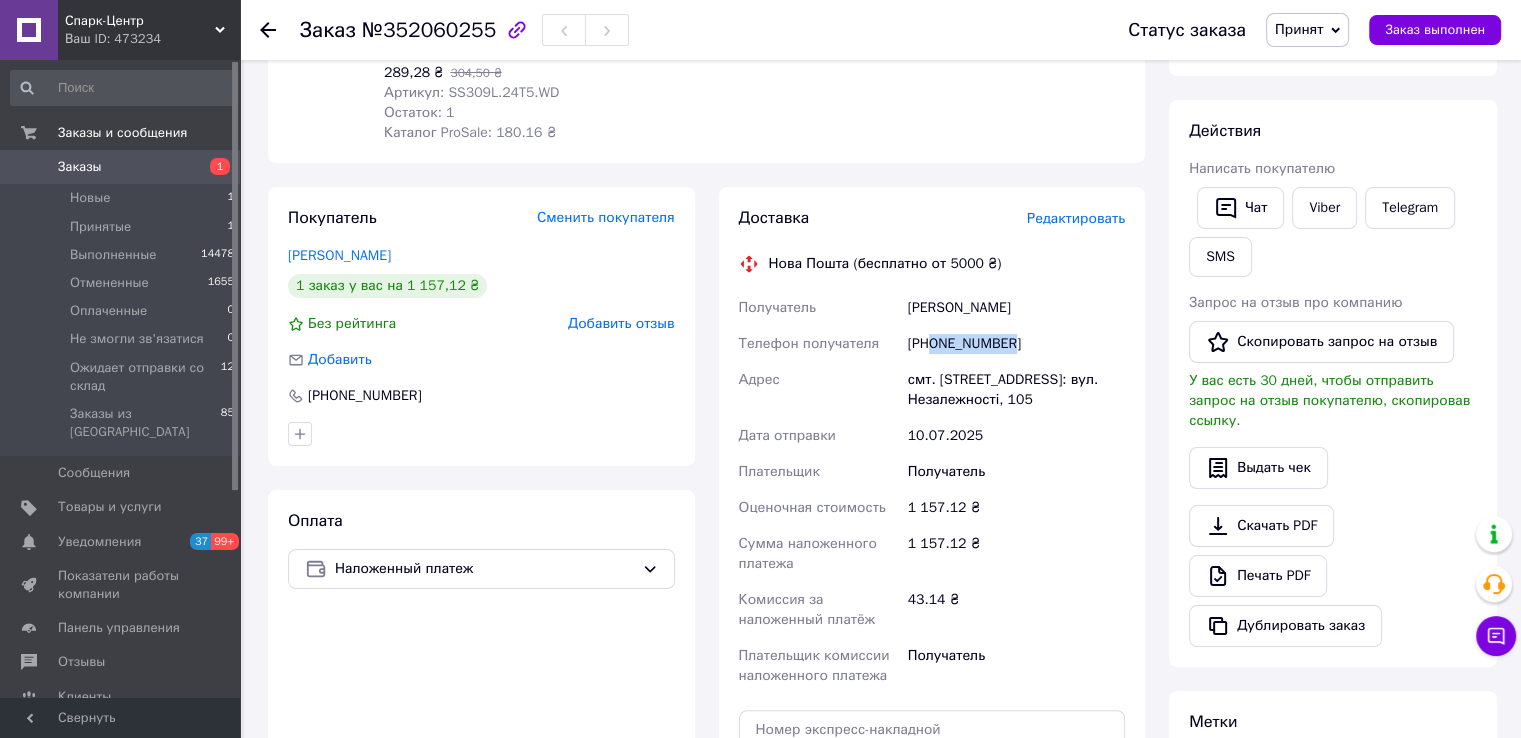 drag, startPoint x: 1014, startPoint y: 343, endPoint x: 928, endPoint y: 357, distance: 87.13208 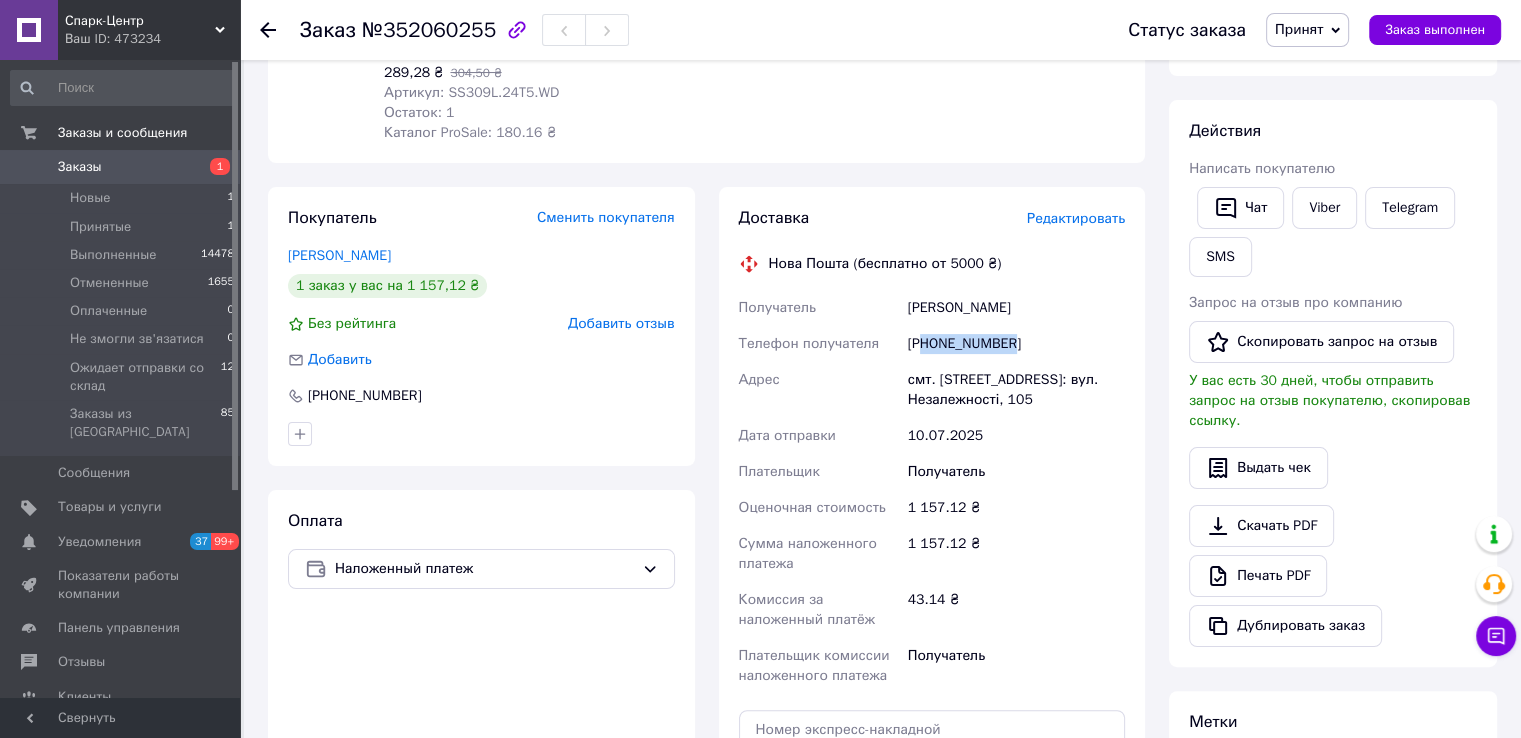 copy on "80509273538" 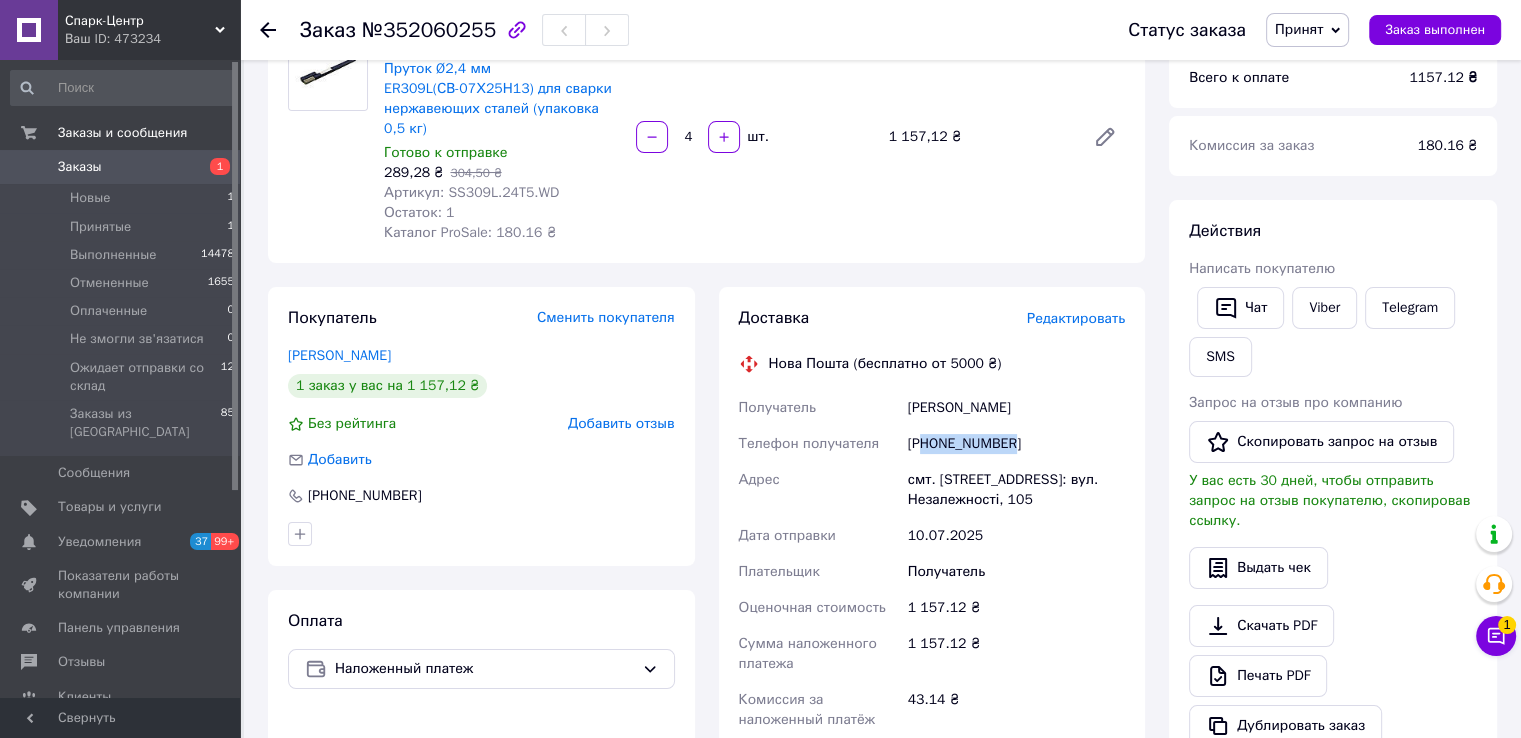 scroll, scrollTop: 300, scrollLeft: 0, axis: vertical 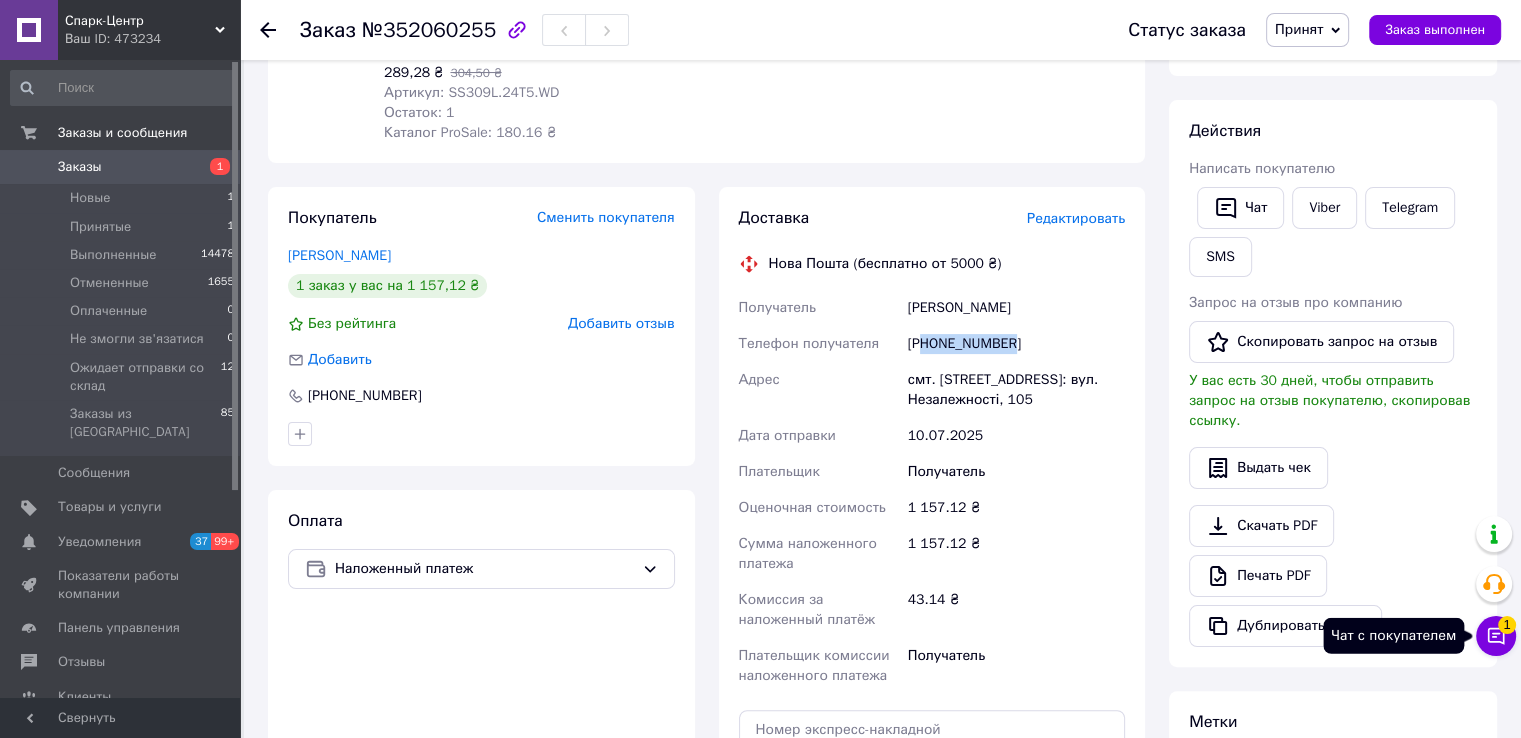 click on "Чат с покупателем 1" at bounding box center [1496, 636] 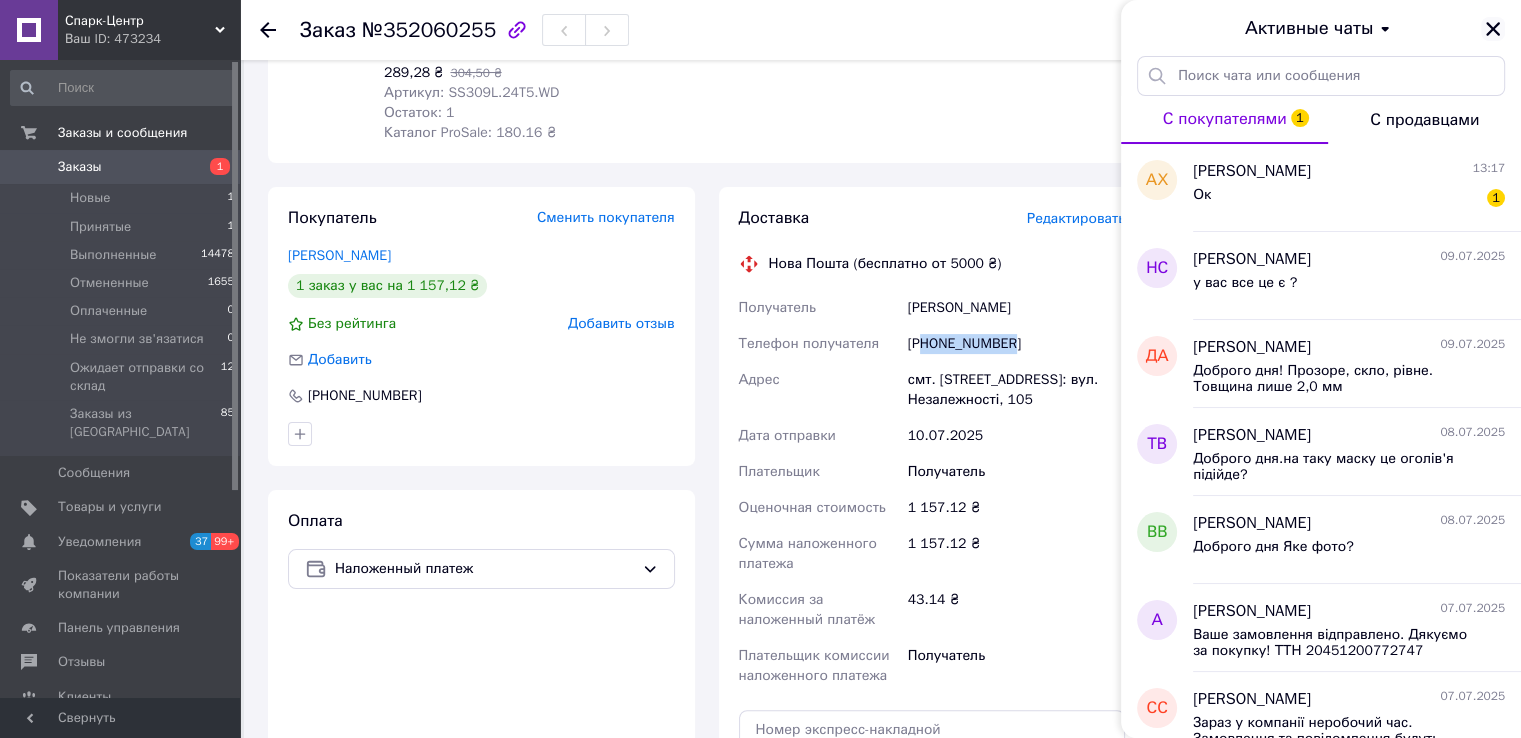 click 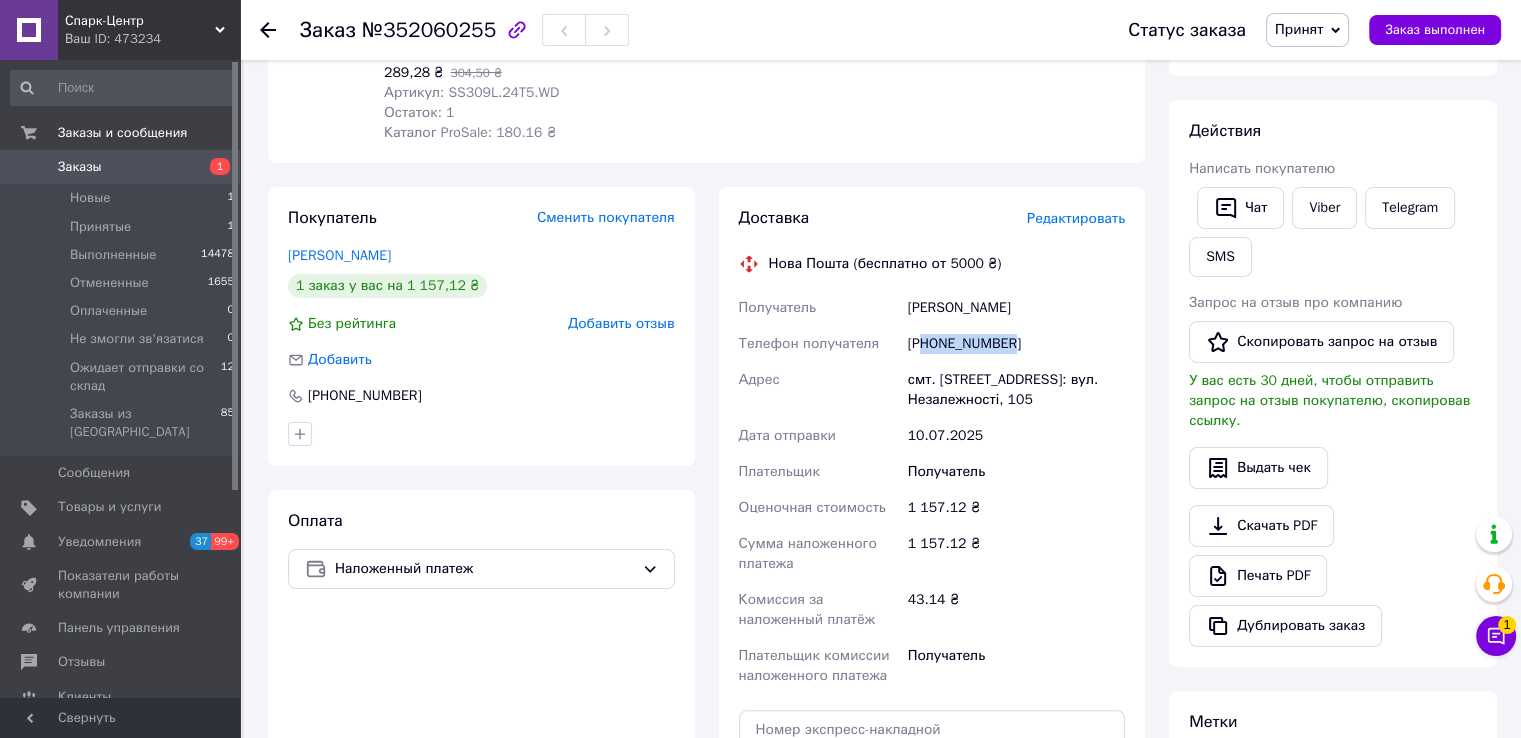 scroll, scrollTop: 100, scrollLeft: 0, axis: vertical 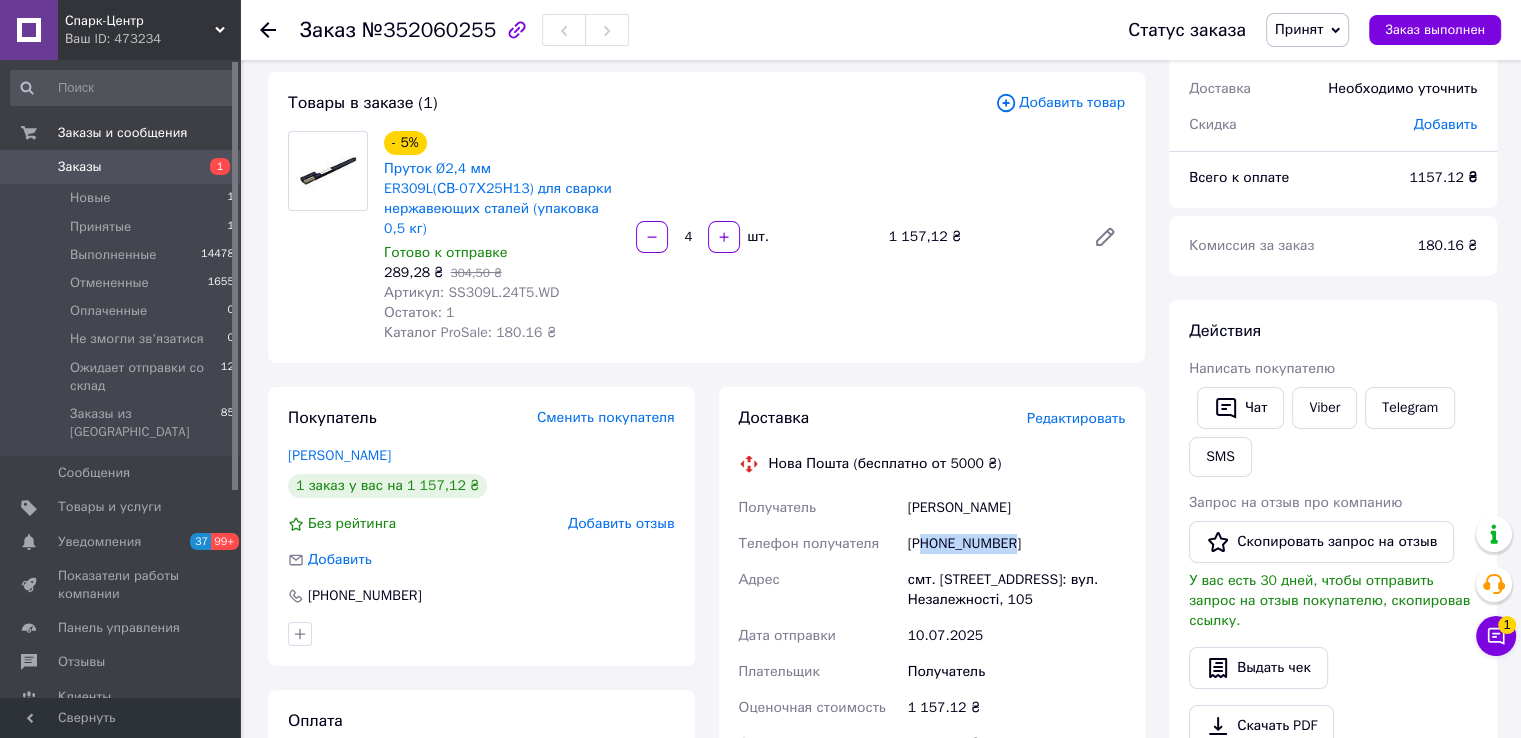 click on "Принят" at bounding box center (1299, 29) 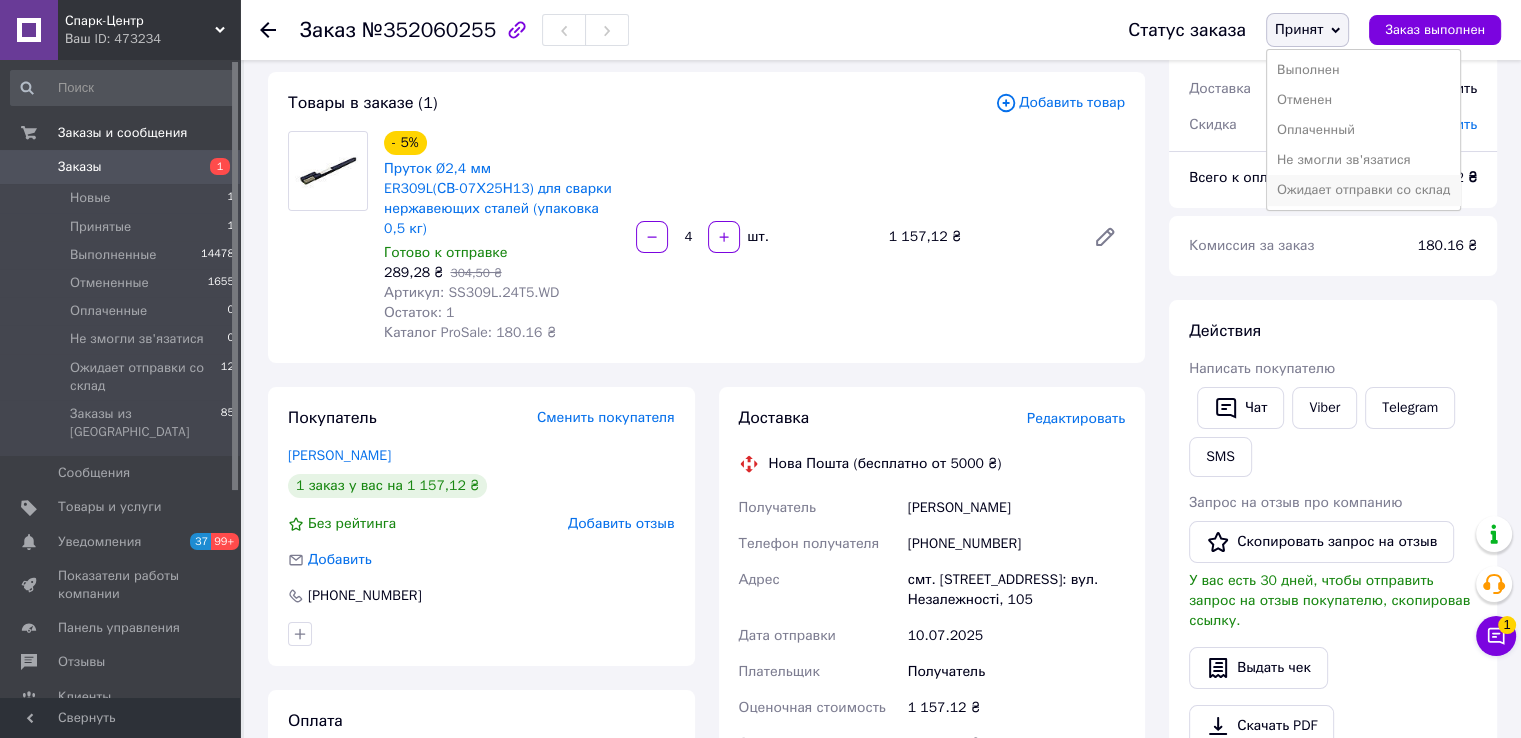 click on "Ожидает отправки со склад" at bounding box center (1363, 190) 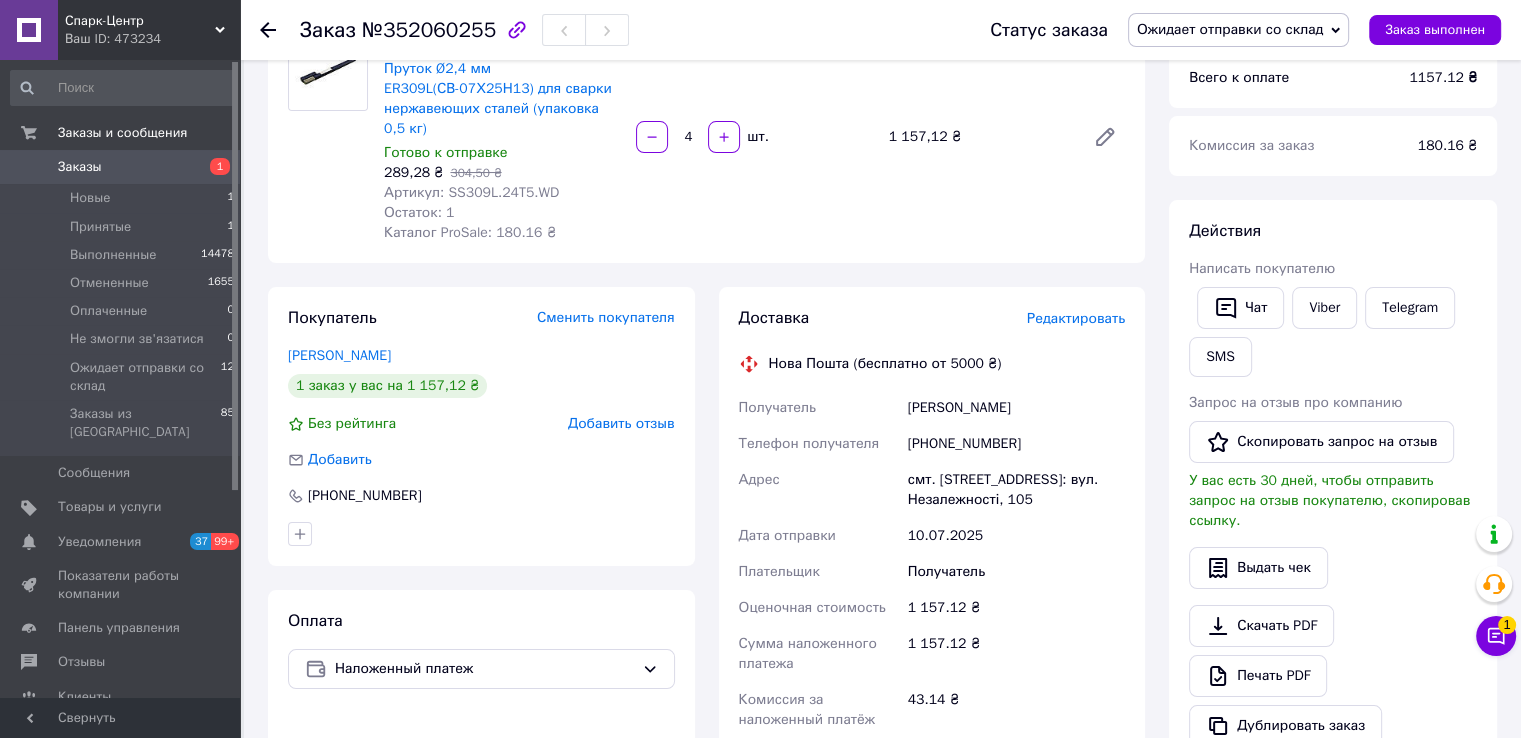 scroll, scrollTop: 0, scrollLeft: 0, axis: both 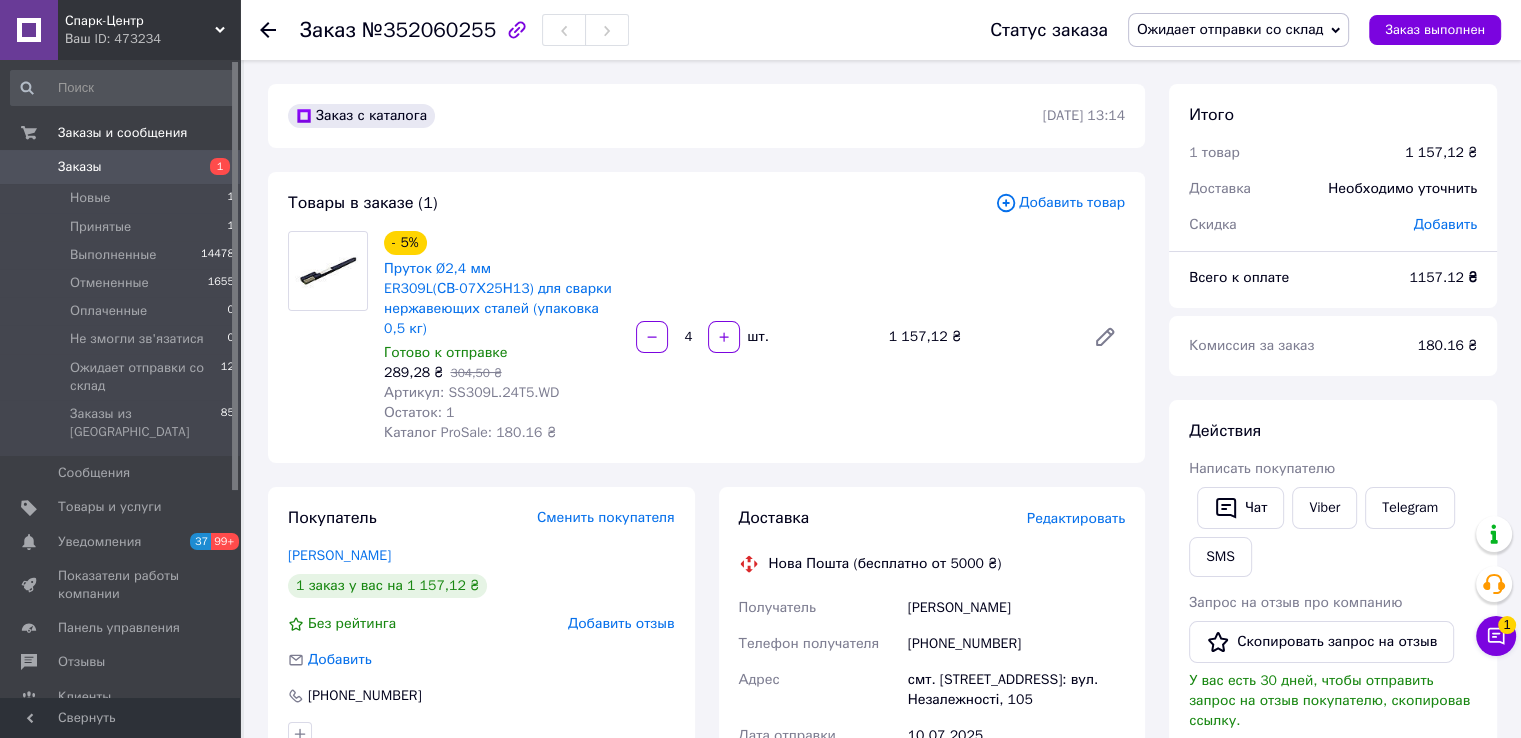 click on "Заказы" at bounding box center (80, 167) 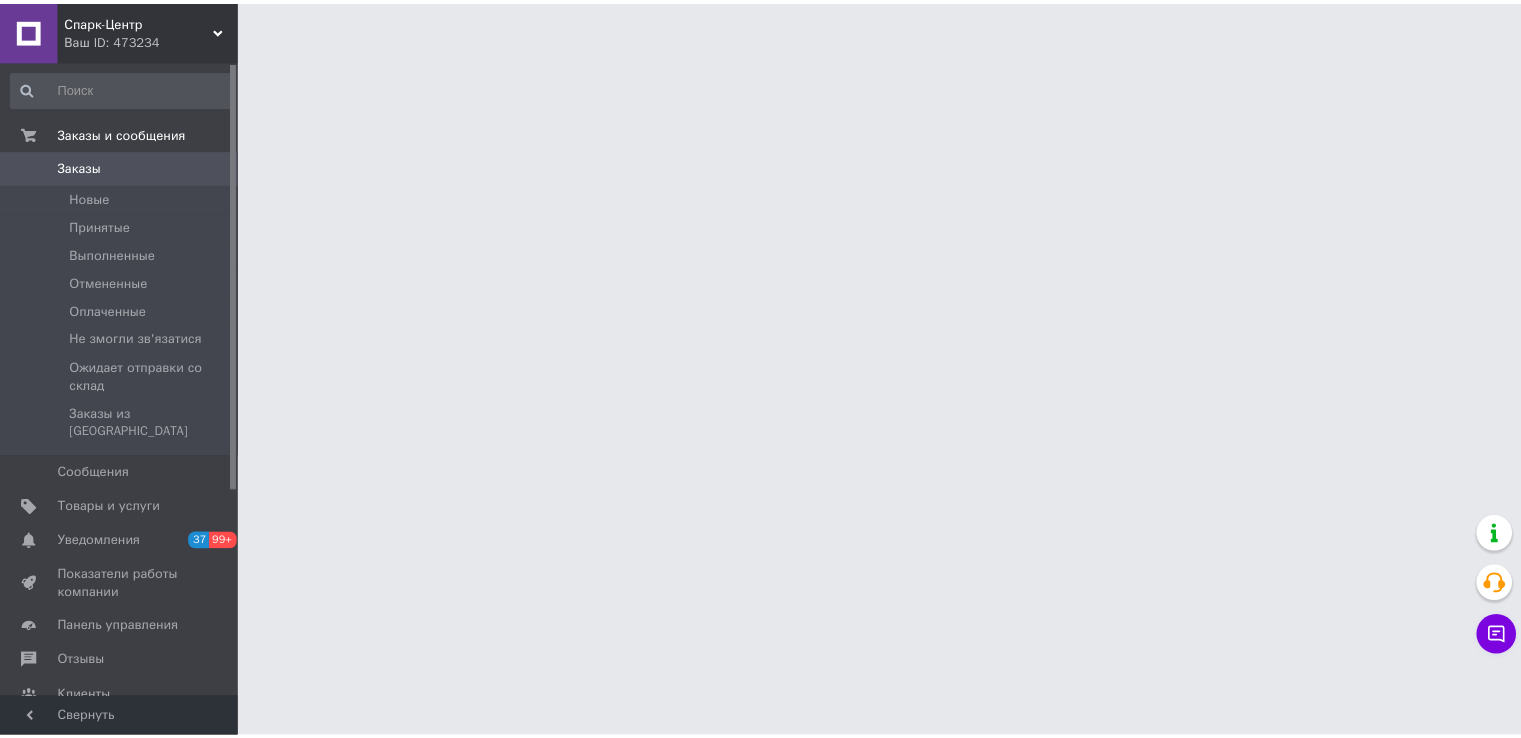 scroll, scrollTop: 0, scrollLeft: 0, axis: both 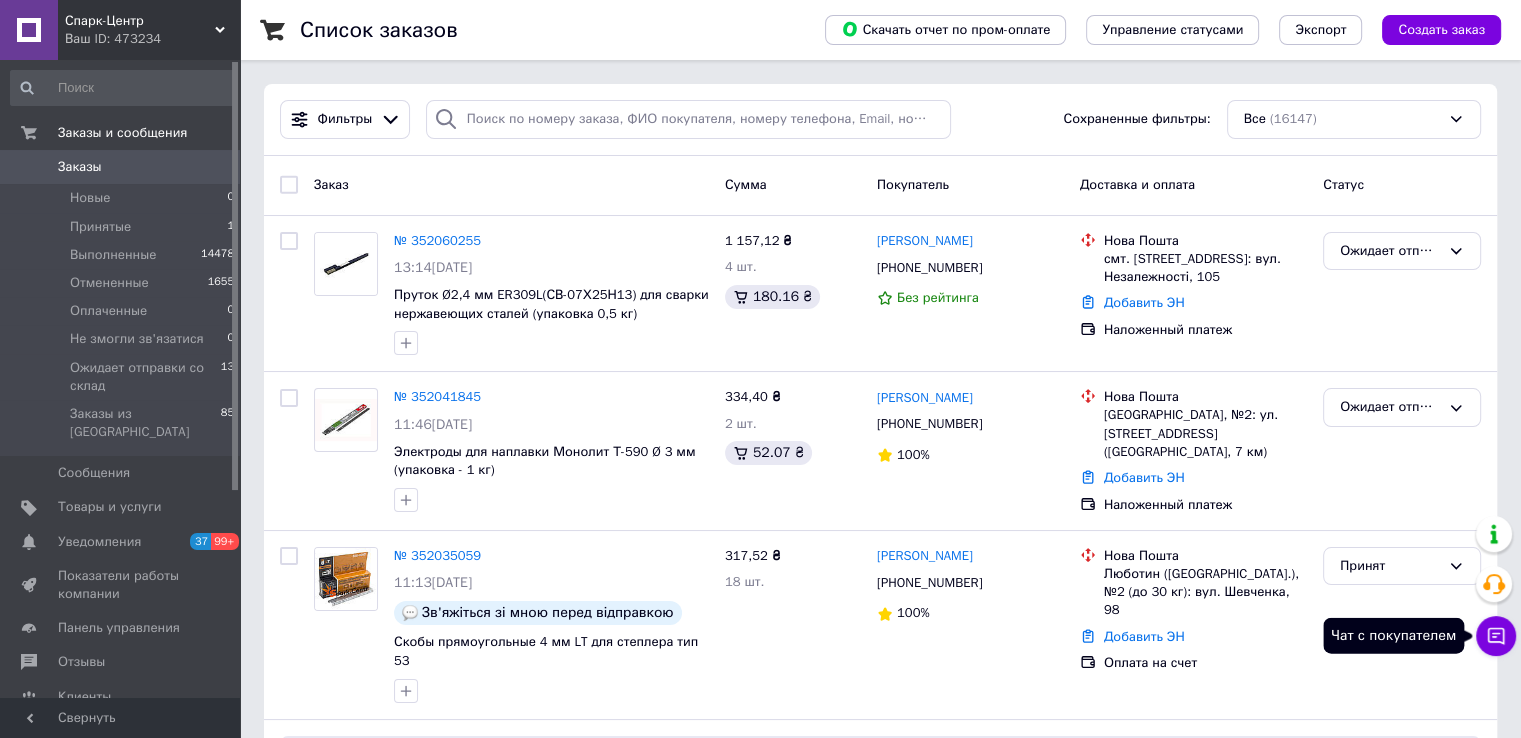 click on "Чат с покупателем" at bounding box center (1496, 636) 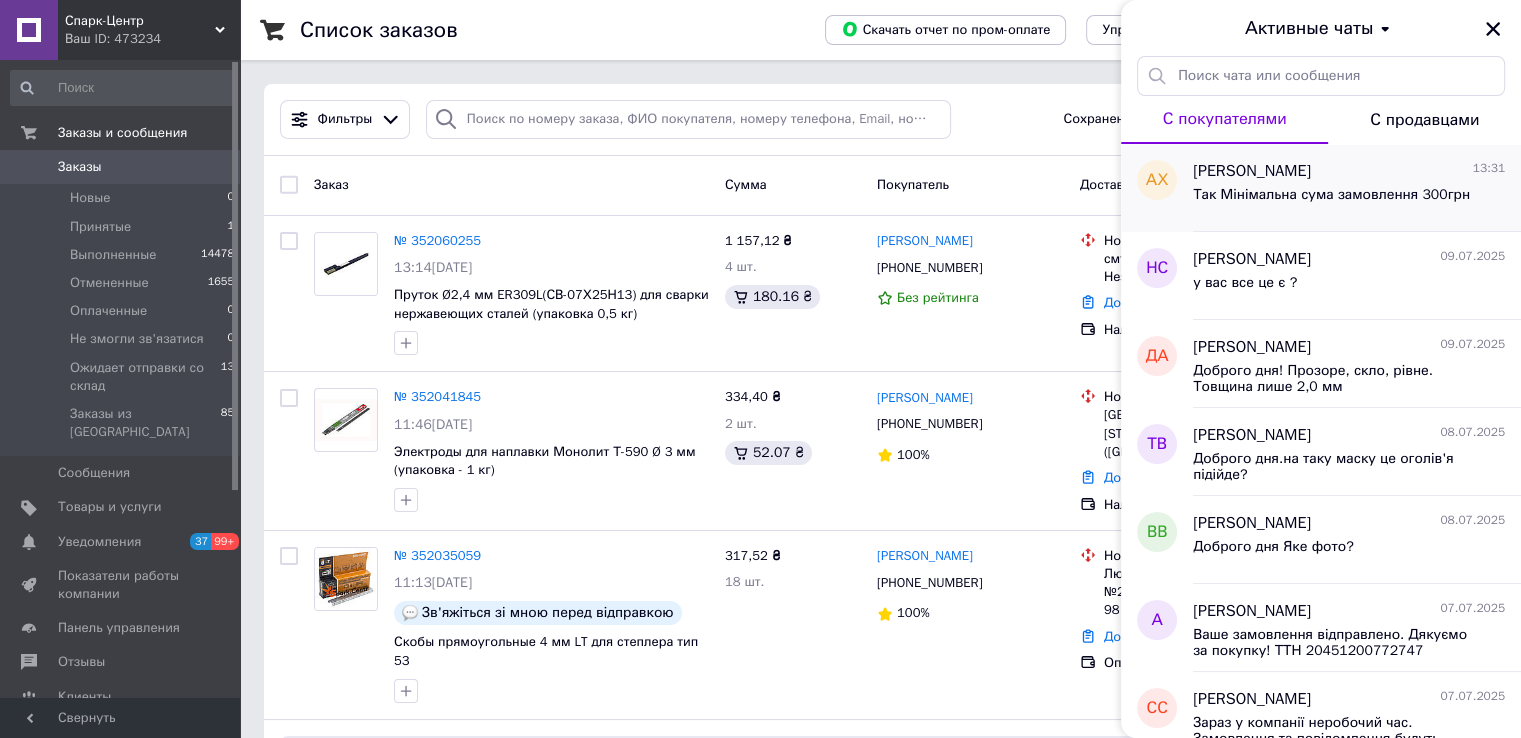 click on "Артем Хрипунов 13:31 Так
Мінімальна сума замовлення 300грн" at bounding box center [1357, 188] 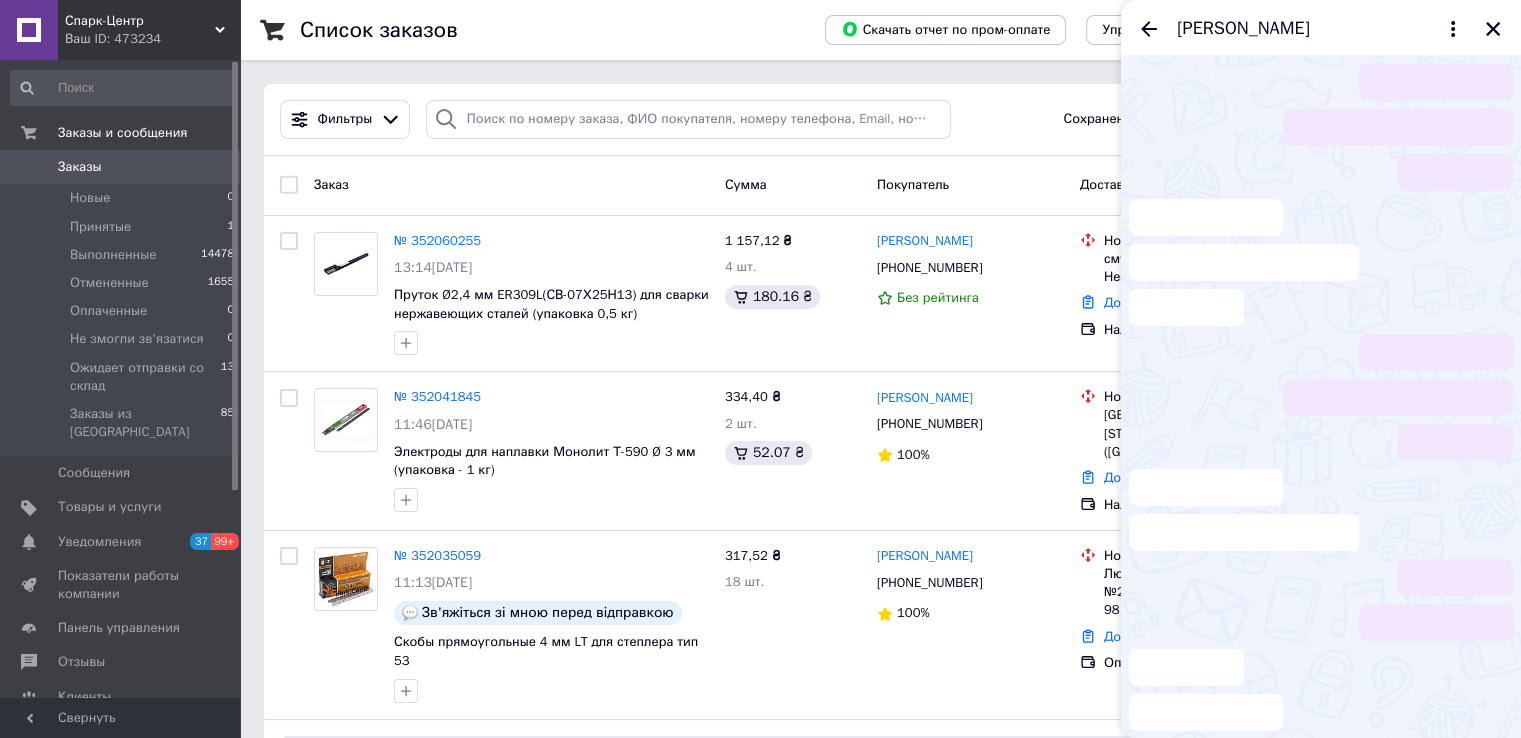 scroll, scrollTop: 122, scrollLeft: 0, axis: vertical 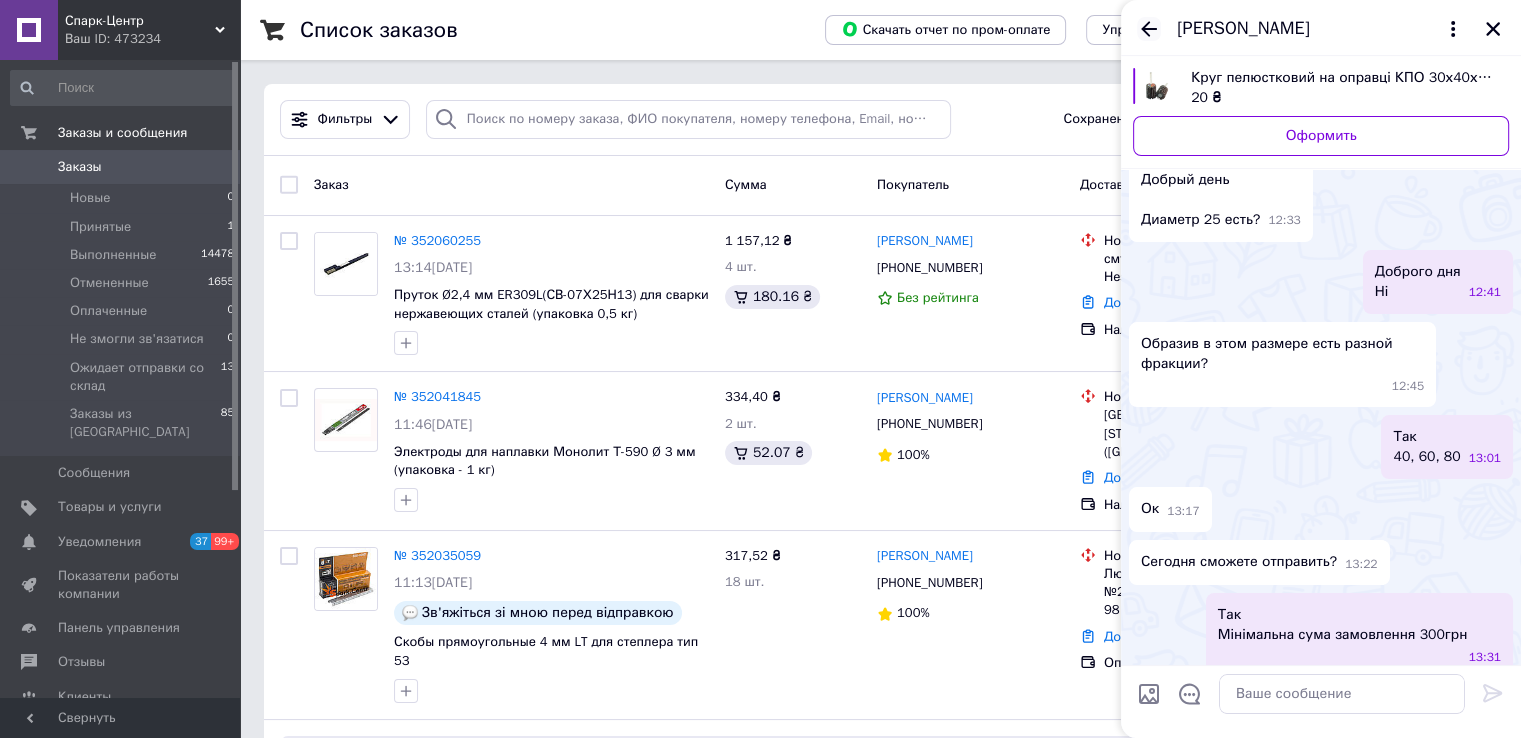 click 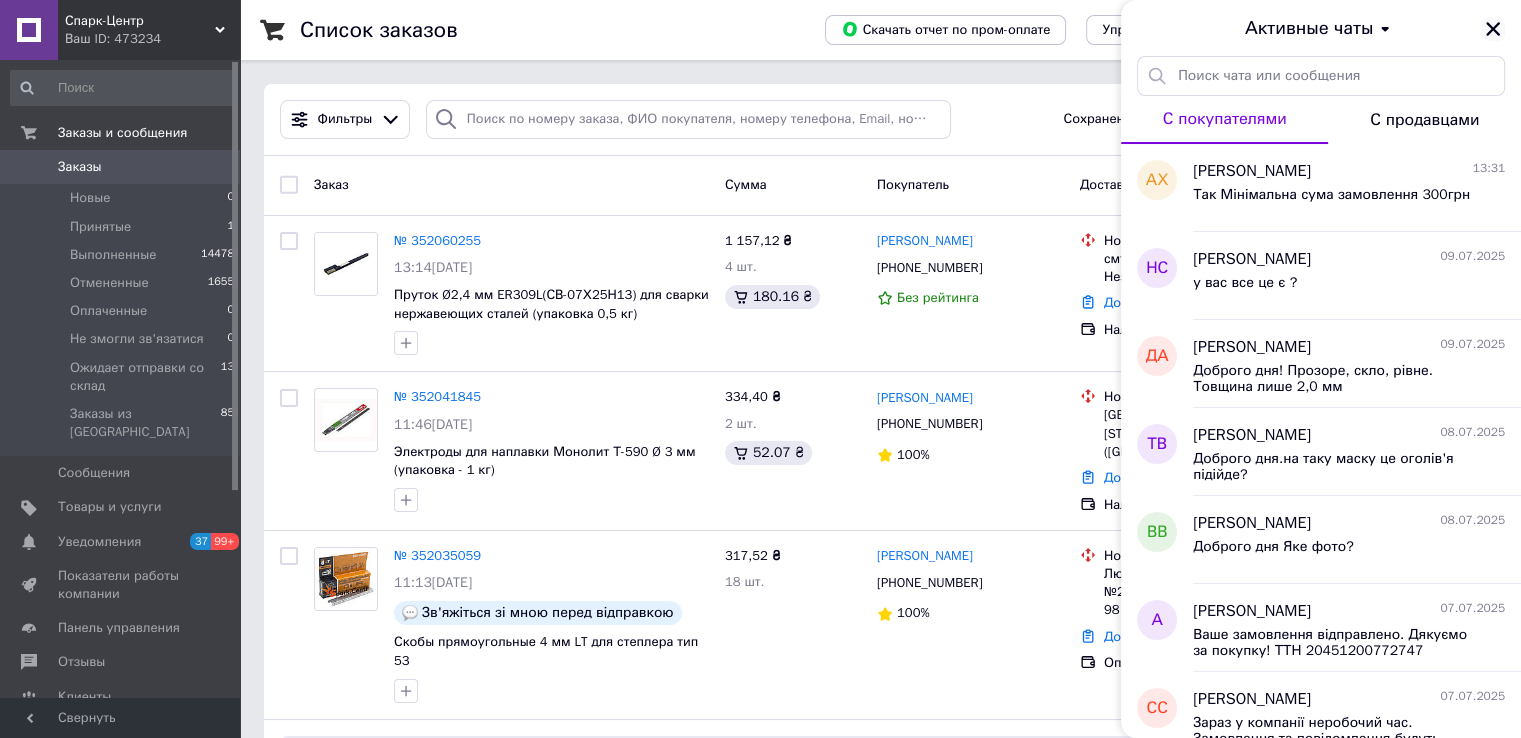 click 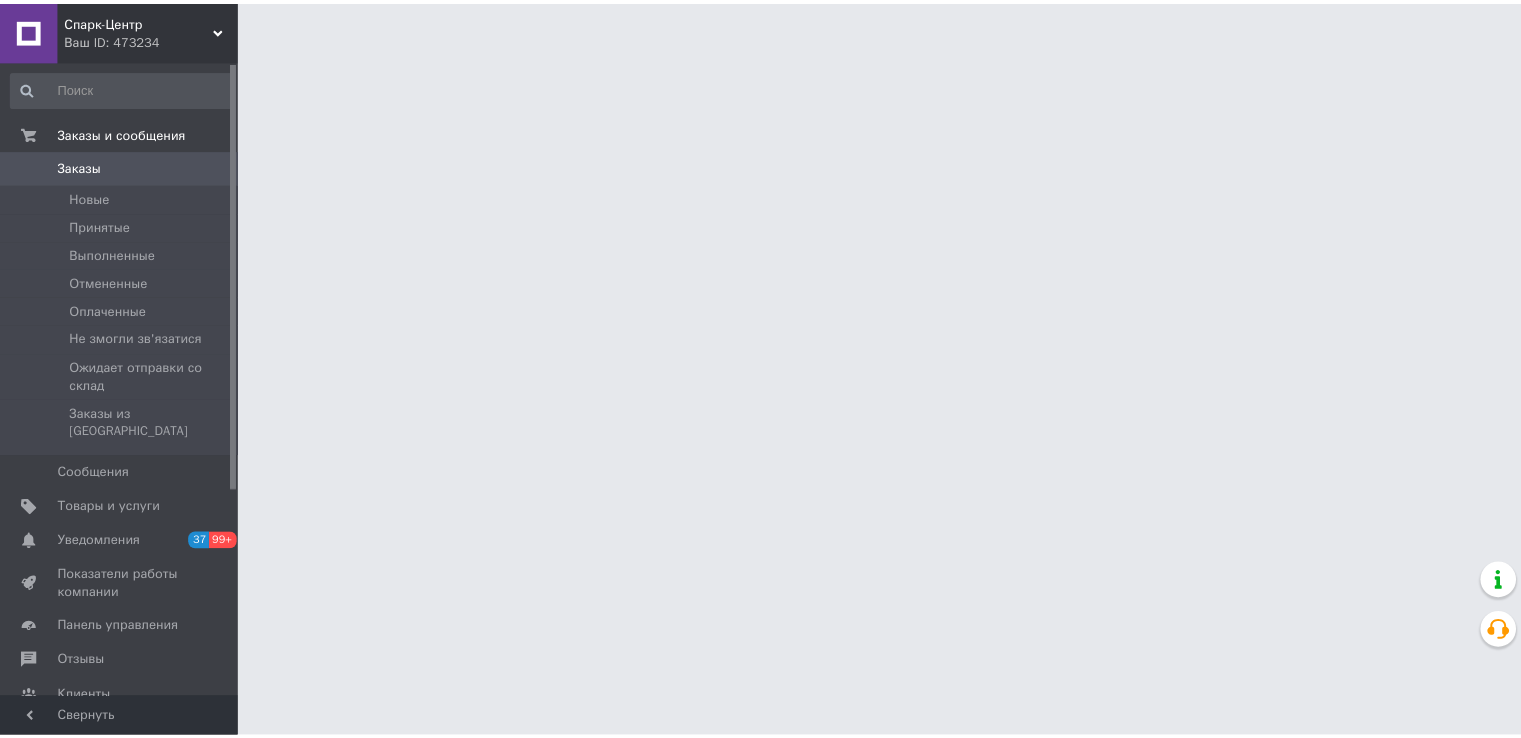 scroll, scrollTop: 0, scrollLeft: 0, axis: both 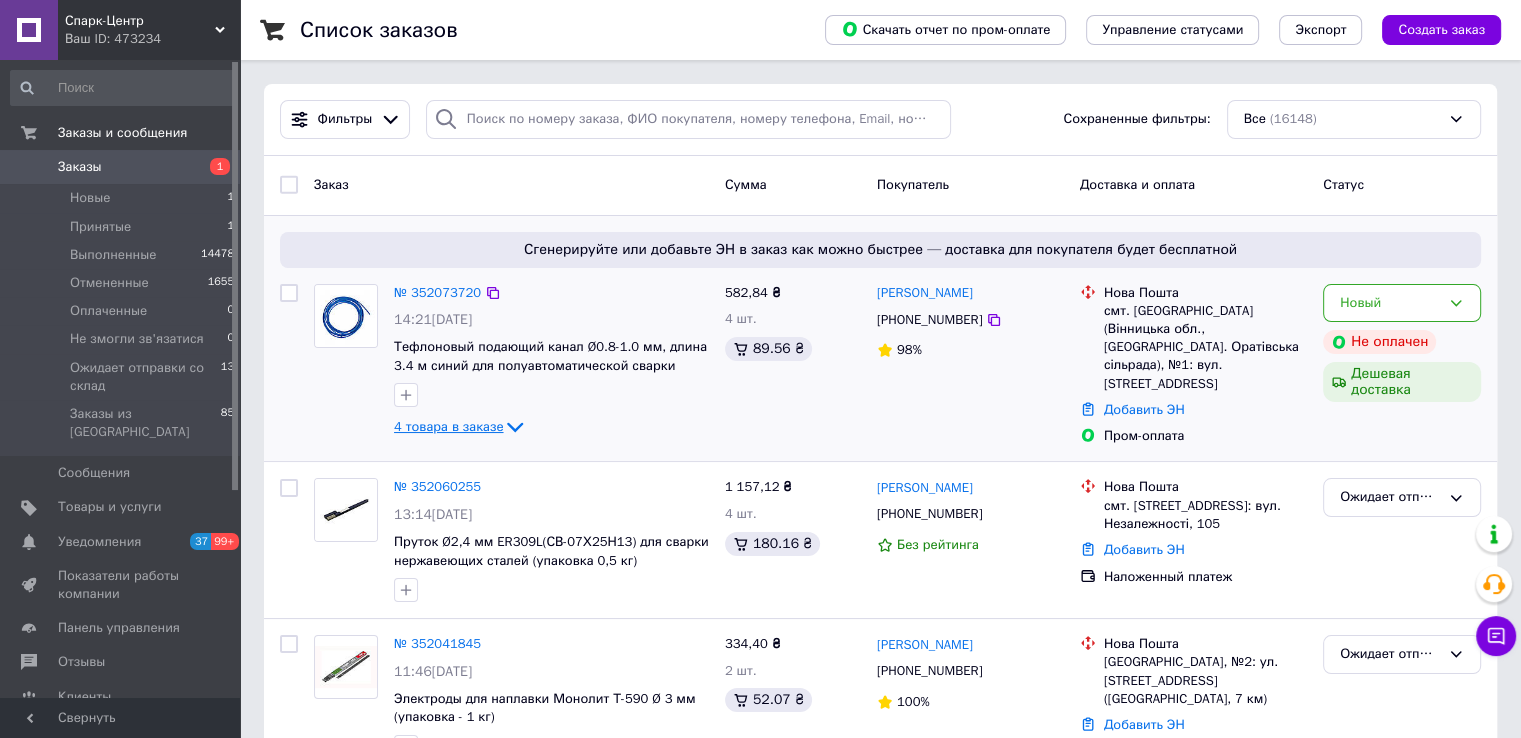 click on "4 товара в заказе" at bounding box center [448, 426] 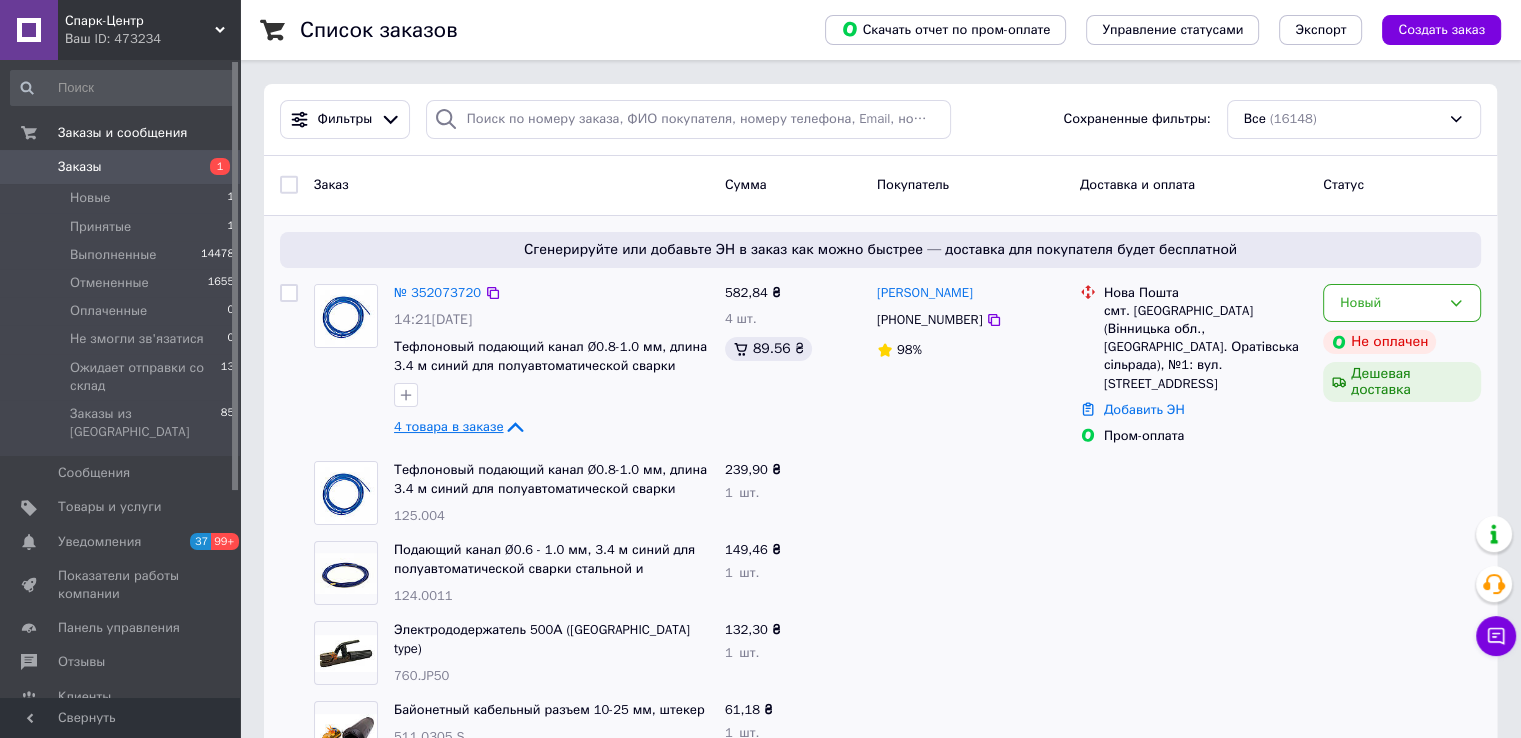 scroll, scrollTop: 100, scrollLeft: 0, axis: vertical 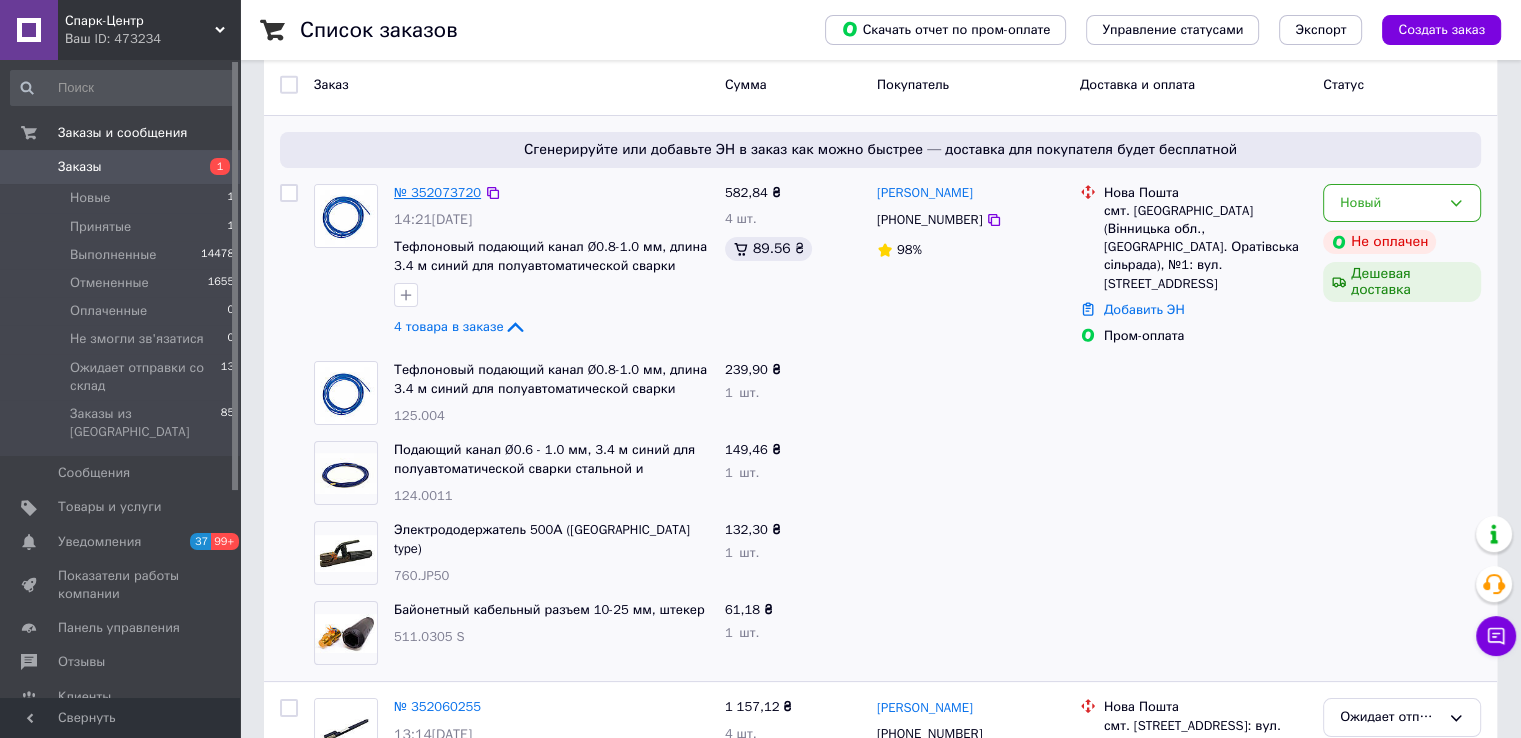 click on "№ 352073720" at bounding box center [437, 192] 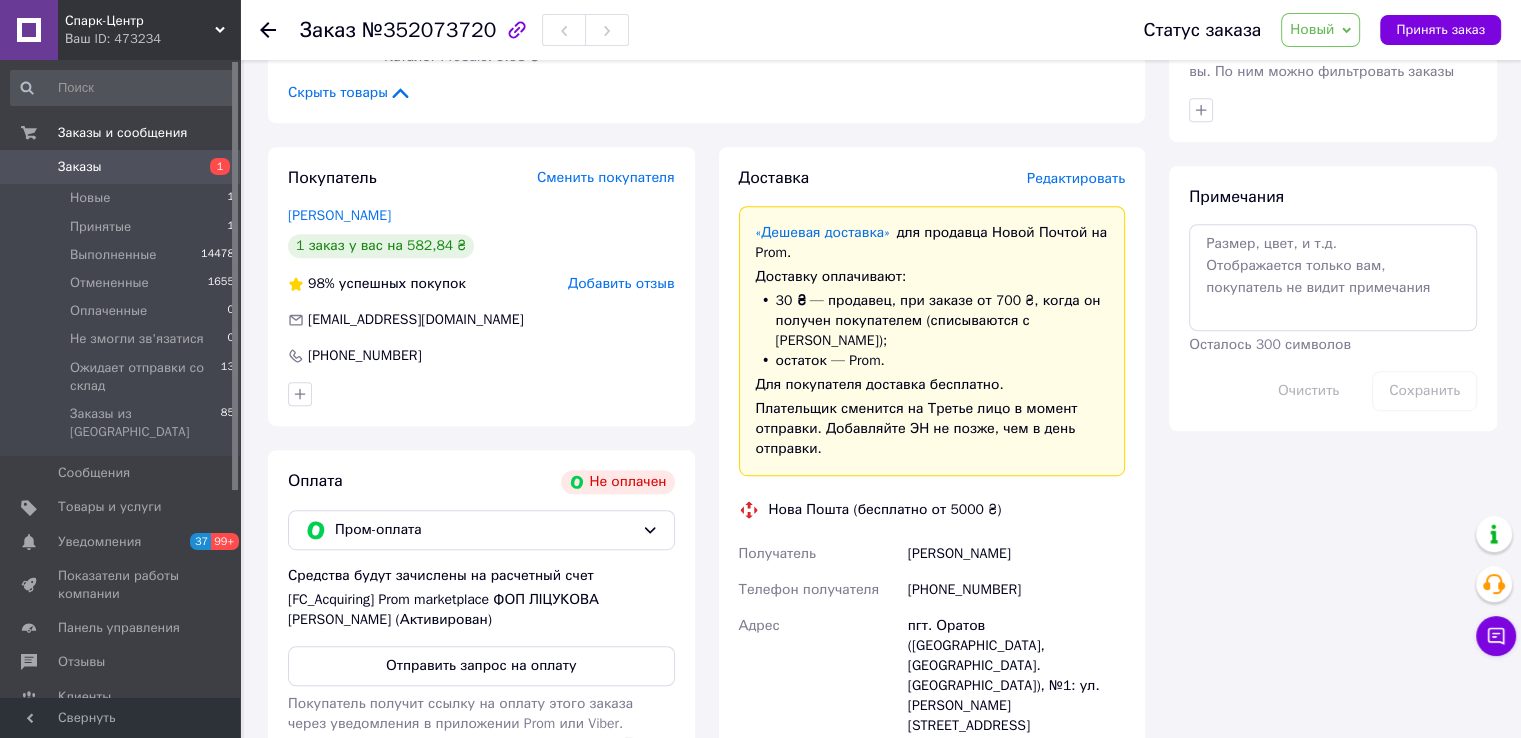 scroll, scrollTop: 1100, scrollLeft: 0, axis: vertical 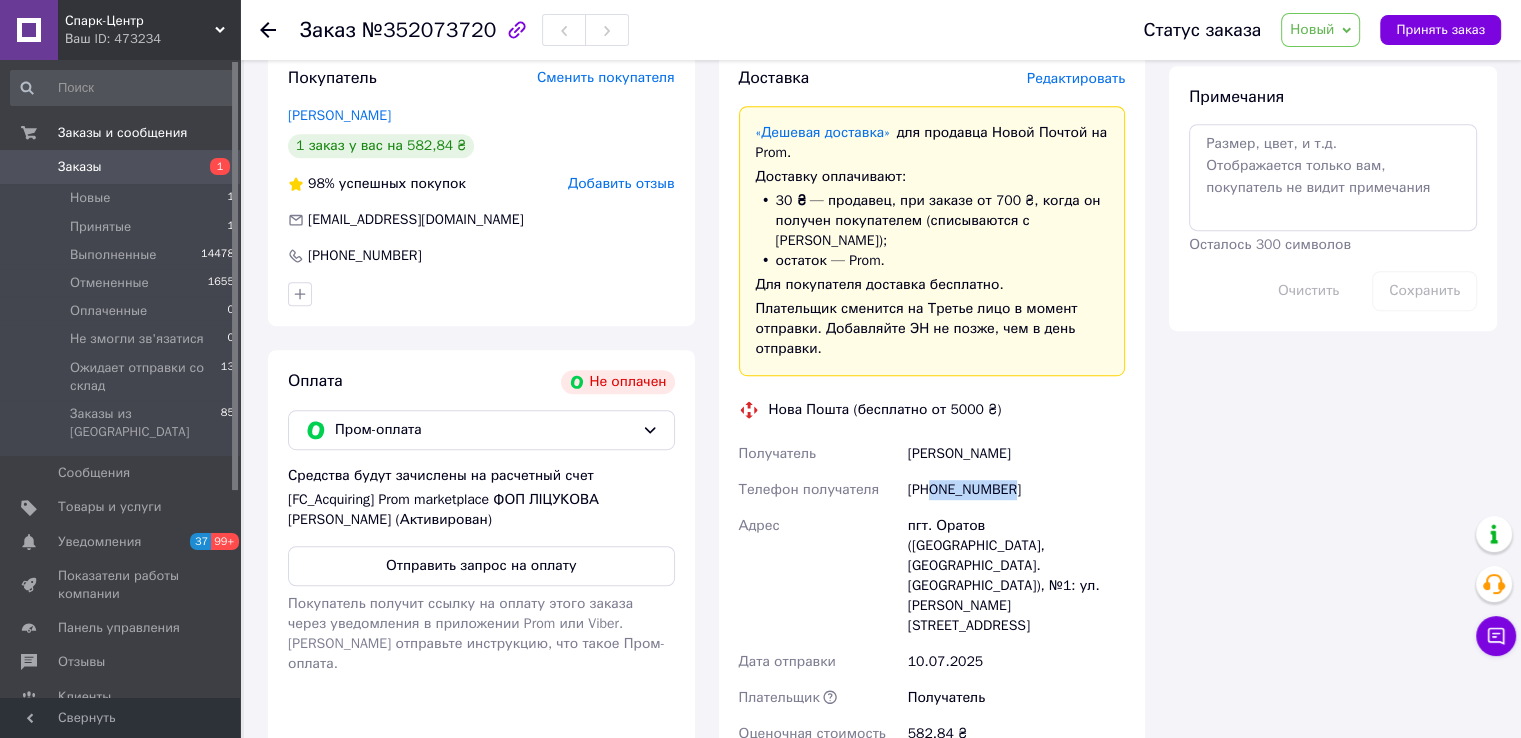 drag, startPoint x: 1009, startPoint y: 457, endPoint x: 932, endPoint y: 465, distance: 77.41447 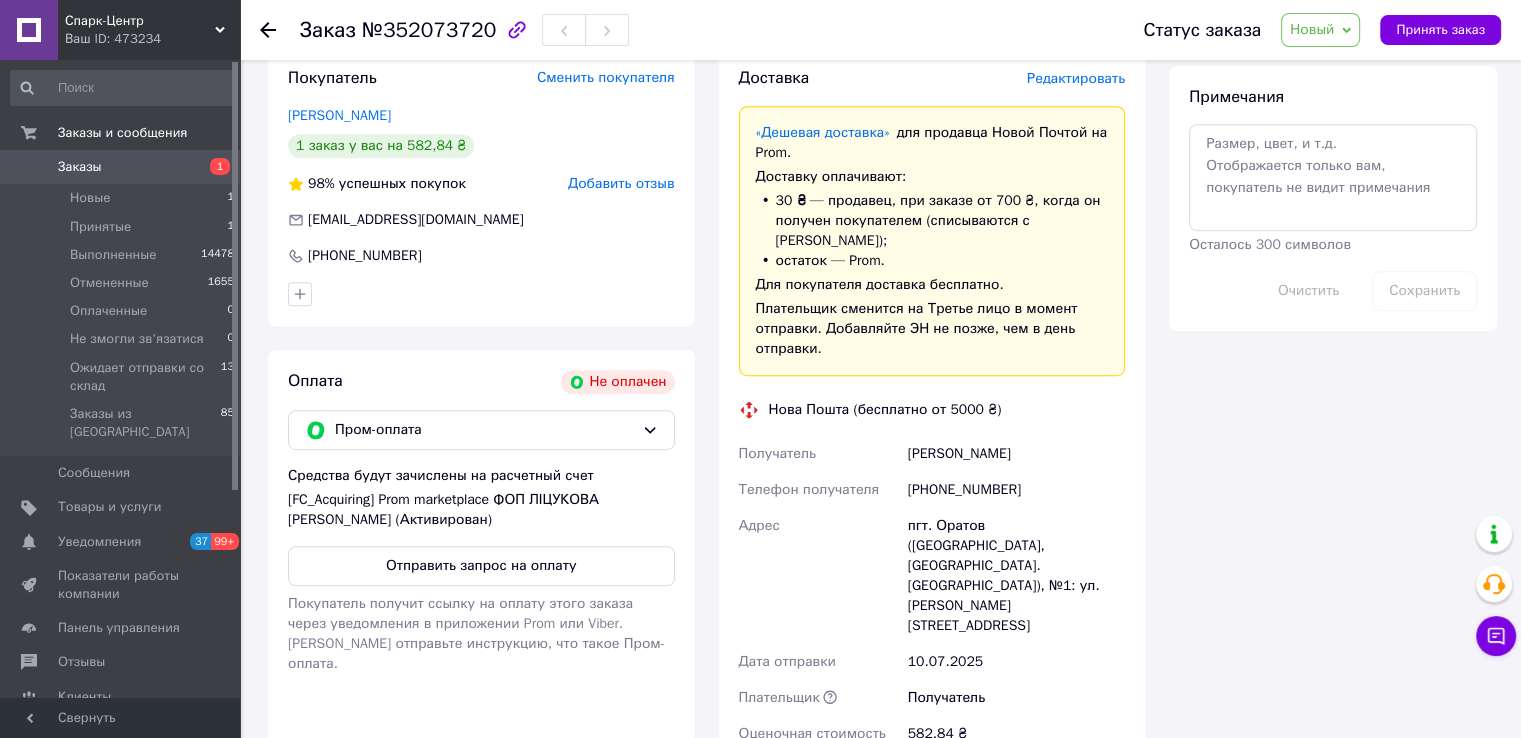 click 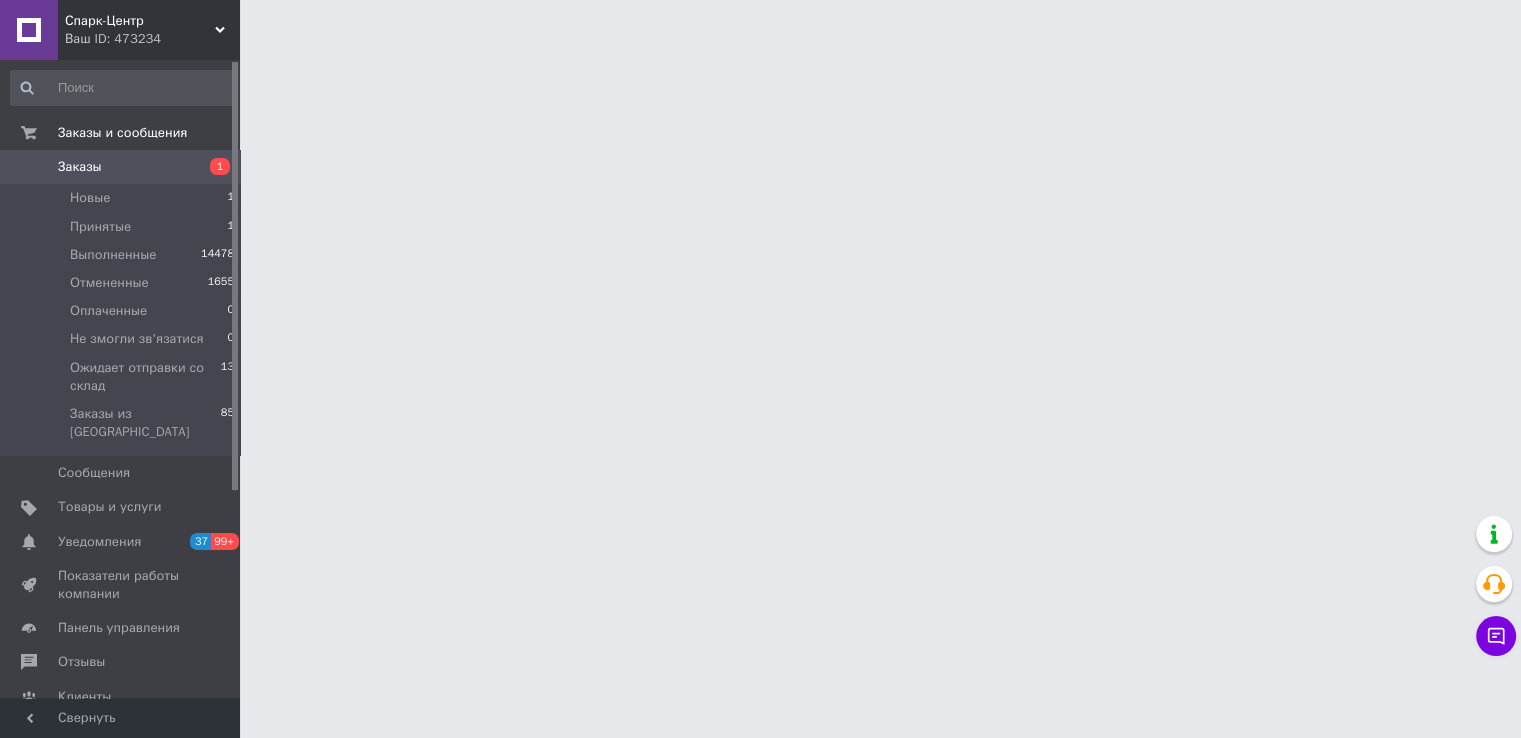 scroll, scrollTop: 0, scrollLeft: 0, axis: both 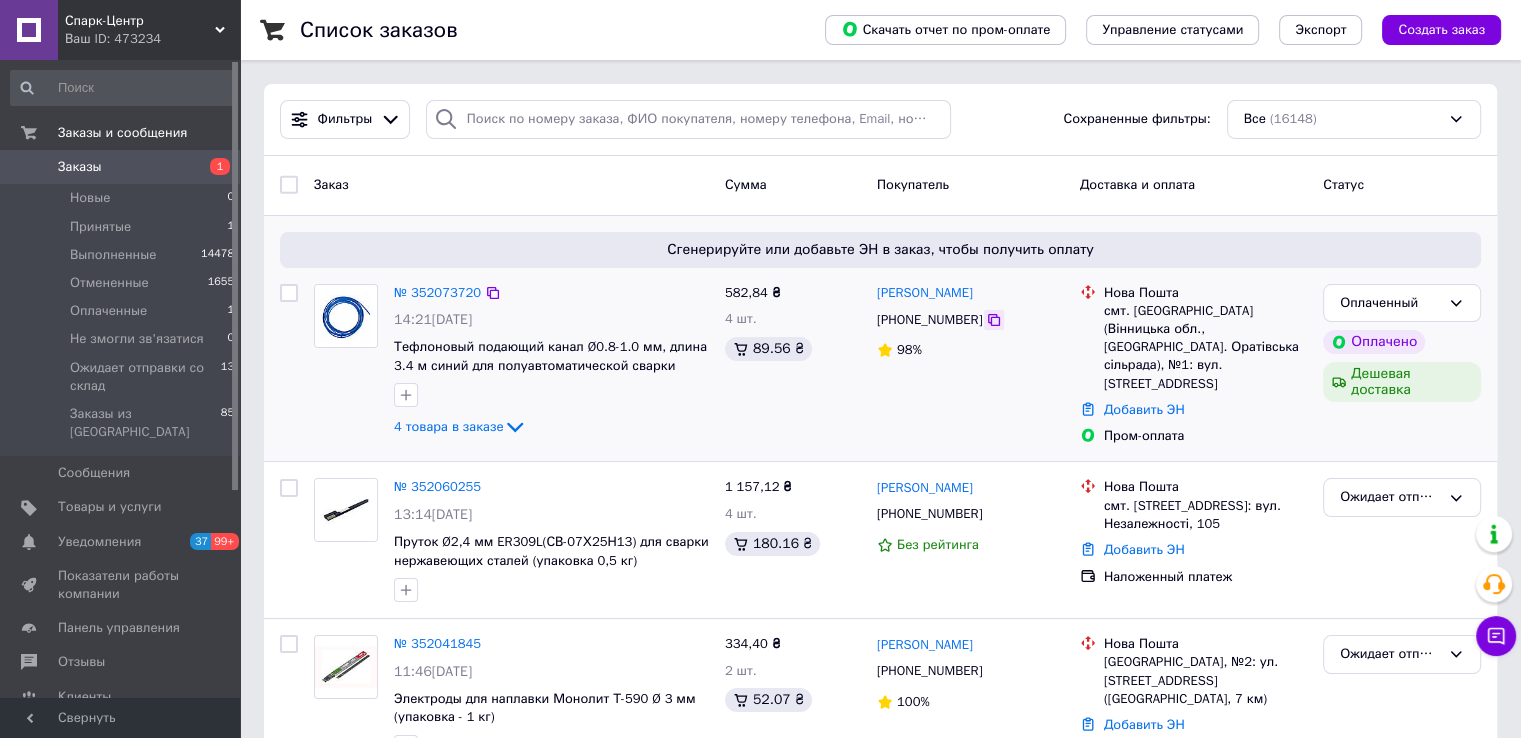 click 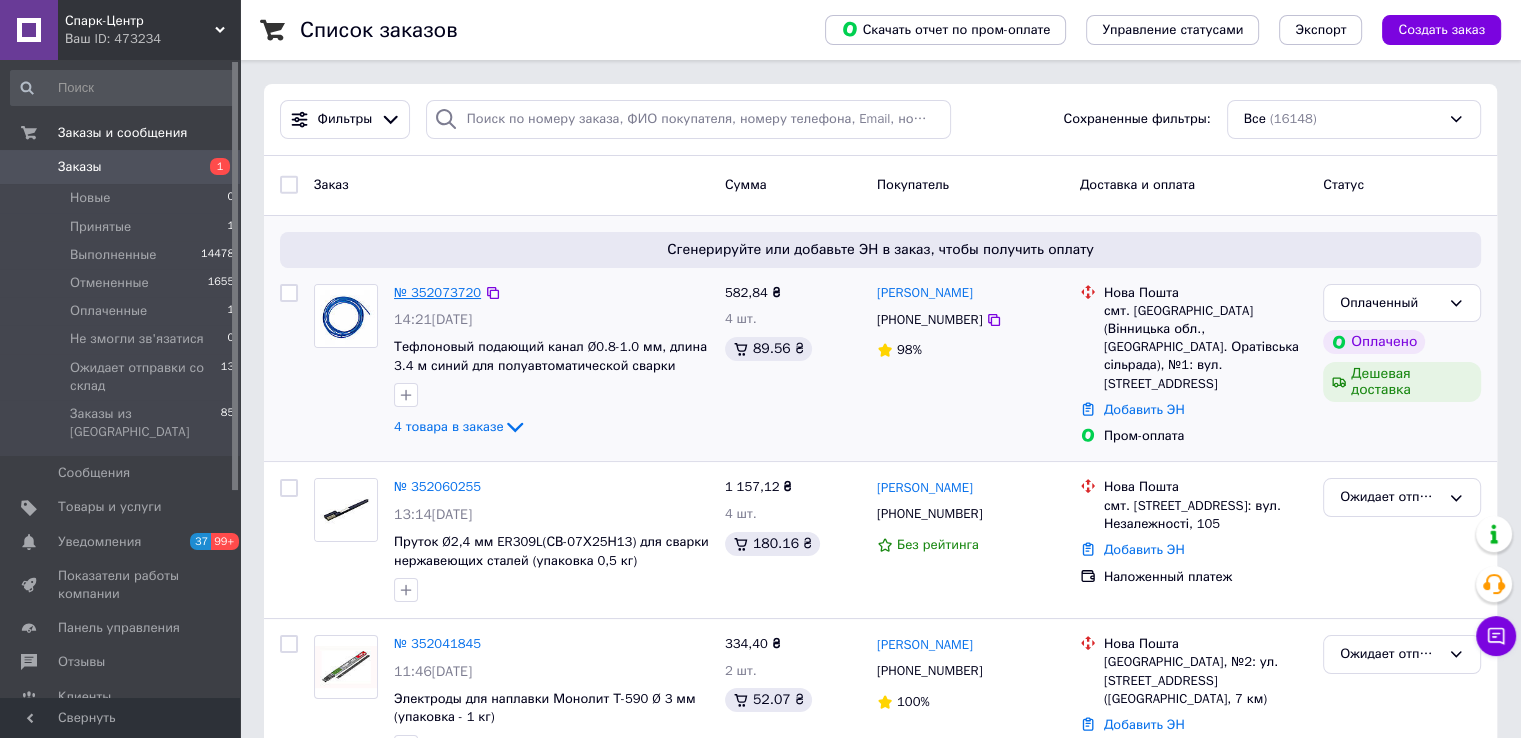 click on "№ 352073720" at bounding box center [437, 292] 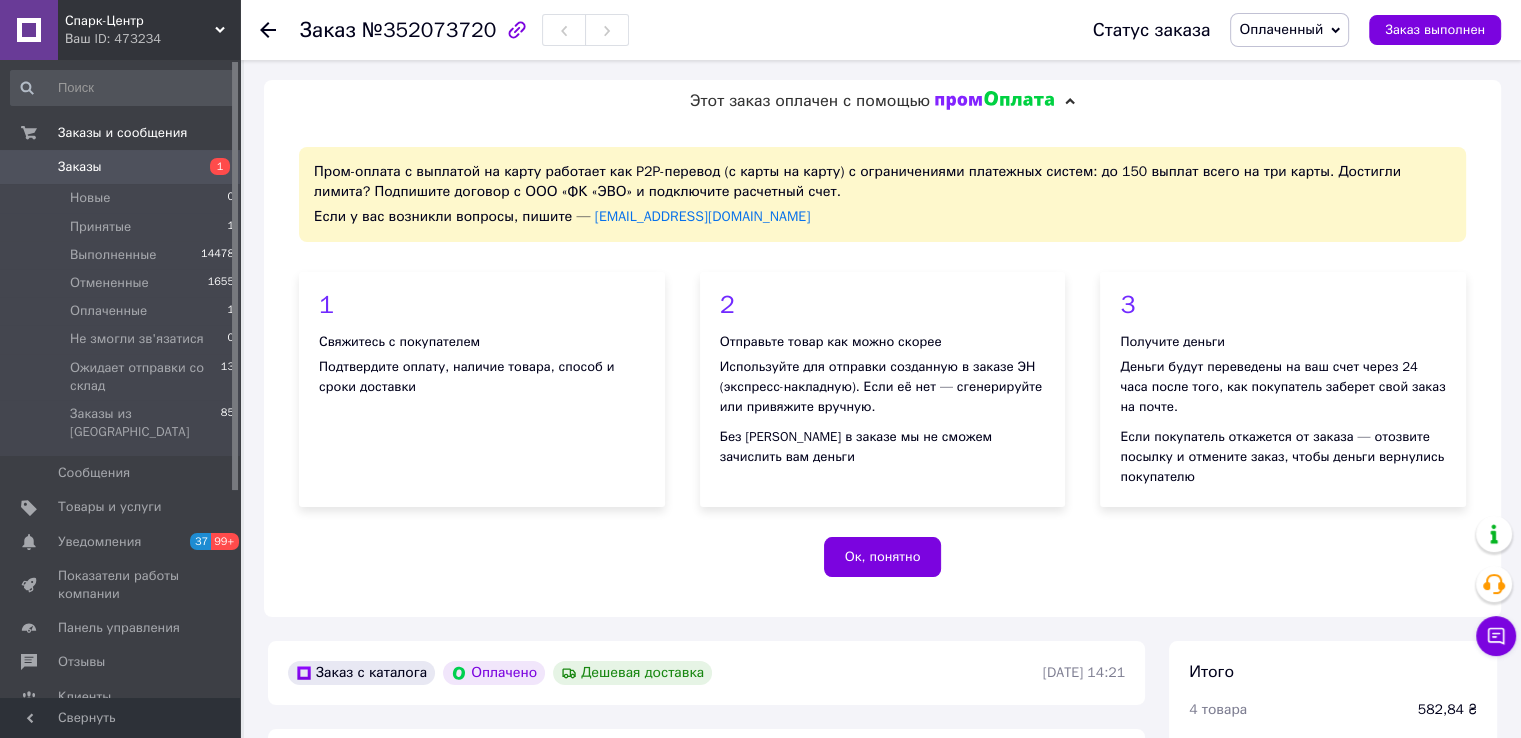 click on "Оплаченный" at bounding box center [1281, 29] 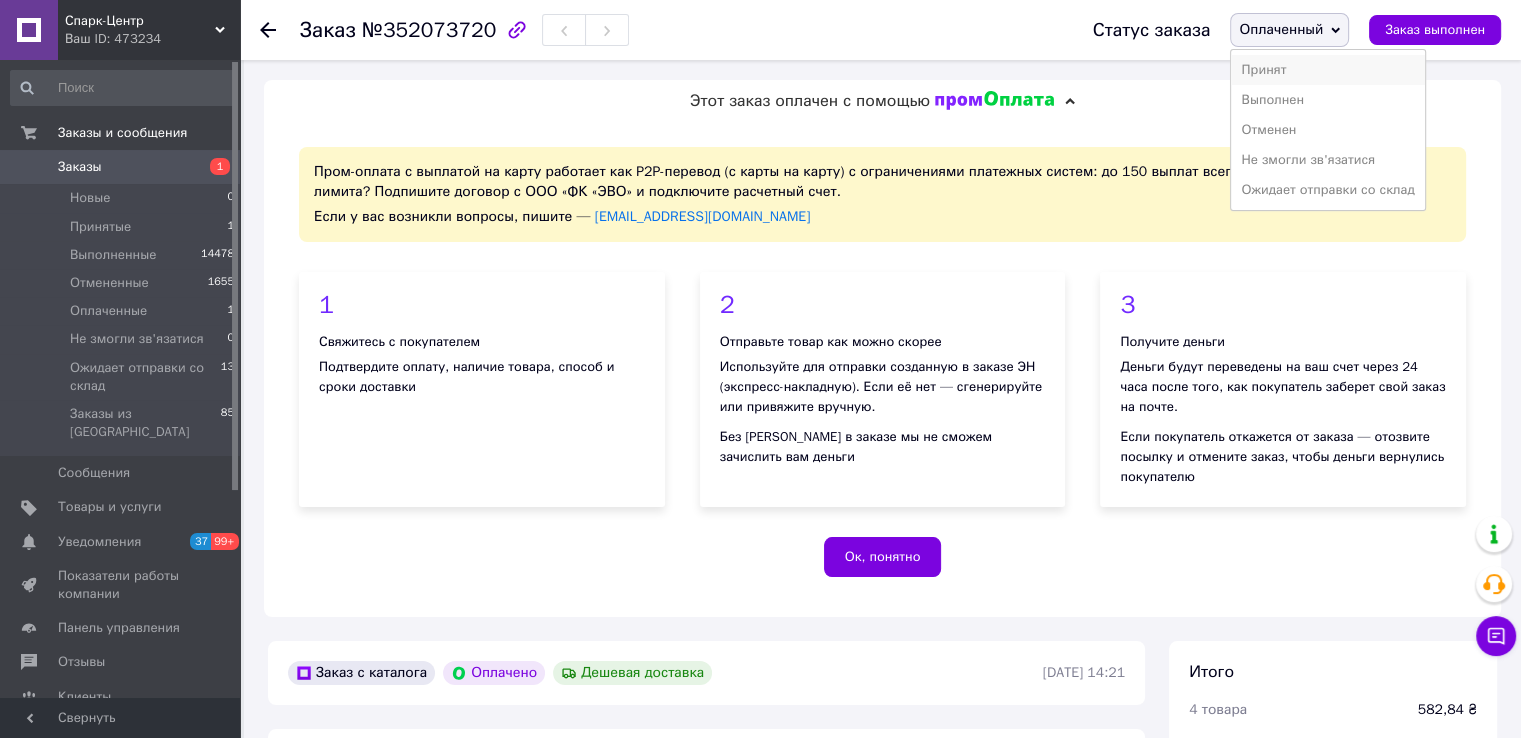 click on "Принят" at bounding box center [1327, 70] 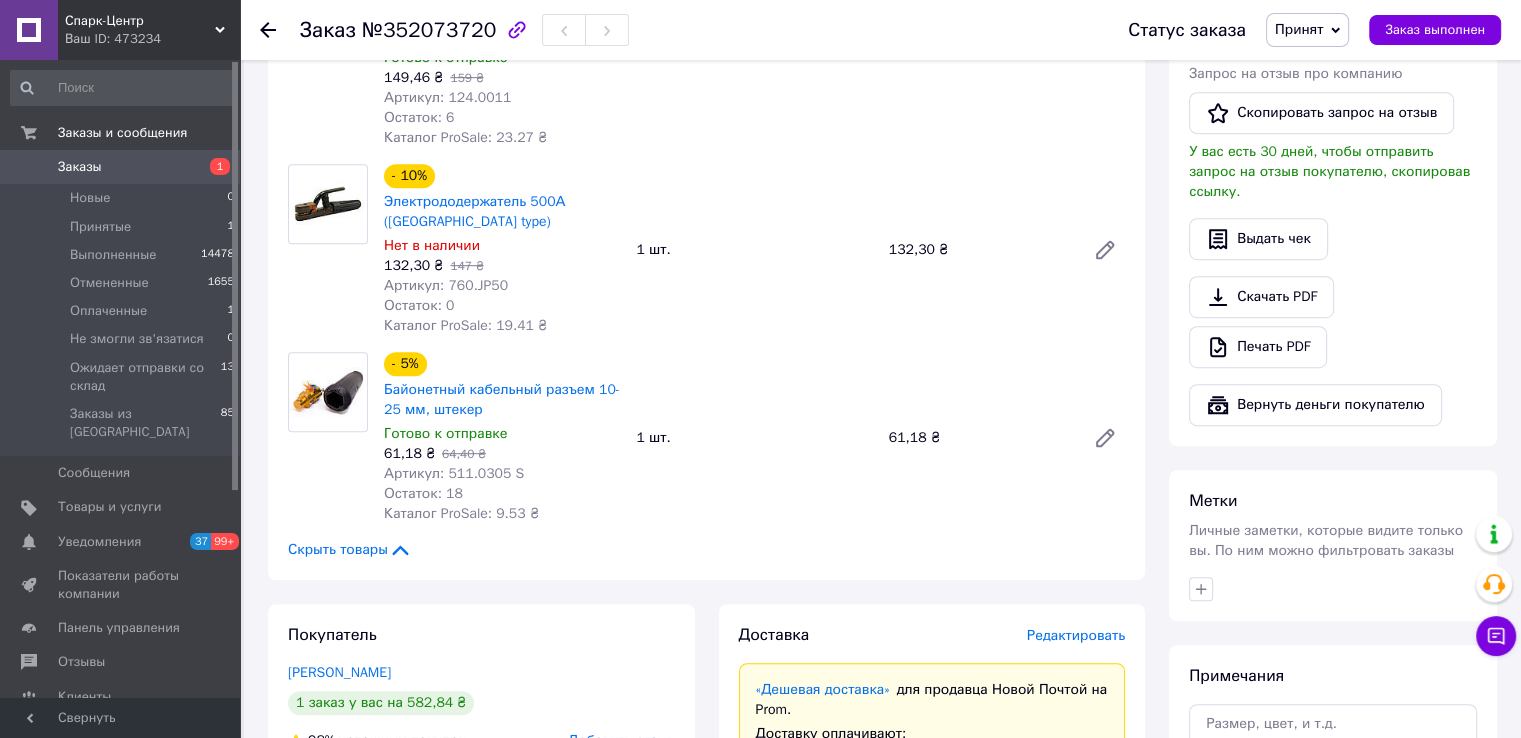 scroll, scrollTop: 700, scrollLeft: 0, axis: vertical 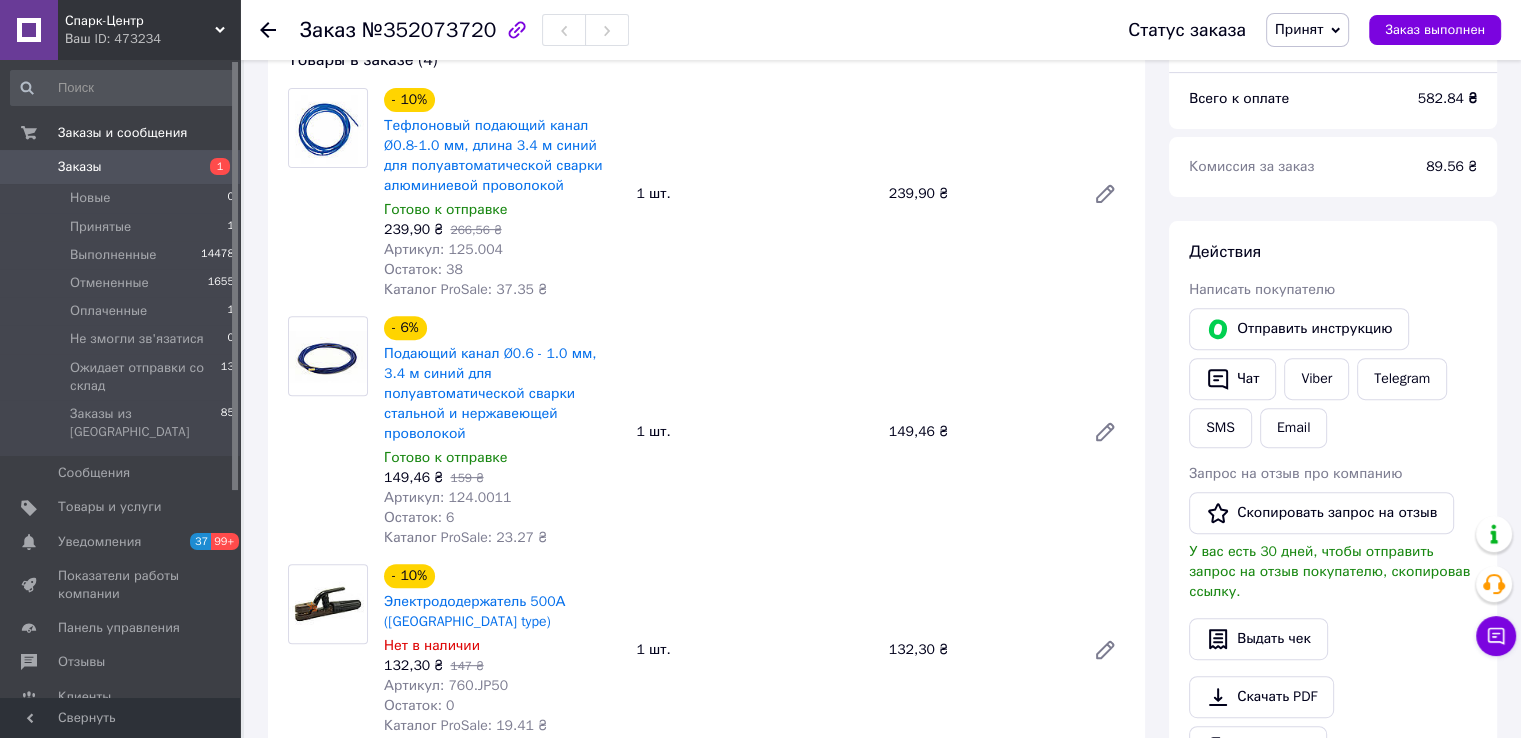 click on "Принят" at bounding box center [1299, 29] 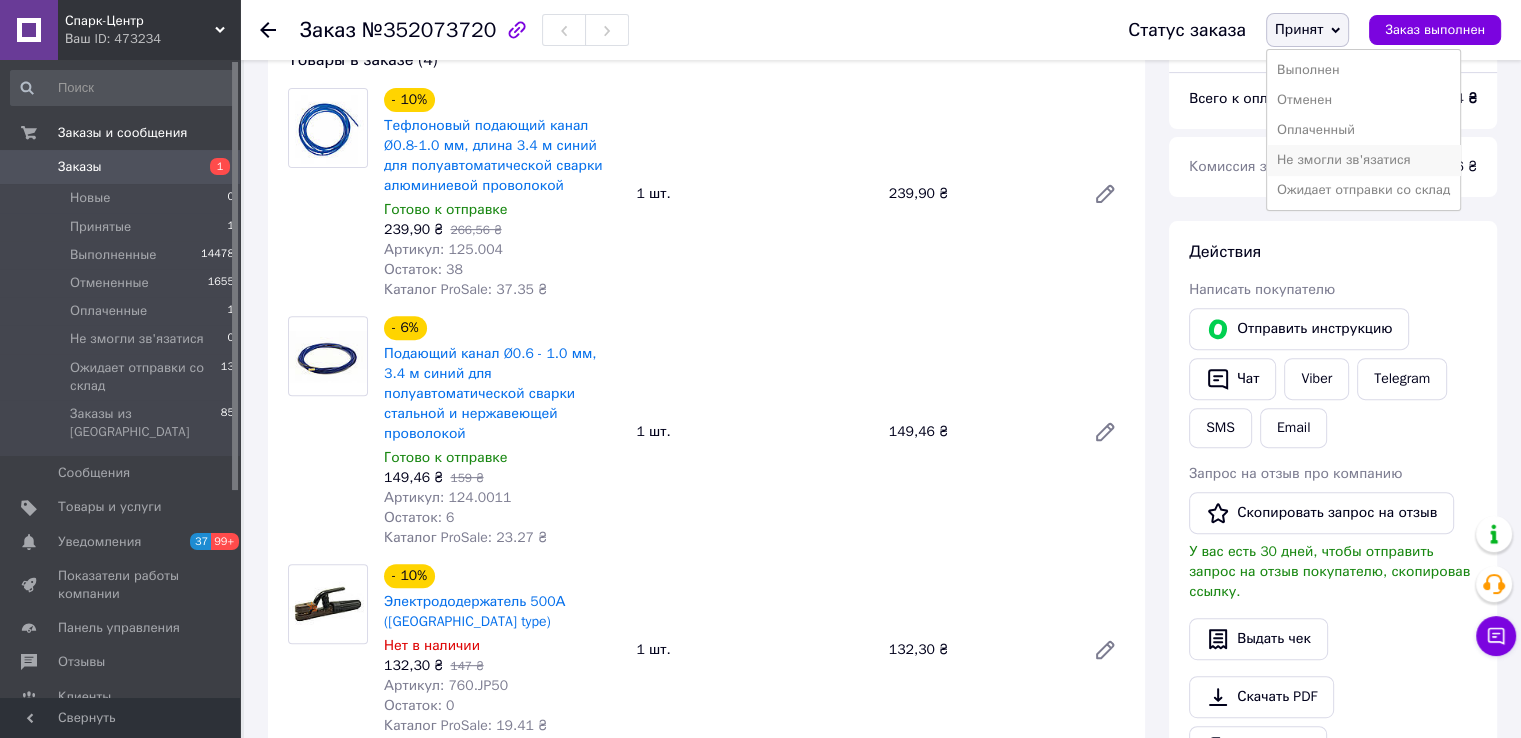 click on "Не змогли зв'язатися" at bounding box center [1363, 160] 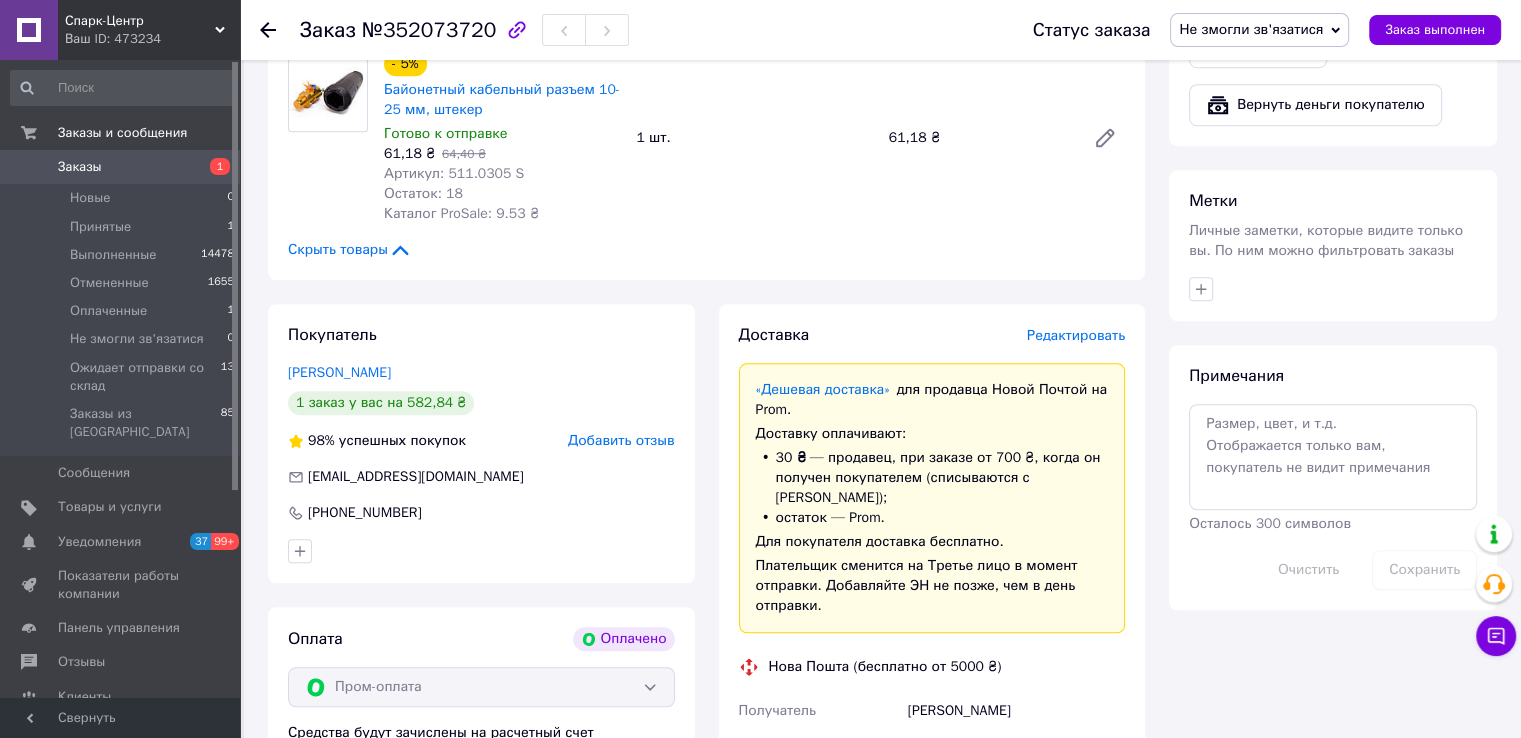 scroll, scrollTop: 1600, scrollLeft: 0, axis: vertical 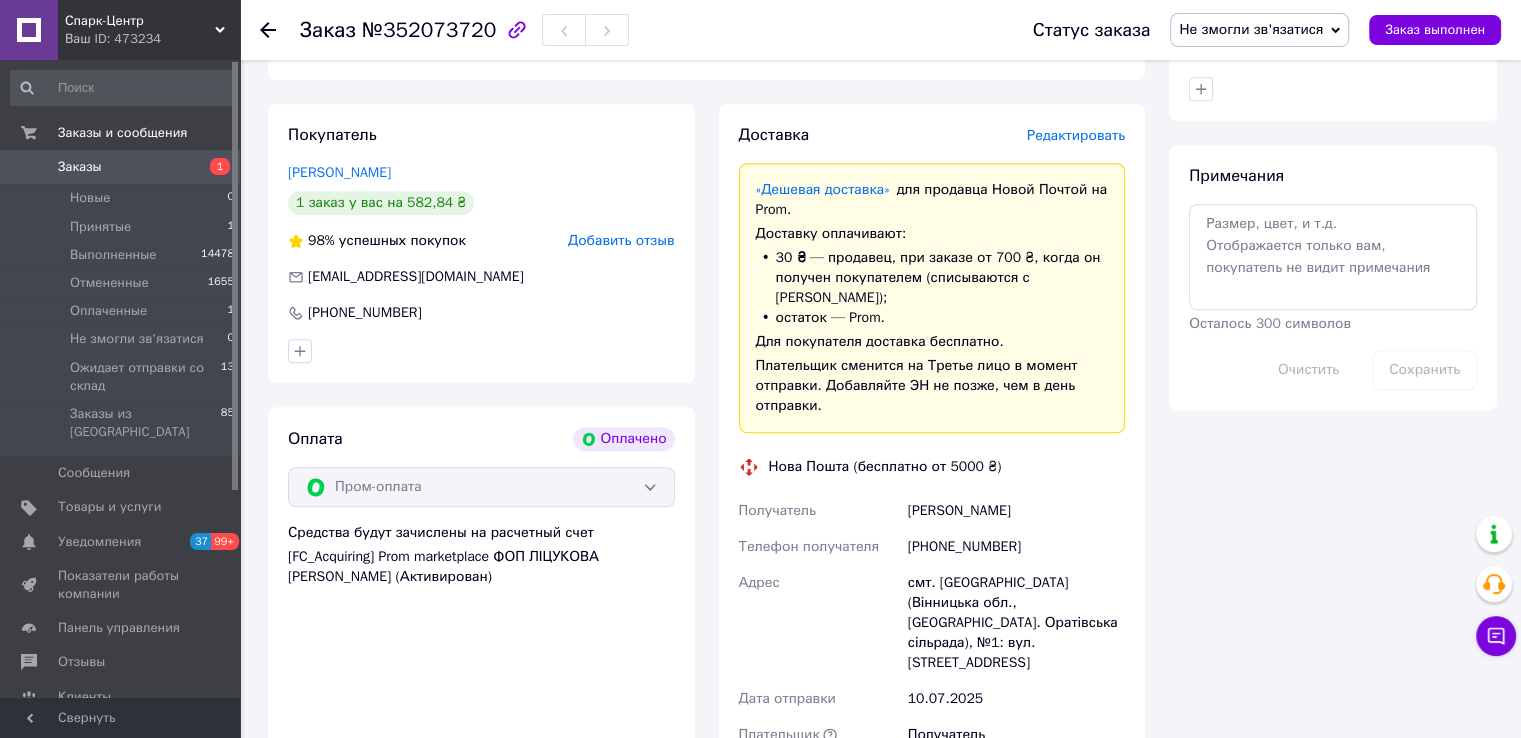 drag, startPoint x: 1061, startPoint y: 478, endPoint x: 887, endPoint y: 483, distance: 174.07182 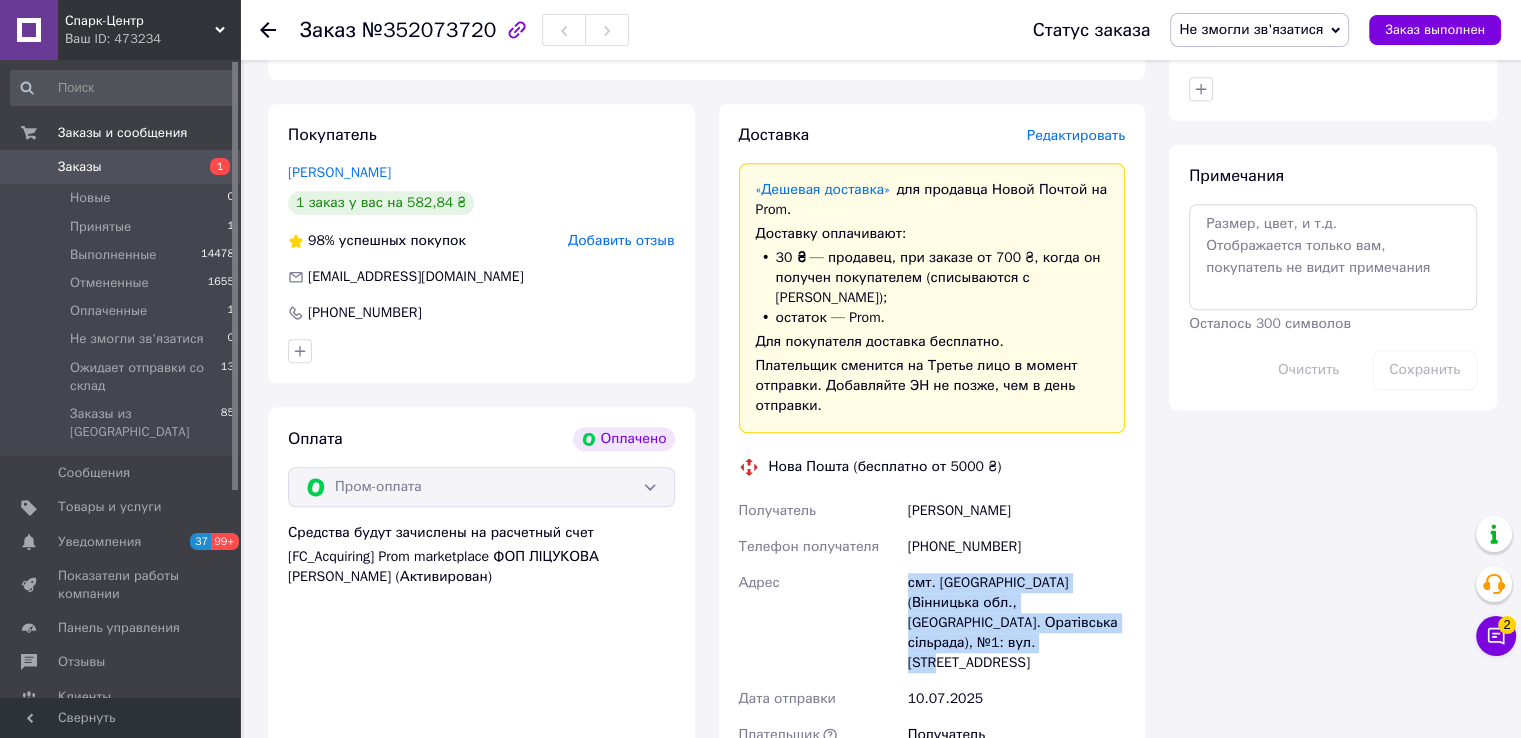drag, startPoint x: 905, startPoint y: 547, endPoint x: 1021, endPoint y: 612, distance: 132.96992 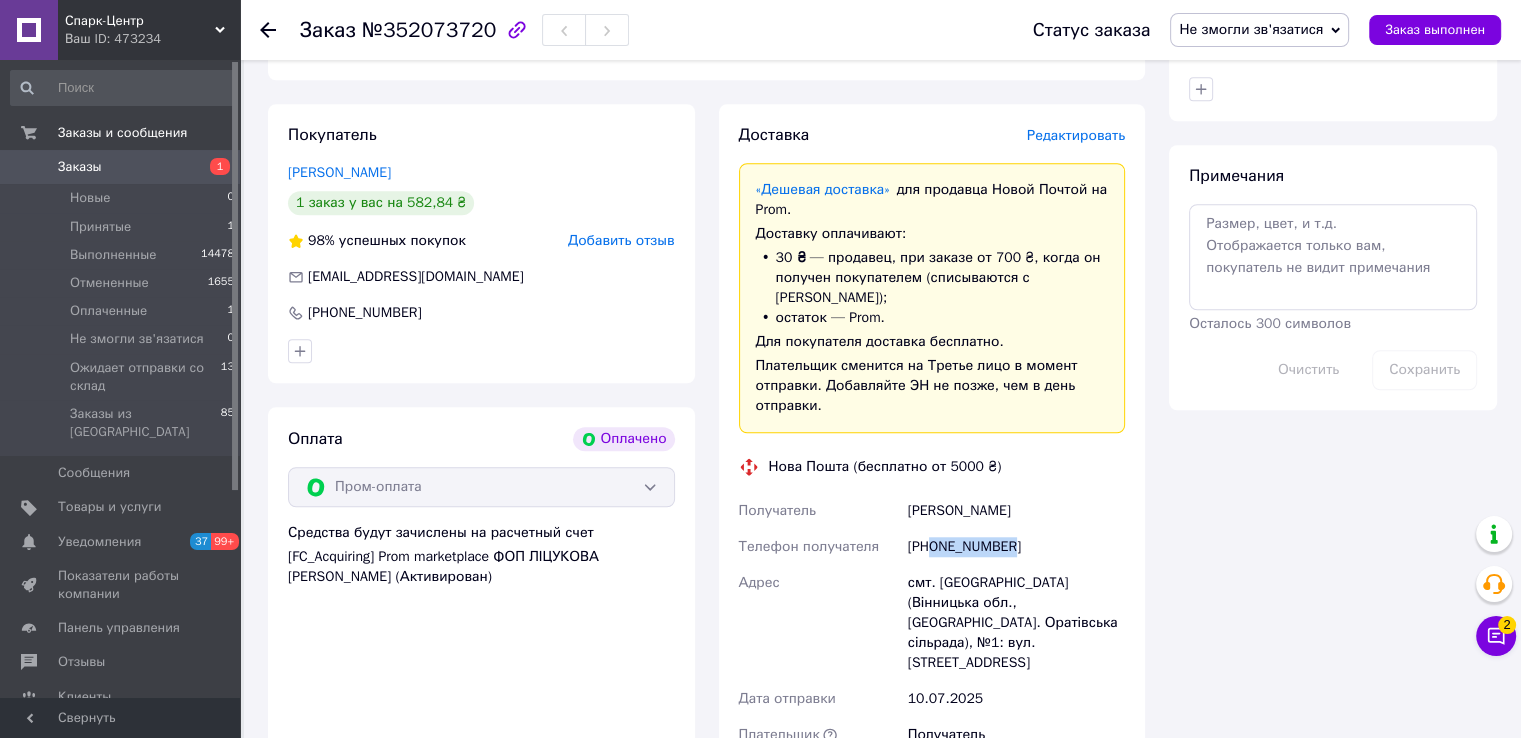 drag, startPoint x: 1020, startPoint y: 505, endPoint x: 933, endPoint y: 513, distance: 87.36704 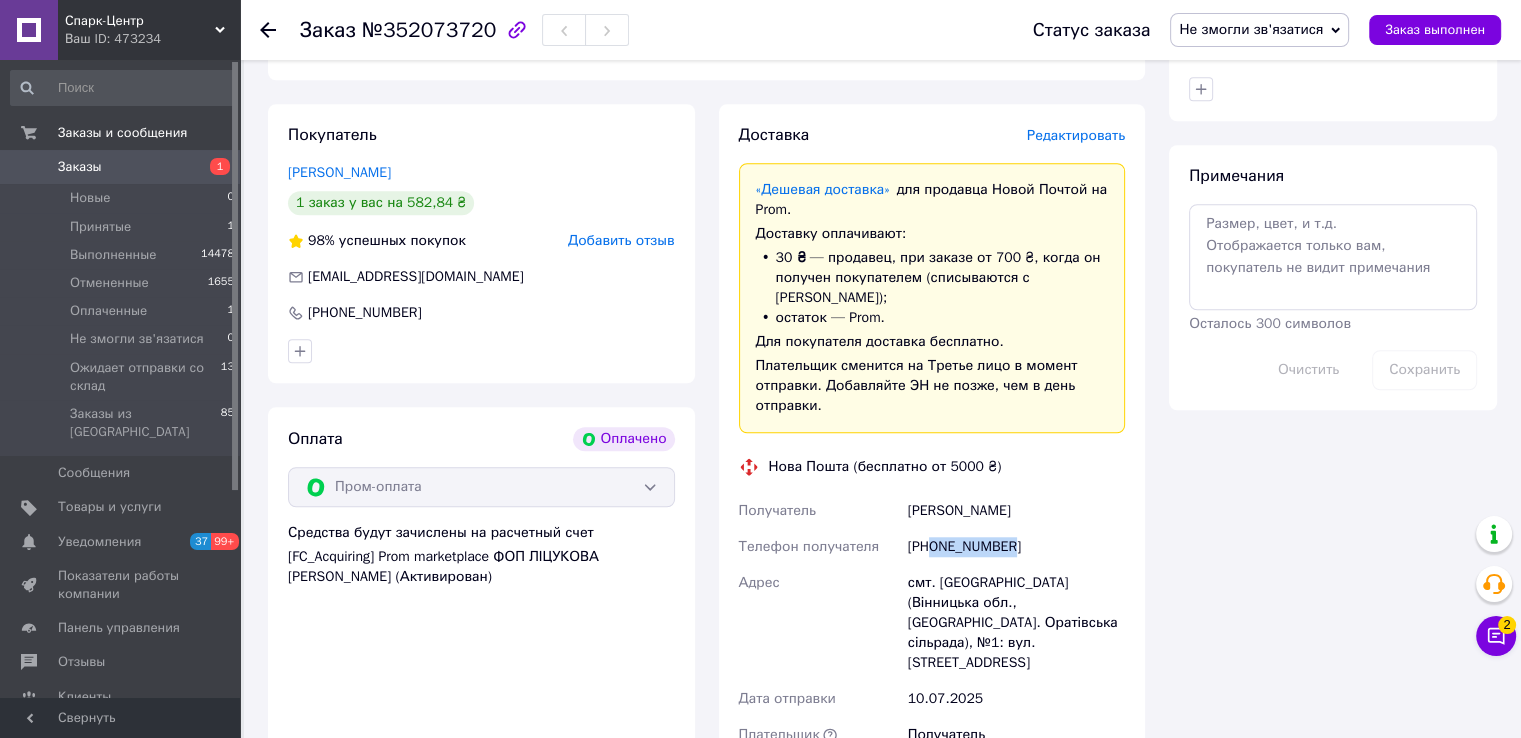 click on "[PHONE_NUMBER]" at bounding box center [1016, 547] 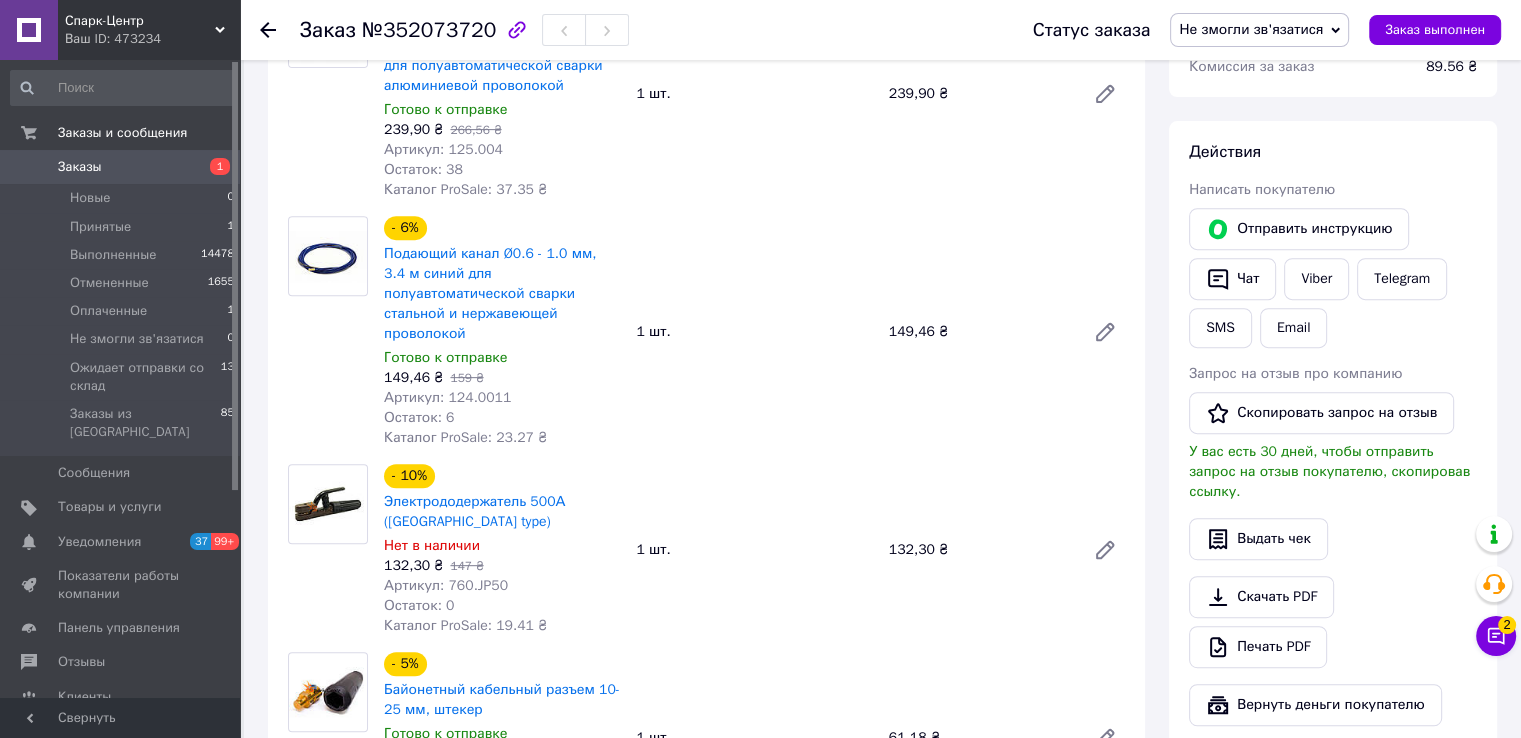 scroll, scrollTop: 900, scrollLeft: 0, axis: vertical 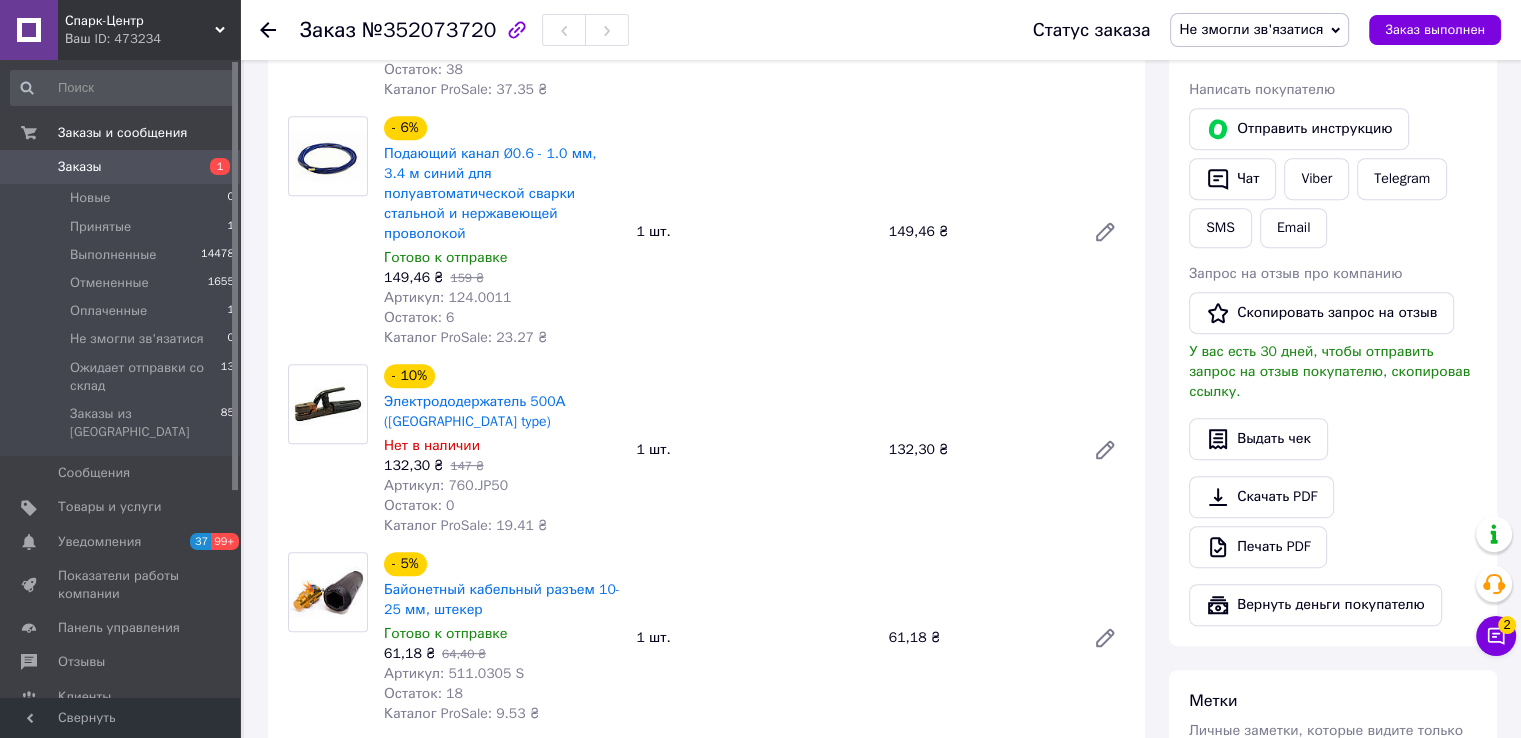 click on "Заказы" at bounding box center [80, 167] 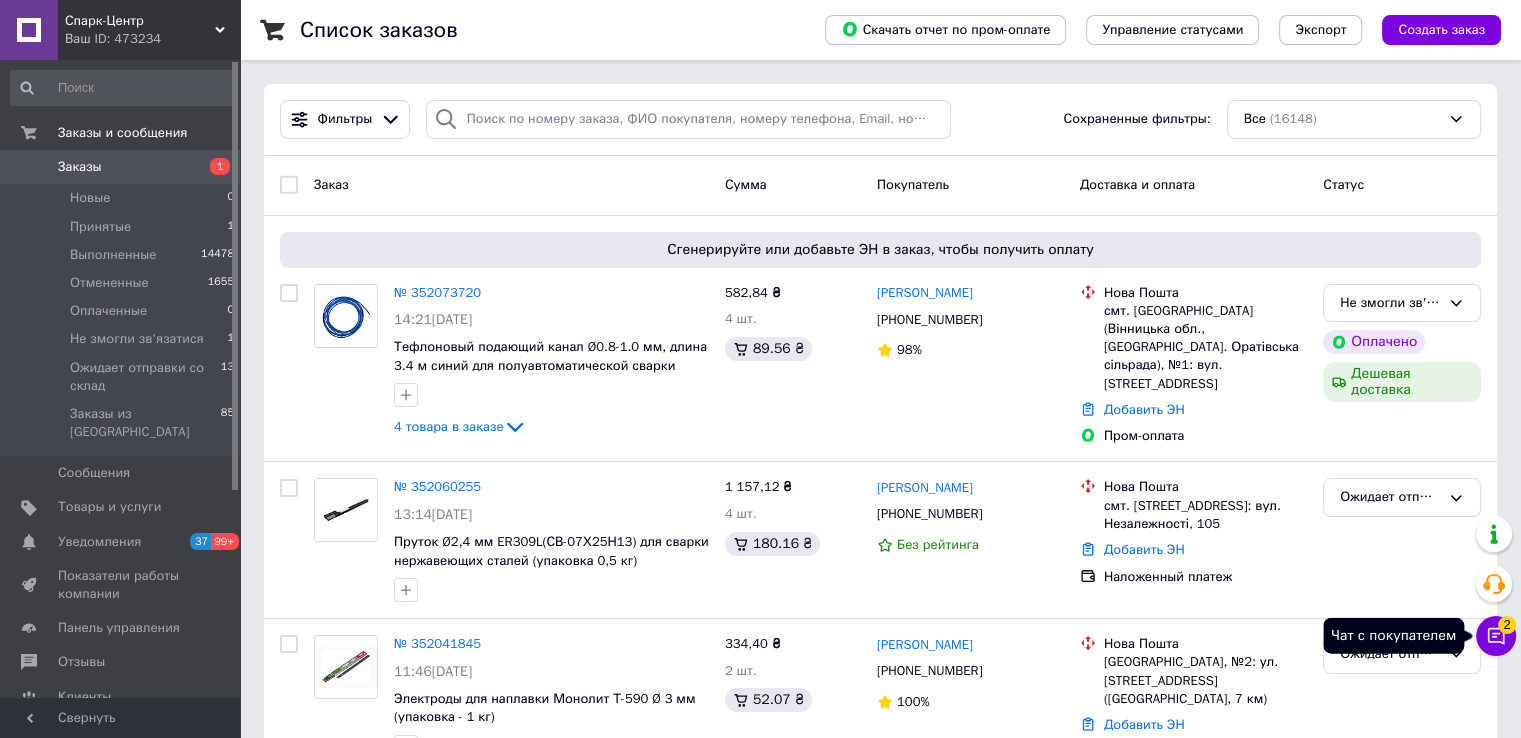 click 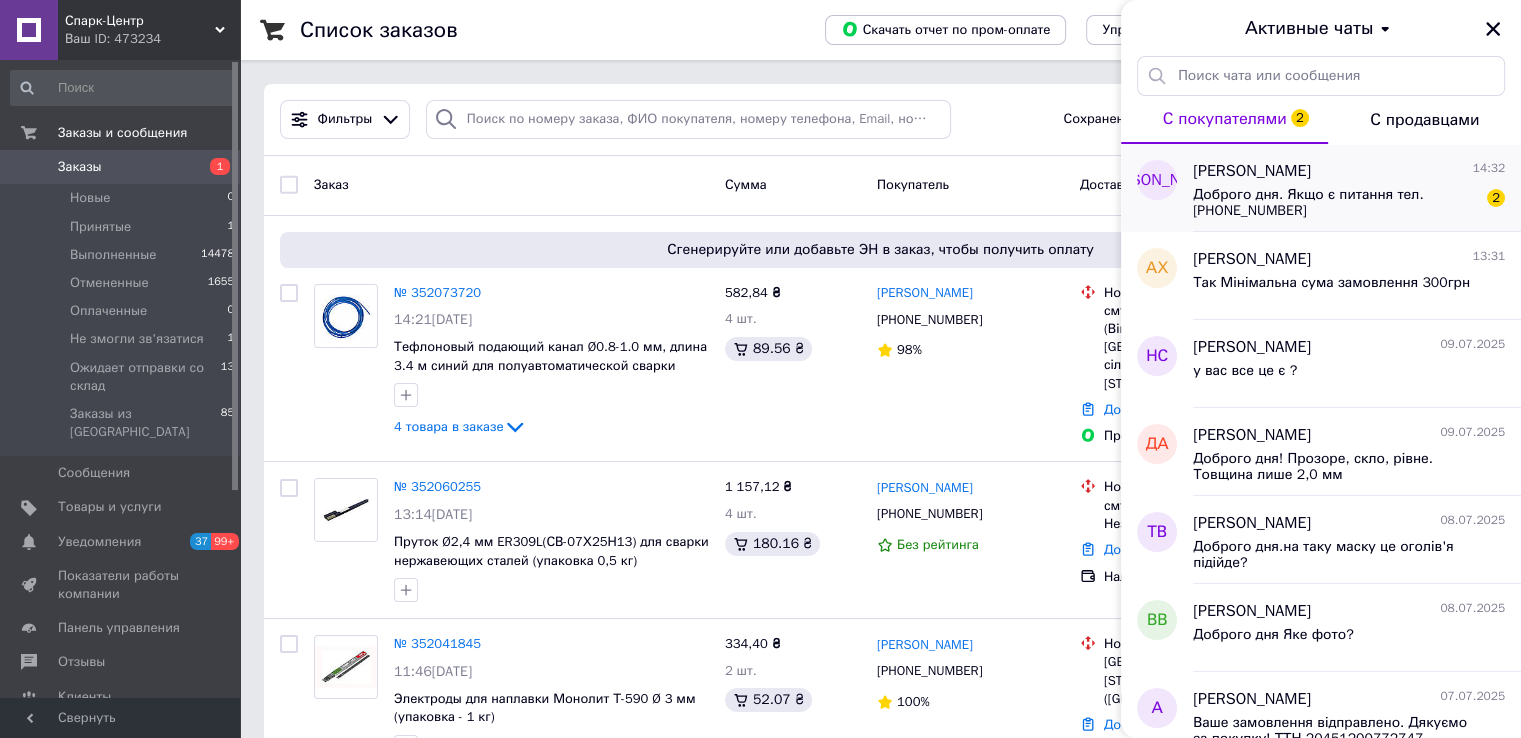 click on "Доброго дня. Якщо є питання тел. 0686523260" at bounding box center (1335, 203) 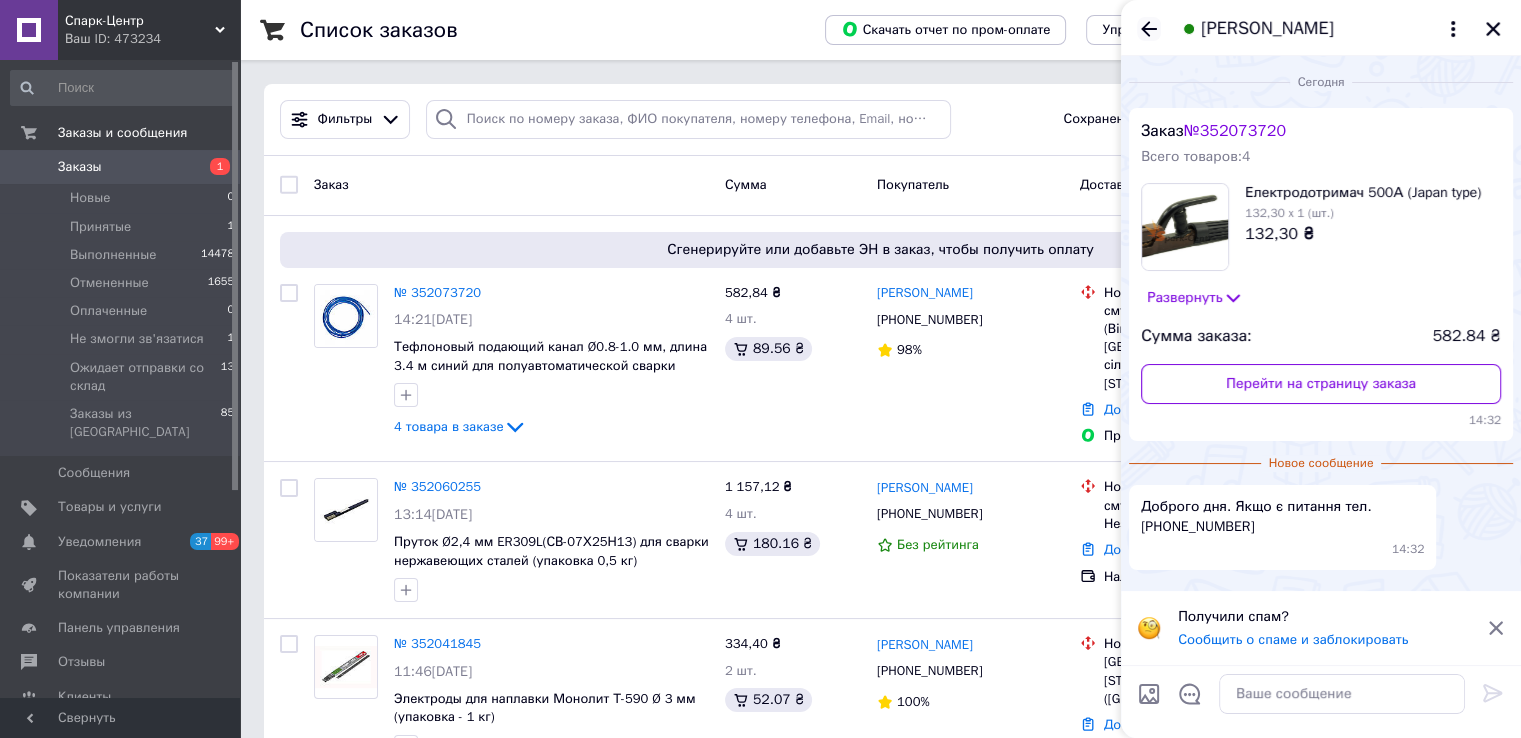 click 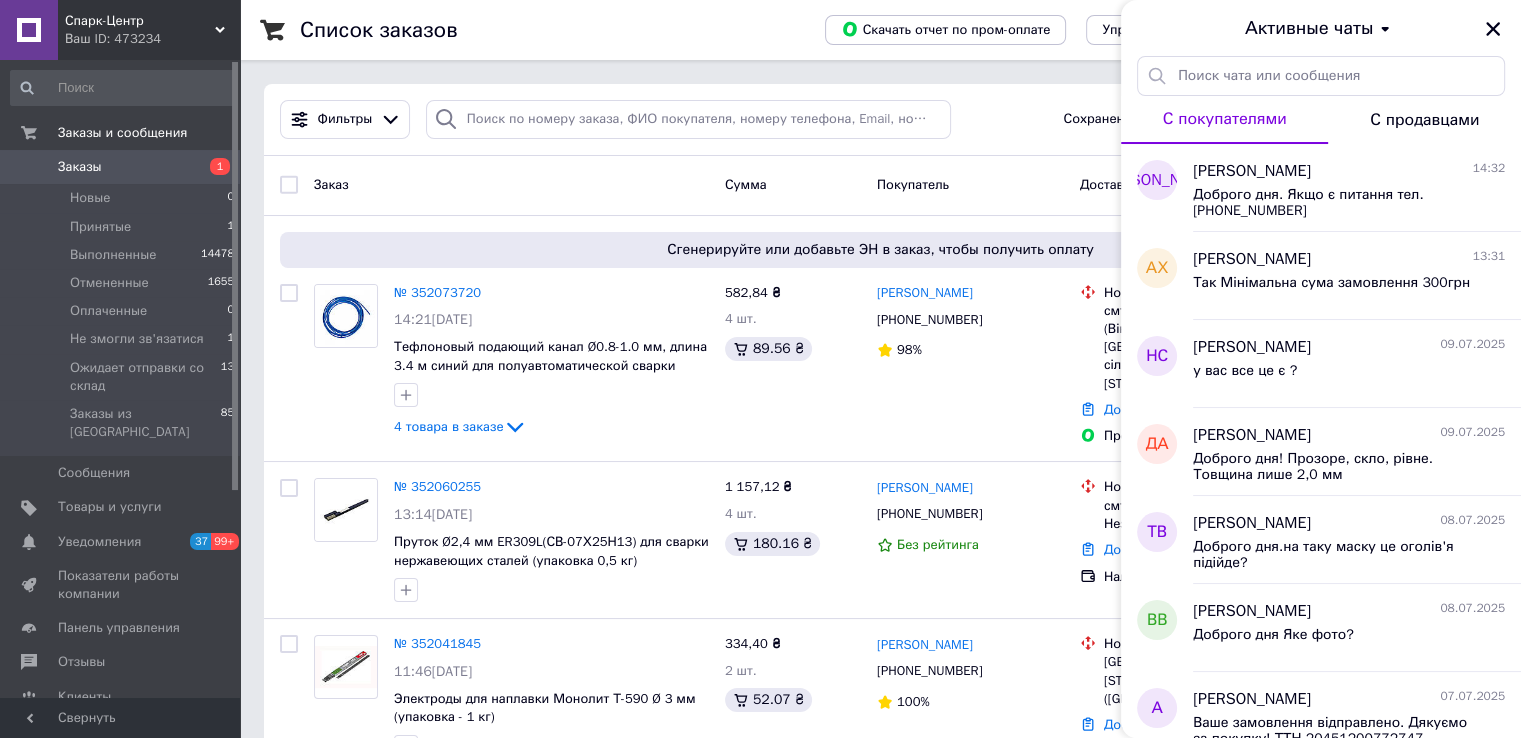 click 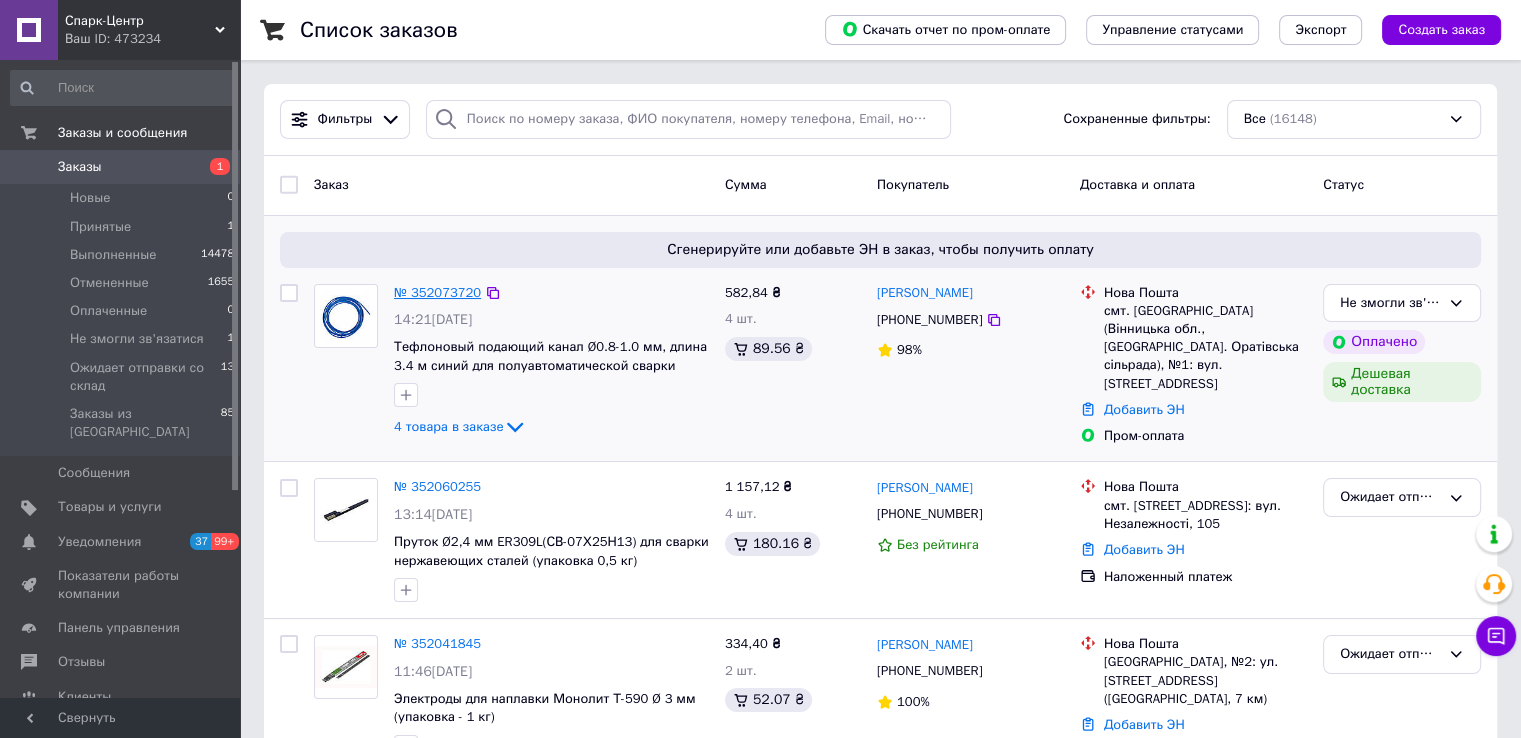 click on "№ 352073720" at bounding box center [437, 292] 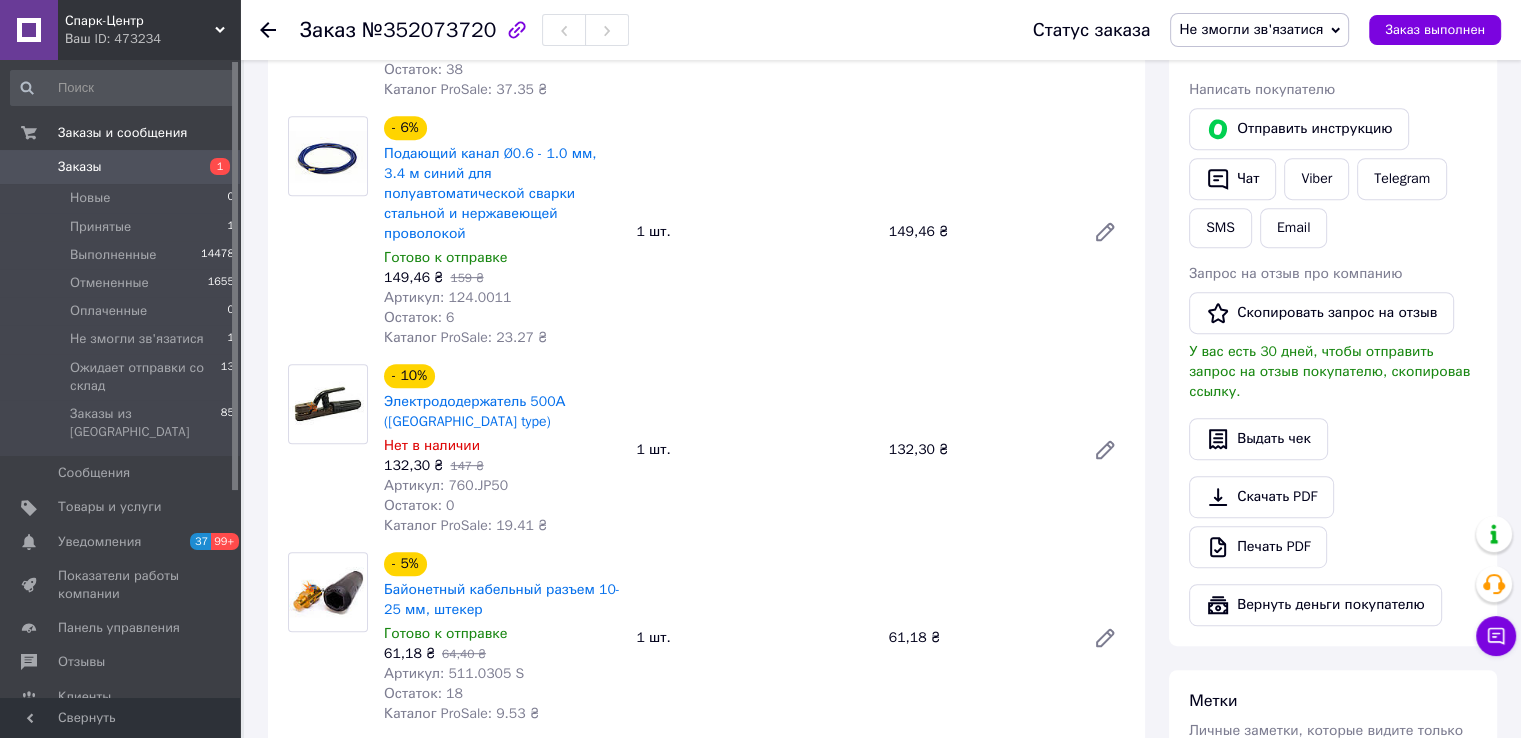 scroll, scrollTop: 600, scrollLeft: 0, axis: vertical 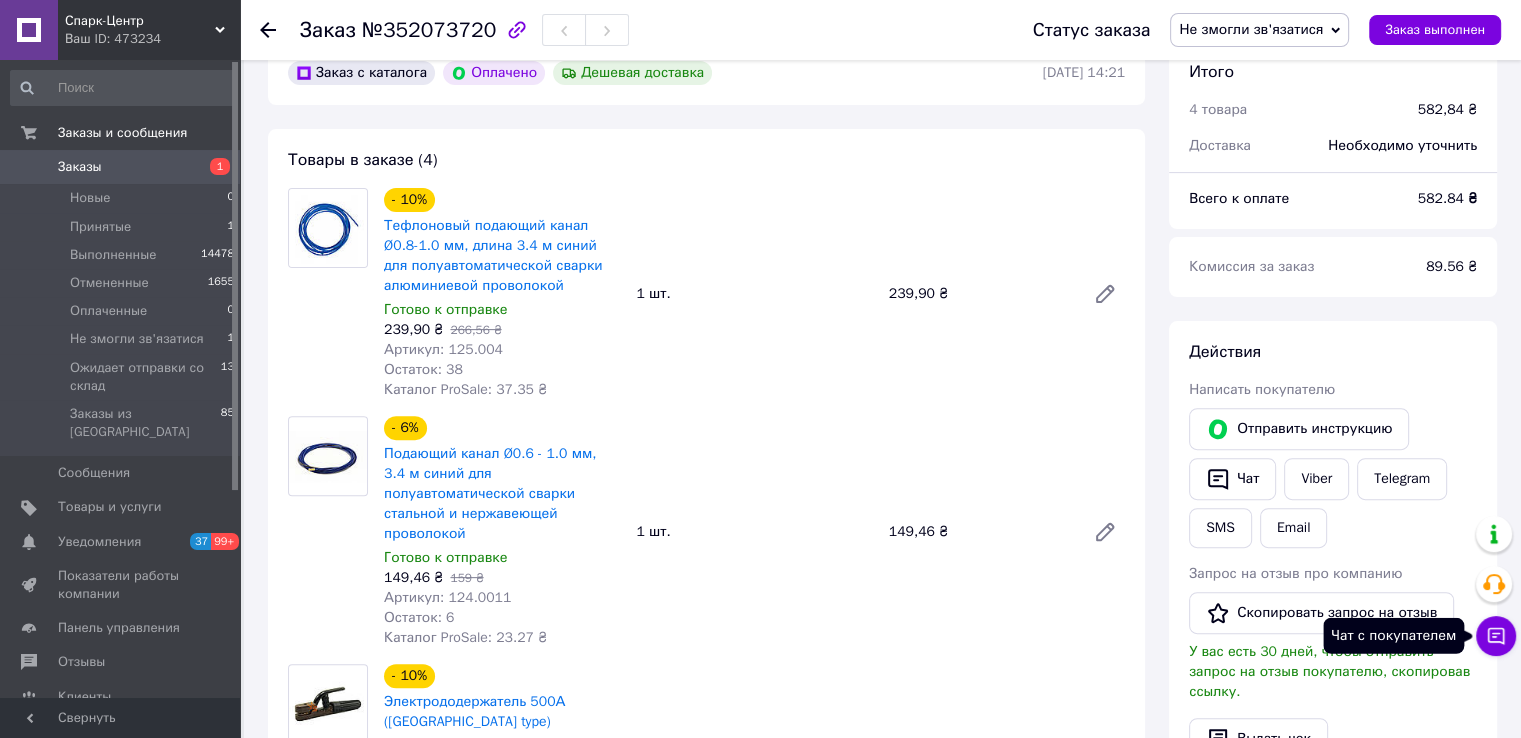 click 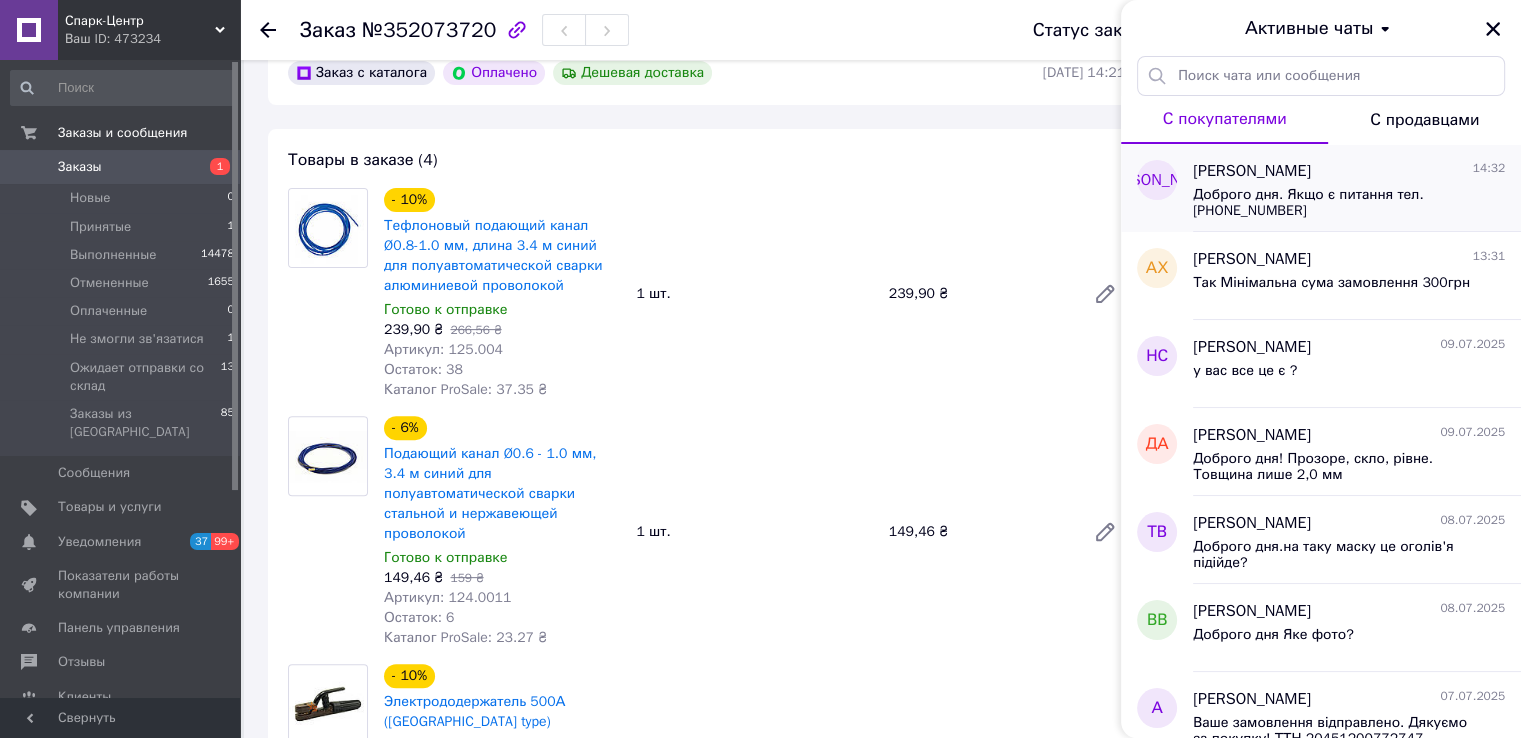 click on "Доброго дня. Якщо є питання тел. 0686523260" at bounding box center [1335, 203] 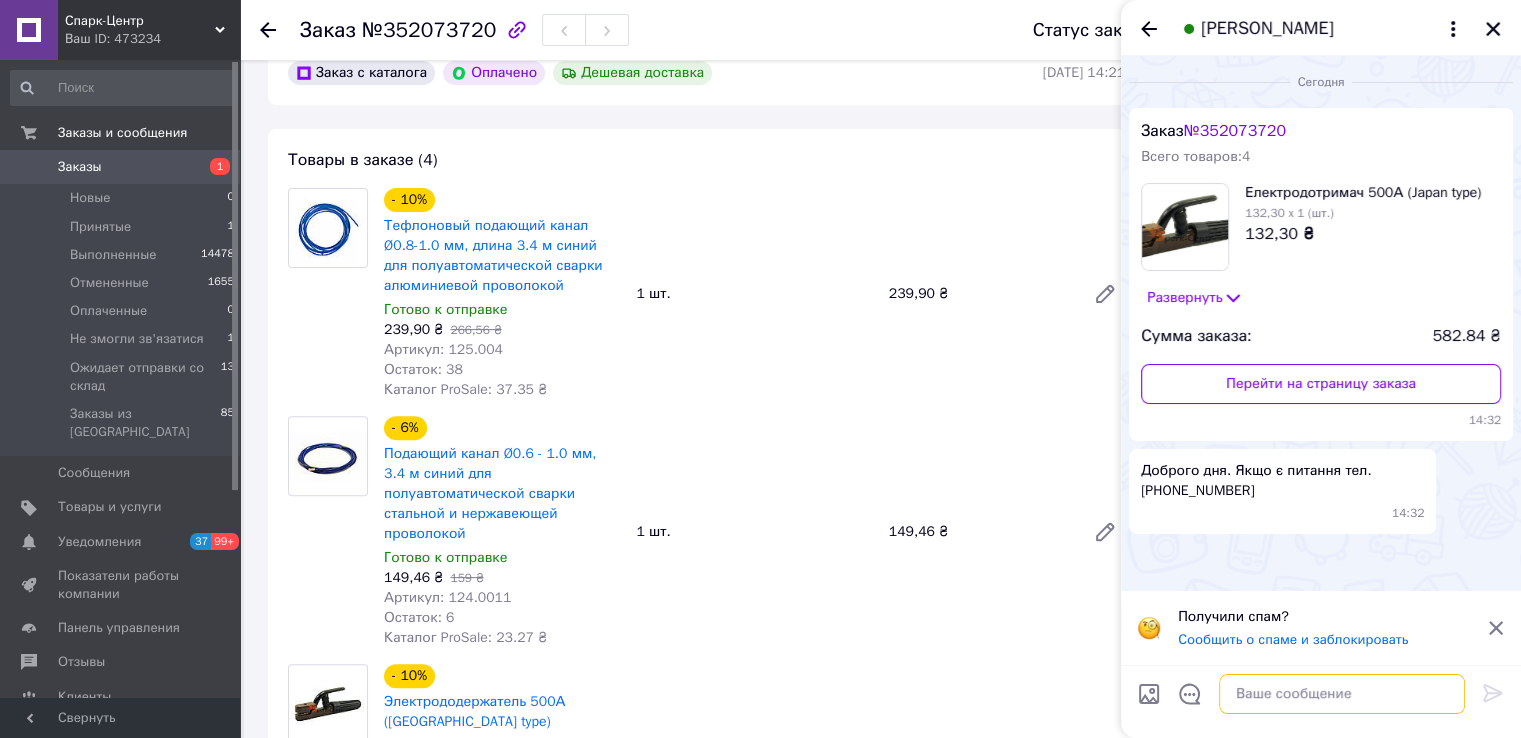 paste on "https://spark-centr.com.ua/ua/p995665522-nippel-latunnyj-dlya.html" 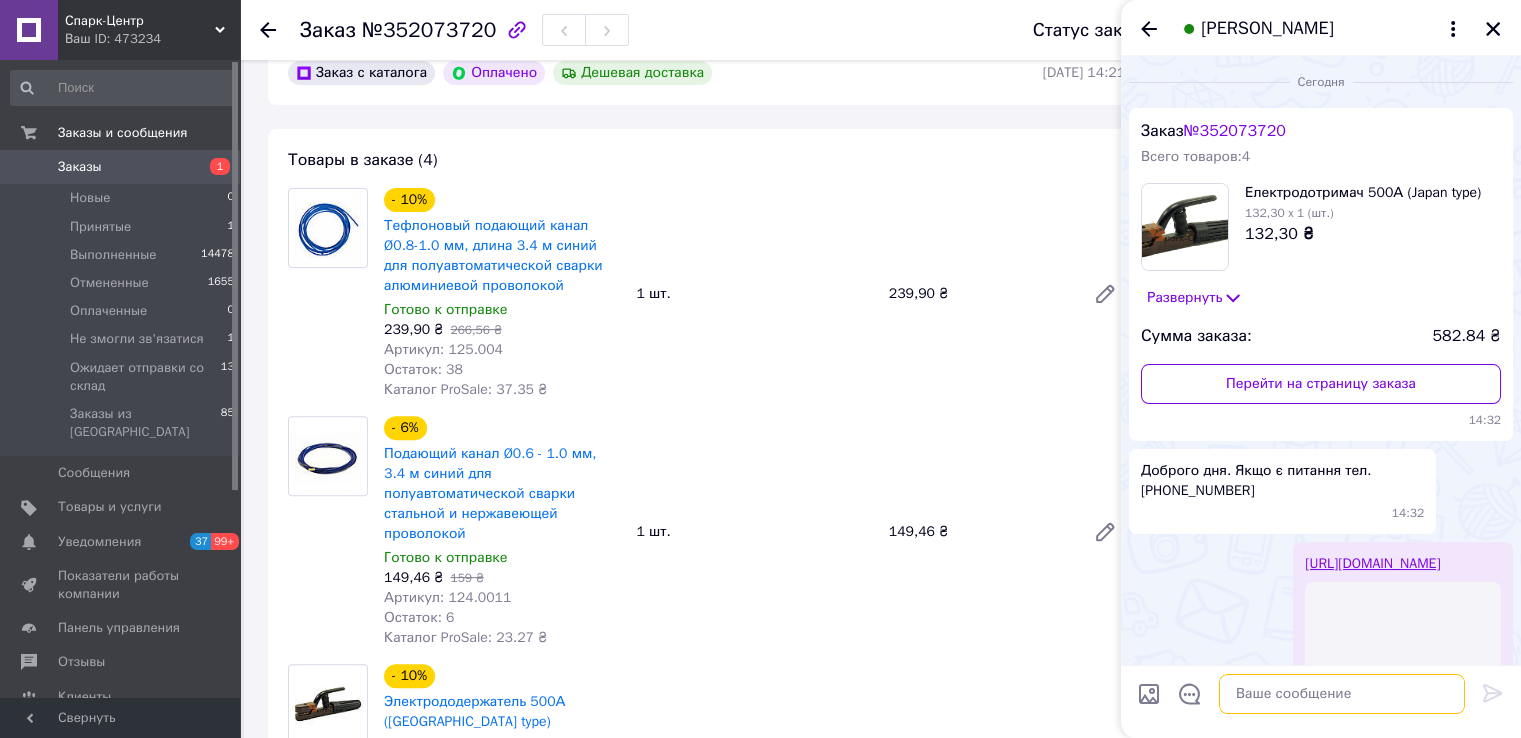 scroll, scrollTop: 218, scrollLeft: 0, axis: vertical 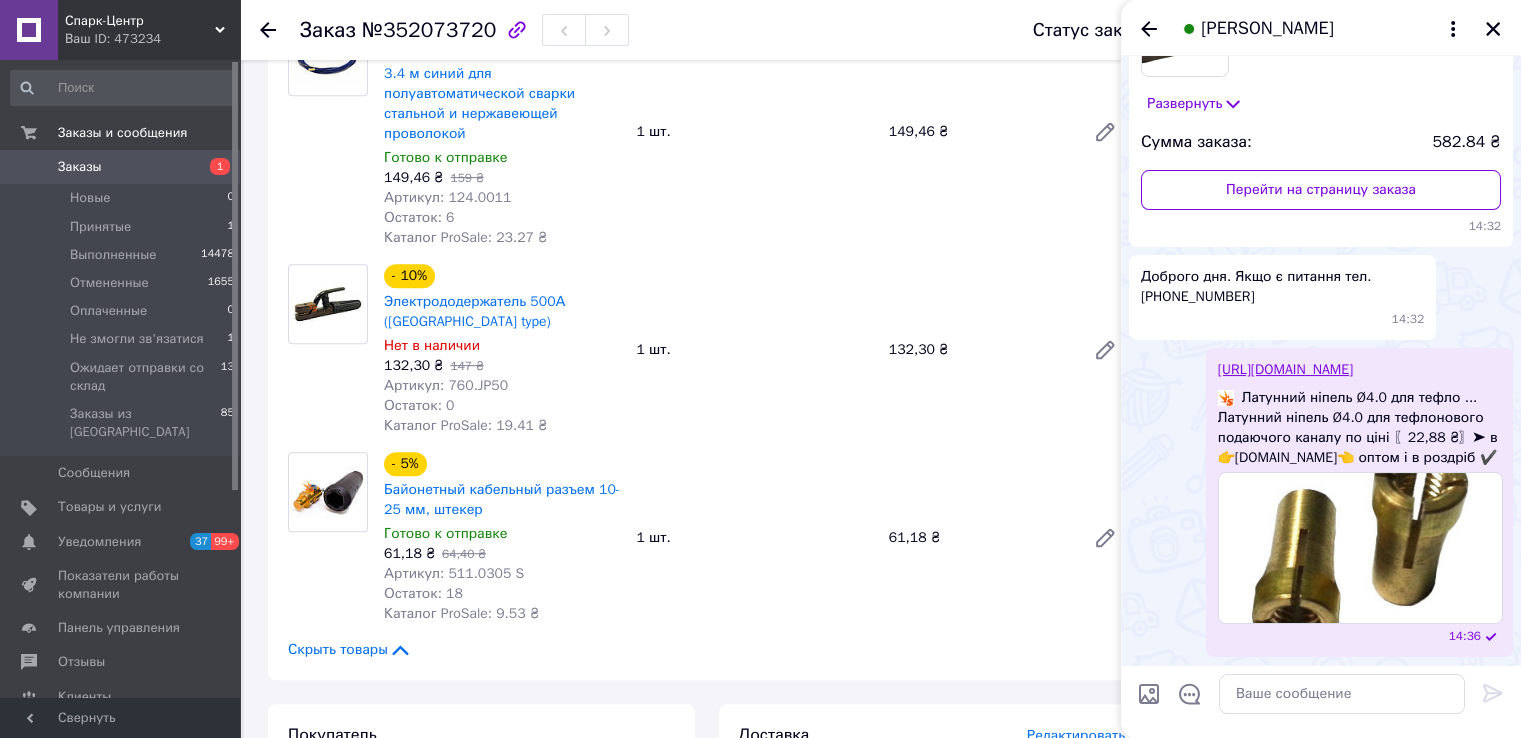 click on "Доброго дня. Якщо є питання тел. 0686523260 14:32" at bounding box center (1321, 297) 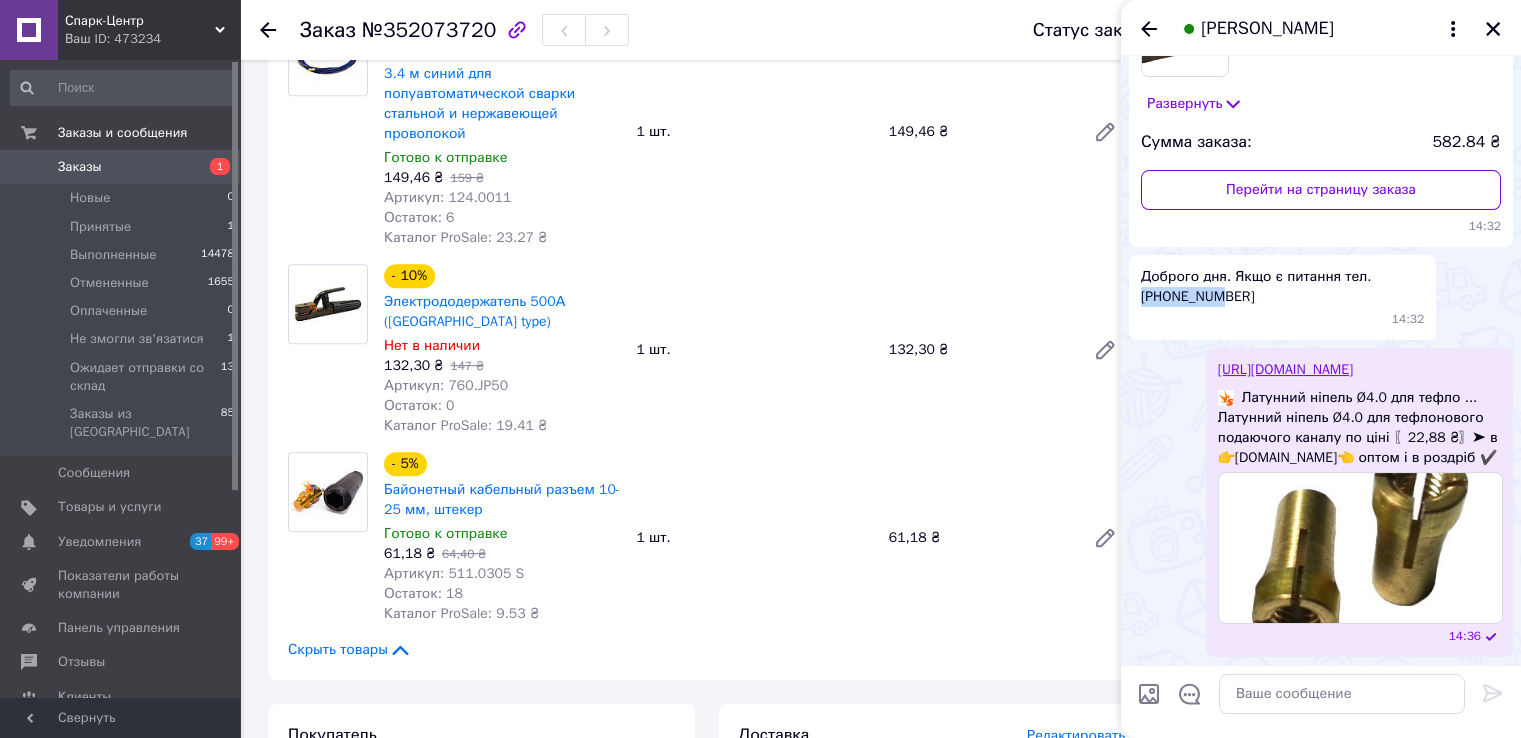 drag, startPoint x: 1216, startPoint y: 275, endPoint x: 1139, endPoint y: 284, distance: 77.52419 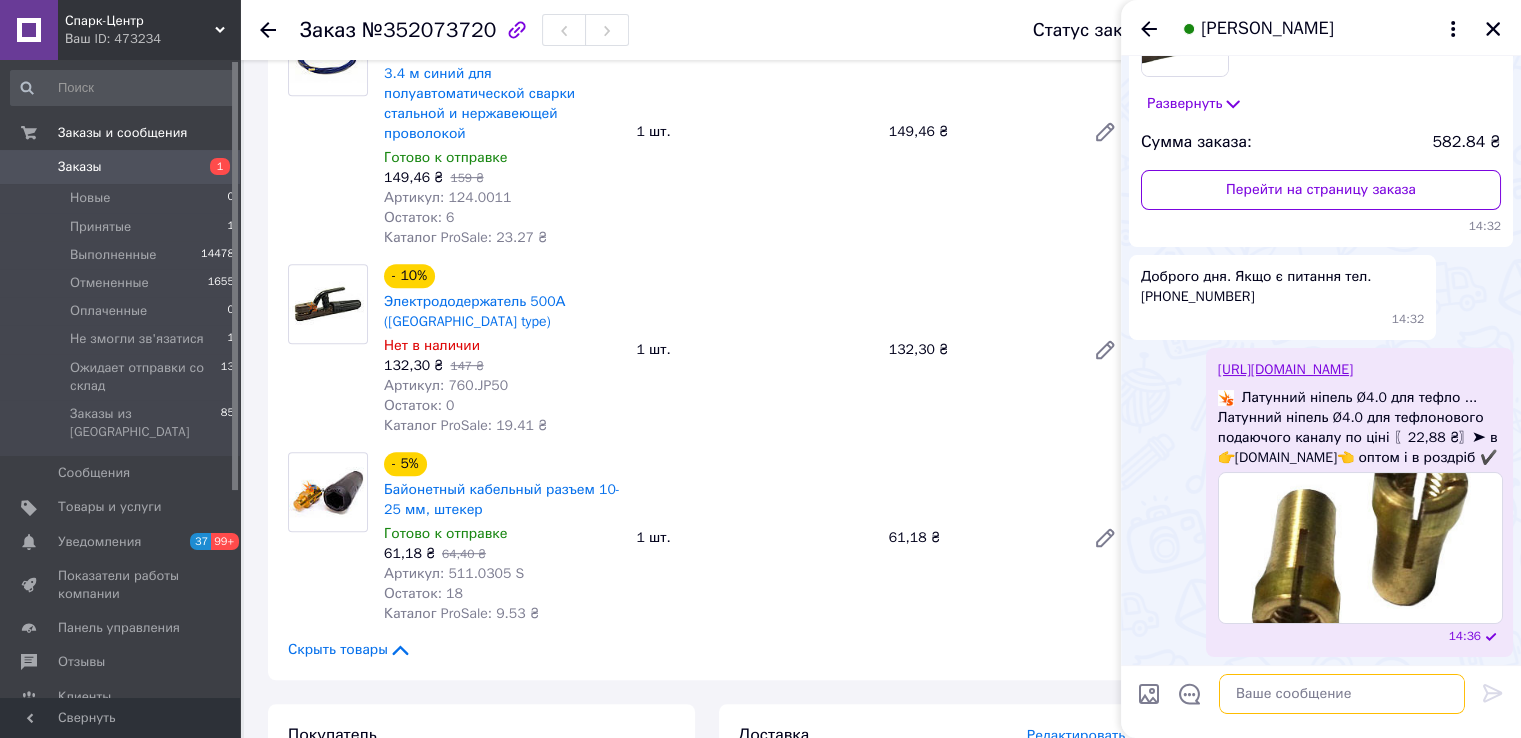 click at bounding box center (1342, 694) 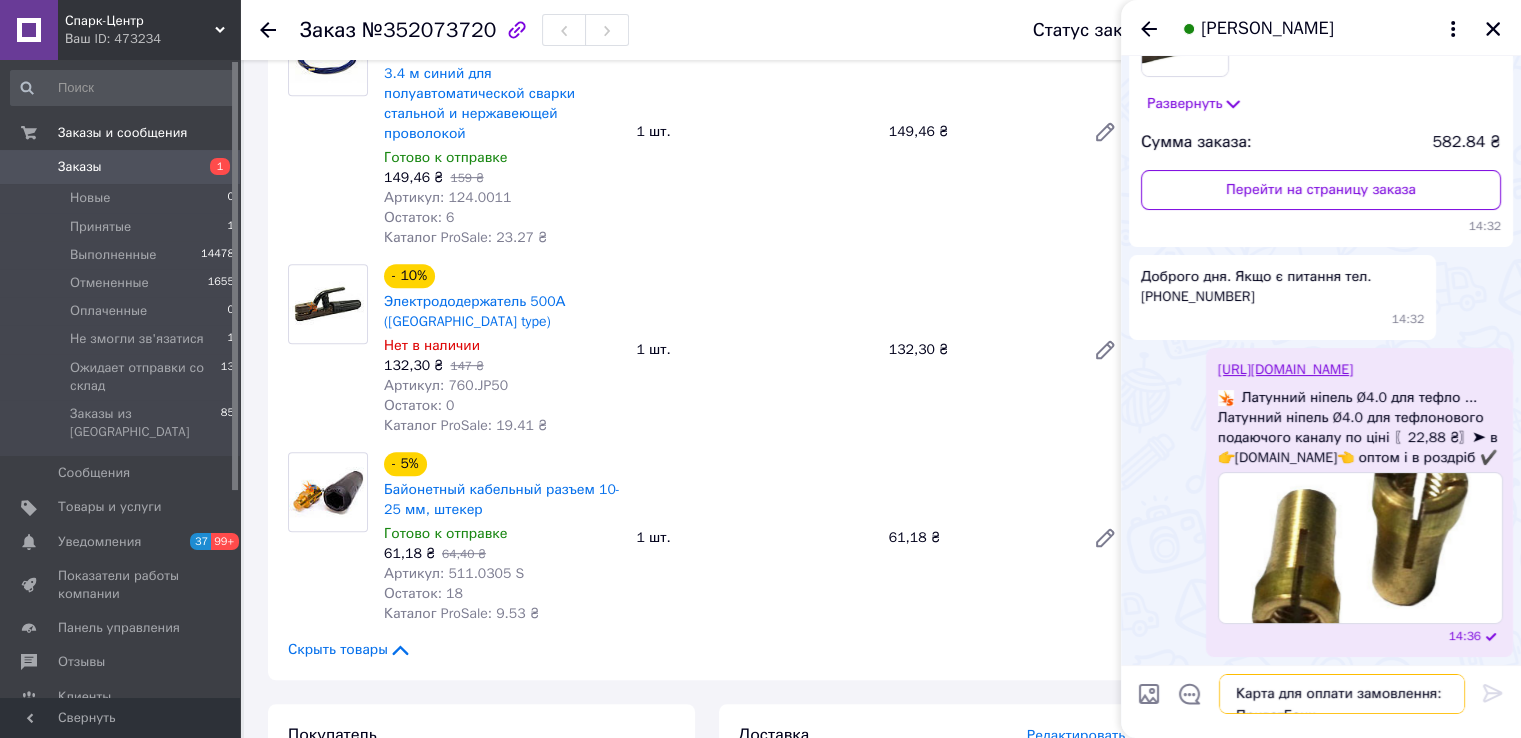 scroll, scrollTop: 1, scrollLeft: 0, axis: vertical 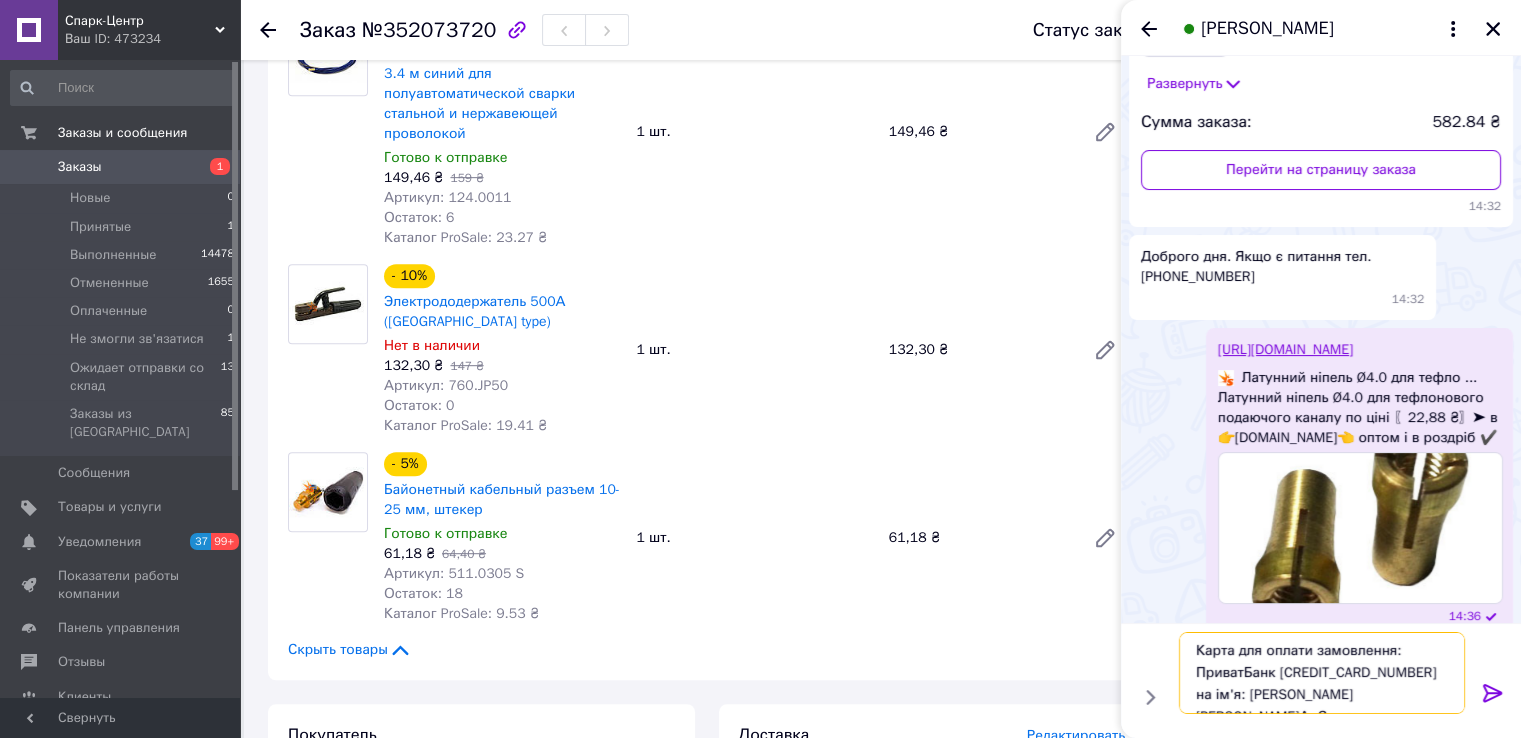 click on "Карта для оплати замовлення: ПриватБанк 5363 5421 0782 5839 на ім'я: Ліцукова Ю.А. Сума:  грн" at bounding box center [1322, 673] 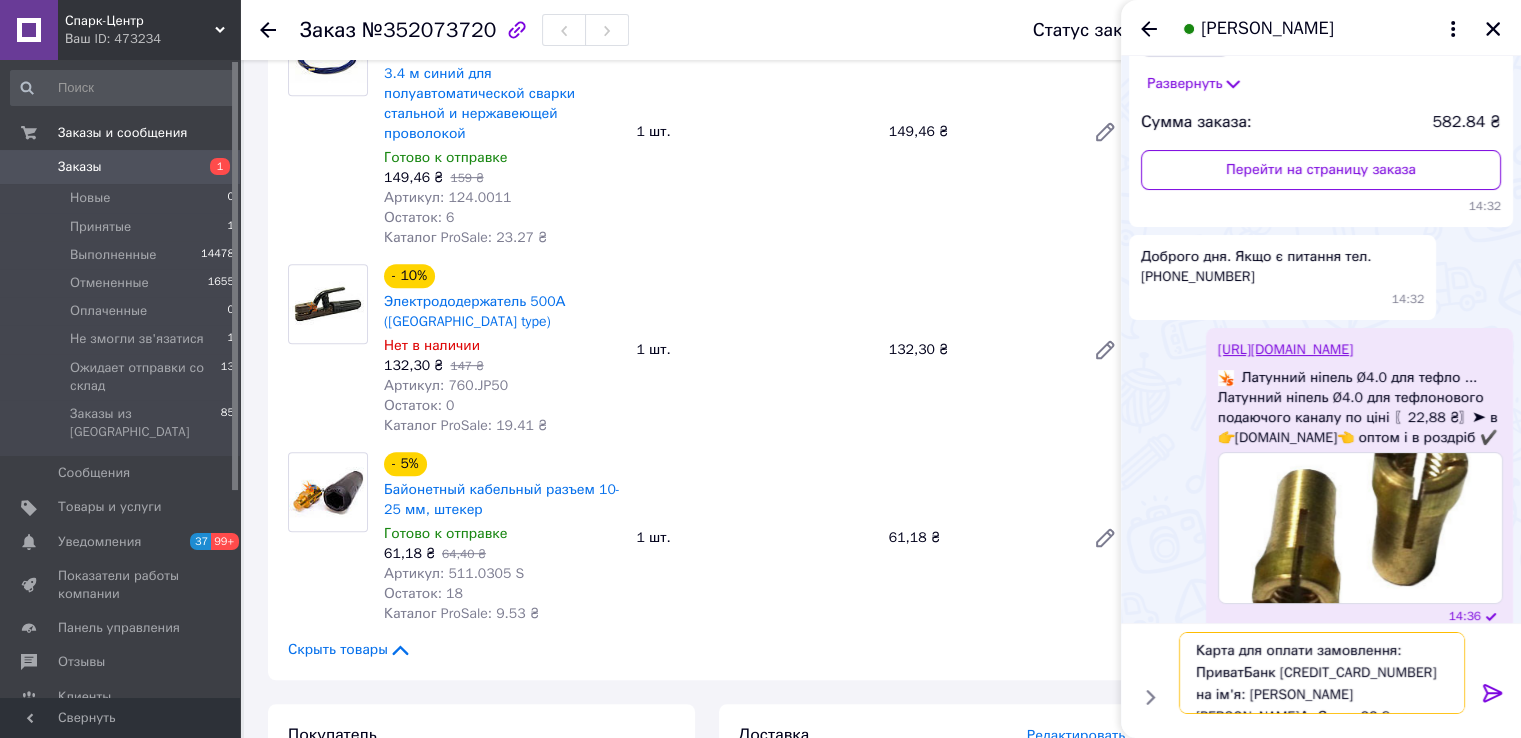 type on "Карта для оплати замовлення: ПриватБанк 5363 5421 0782 5839 на ім'я: Ліцукова Ю.А. Сума: 22,88 грн" 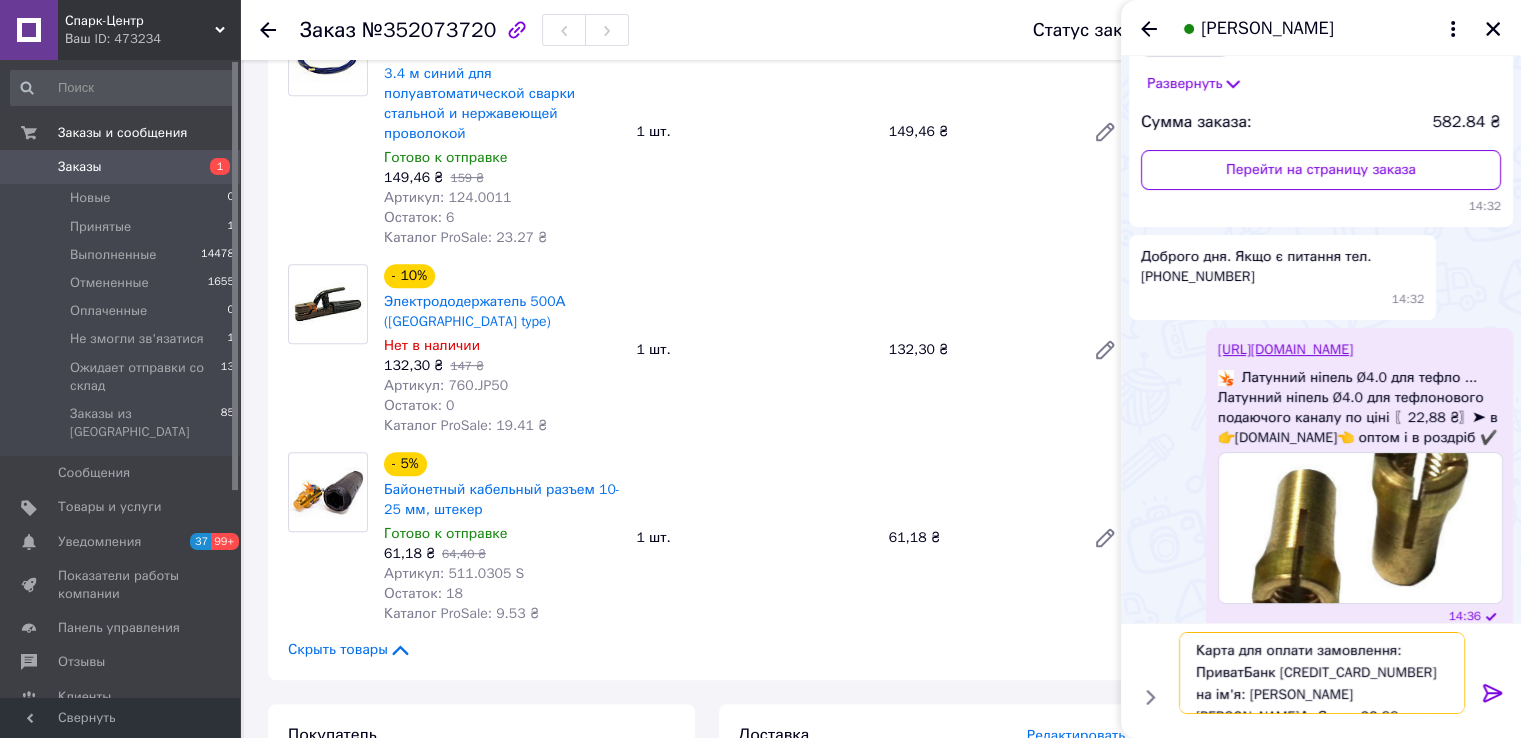 type 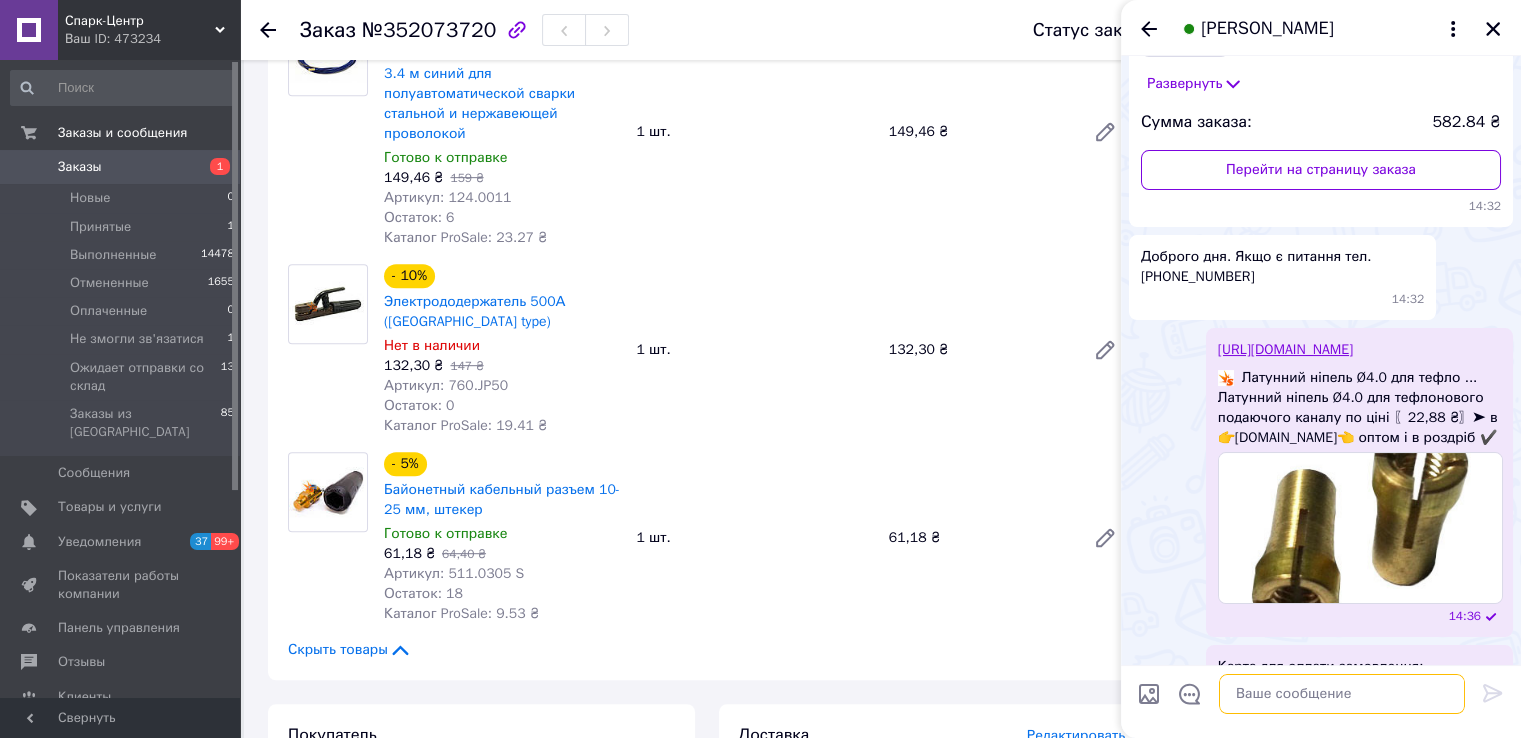 scroll, scrollTop: 0, scrollLeft: 0, axis: both 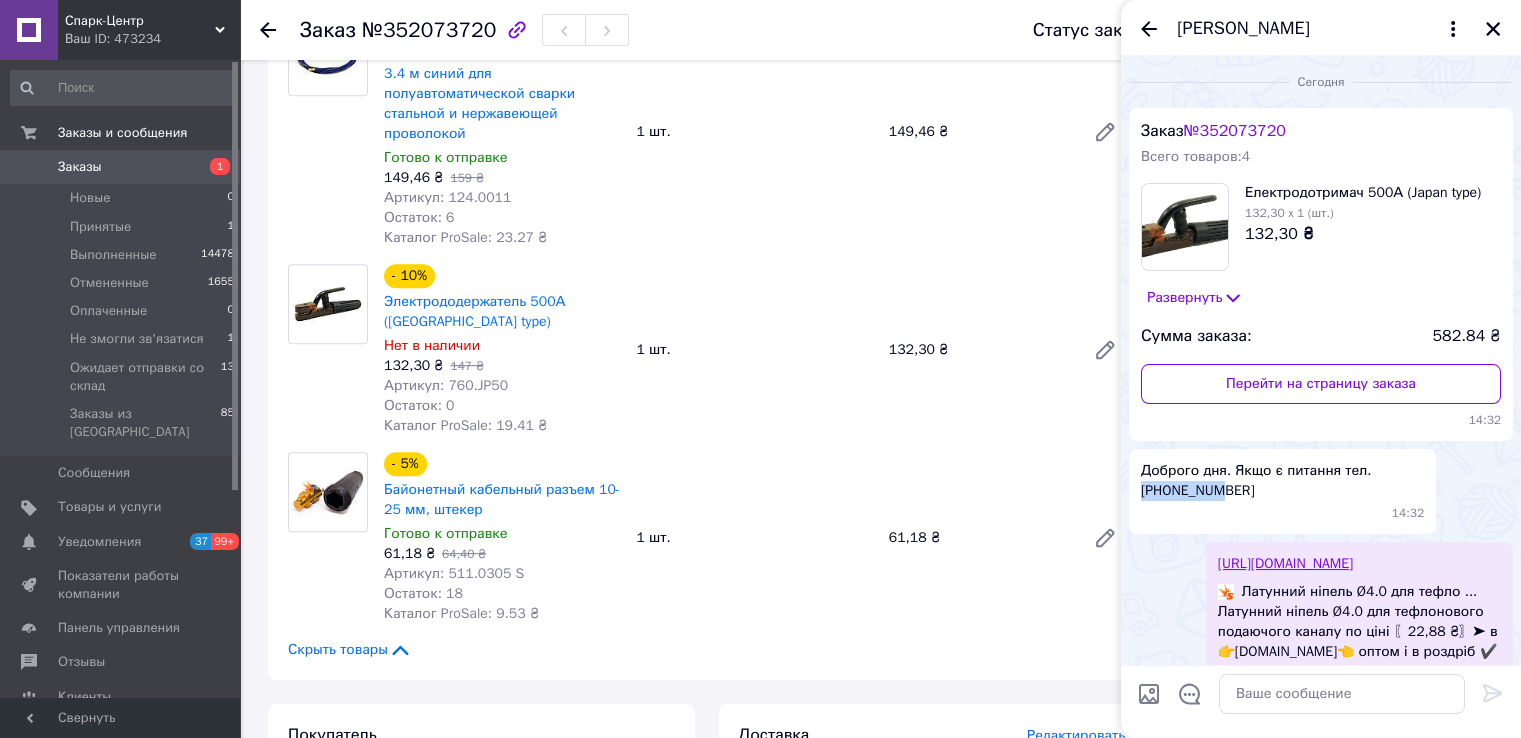 drag, startPoint x: 1222, startPoint y: 493, endPoint x: 1125, endPoint y: 498, distance: 97.128784 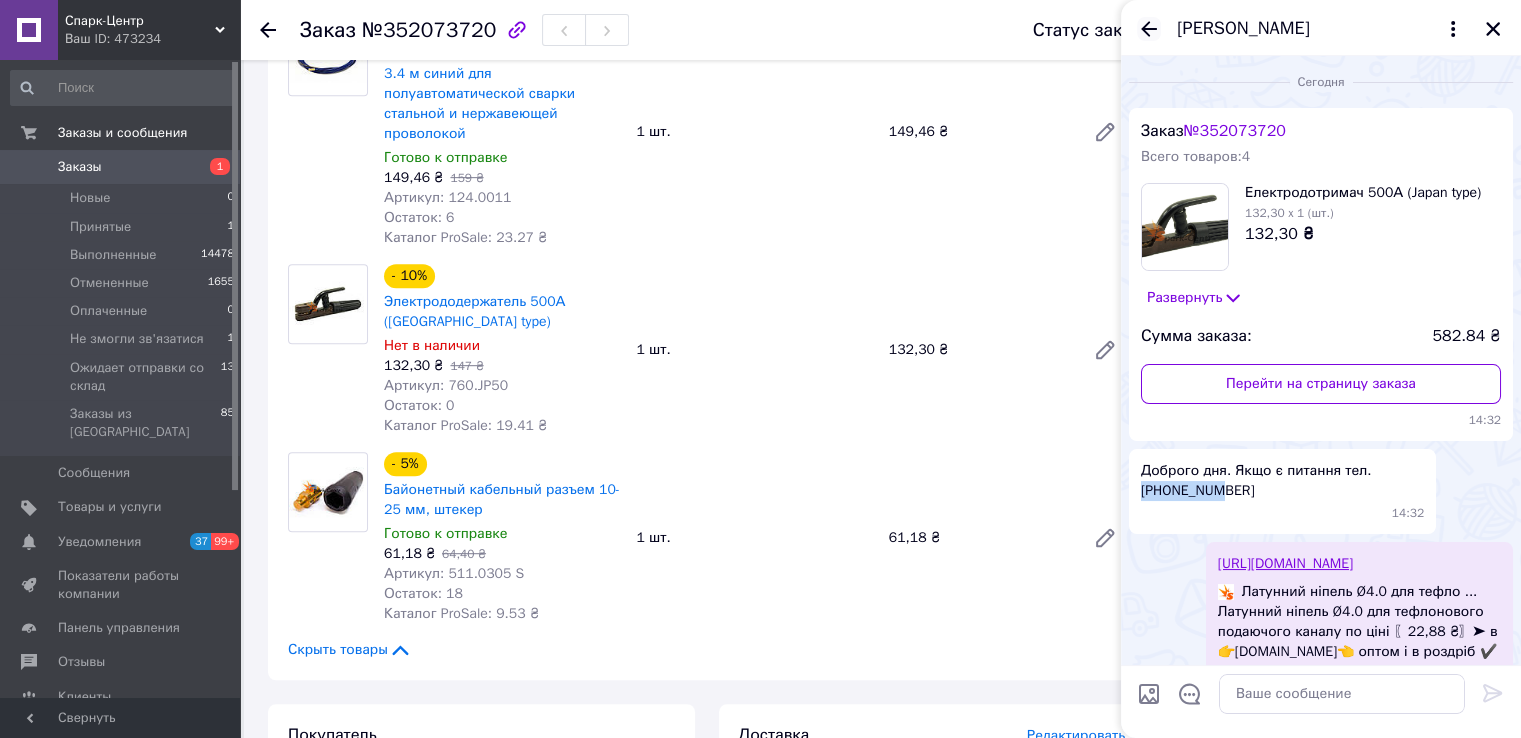 click 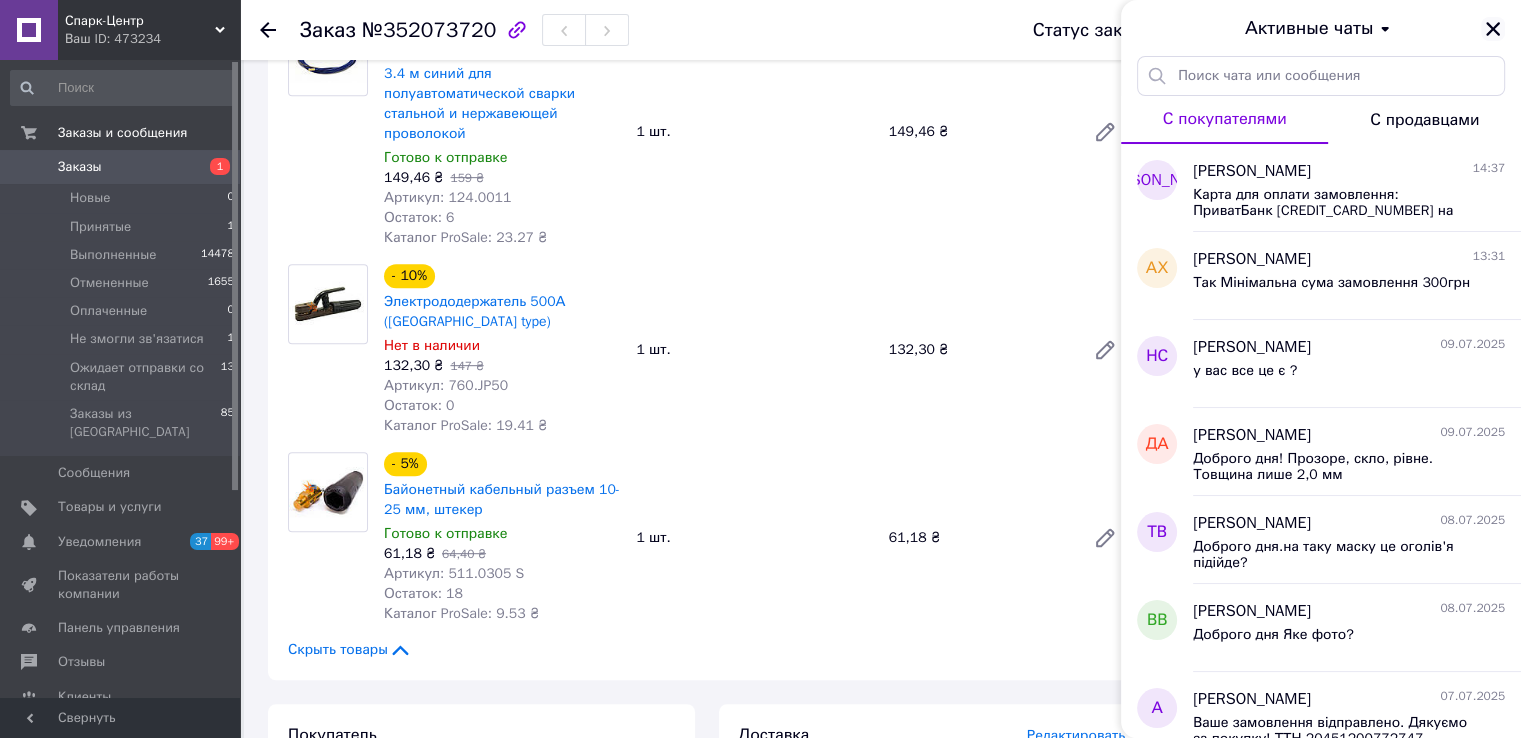 click 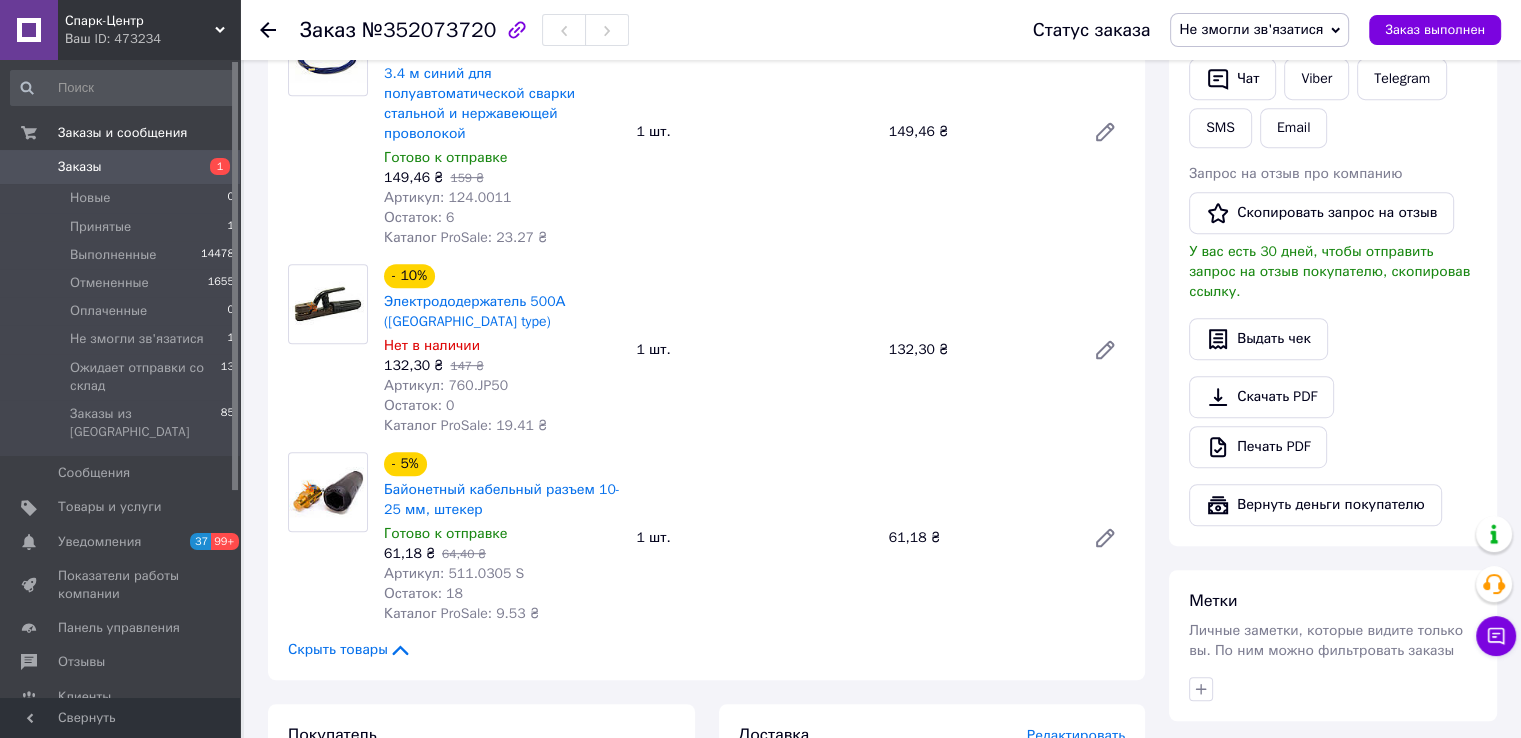 click on "Не змогли зв'язатися" at bounding box center [1251, 29] 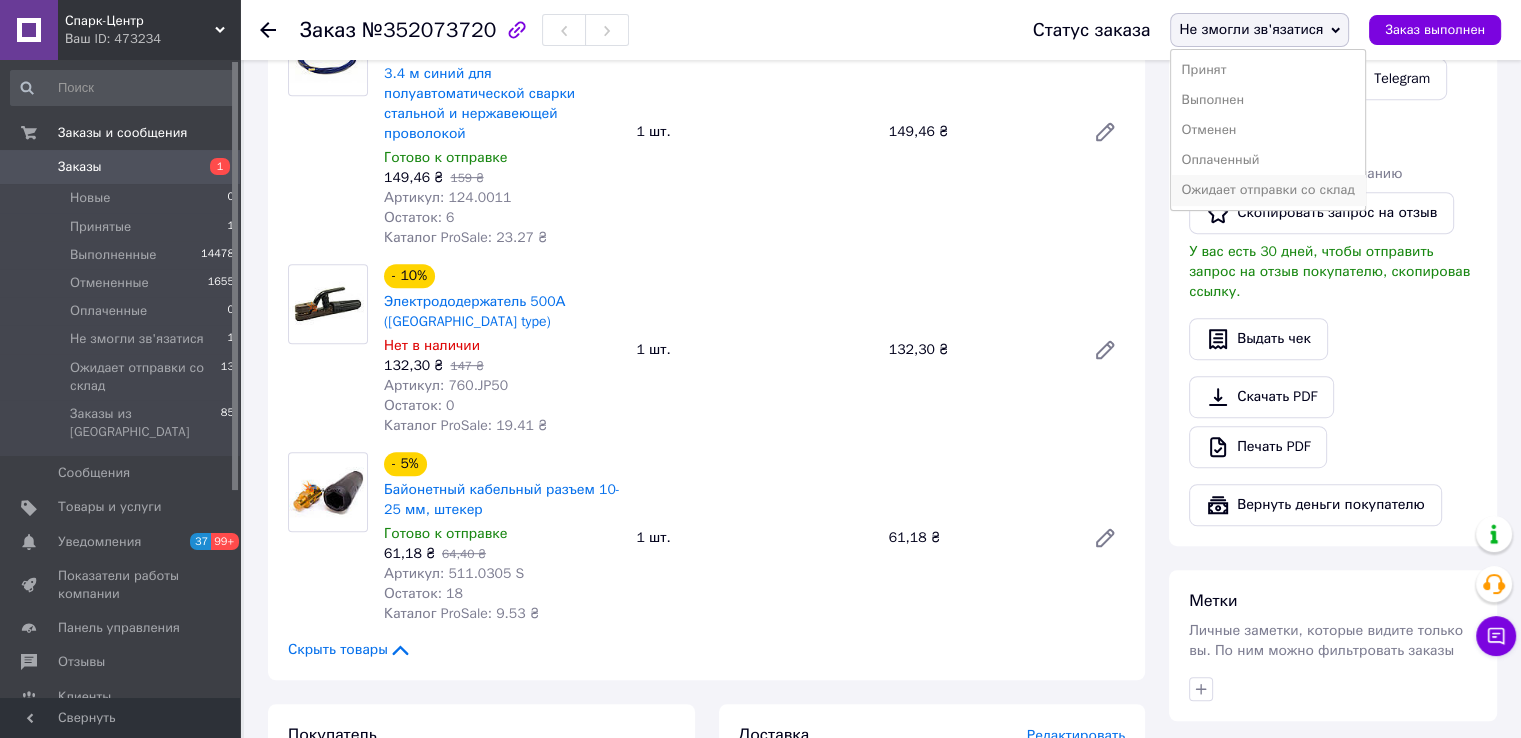 click on "Ожидает отправки со склад" at bounding box center (1267, 190) 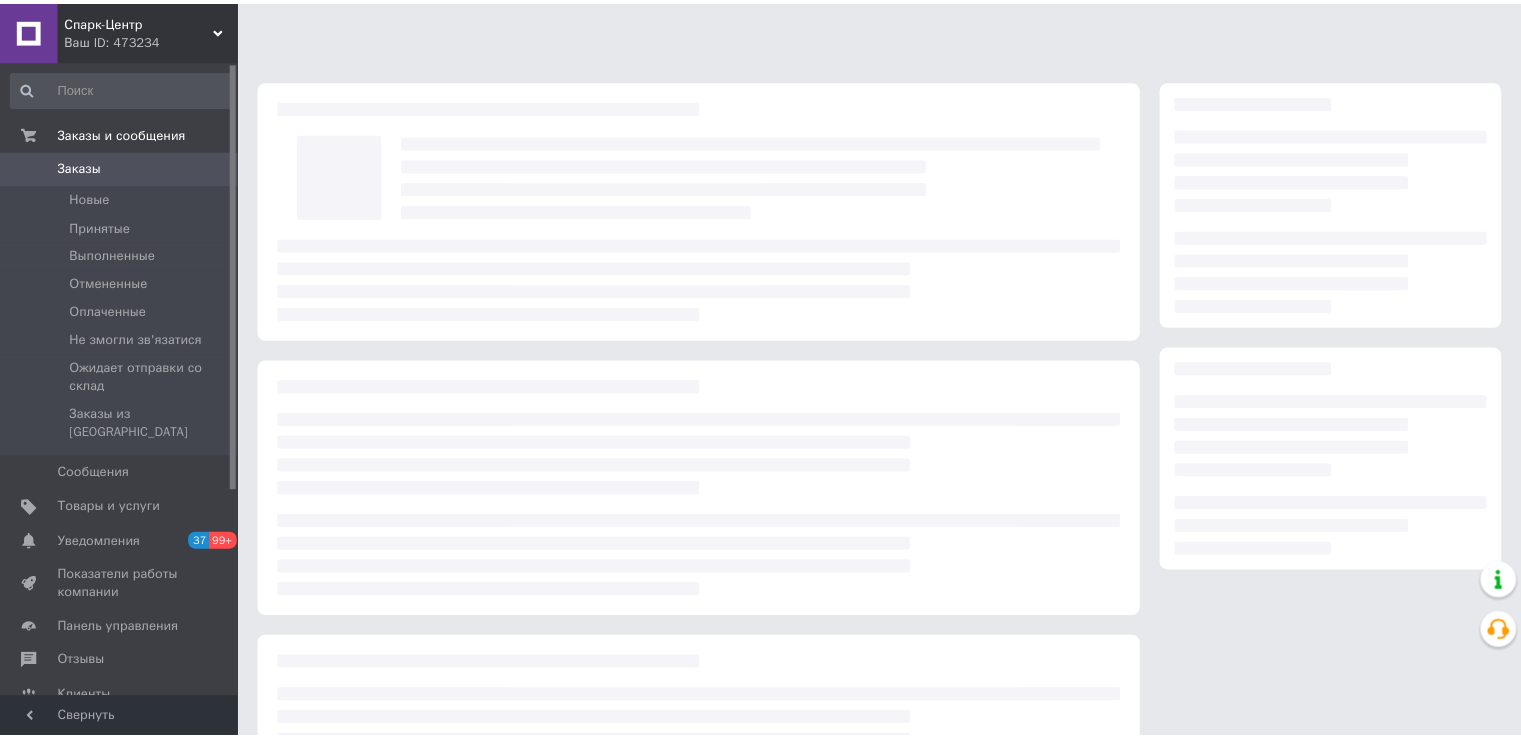 scroll, scrollTop: 176, scrollLeft: 0, axis: vertical 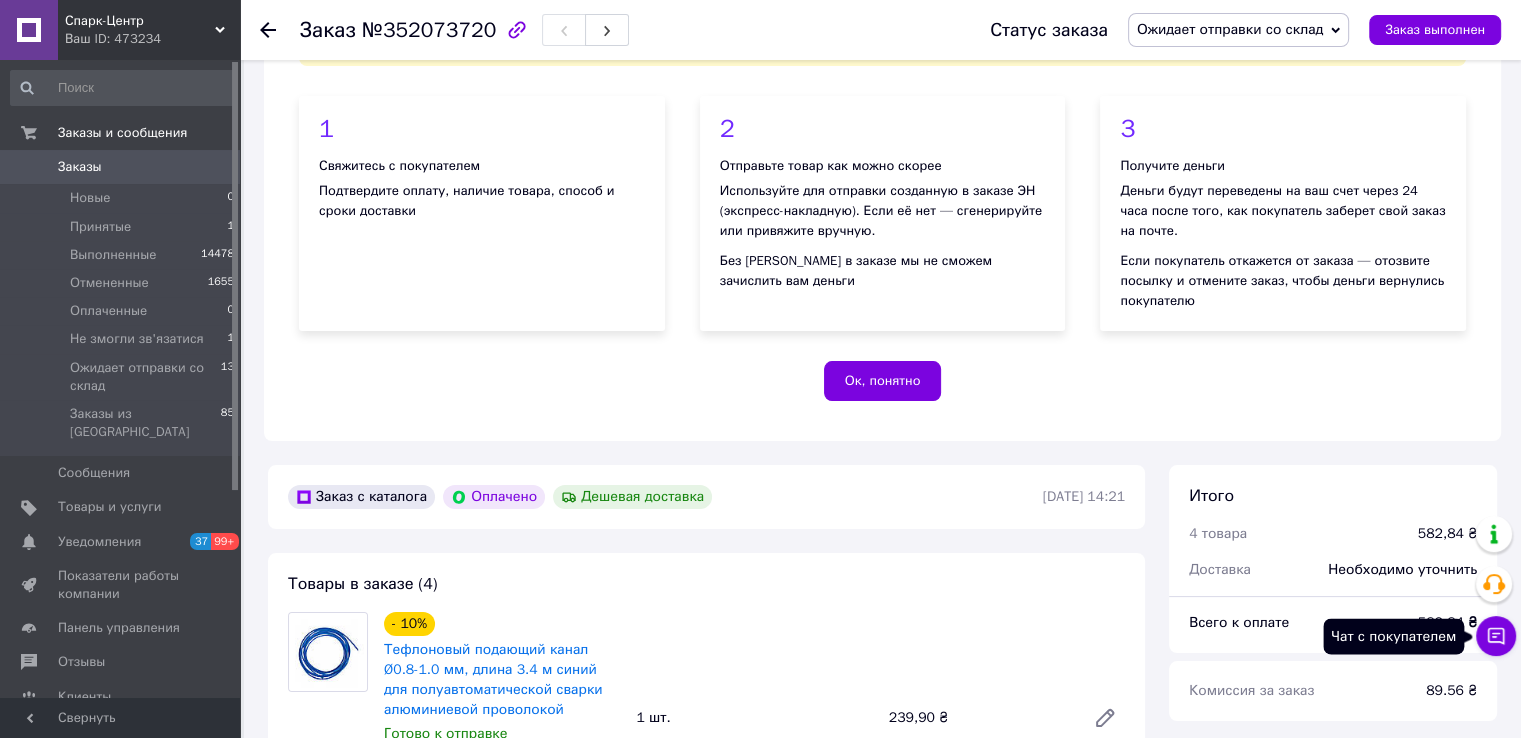 click 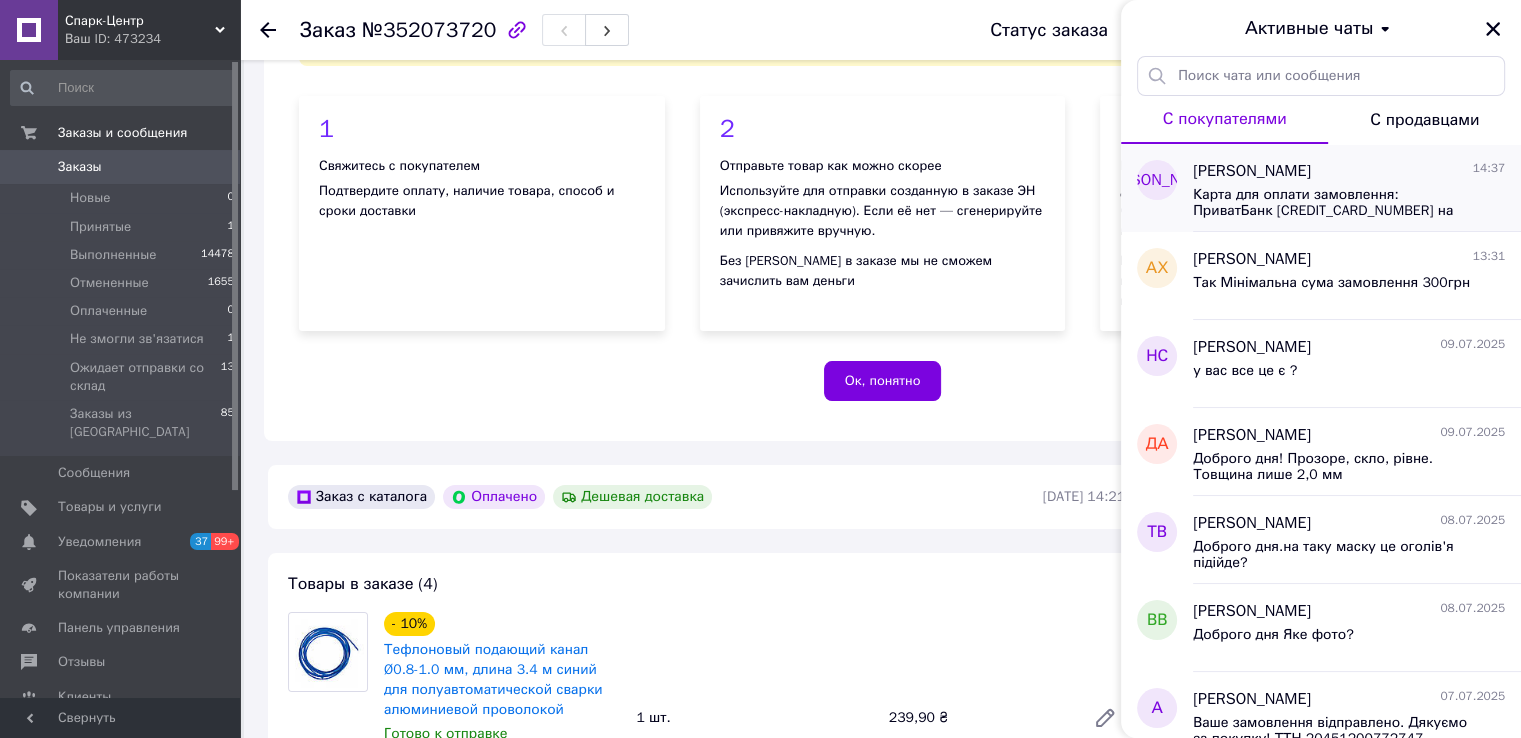 click on "Карта для оплати замовлення: ПриватБанк [CREDIT_CARD_NUMBER] на ім'я: [PERSON_NAME] [PERSON_NAME]А. Сума: 22,88 грн" at bounding box center [1335, 203] 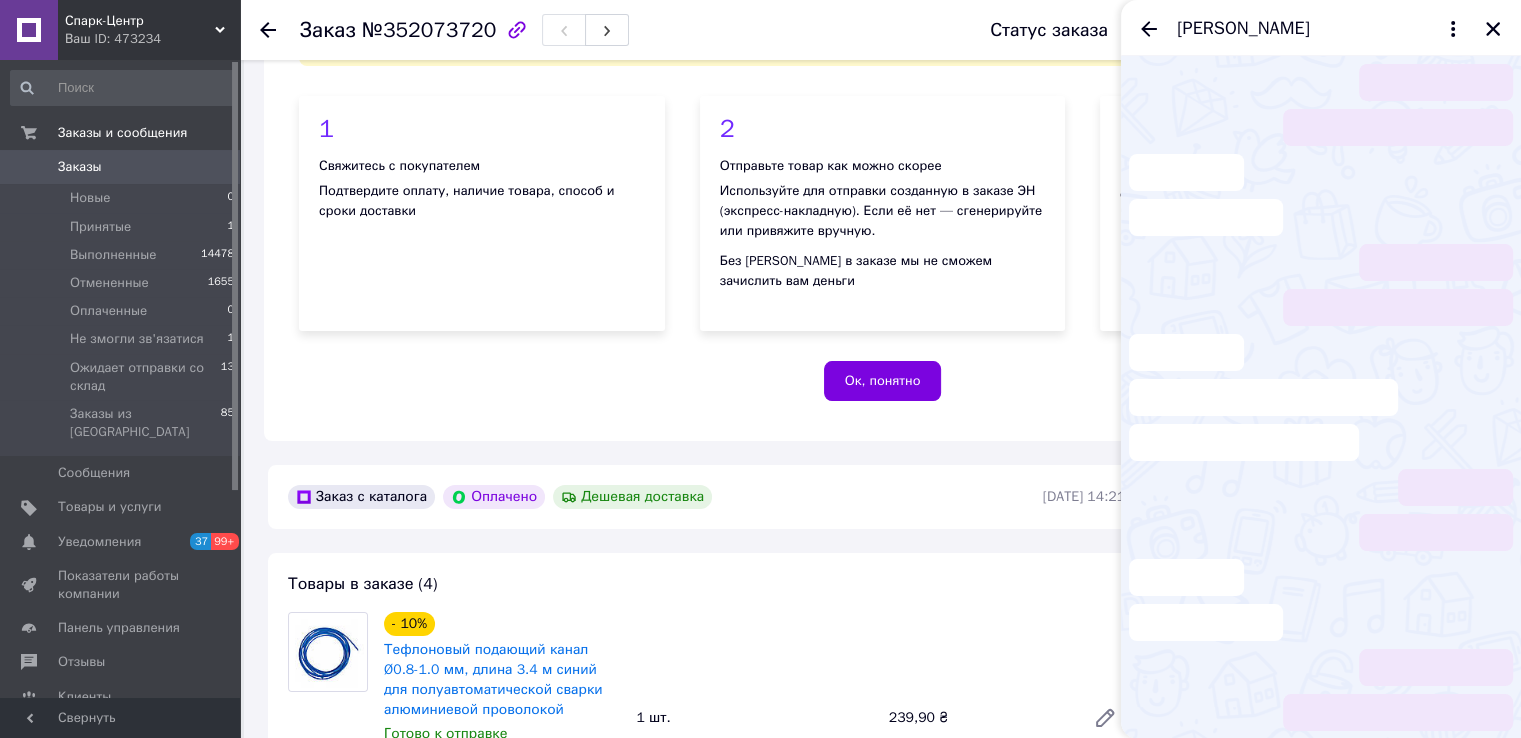 scroll, scrollTop: 331, scrollLeft: 0, axis: vertical 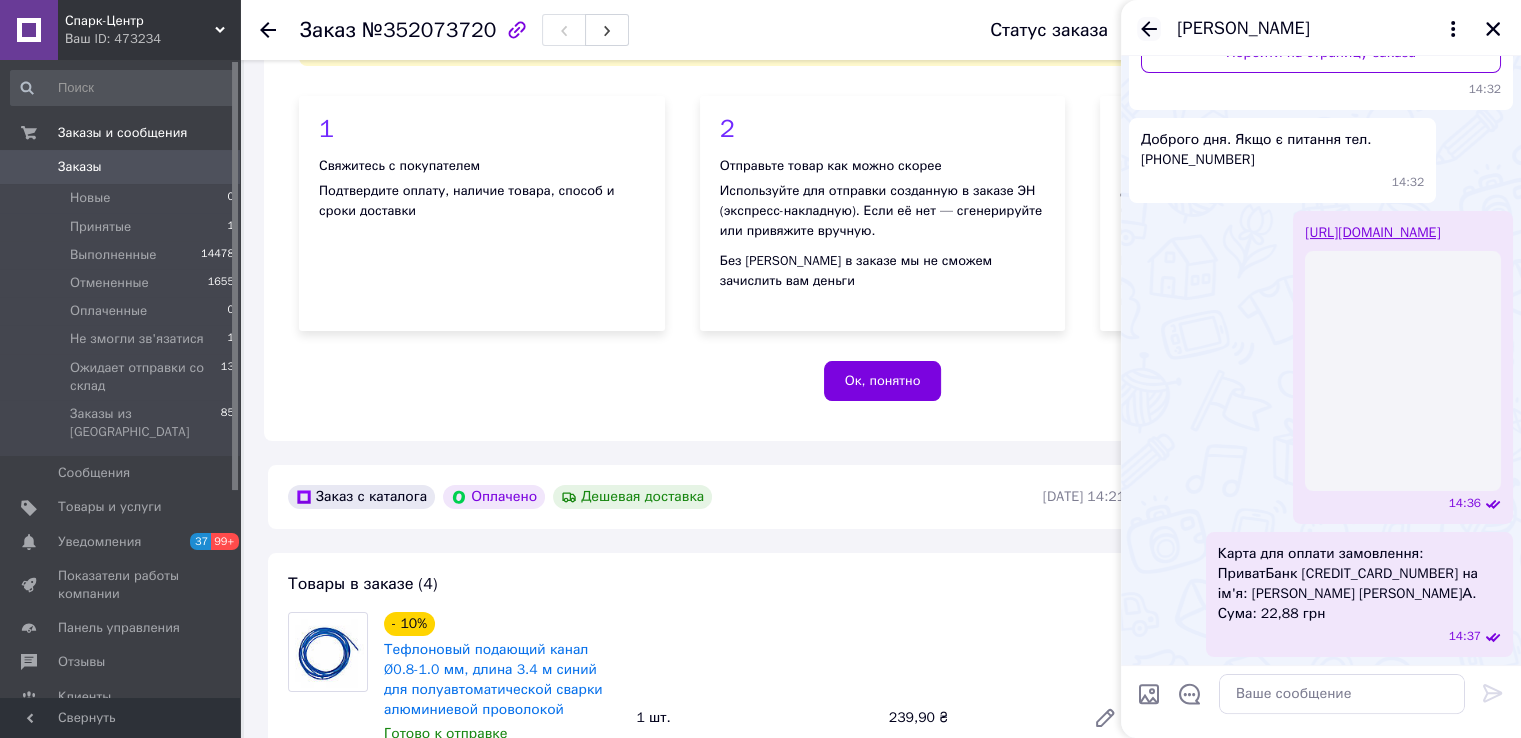 click 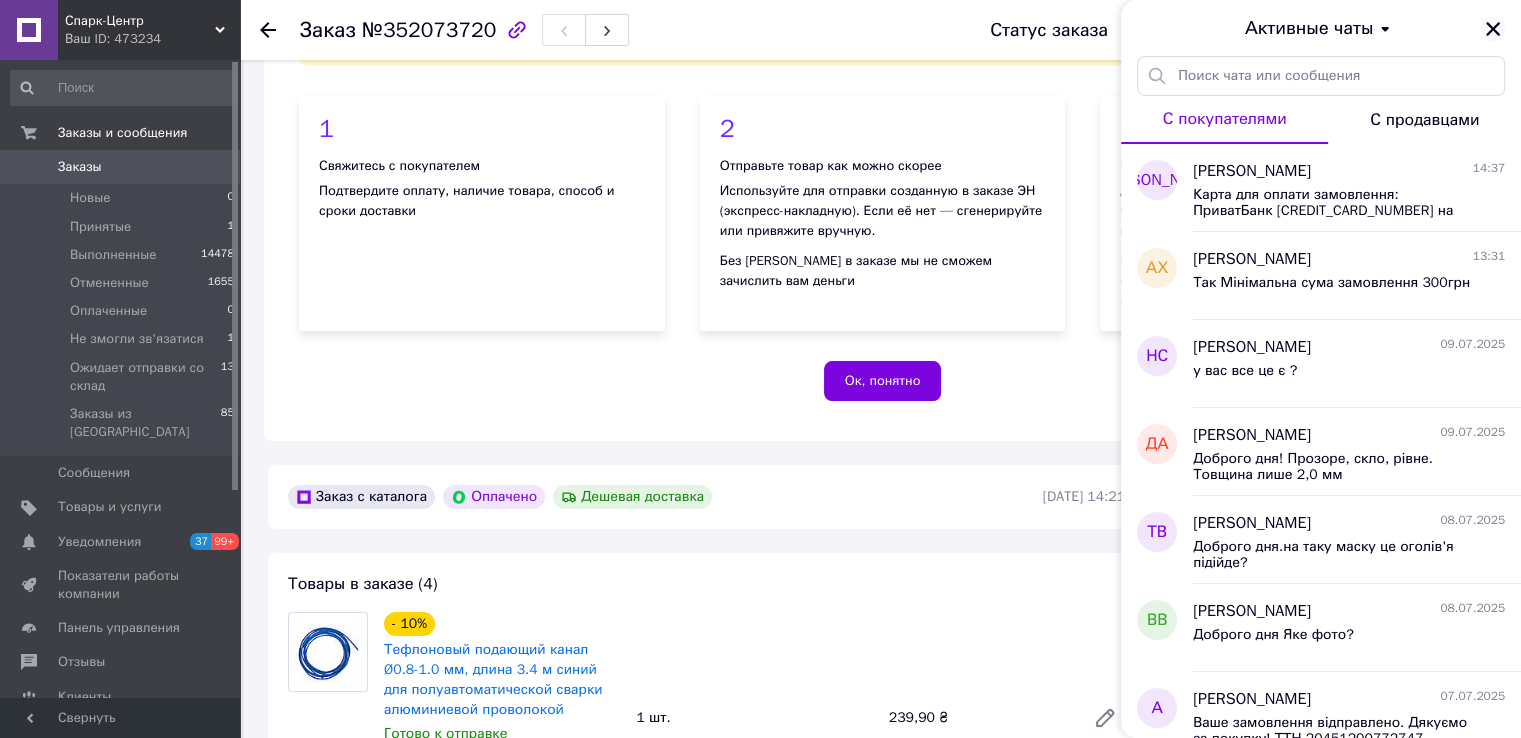 click 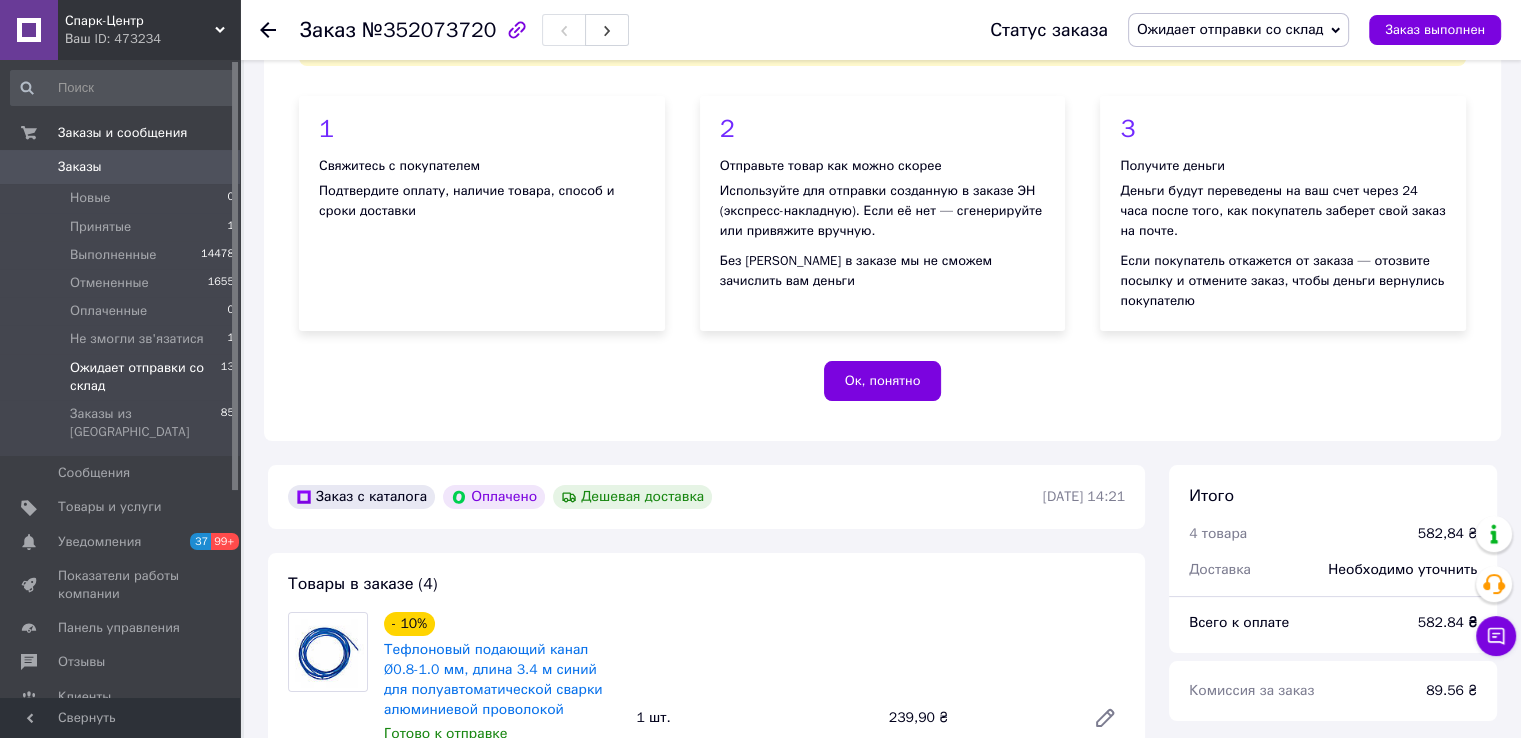drag, startPoint x: 117, startPoint y: 369, endPoint x: 140, endPoint y: 370, distance: 23.021729 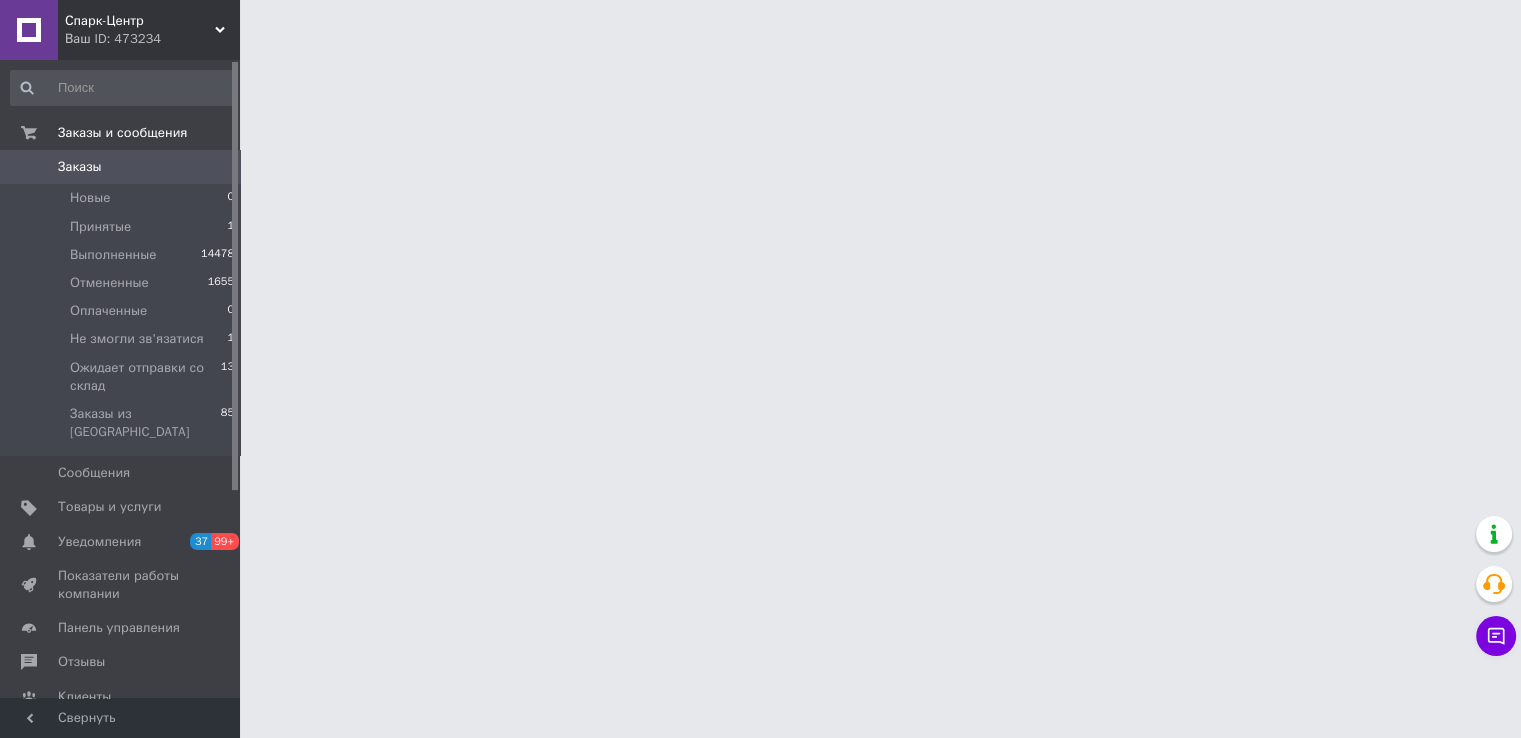 scroll, scrollTop: 0, scrollLeft: 0, axis: both 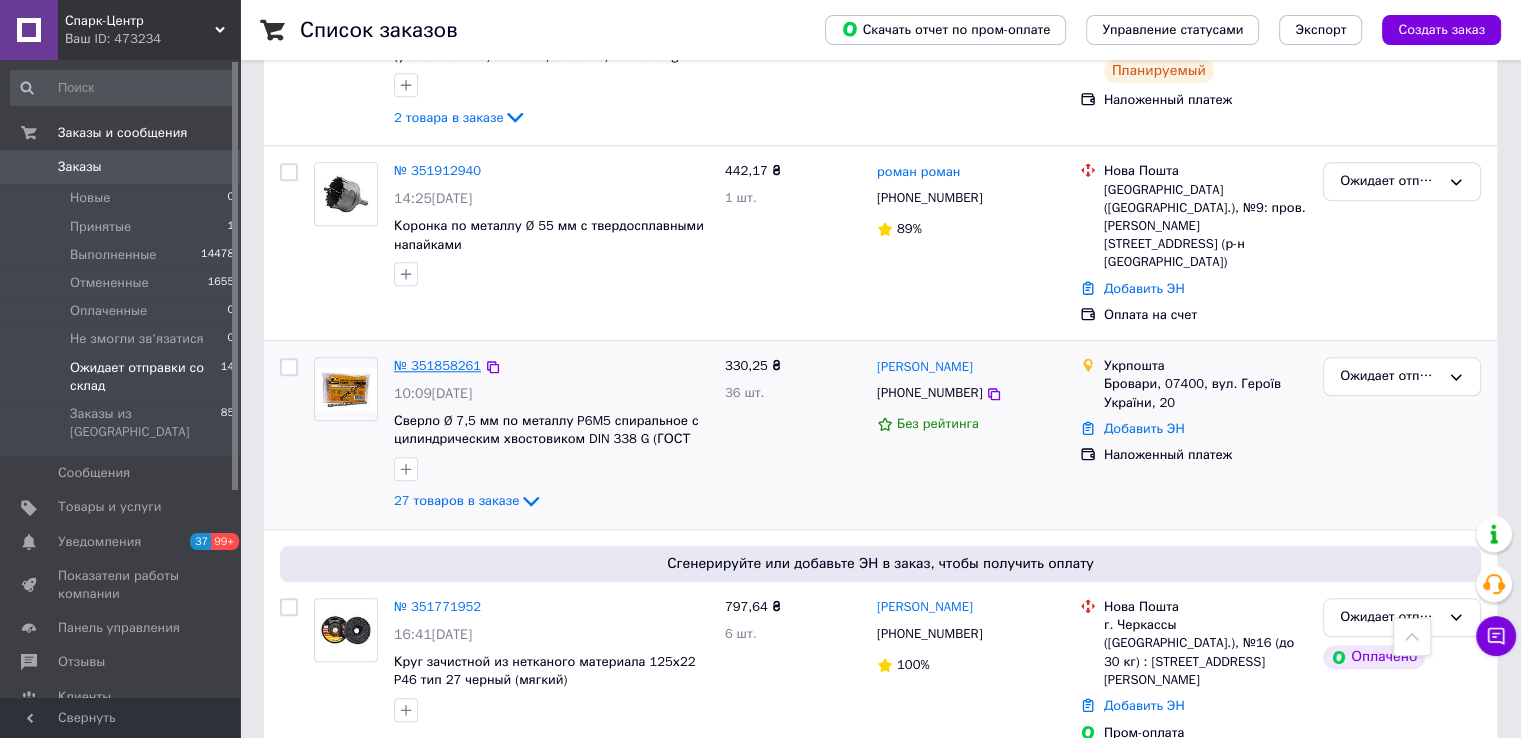 click on "№ 351858261" at bounding box center (437, 365) 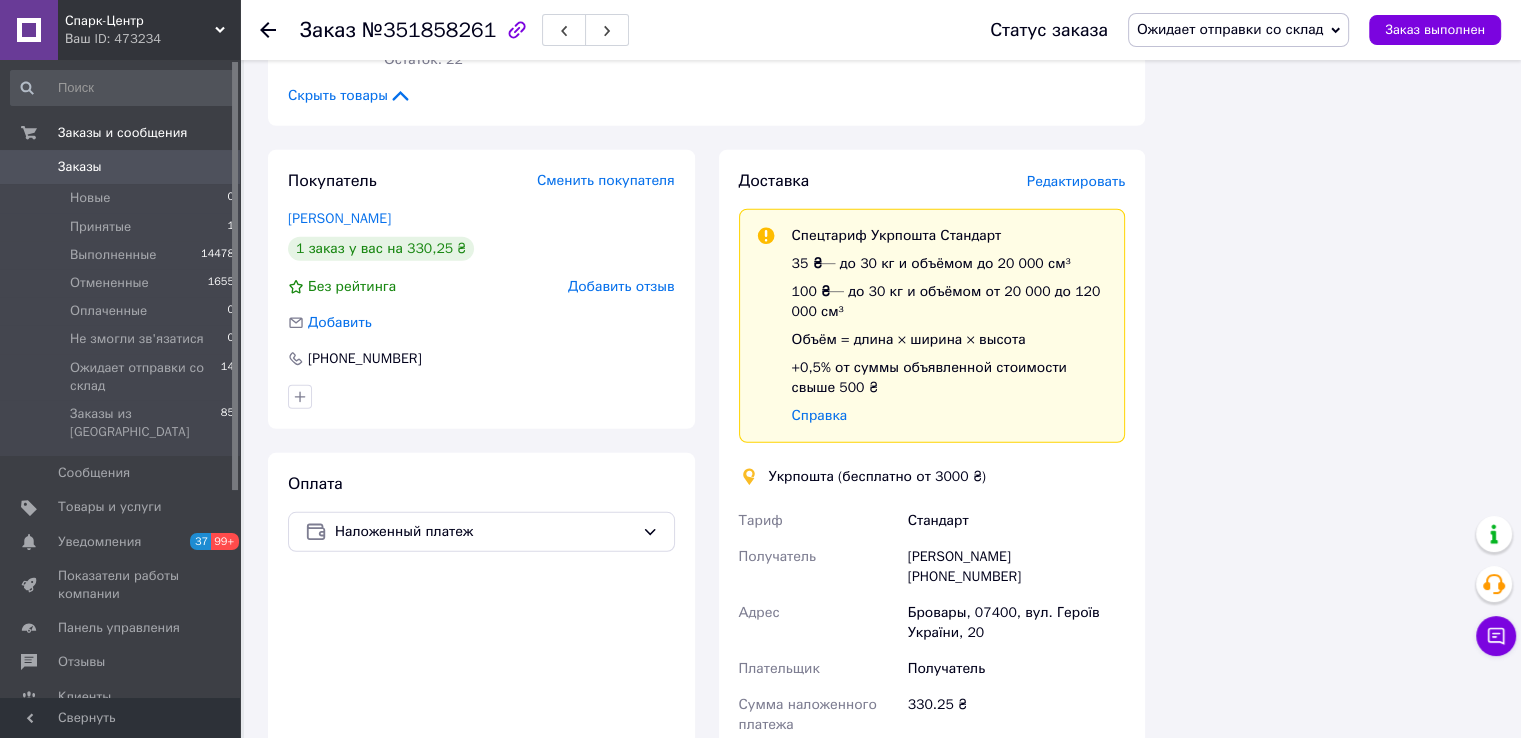 scroll, scrollTop: 5761, scrollLeft: 0, axis: vertical 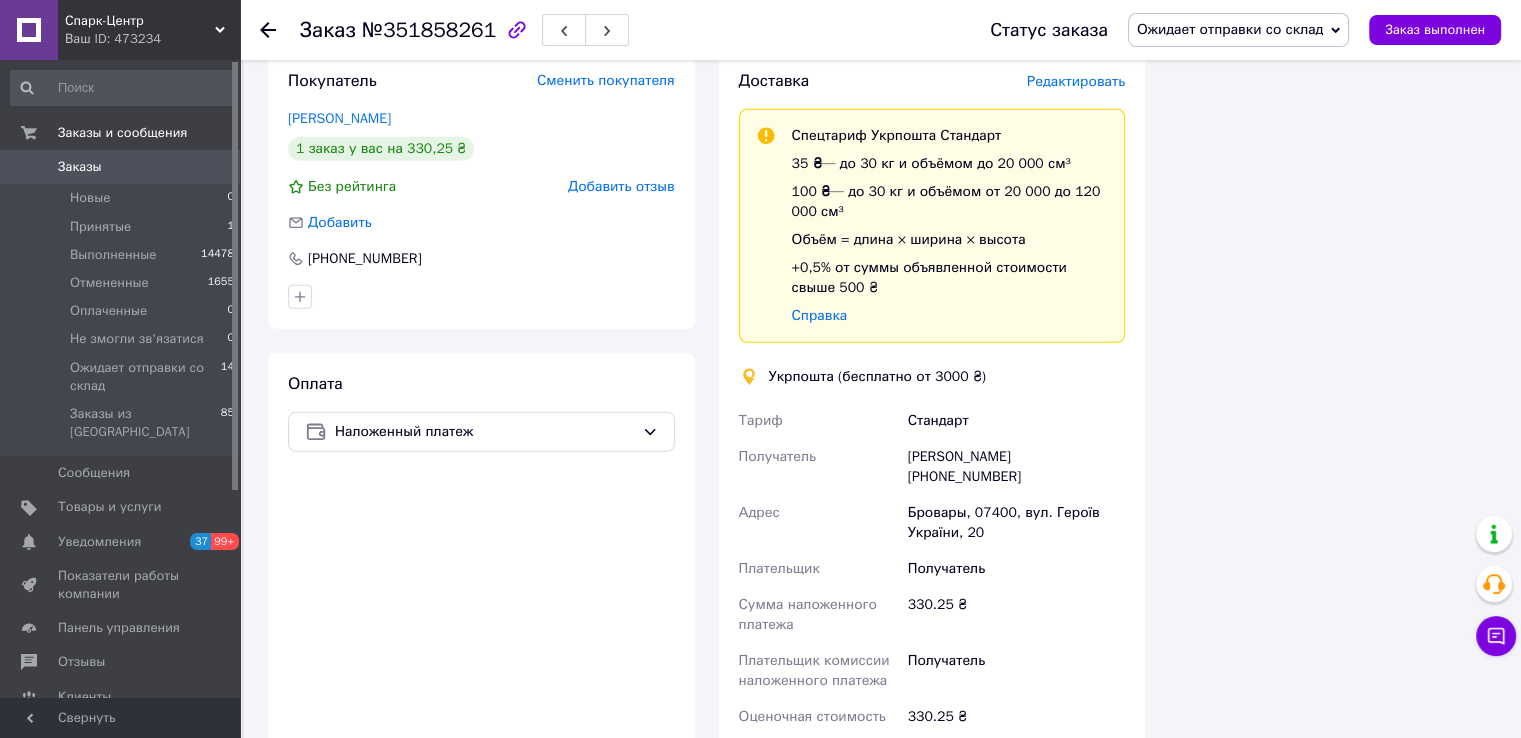 click 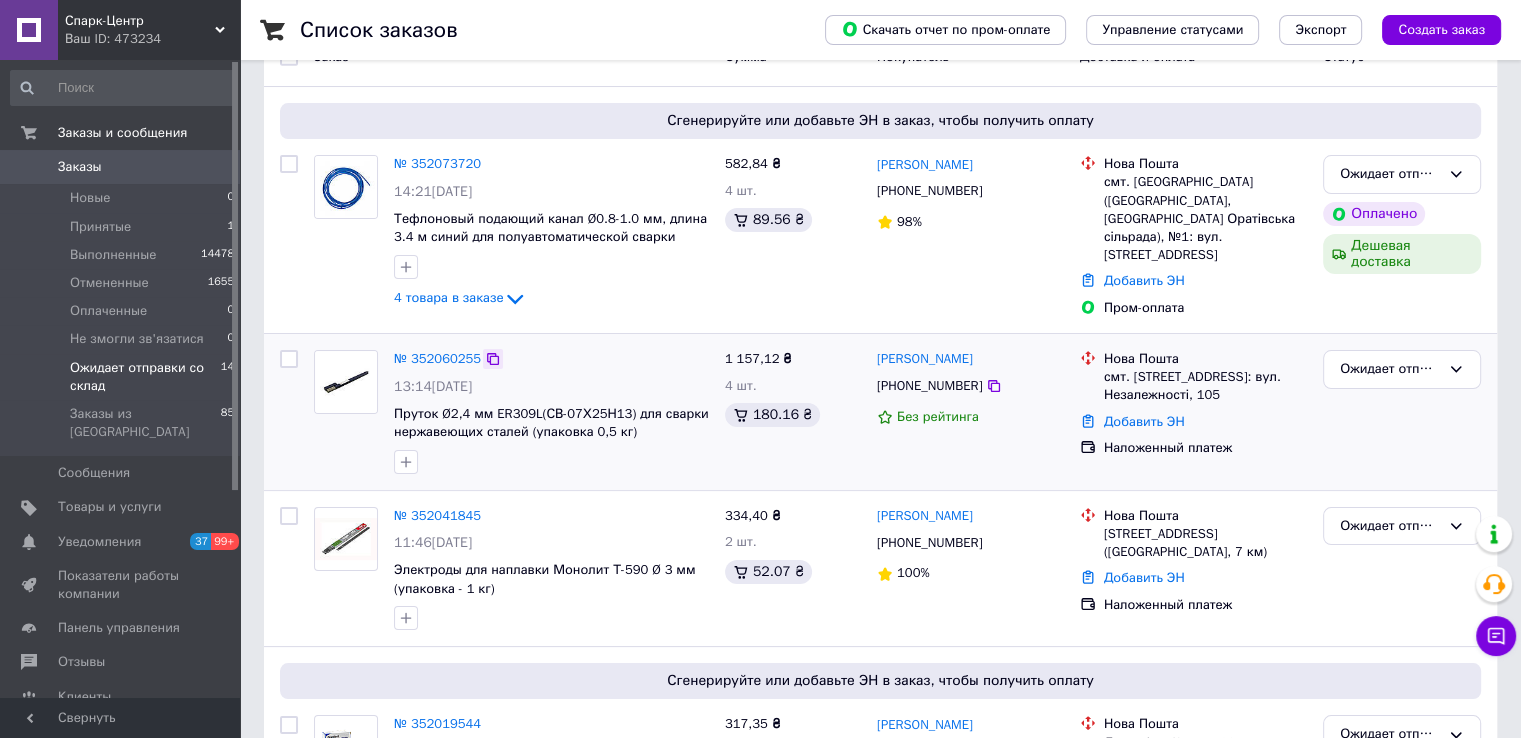 scroll, scrollTop: 300, scrollLeft: 0, axis: vertical 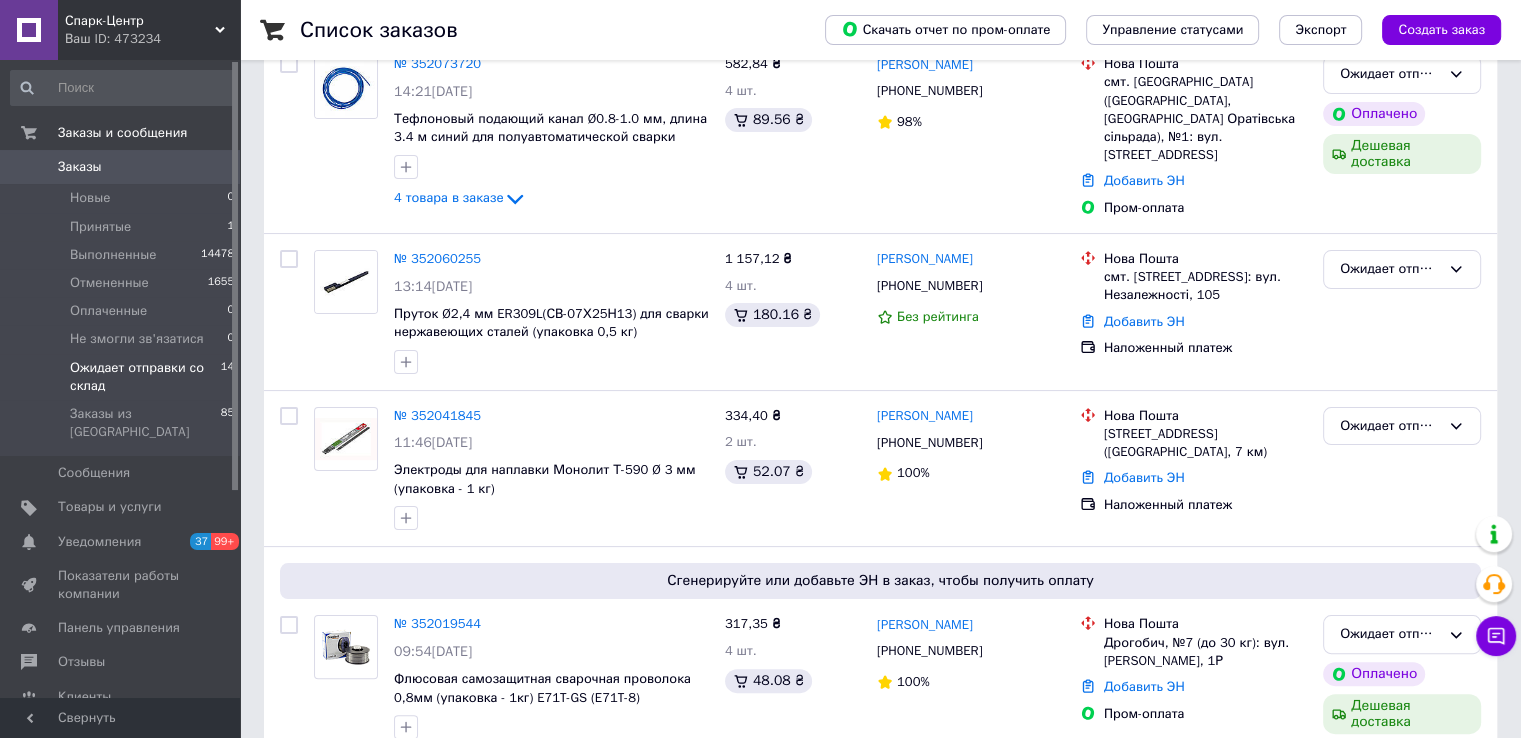 click on "Ожидает отправки со склад" at bounding box center (145, 377) 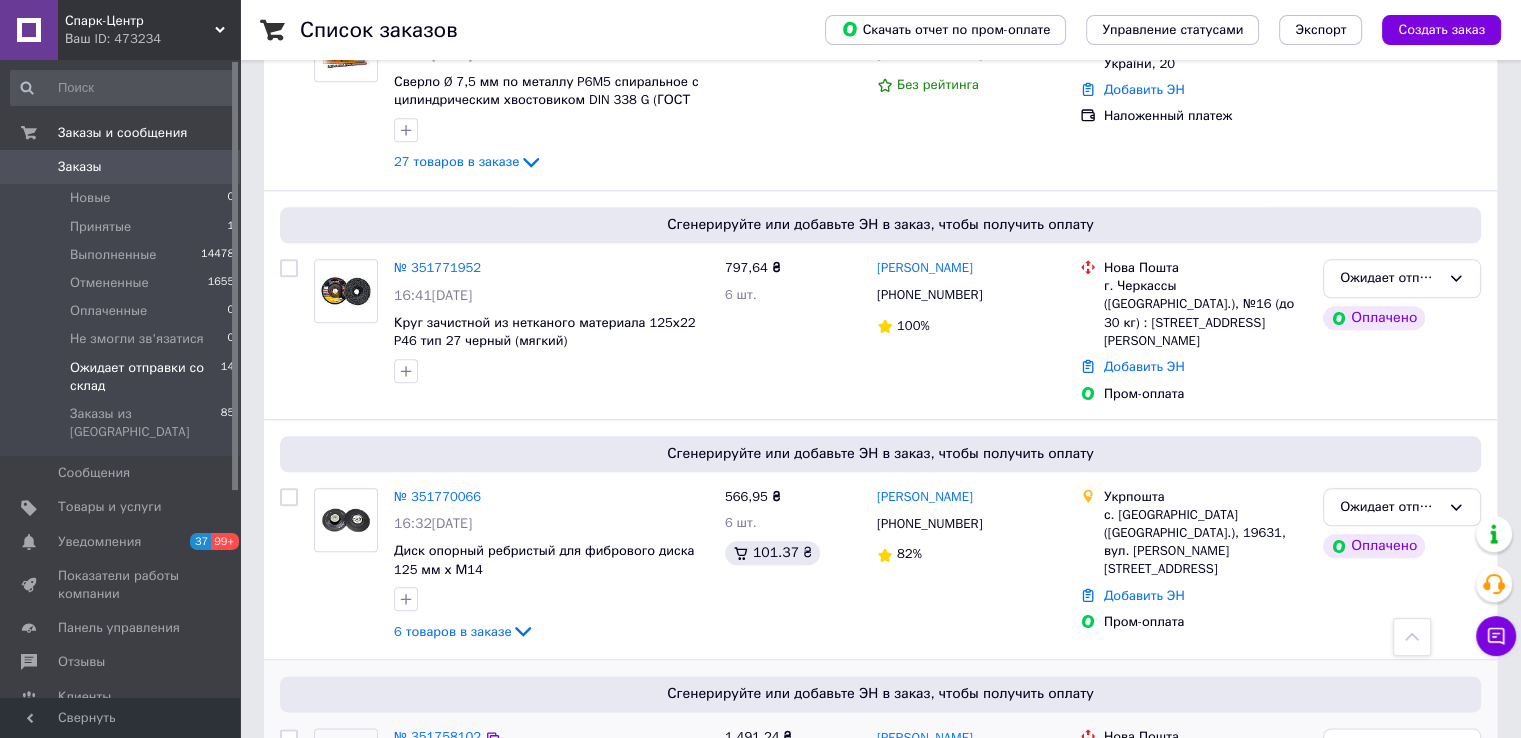 scroll, scrollTop: 2361, scrollLeft: 0, axis: vertical 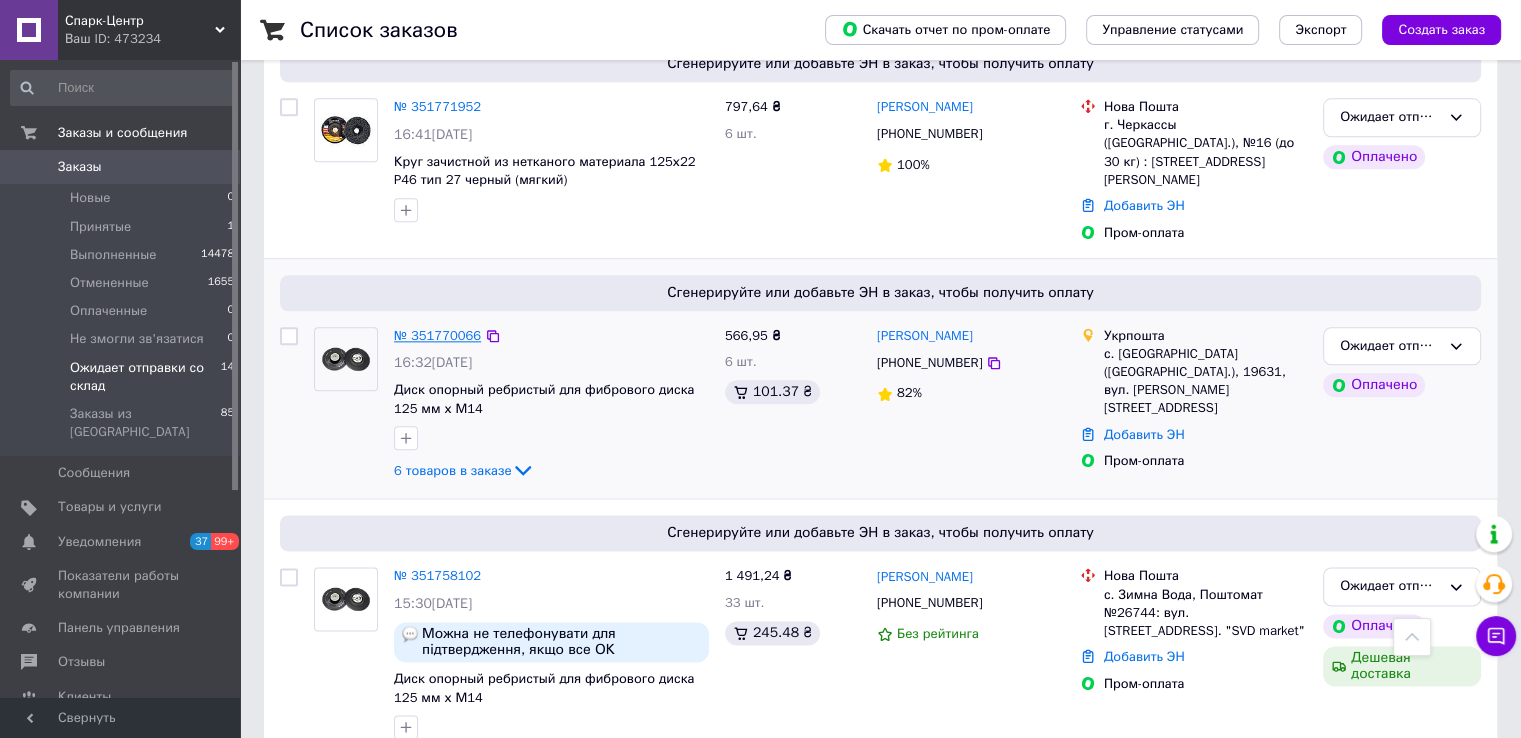 click on "№ 351770066" at bounding box center (437, 335) 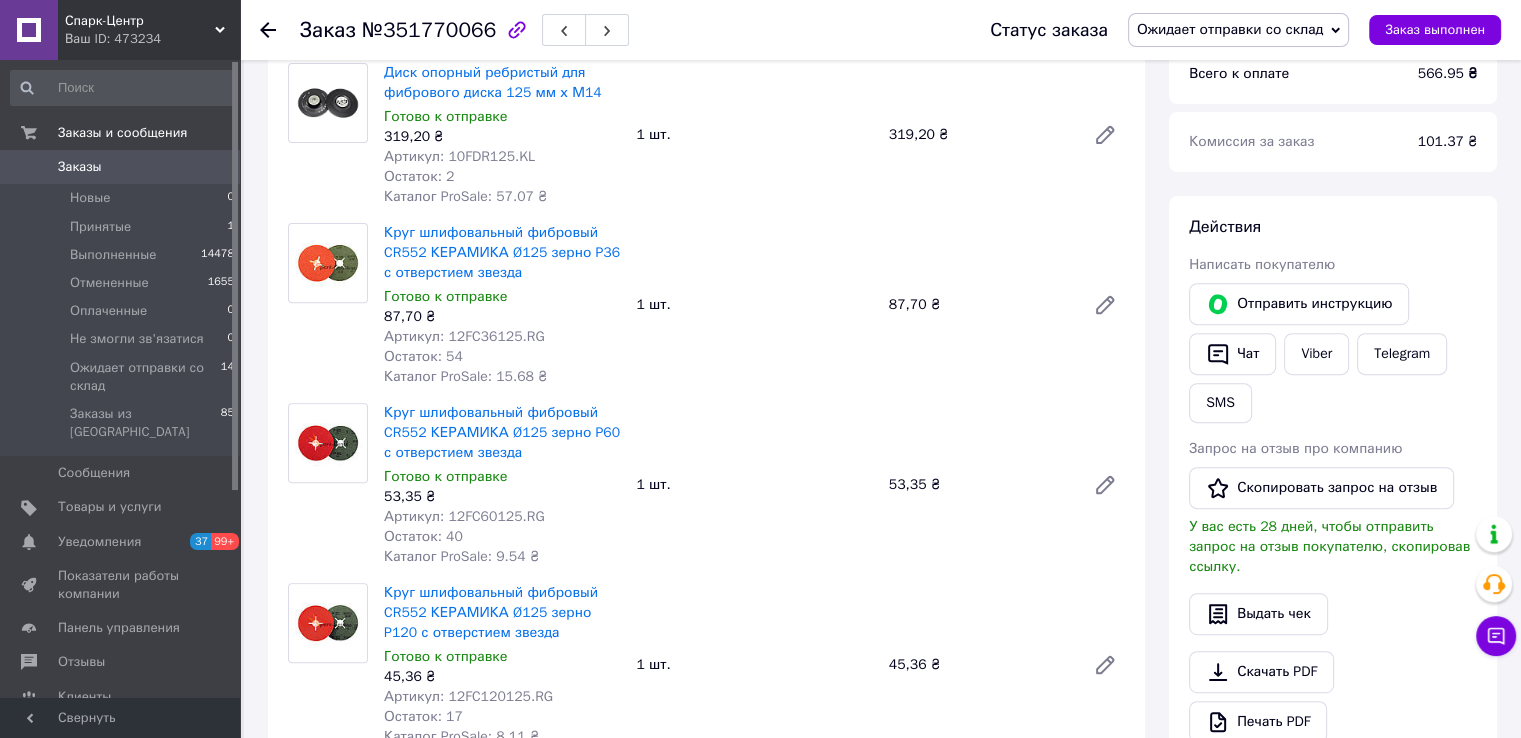 scroll, scrollTop: 525, scrollLeft: 0, axis: vertical 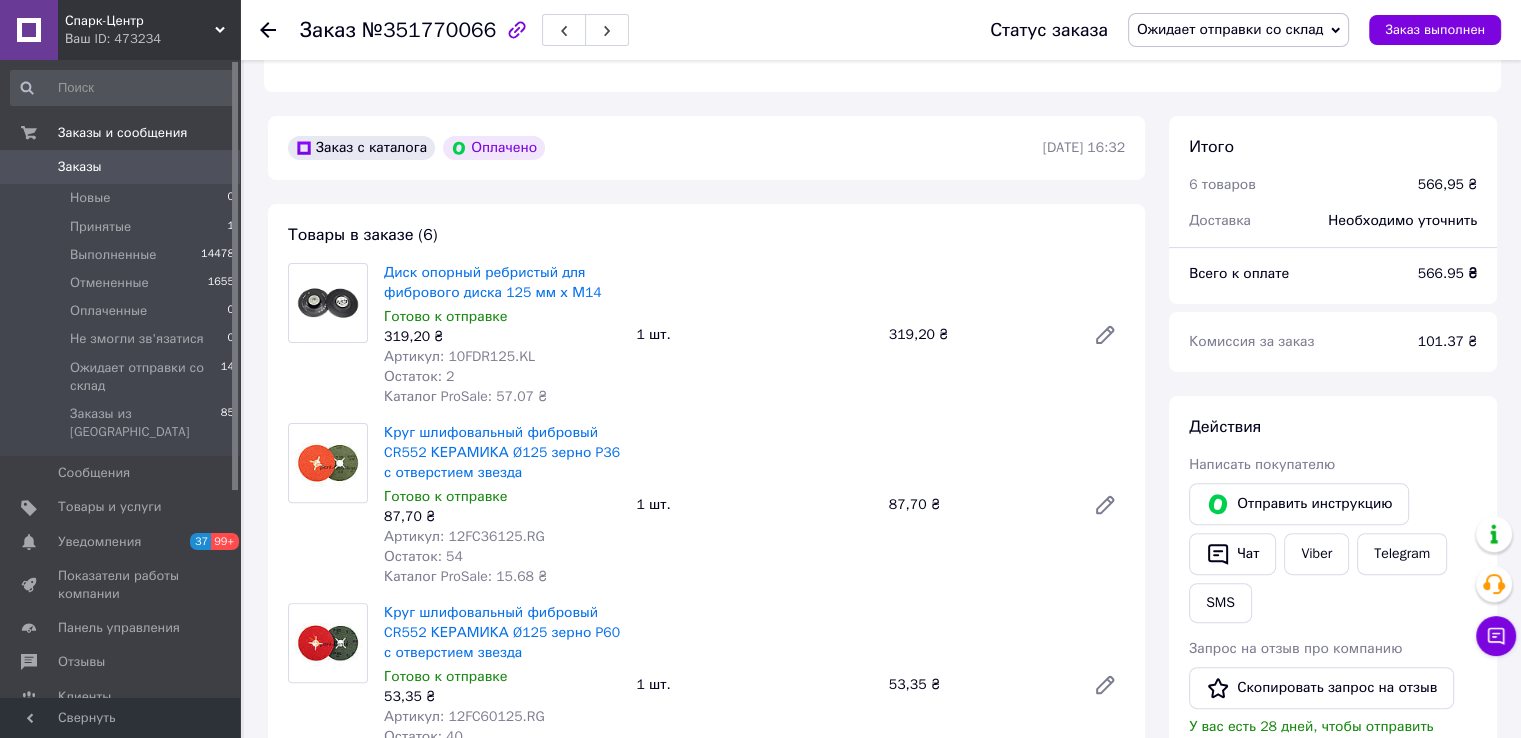 drag, startPoint x: 264, startPoint y: 28, endPoint x: 303, endPoint y: 173, distance: 150.15326 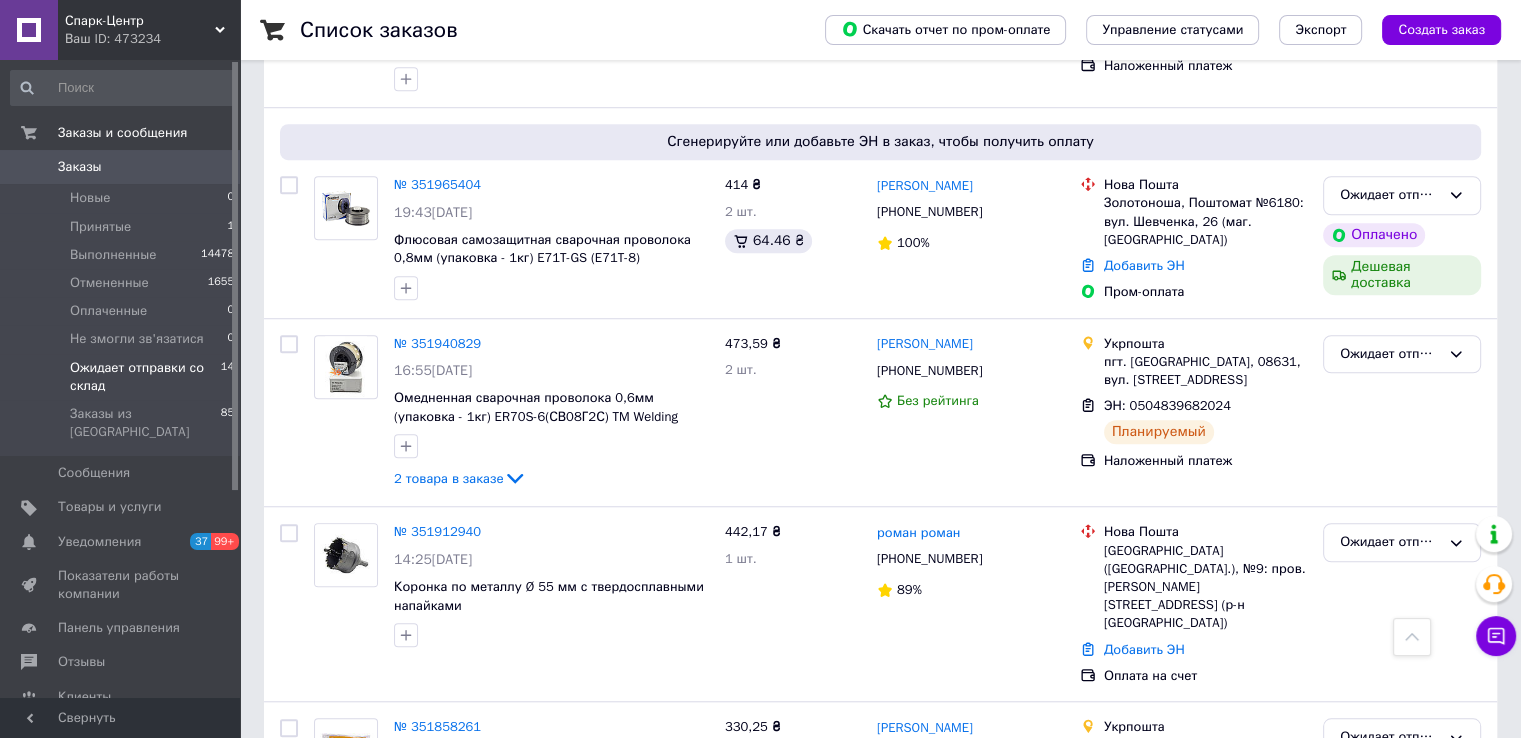 scroll, scrollTop: 1900, scrollLeft: 0, axis: vertical 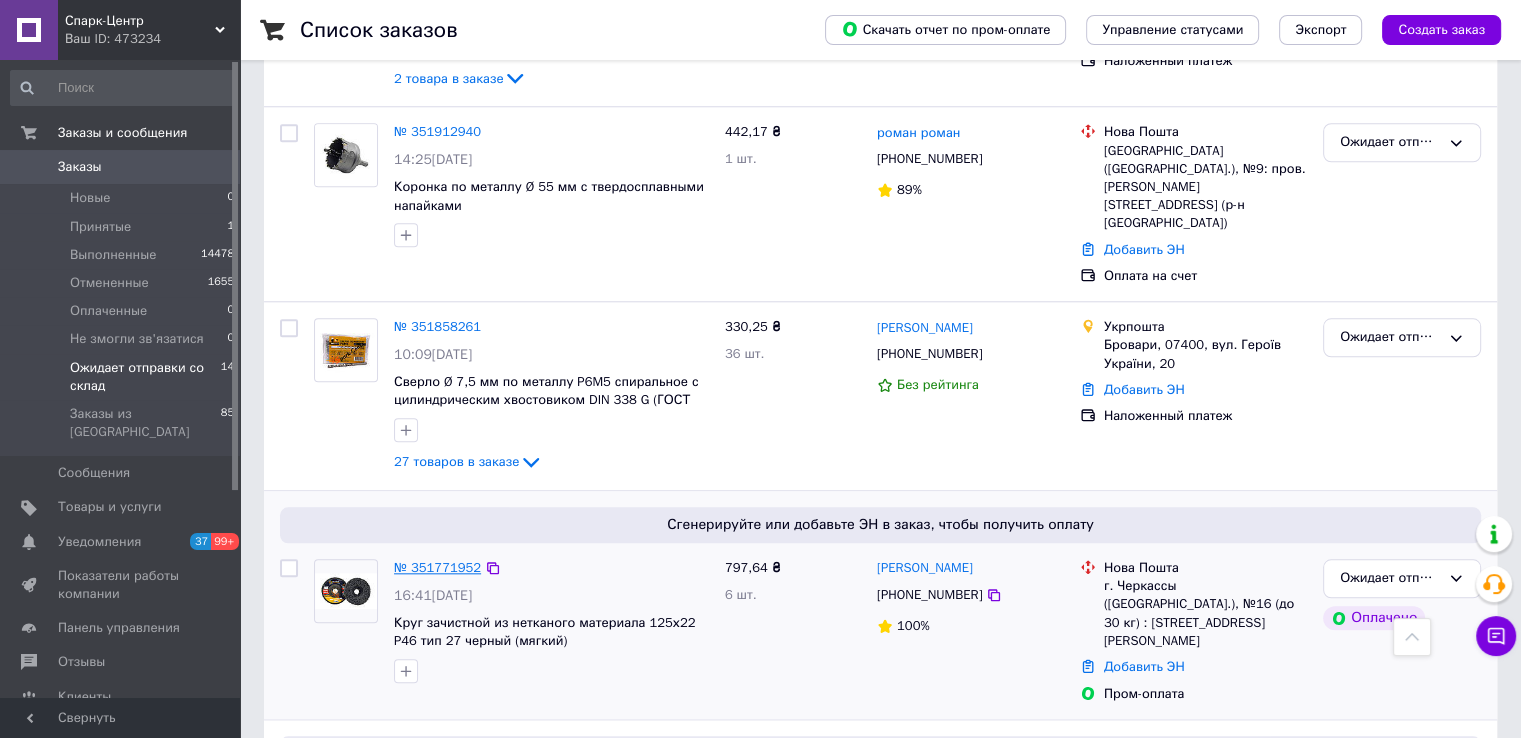 click on "№ 351771952" at bounding box center [437, 567] 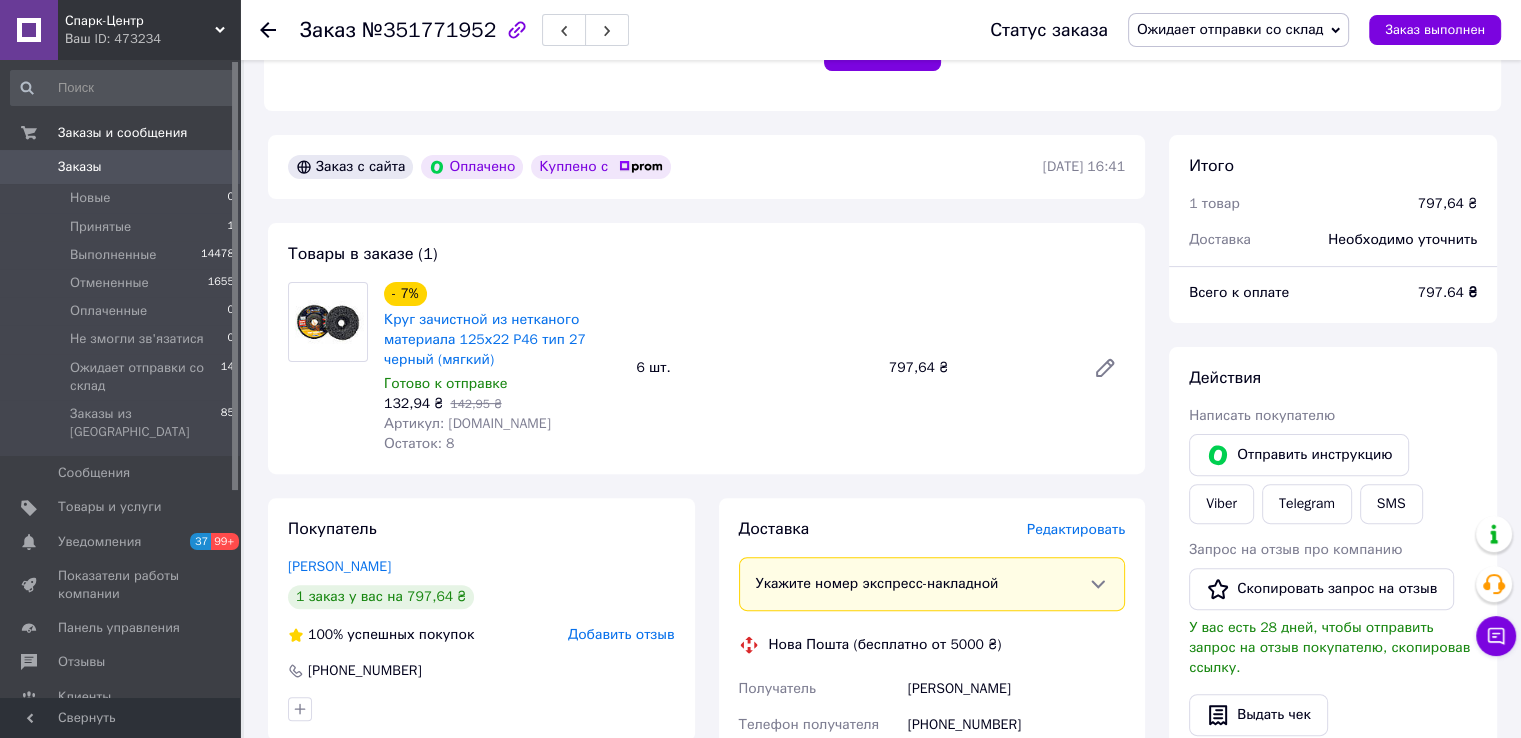scroll, scrollTop: 806, scrollLeft: 0, axis: vertical 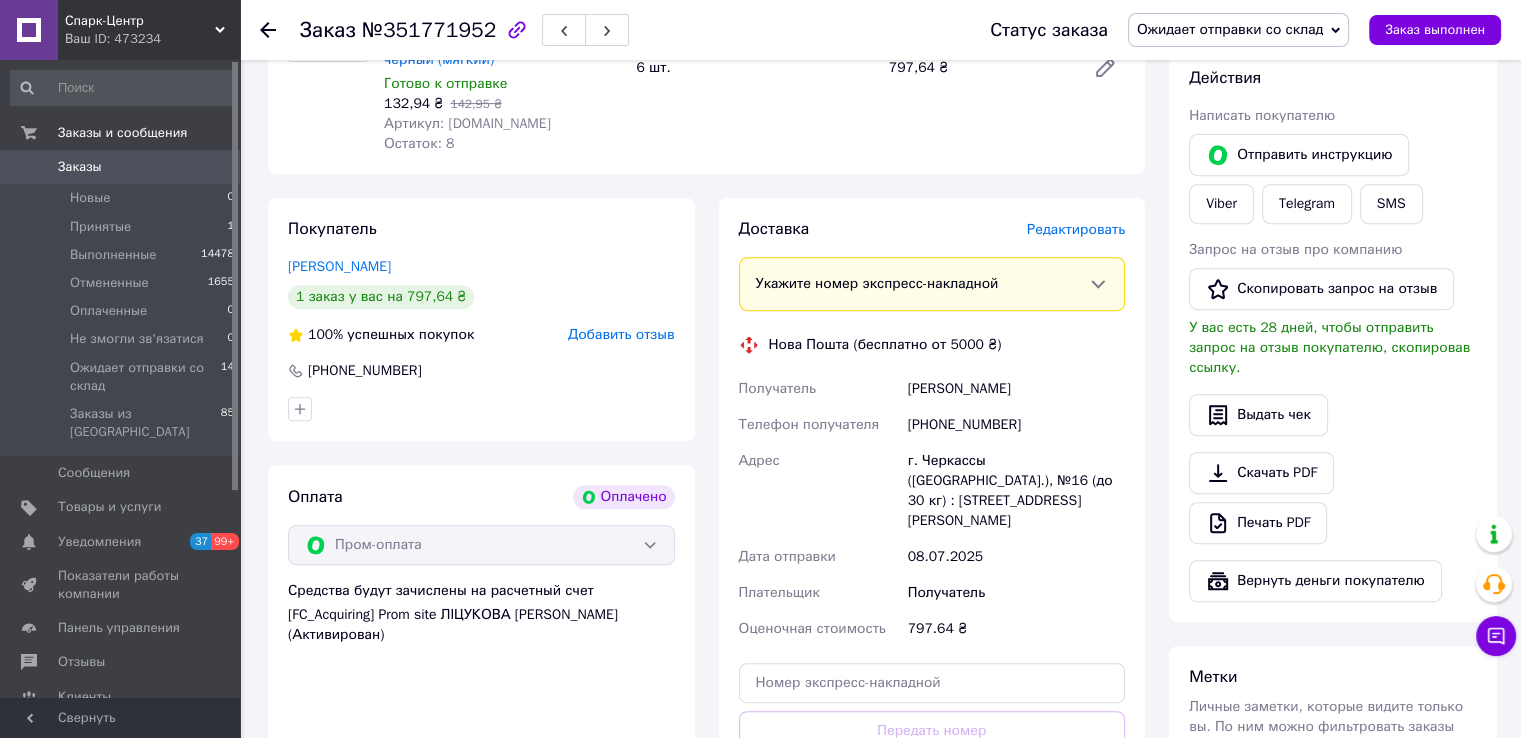 click on "Заказы" at bounding box center (80, 167) 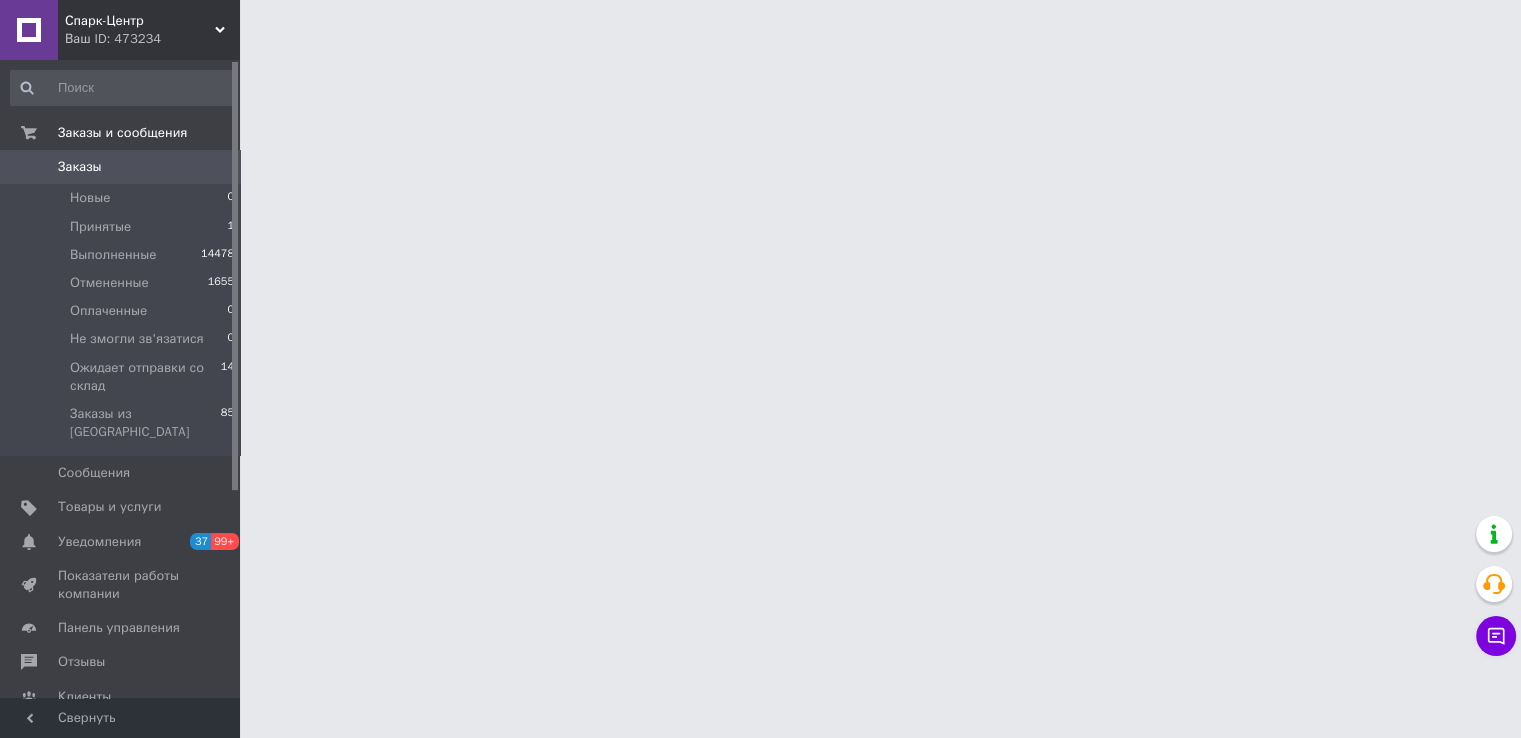 scroll, scrollTop: 0, scrollLeft: 0, axis: both 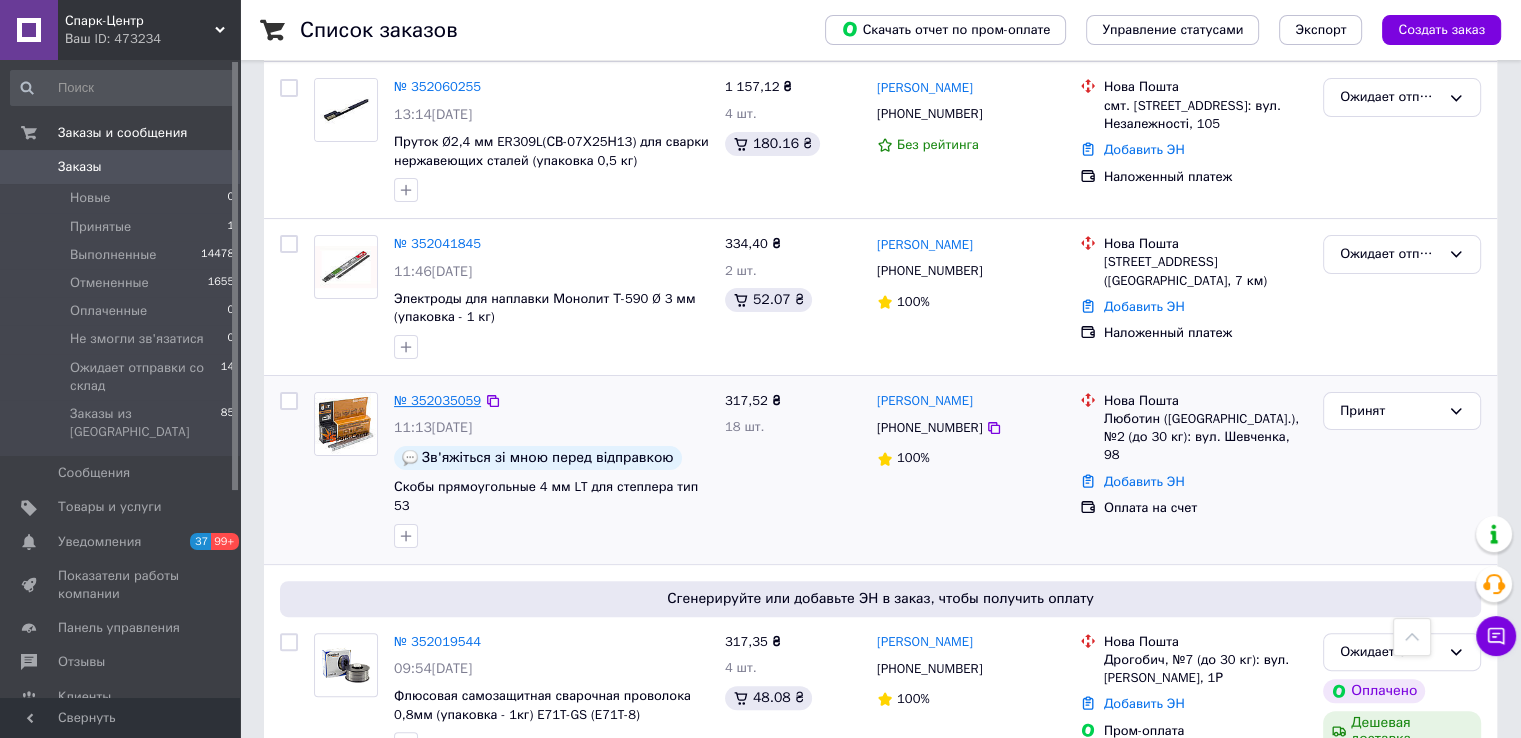 click on "№ 352035059" at bounding box center [437, 400] 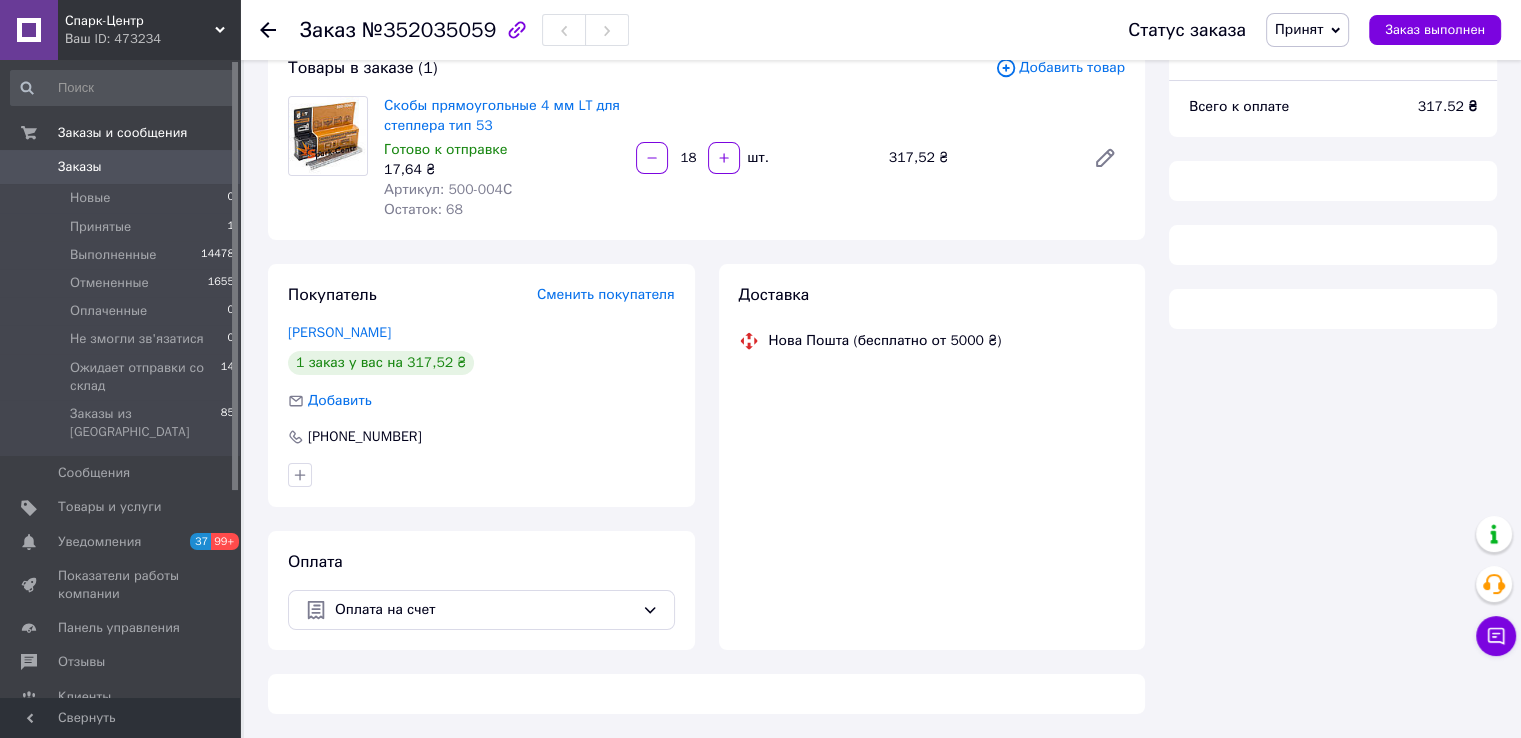 scroll, scrollTop: 400, scrollLeft: 0, axis: vertical 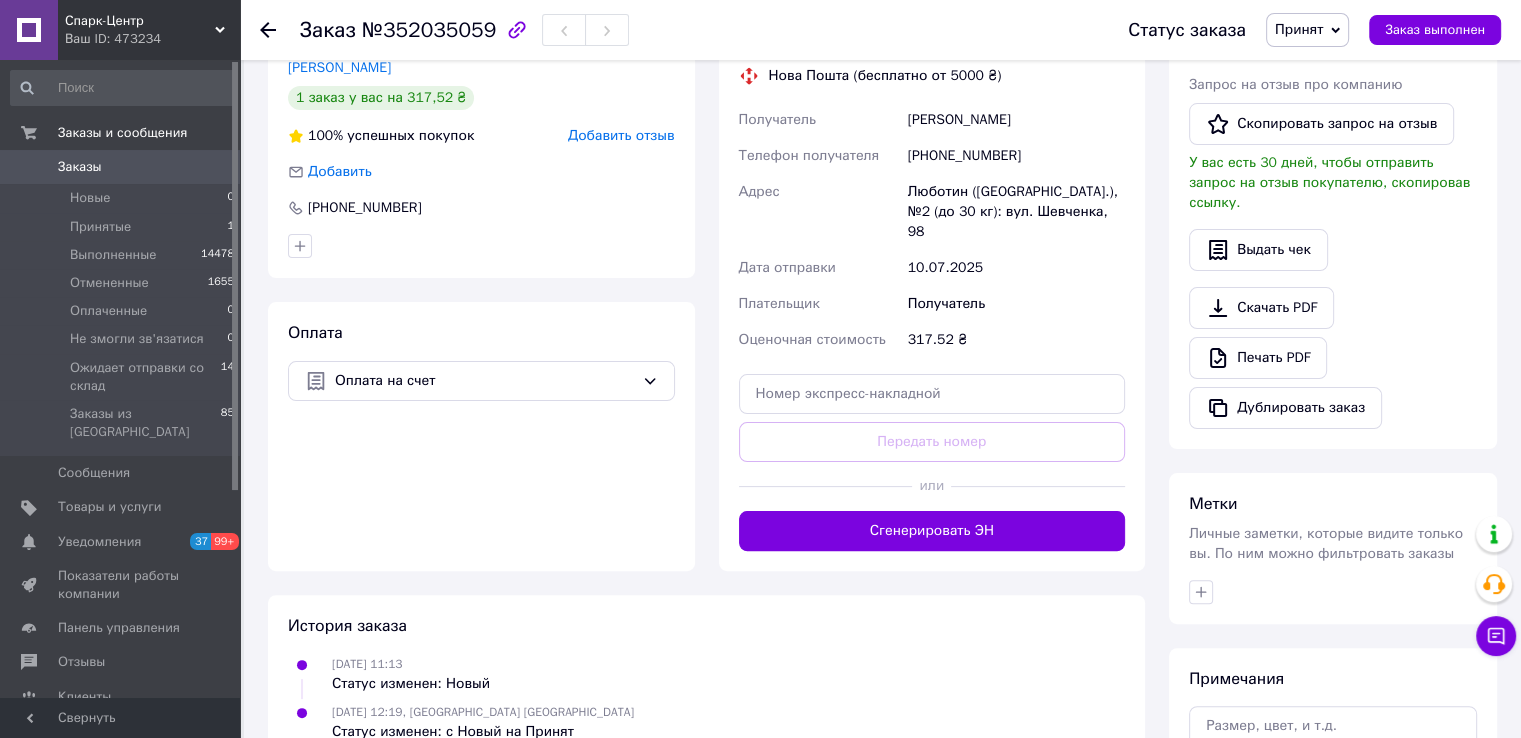 click on "Принят" at bounding box center (1299, 29) 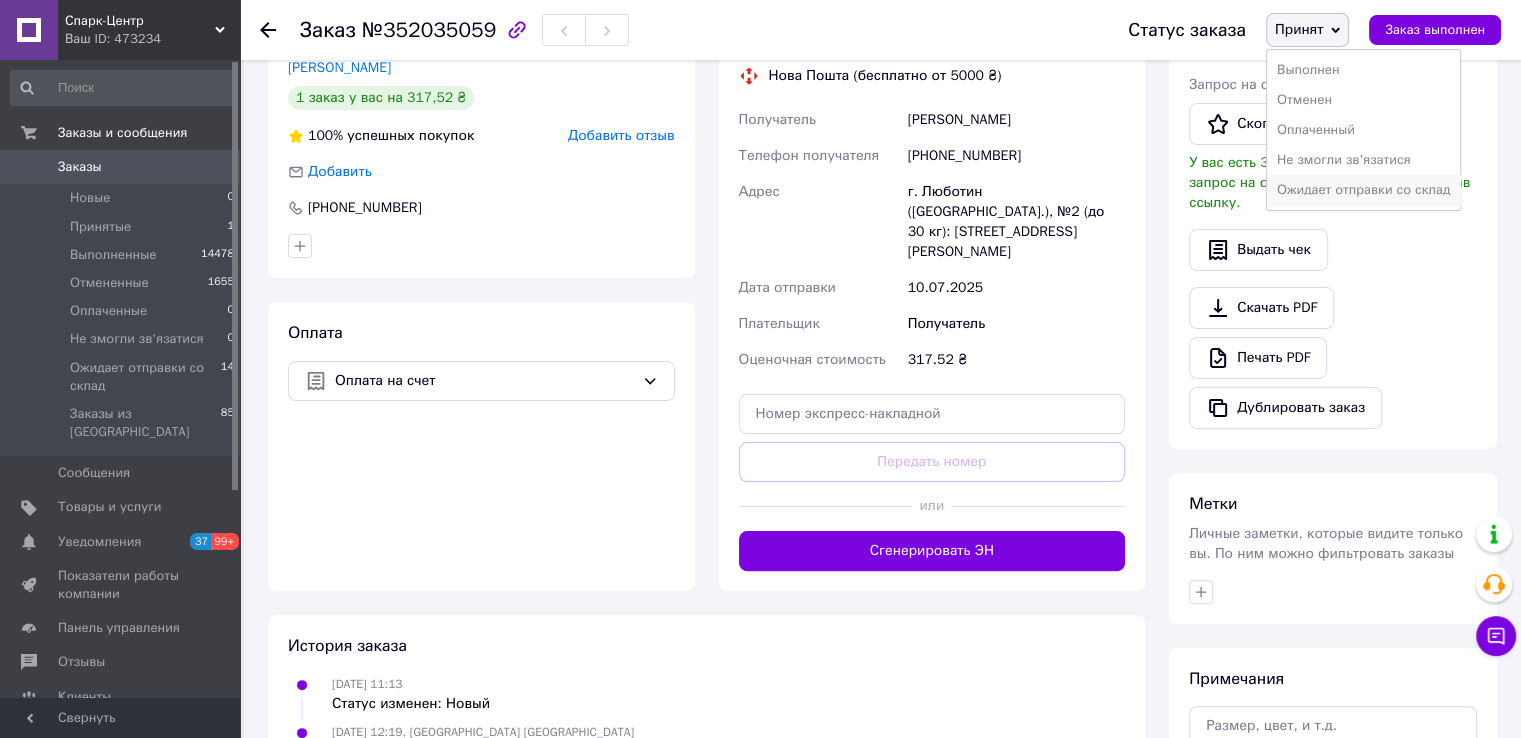 click on "Ожидает отправки со склад" at bounding box center (1363, 190) 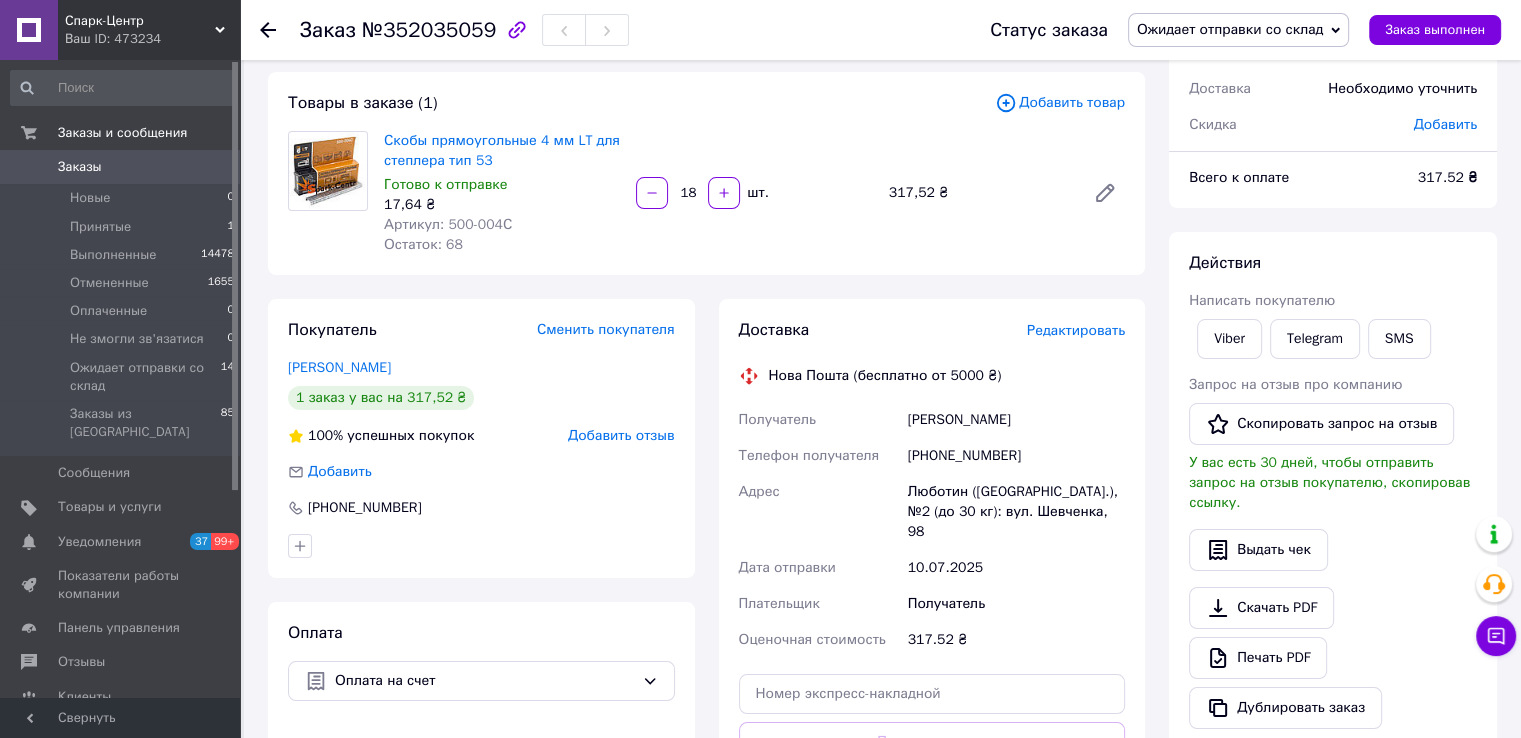 scroll, scrollTop: 200, scrollLeft: 0, axis: vertical 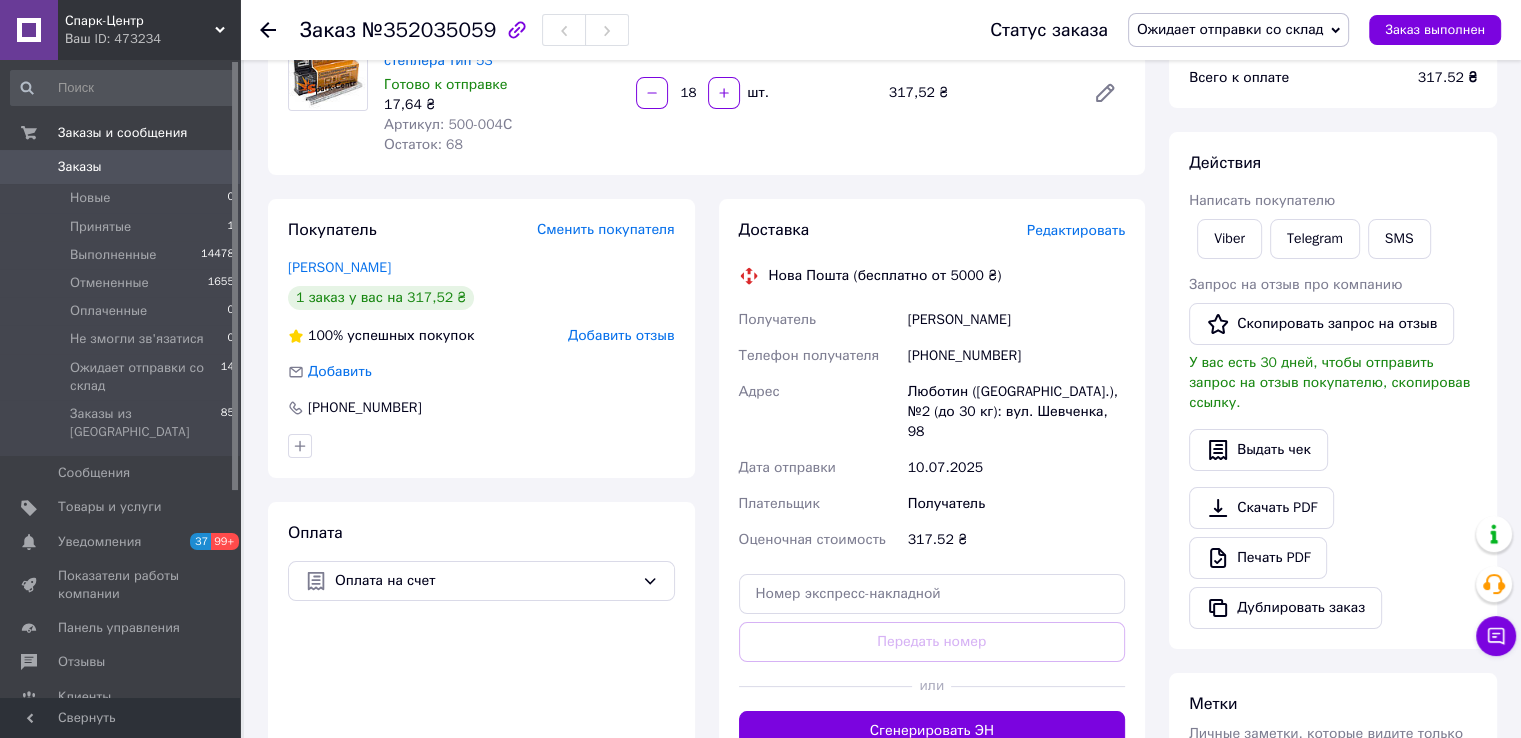 drag, startPoint x: 266, startPoint y: 29, endPoint x: 365, endPoint y: 301, distance: 289.4564 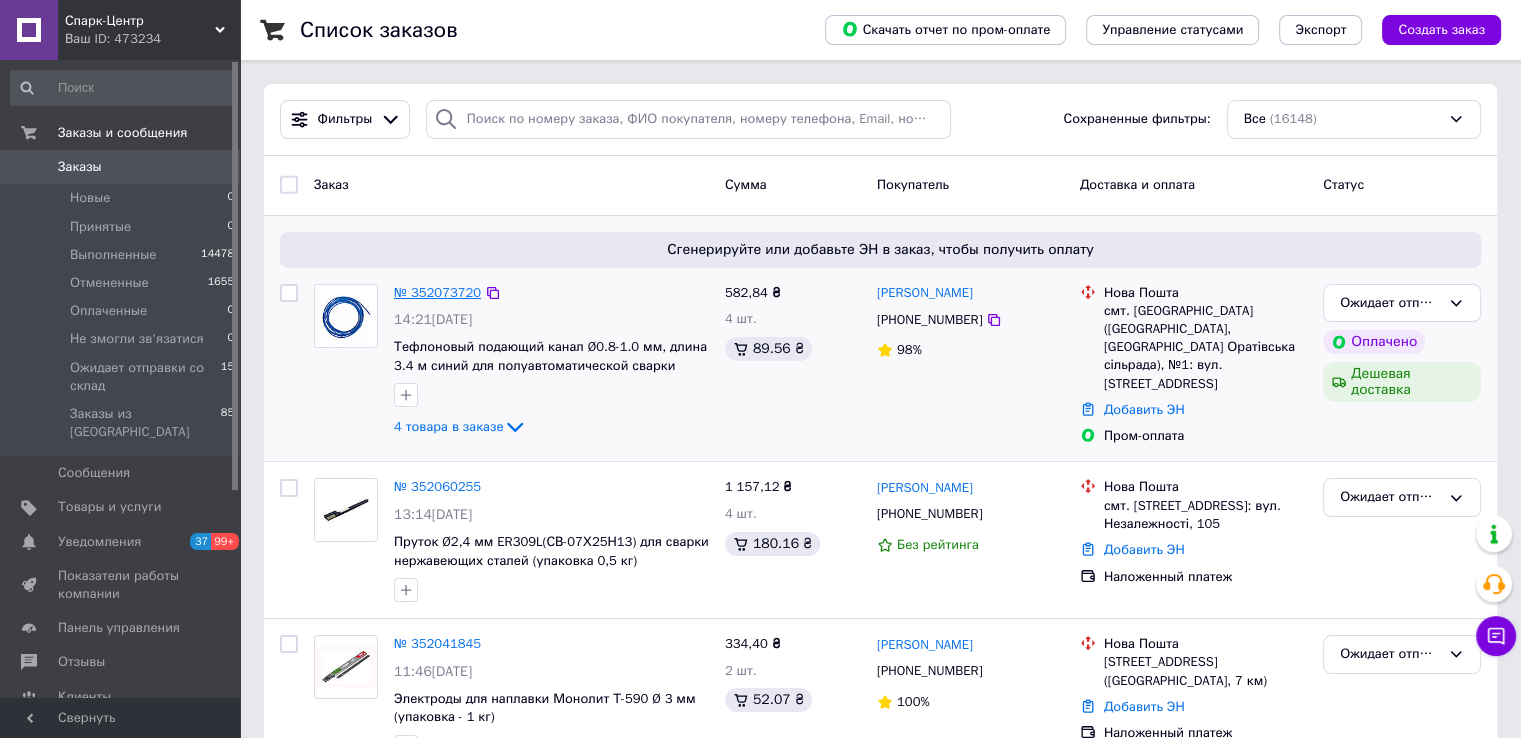 click on "№ 352073720" at bounding box center (437, 292) 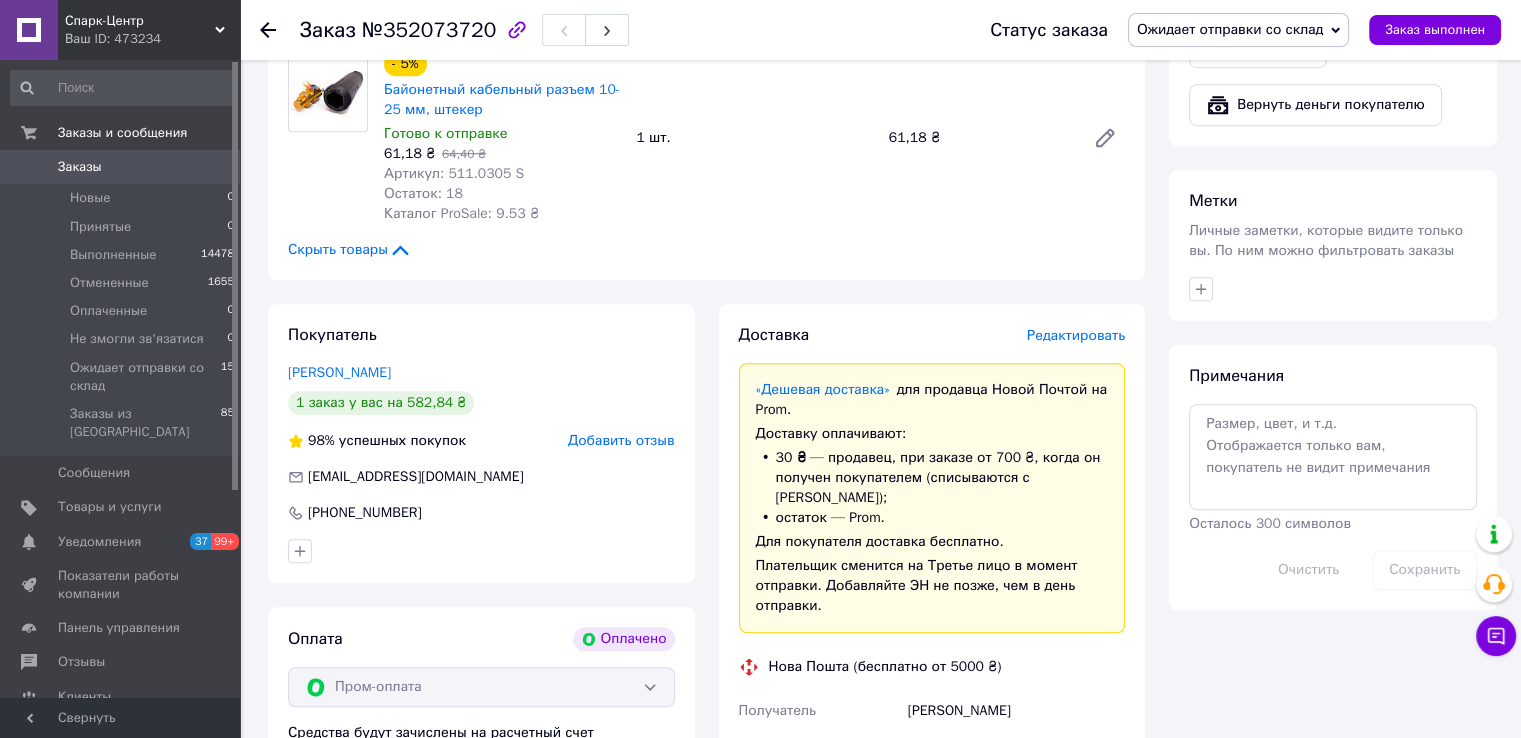 scroll, scrollTop: 1500, scrollLeft: 0, axis: vertical 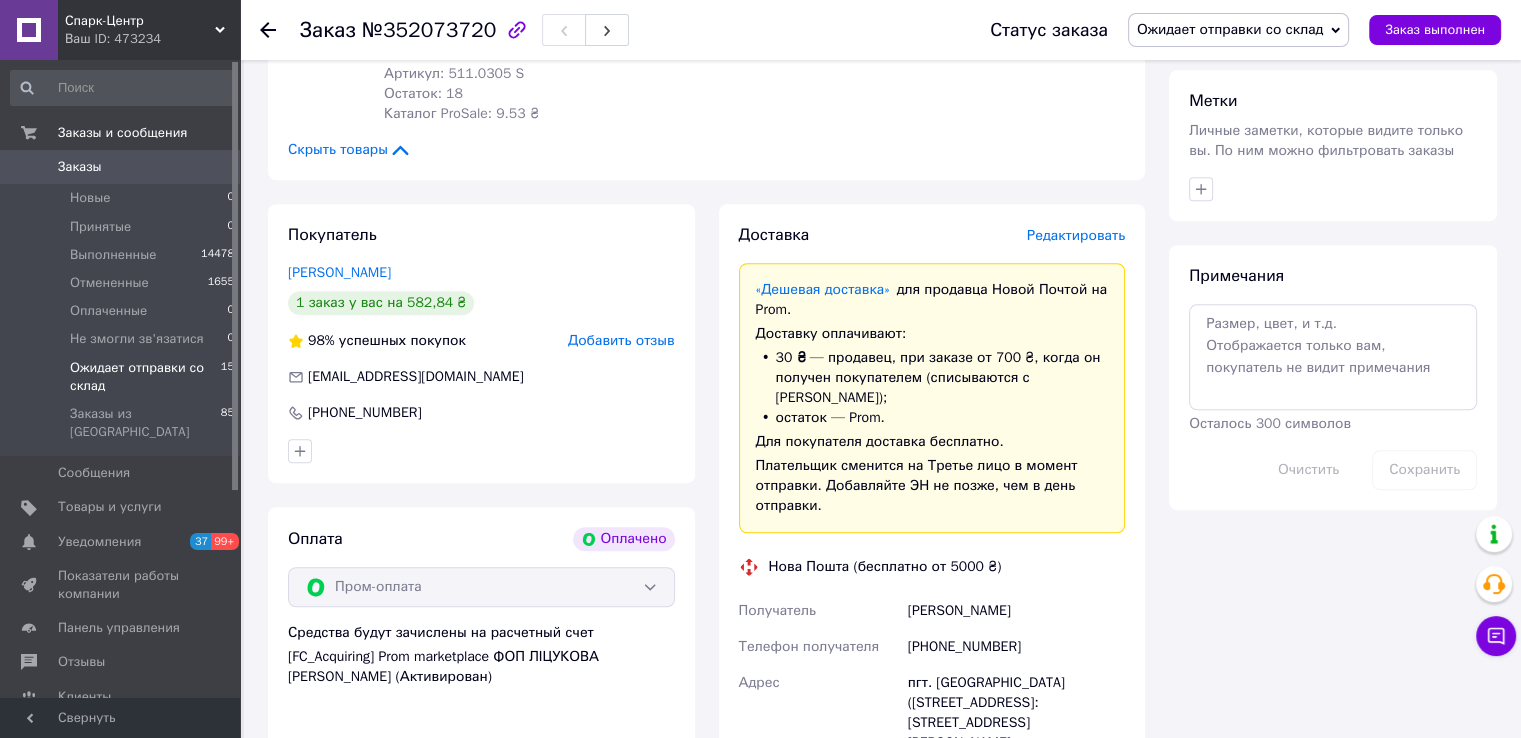 click on "Ожидает отправки со склад" at bounding box center [145, 377] 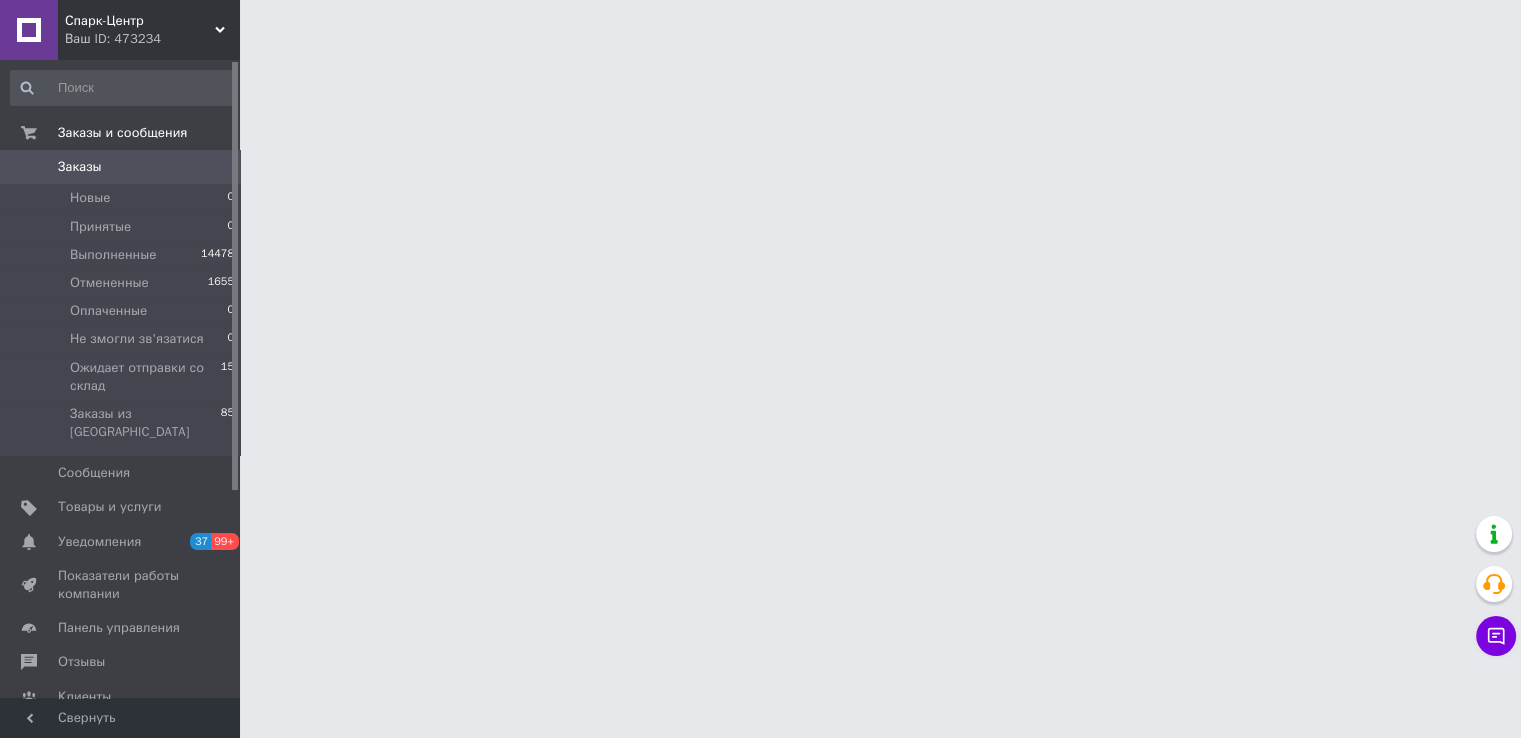scroll, scrollTop: 0, scrollLeft: 0, axis: both 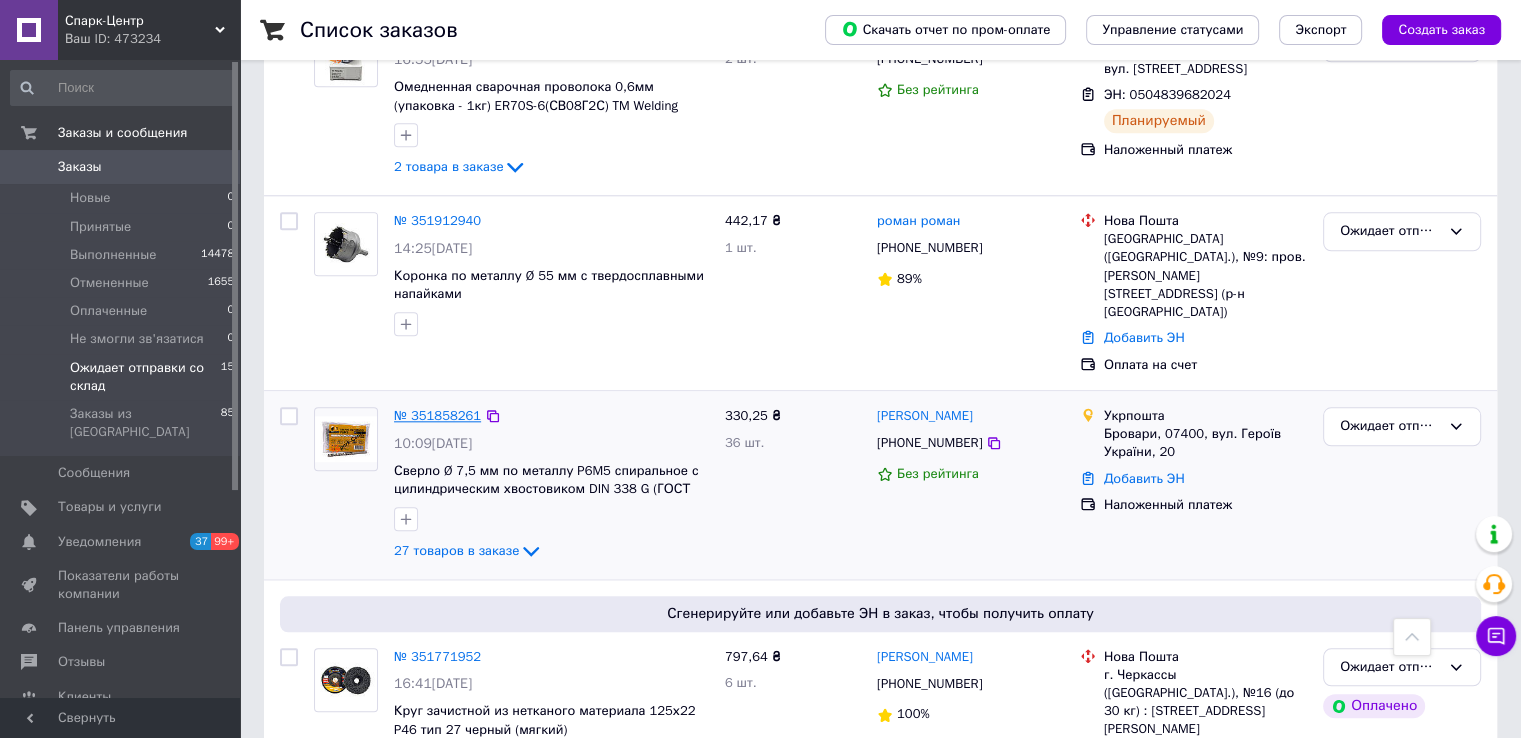 click on "№ 351858261" at bounding box center [437, 415] 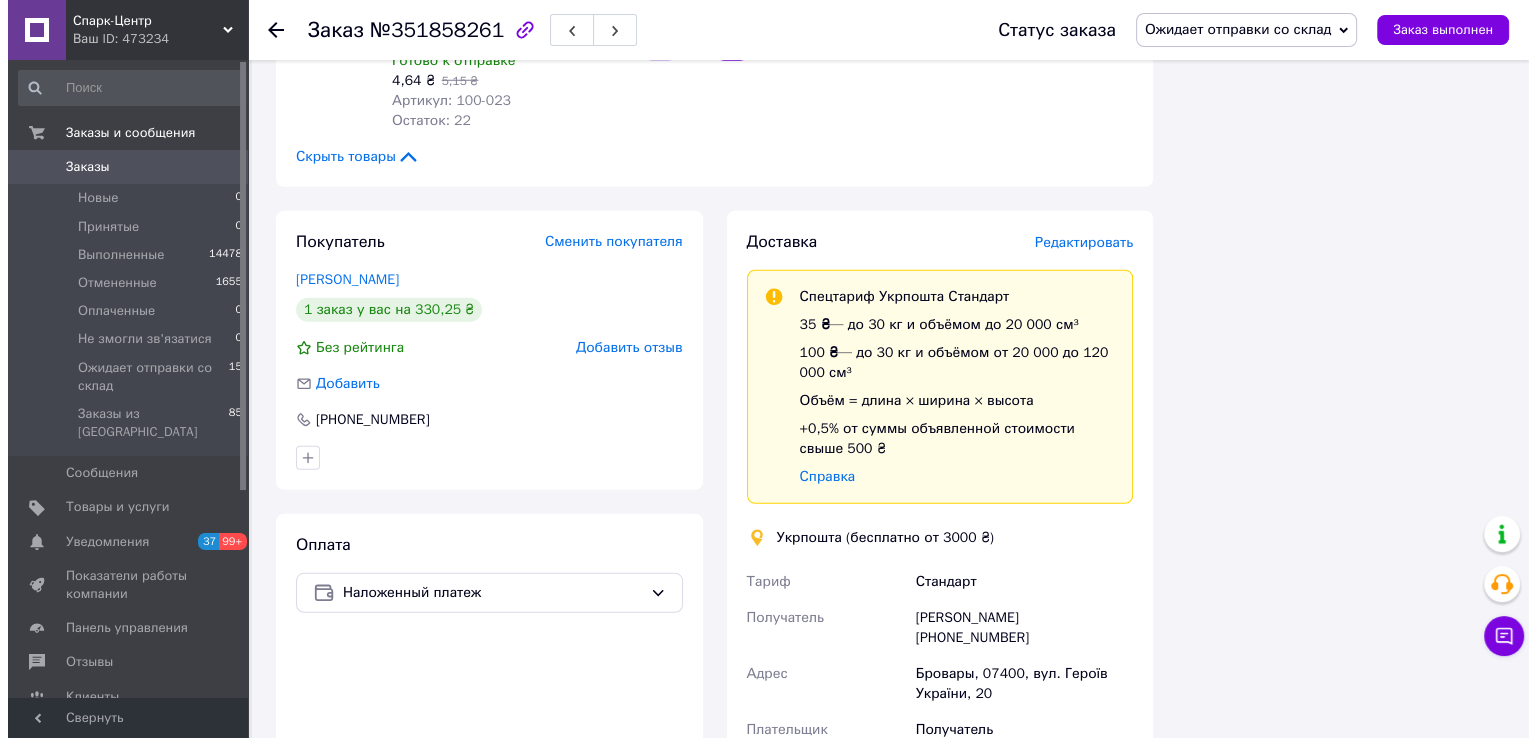 scroll, scrollTop: 5500, scrollLeft: 0, axis: vertical 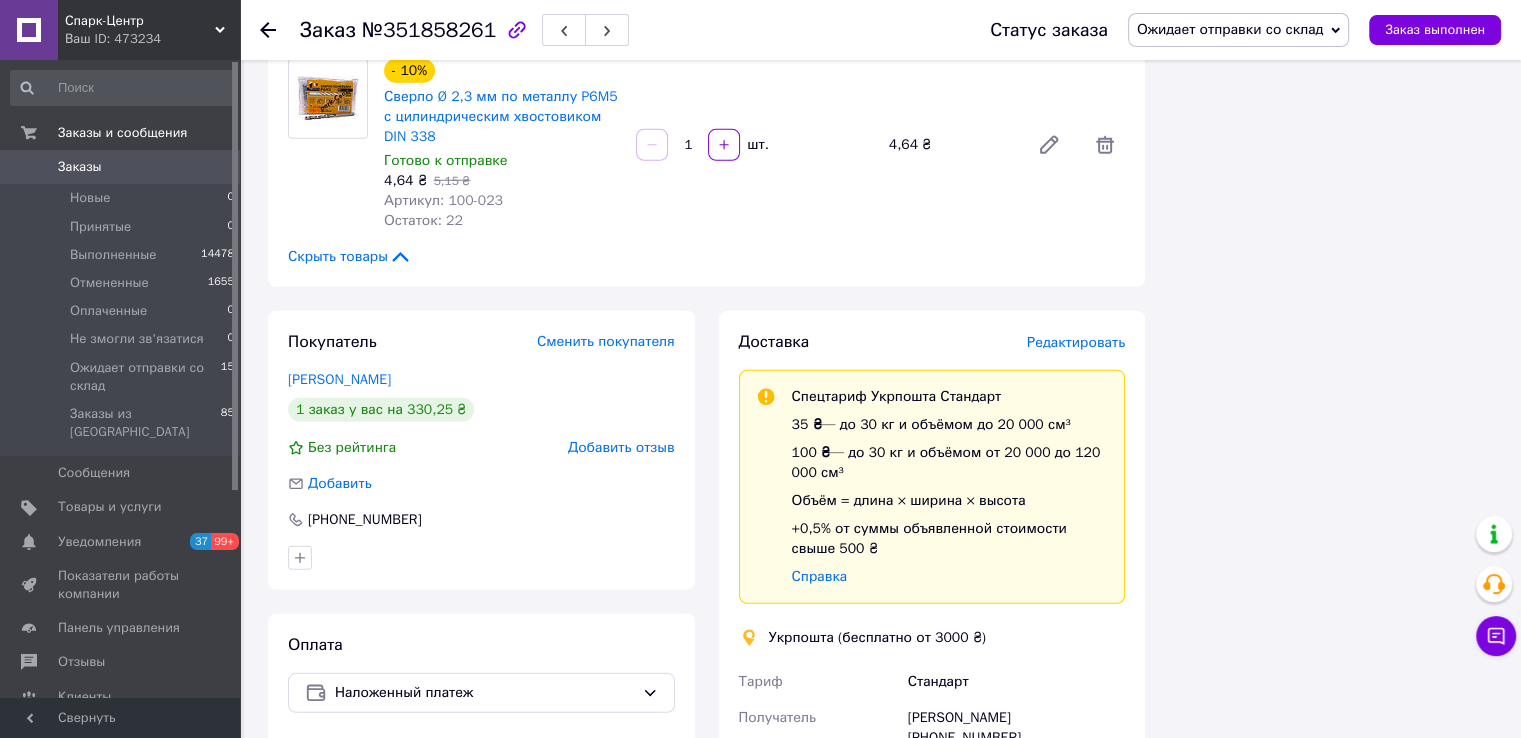 click on "Редактировать" at bounding box center (1076, 342) 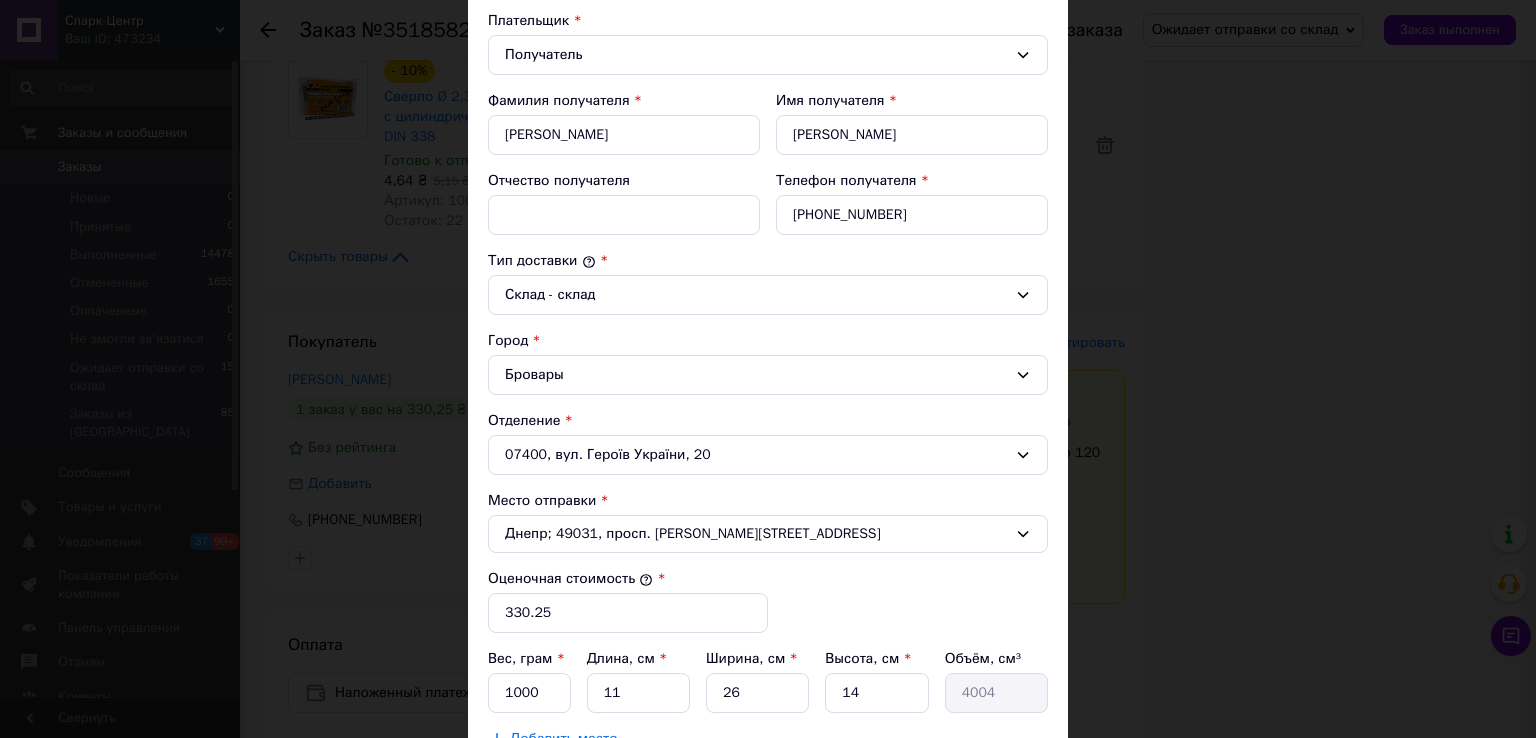 scroll, scrollTop: 500, scrollLeft: 0, axis: vertical 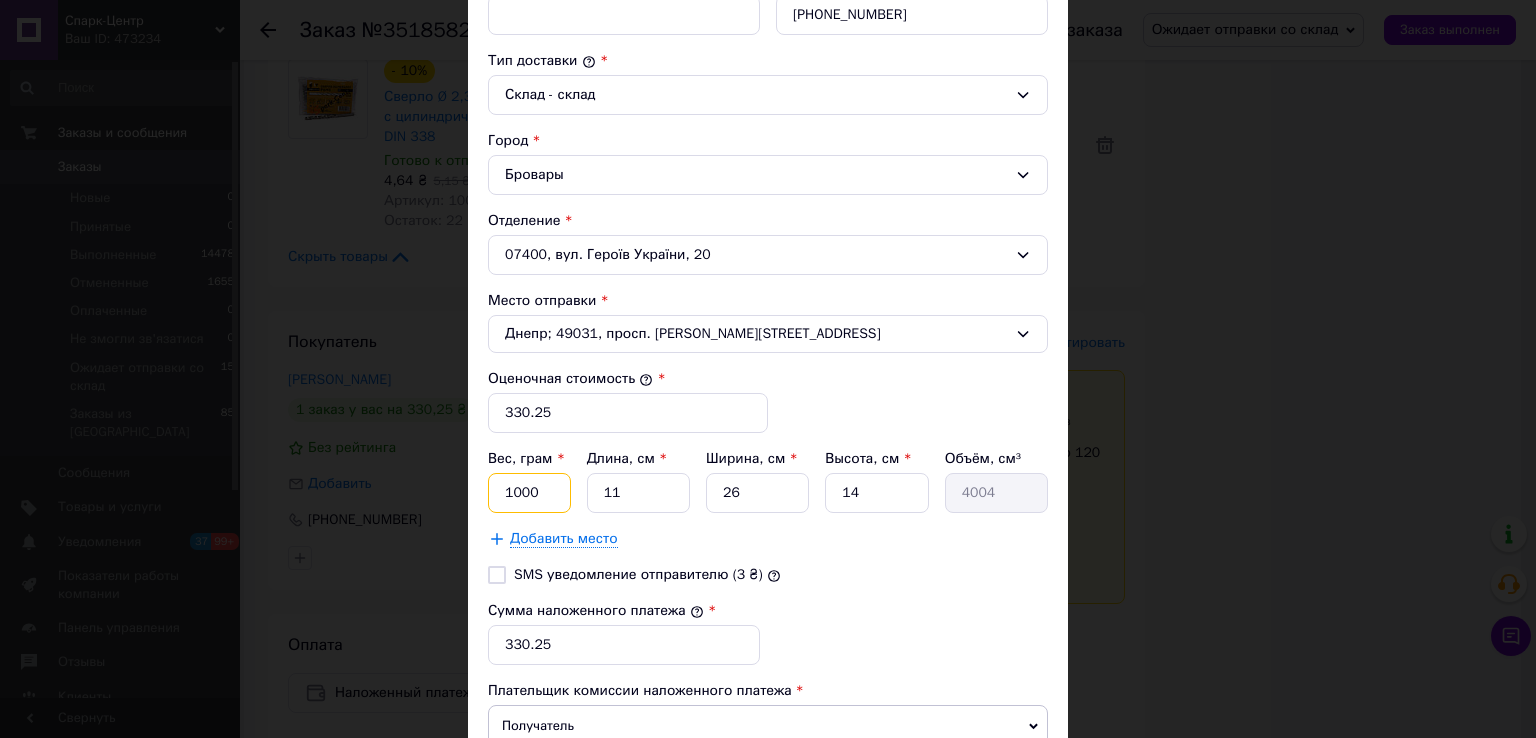 drag, startPoint x: 544, startPoint y: 495, endPoint x: 475, endPoint y: 507, distance: 70.035706 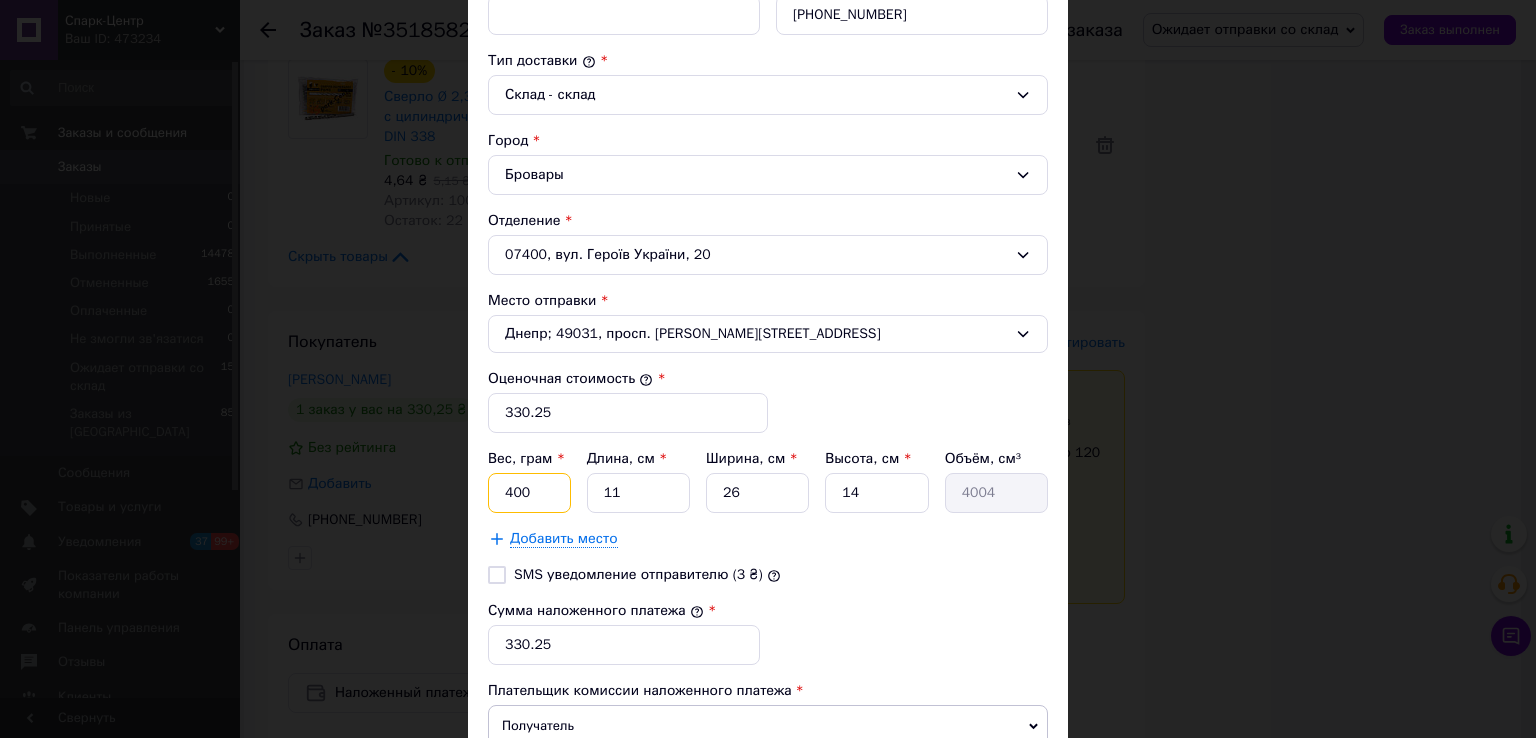 type on "400" 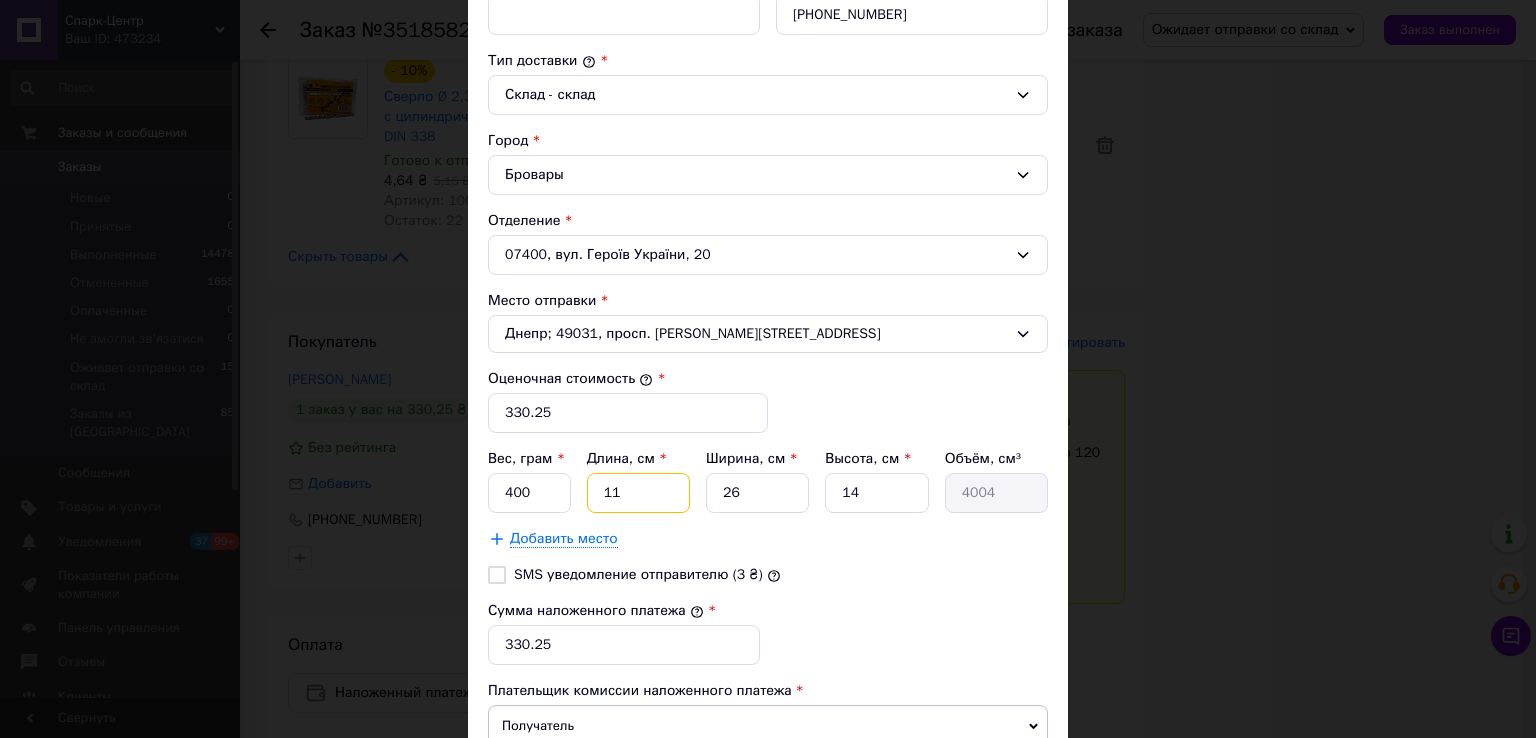 click on "11" at bounding box center (638, 493) 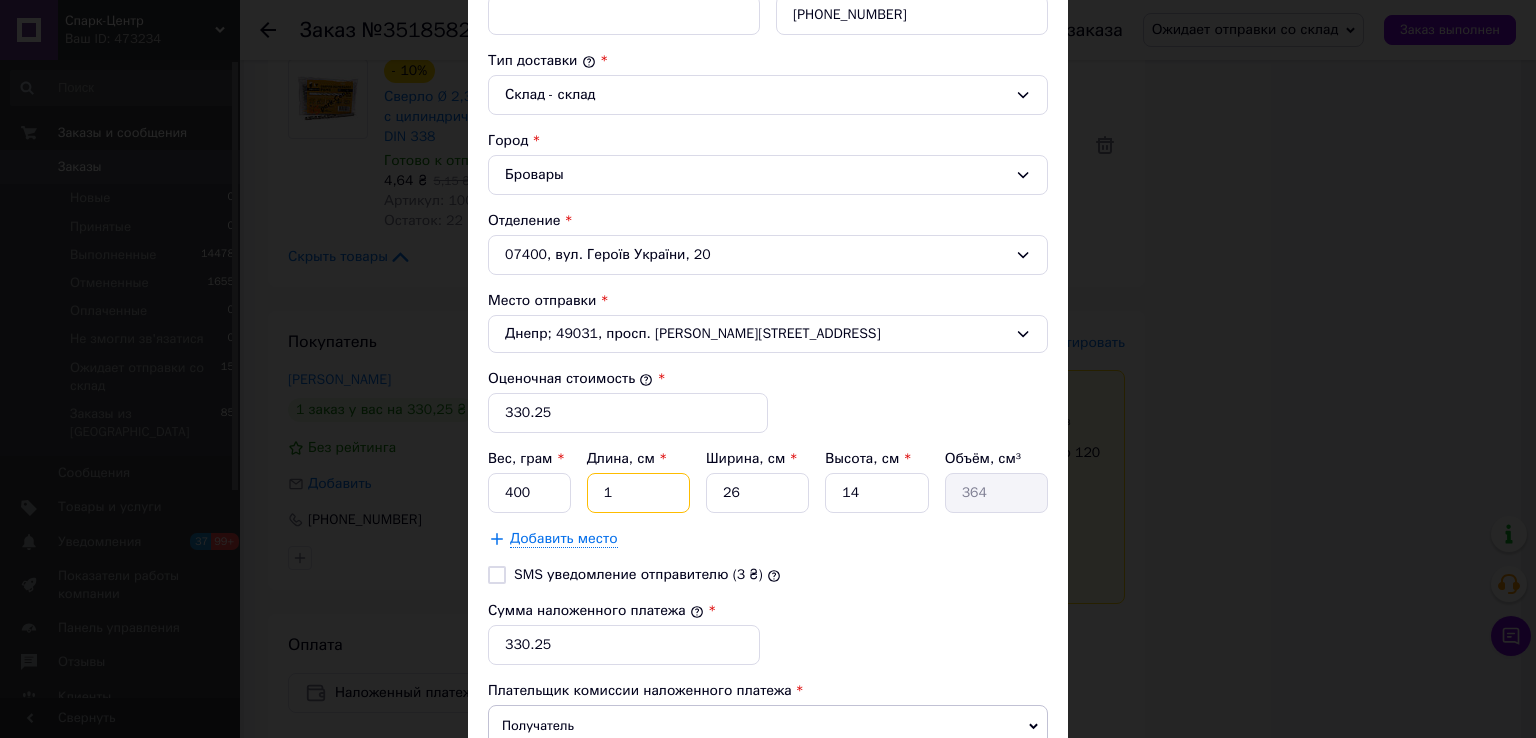type on "17" 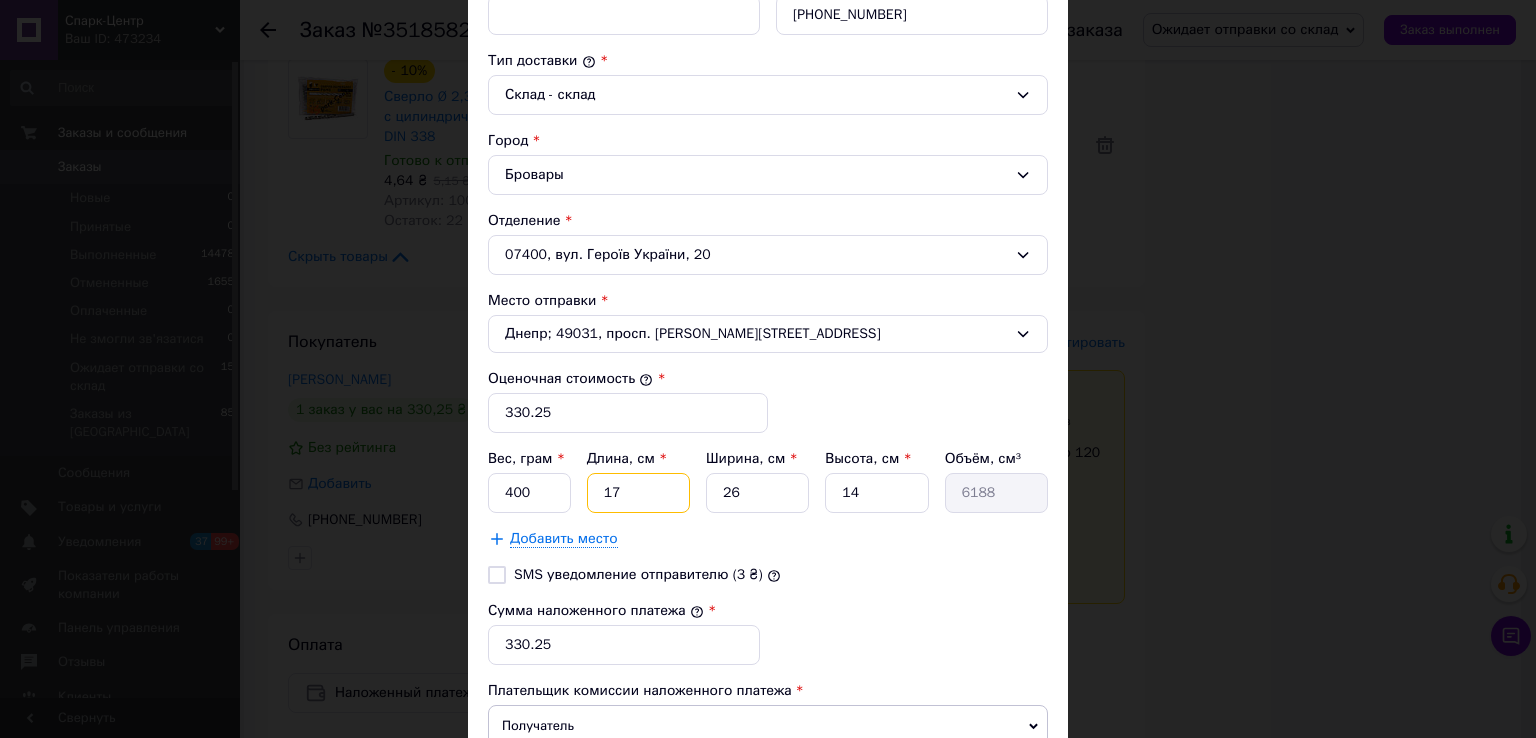 type on "17" 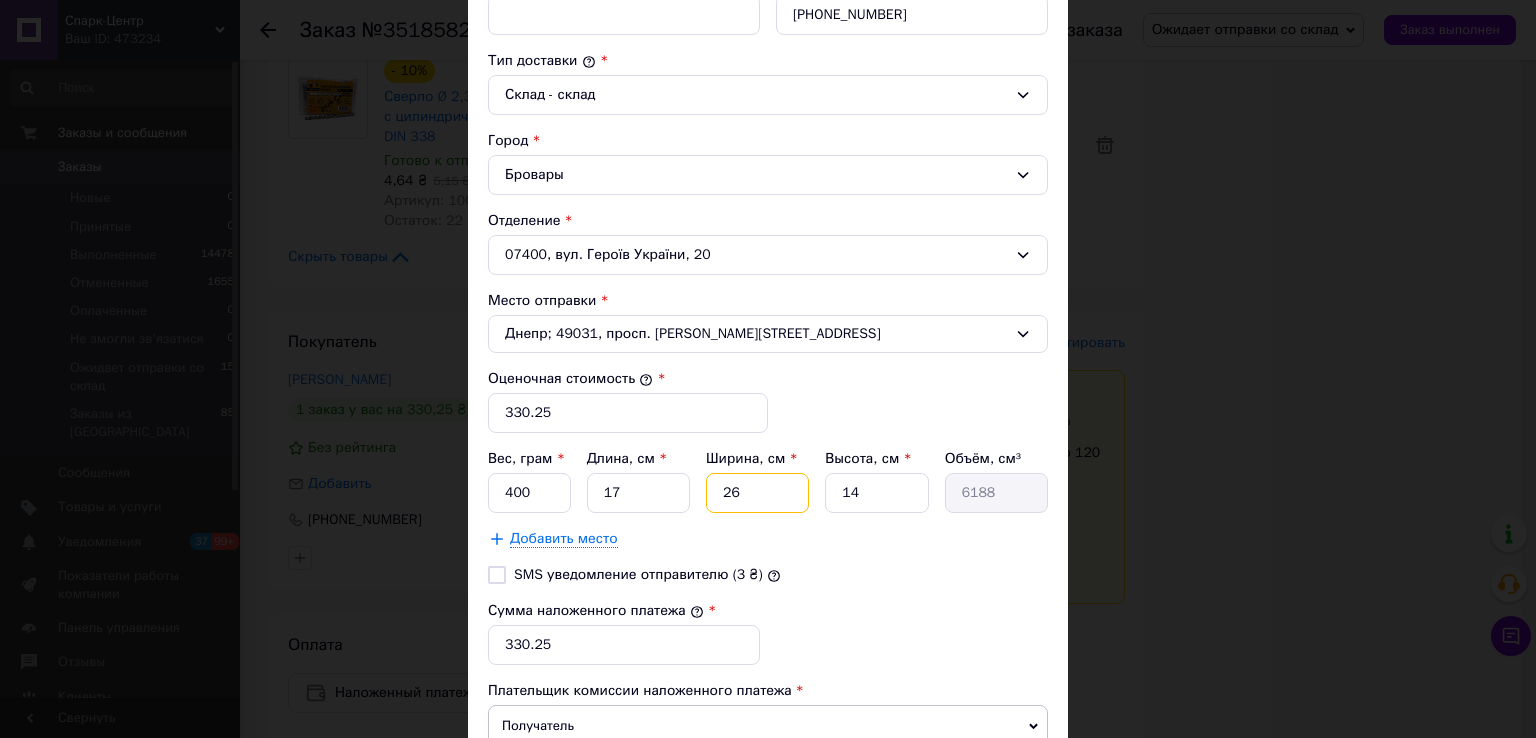 click on "26" at bounding box center (757, 493) 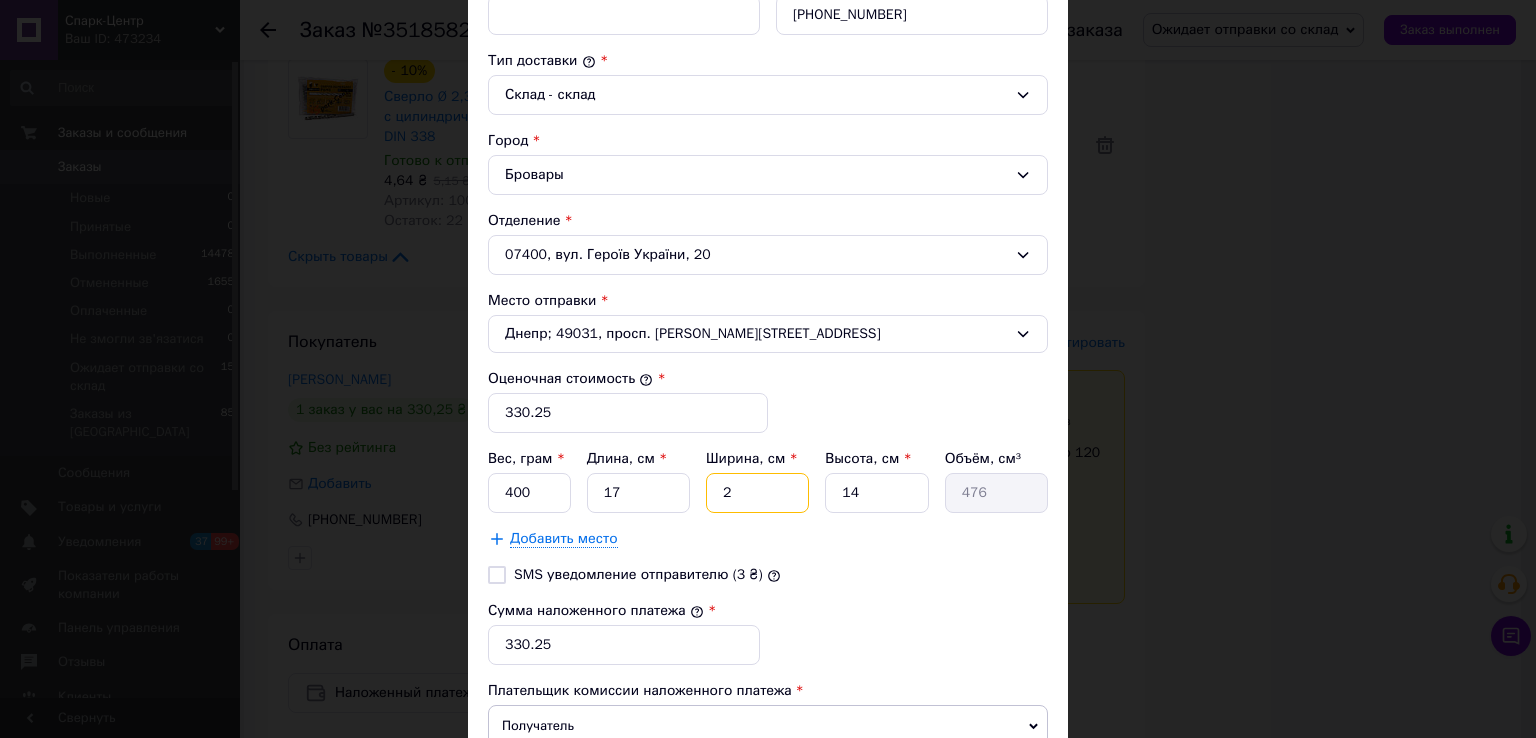 type 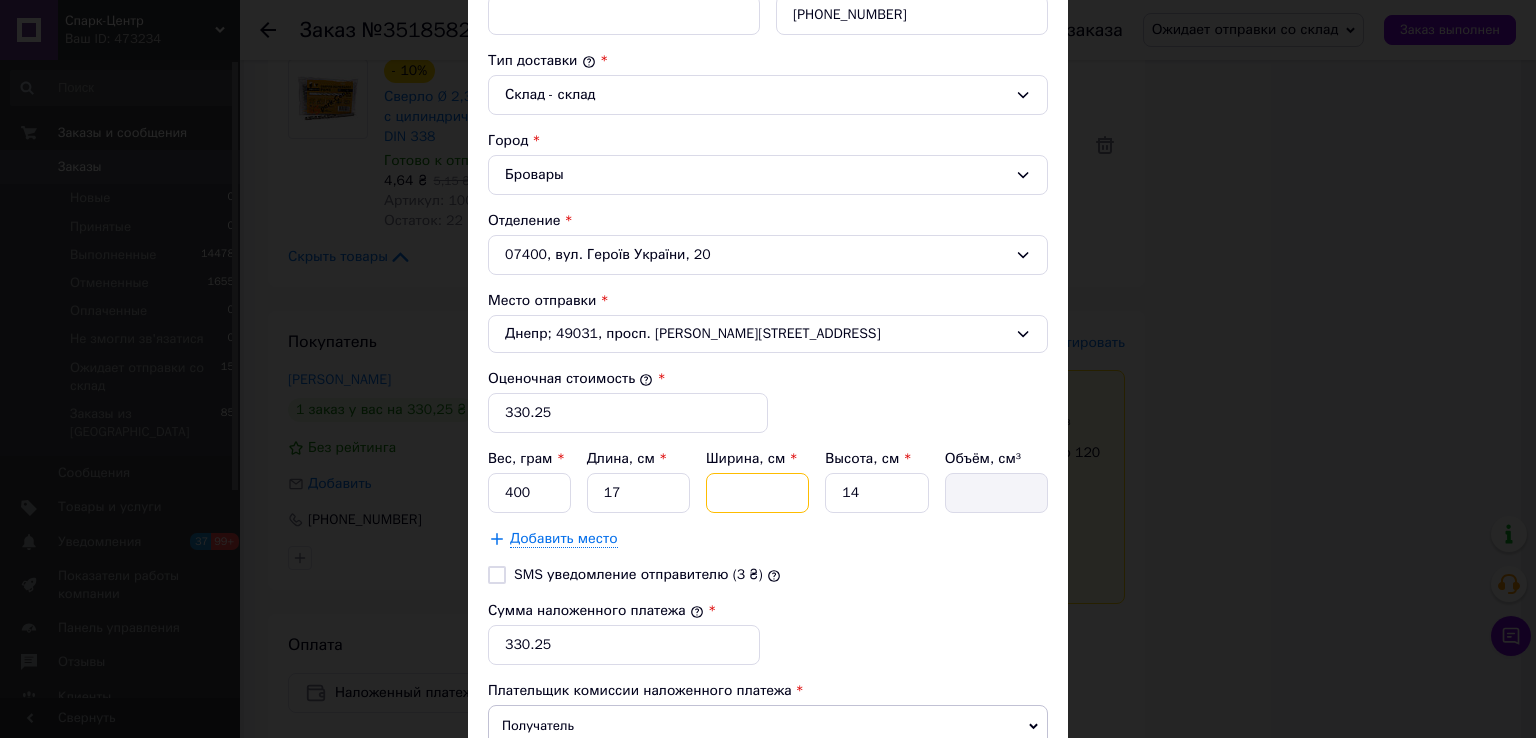 type on "1" 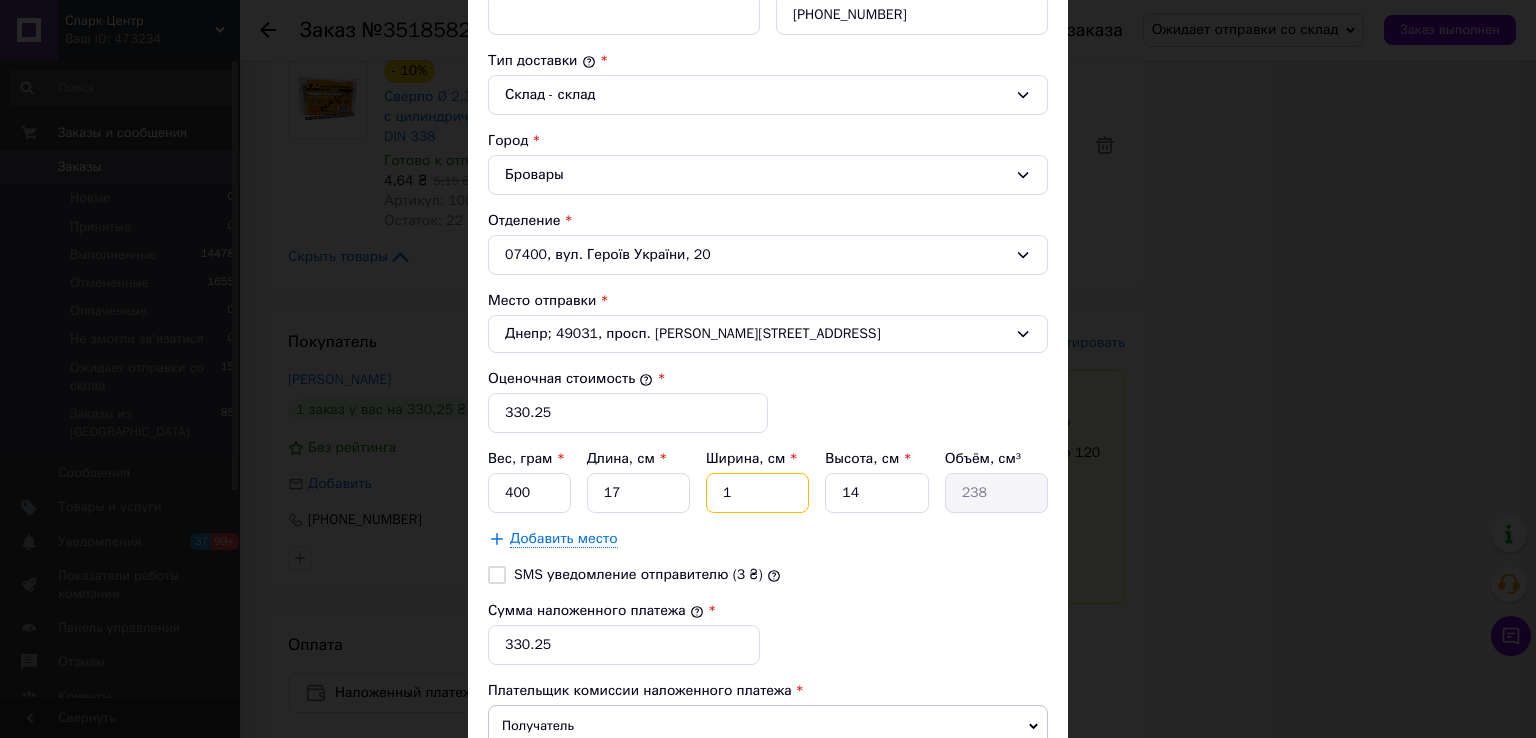 type on "11" 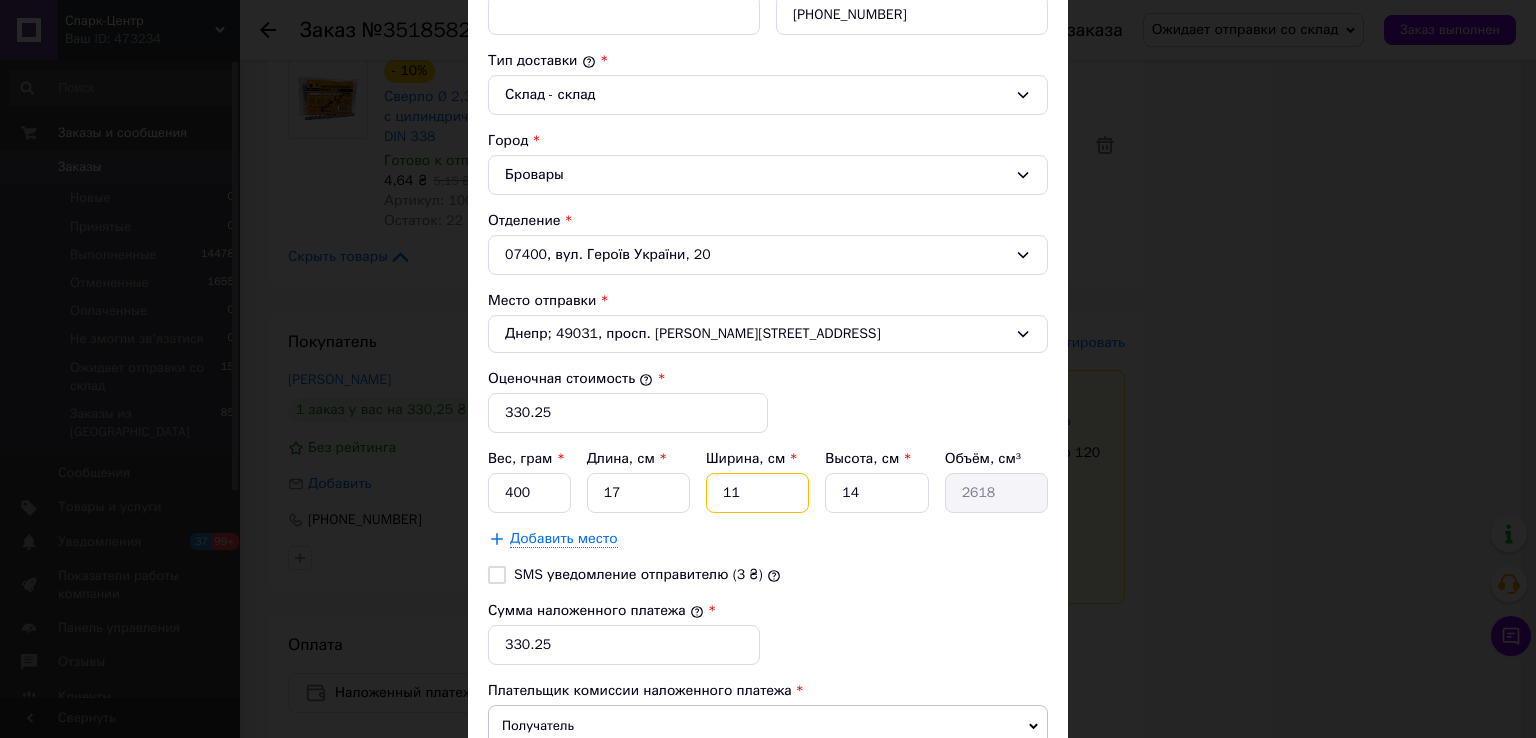type on "11" 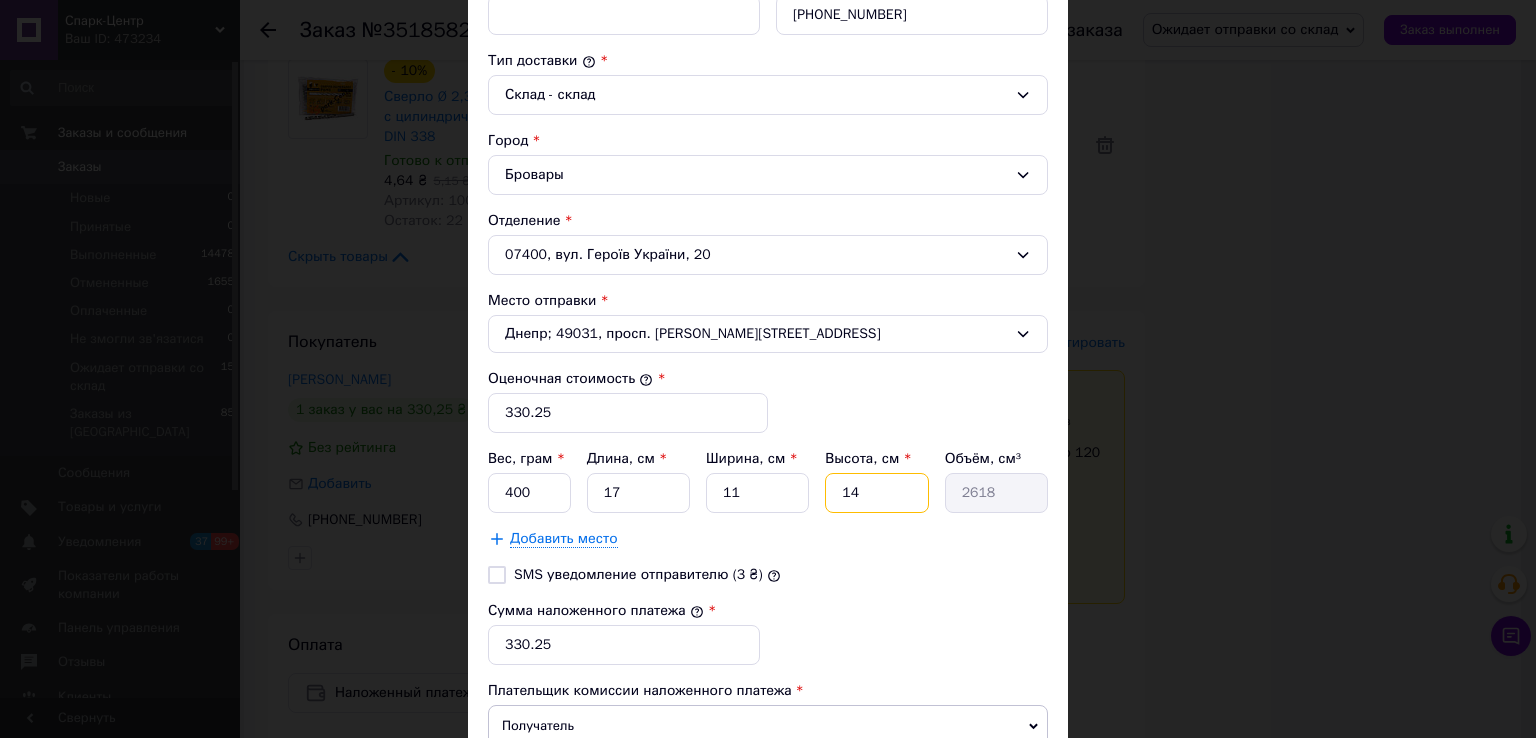 drag, startPoint x: 884, startPoint y: 492, endPoint x: 835, endPoint y: 497, distance: 49.25444 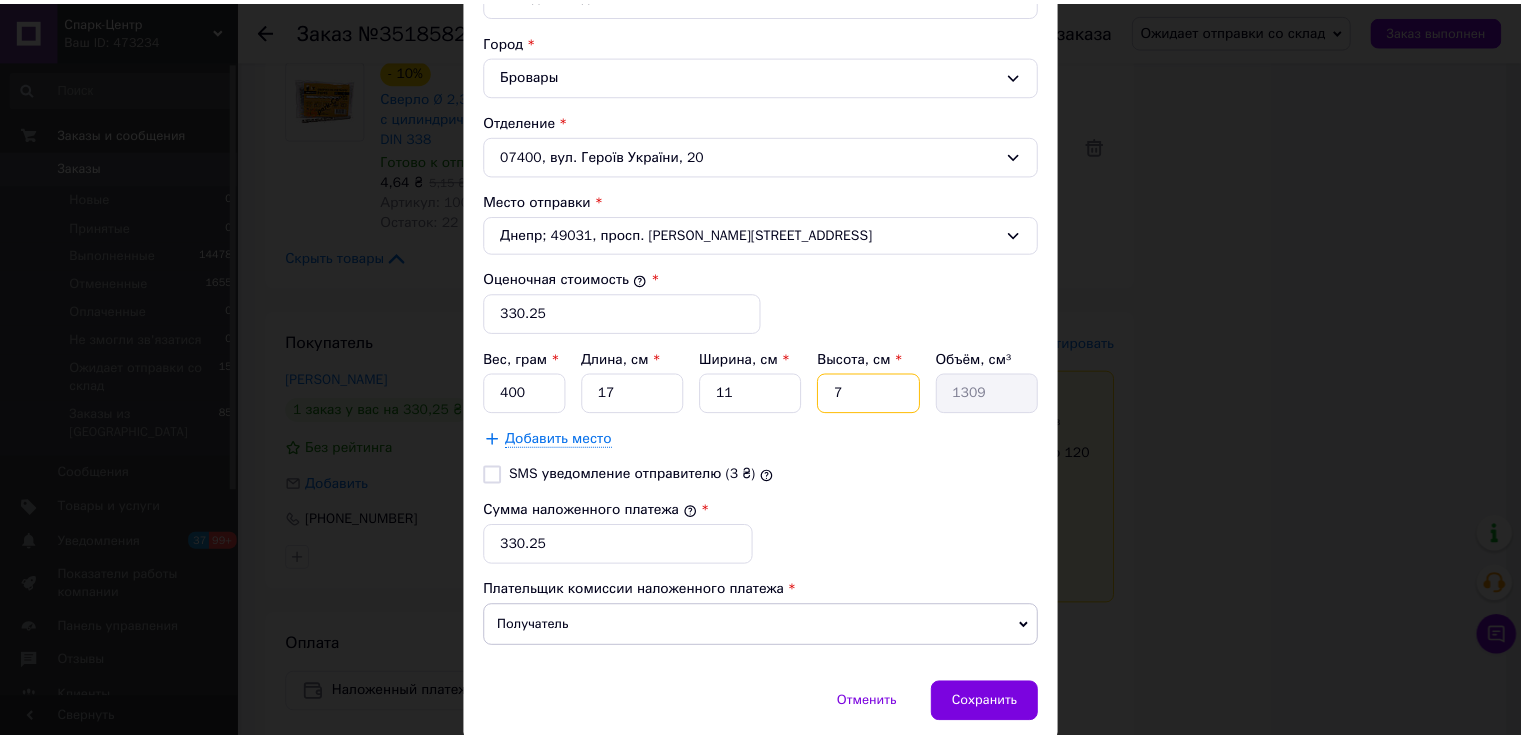 scroll, scrollTop: 669, scrollLeft: 0, axis: vertical 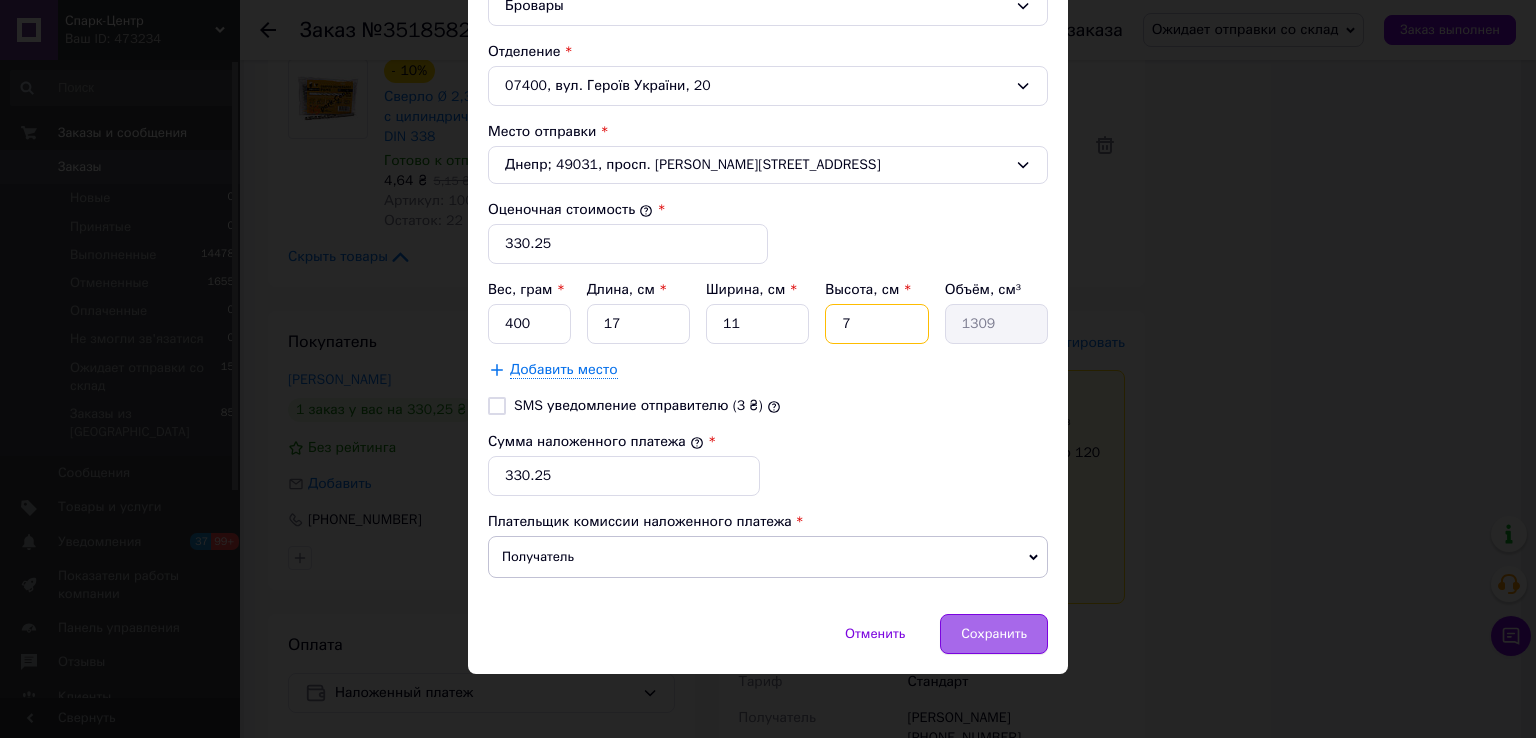 type on "7" 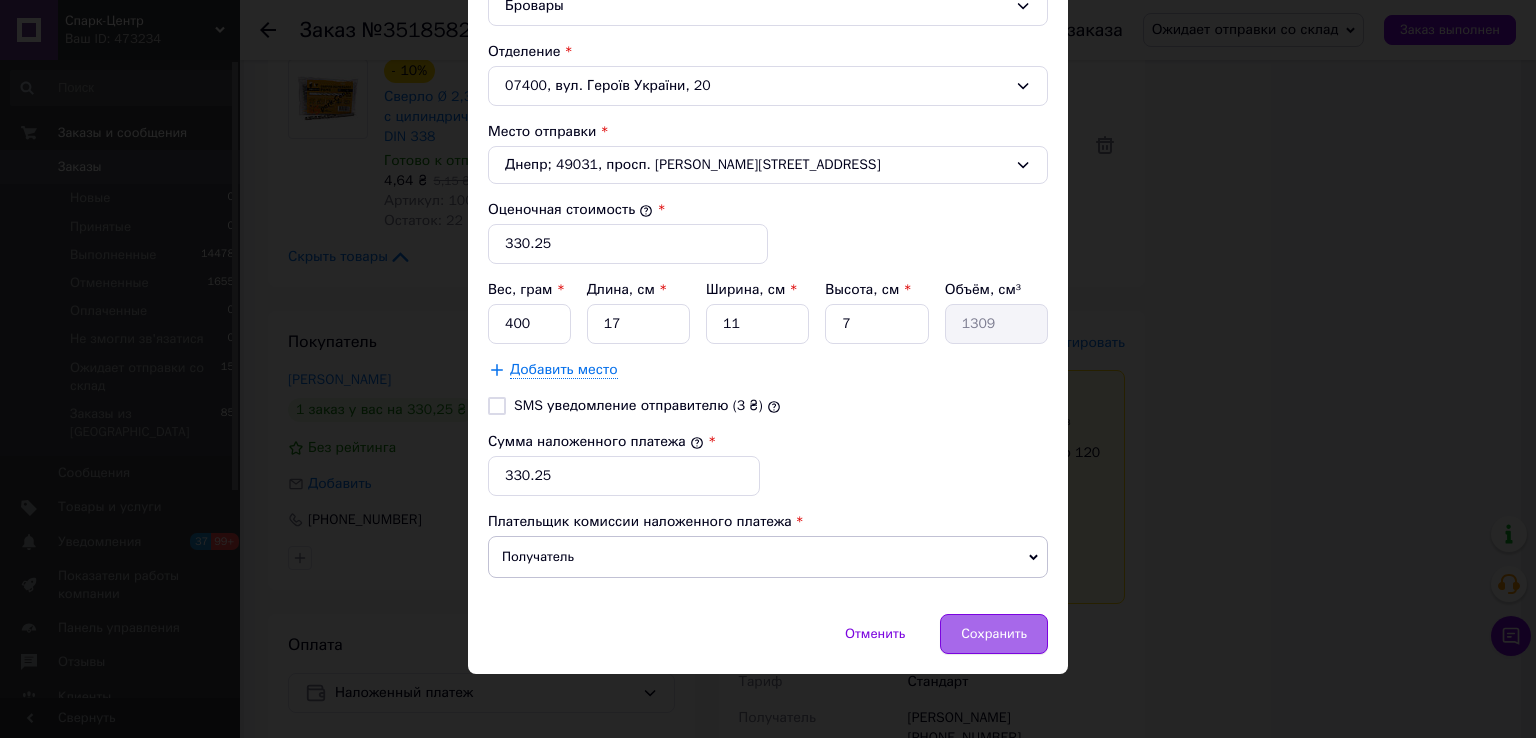 click on "Сохранить" at bounding box center (994, 634) 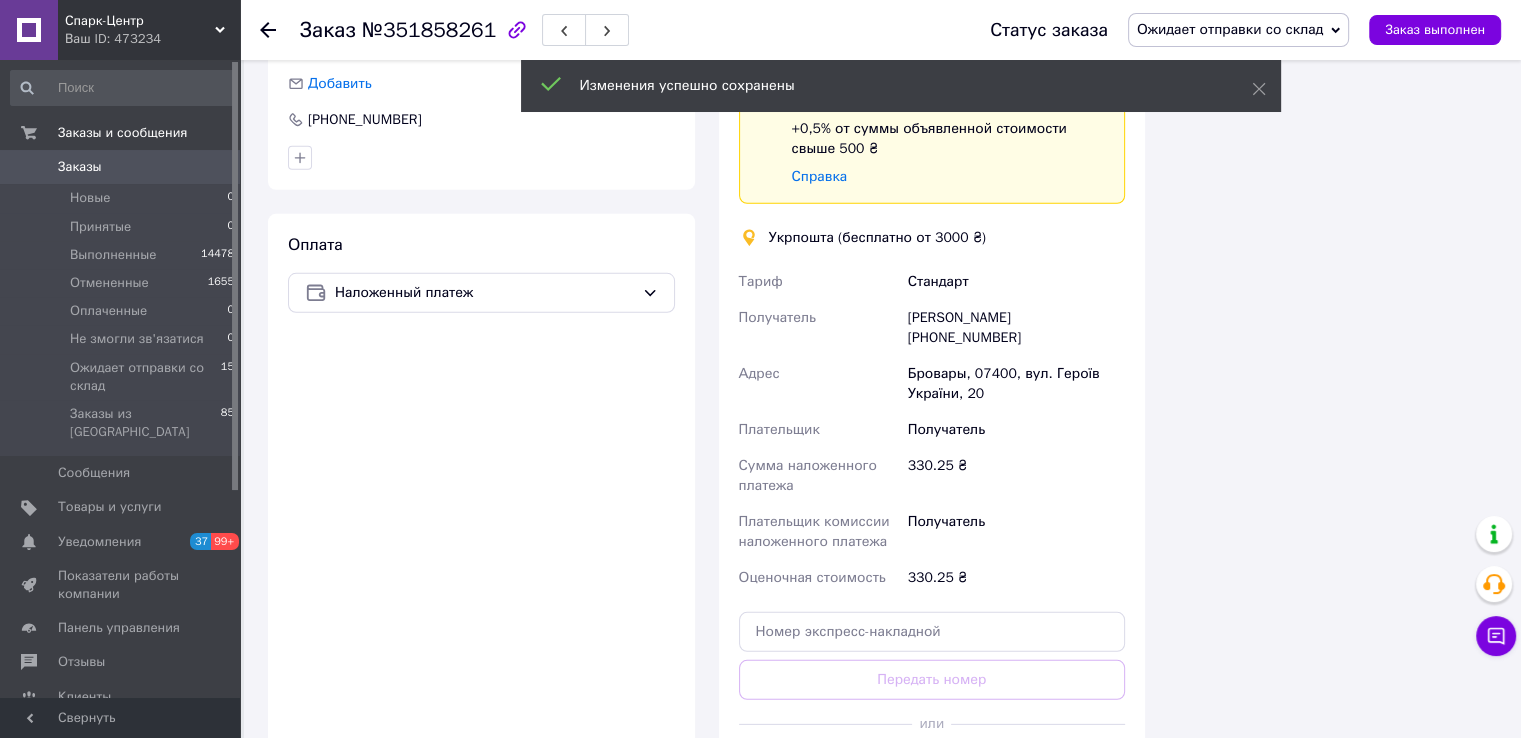 scroll, scrollTop: 6200, scrollLeft: 0, axis: vertical 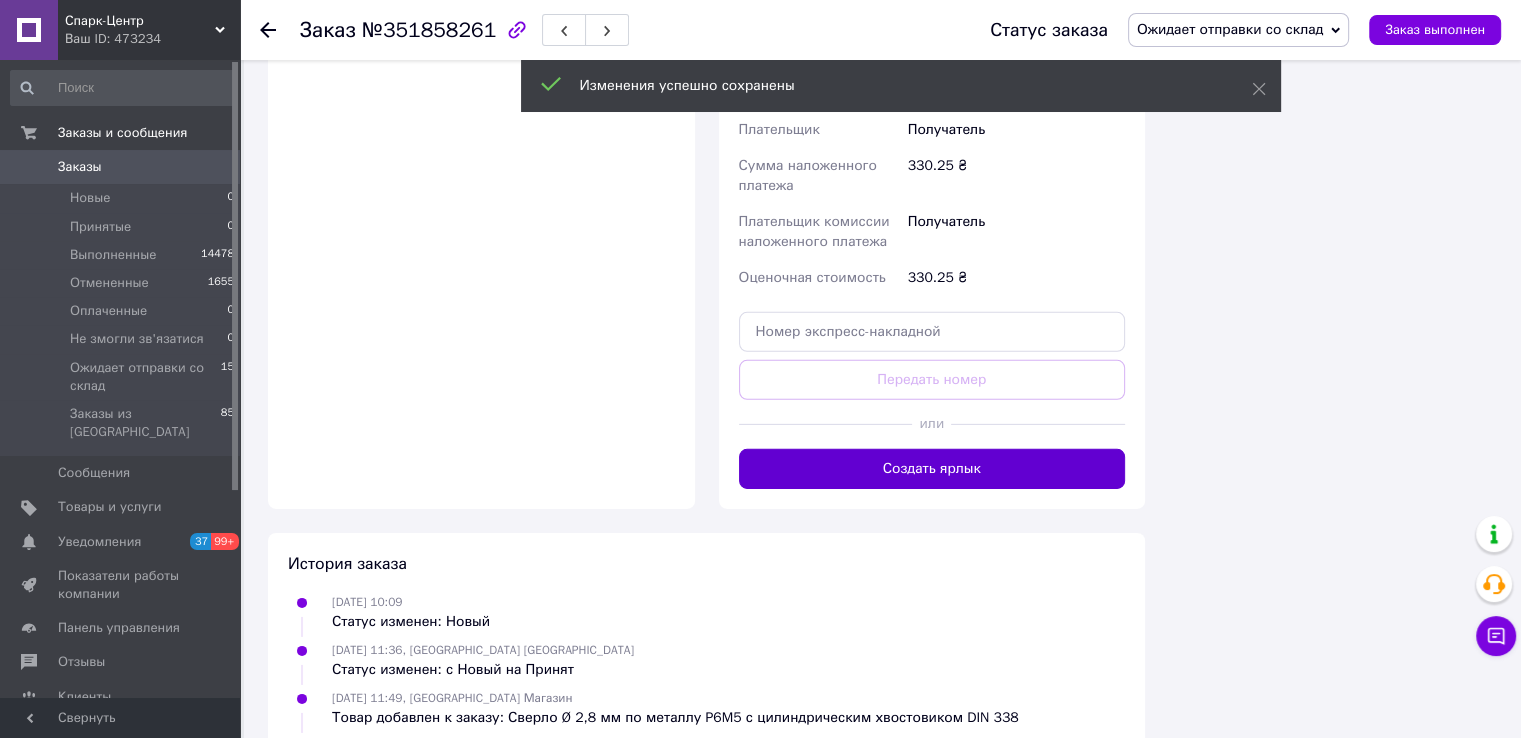 click on "Создать ярлык" at bounding box center [932, 469] 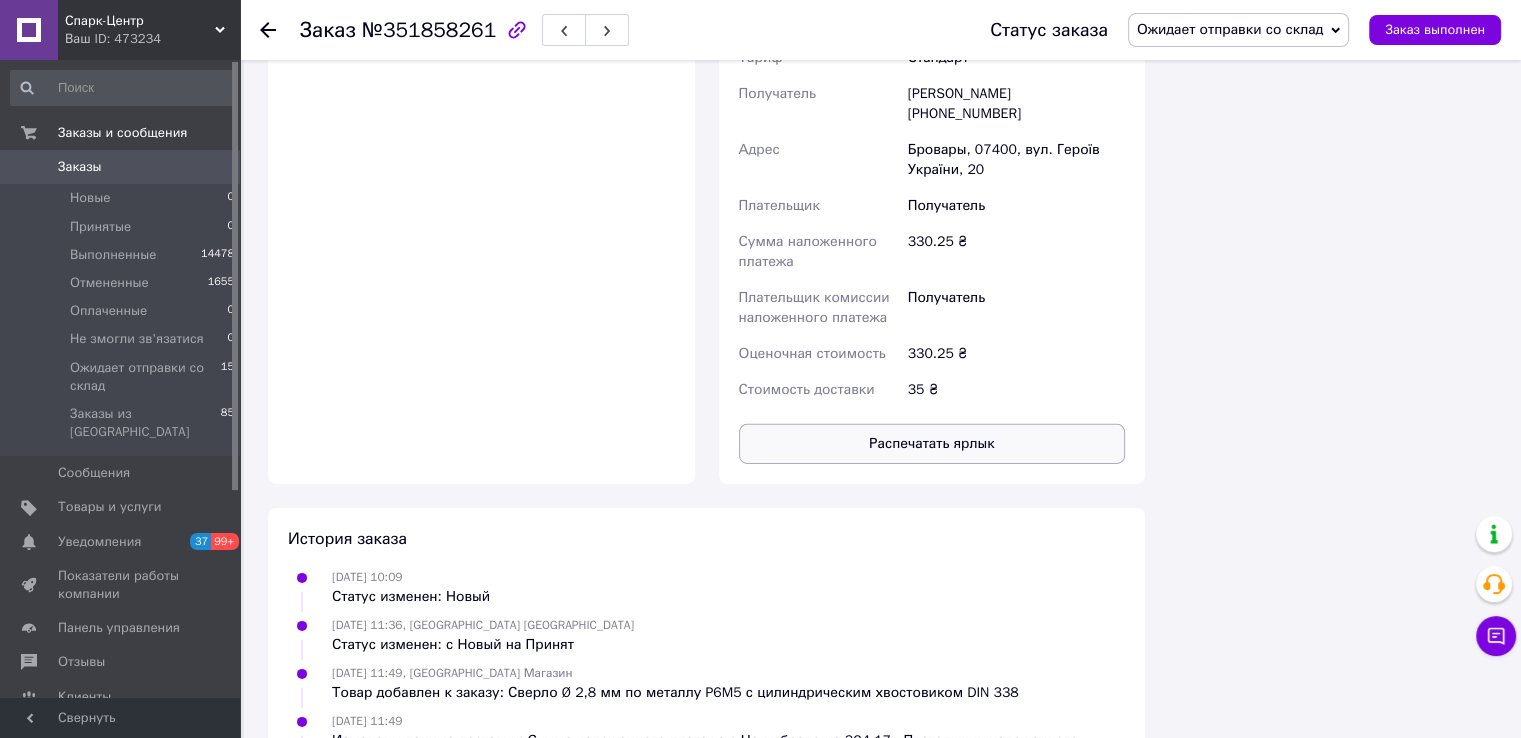 click on "Распечатать ярлык" at bounding box center (932, 444) 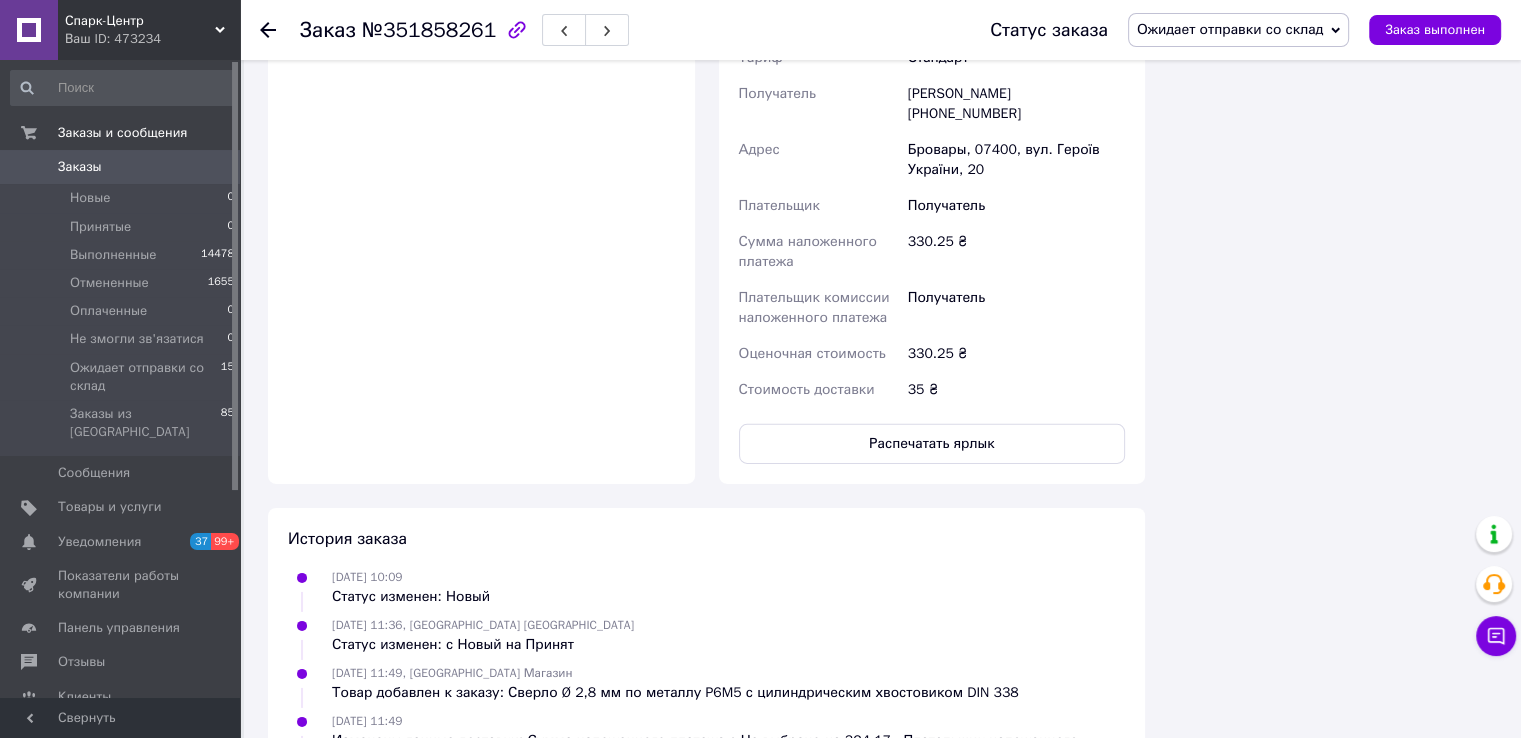 click on "Заказы" at bounding box center [80, 167] 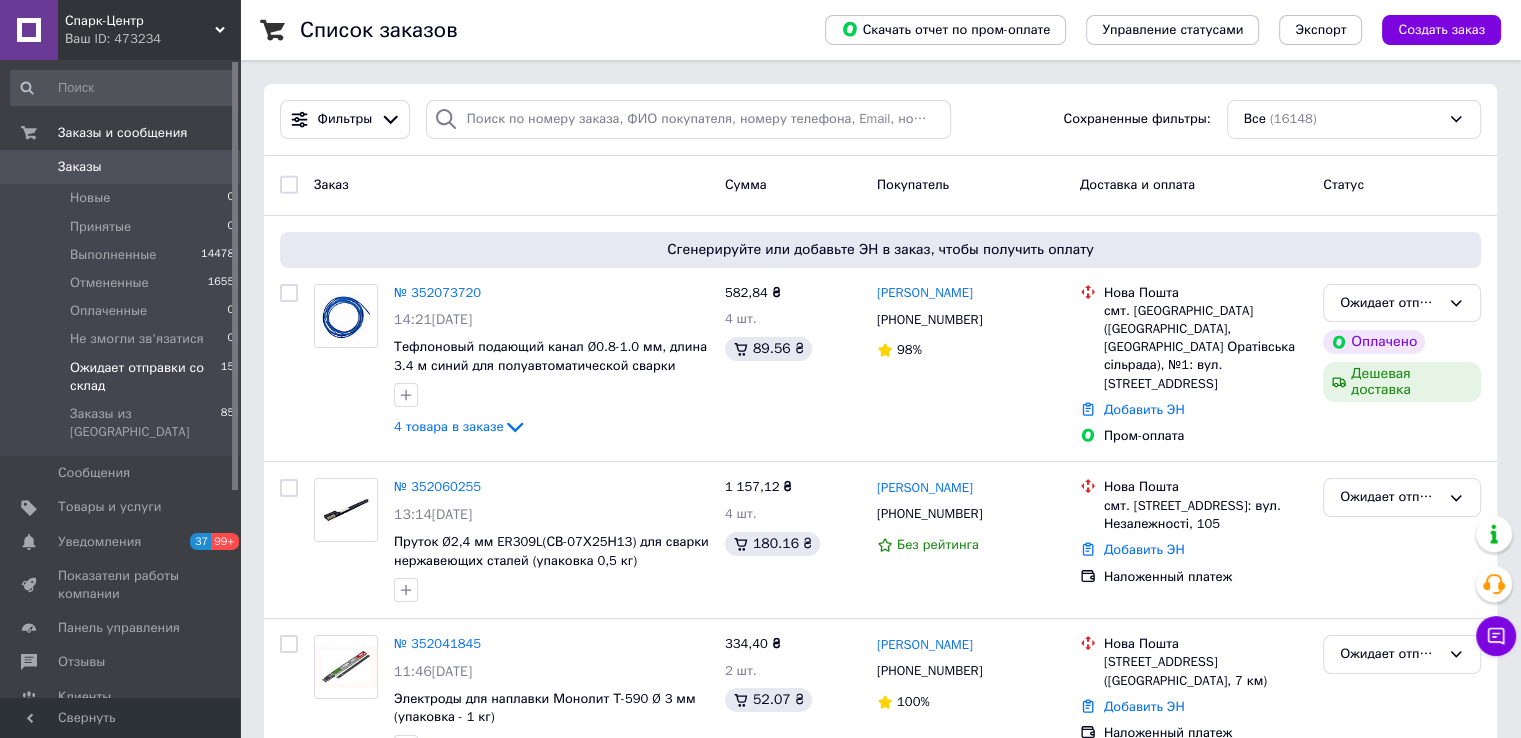 click on "Ожидает отправки со склад" at bounding box center (145, 377) 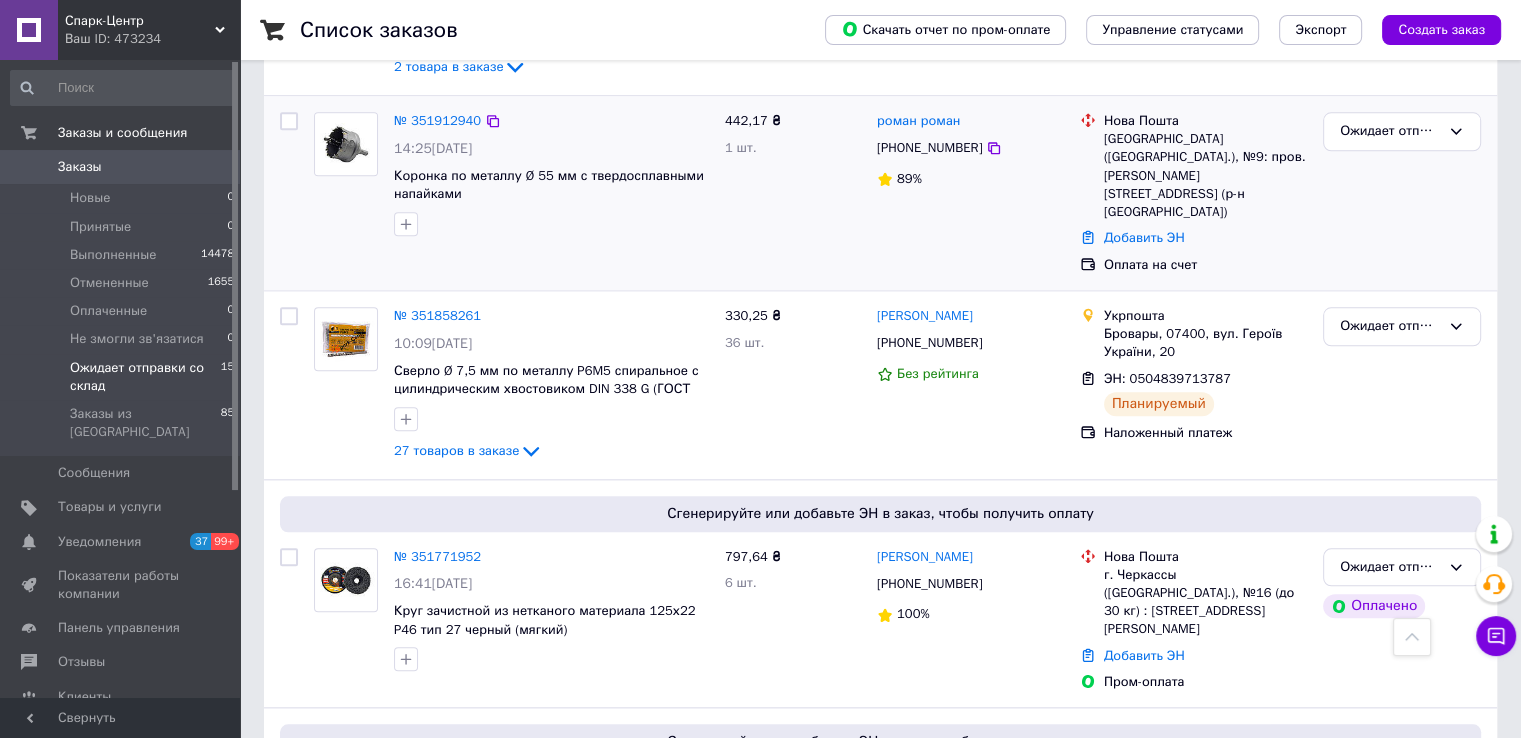 scroll, scrollTop: 2200, scrollLeft: 0, axis: vertical 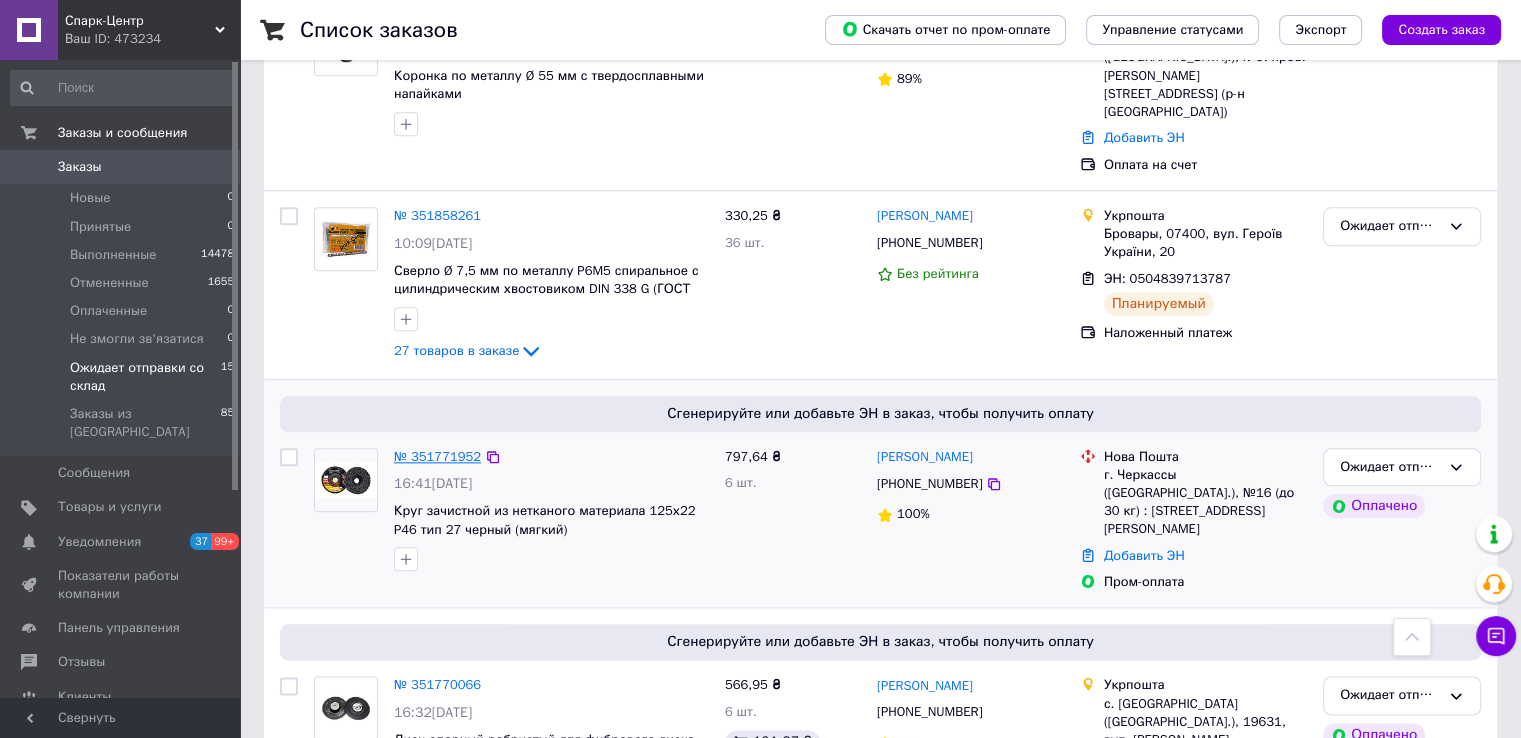 click on "№ 351771952" at bounding box center (437, 456) 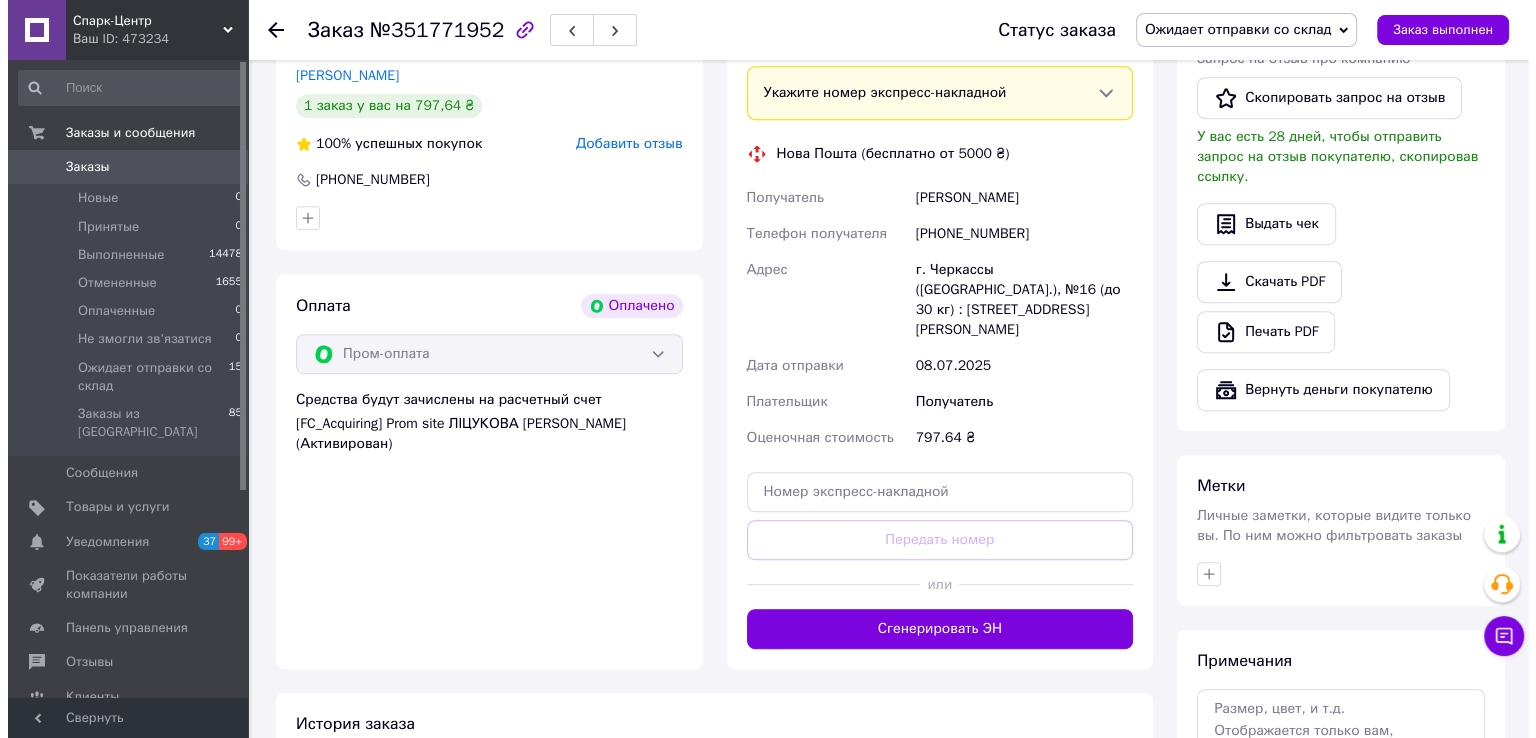 scroll, scrollTop: 1506, scrollLeft: 0, axis: vertical 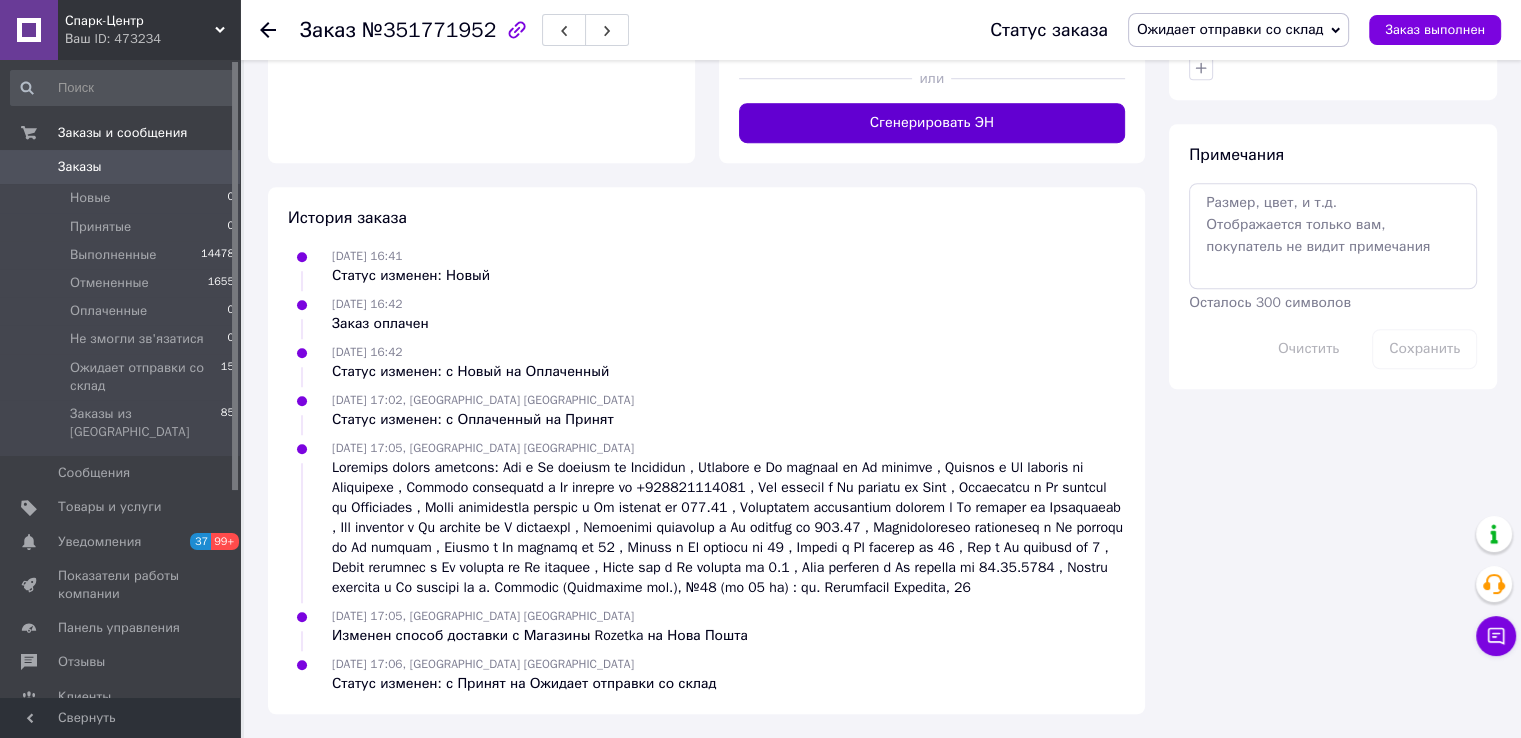 click on "Сгенерировать ЭН" at bounding box center (932, 123) 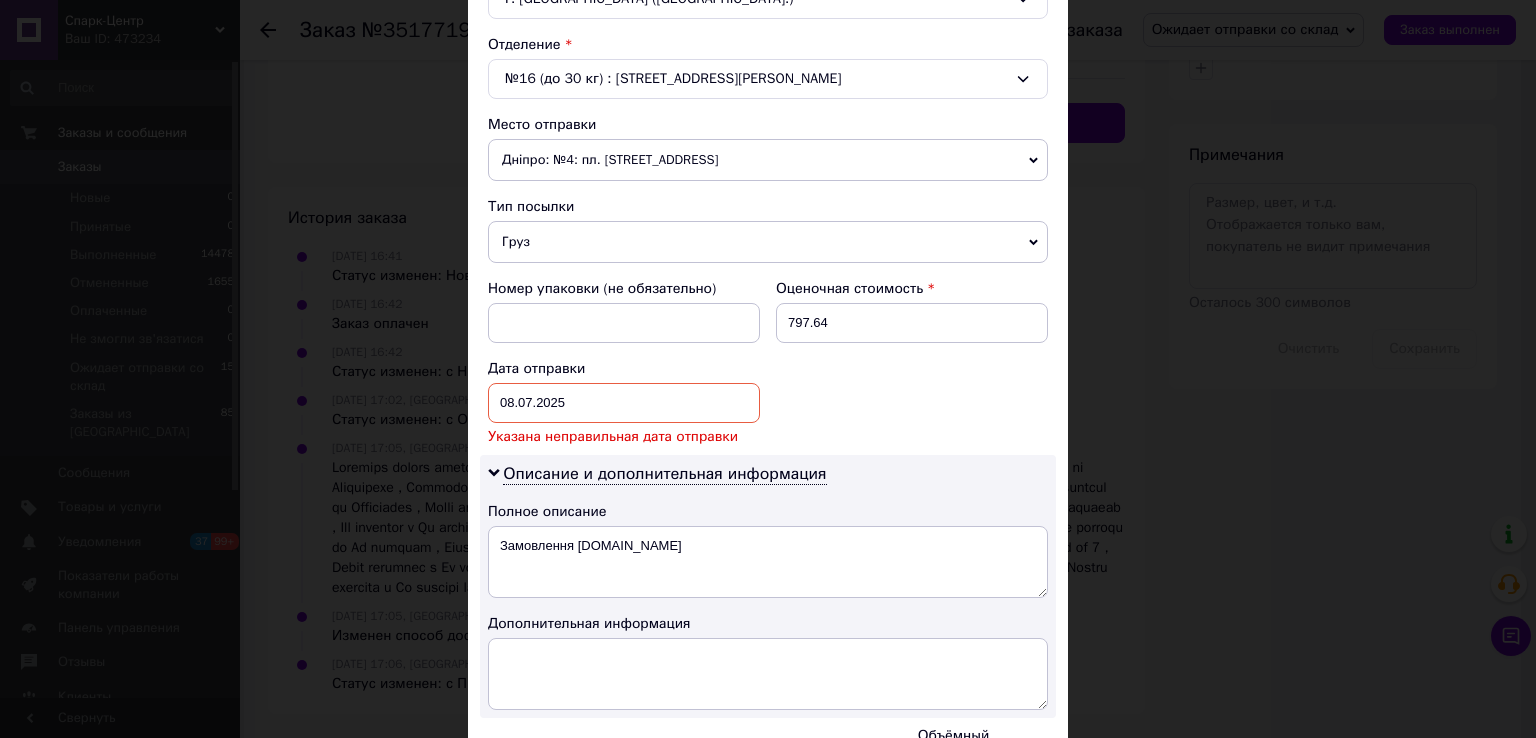 scroll, scrollTop: 700, scrollLeft: 0, axis: vertical 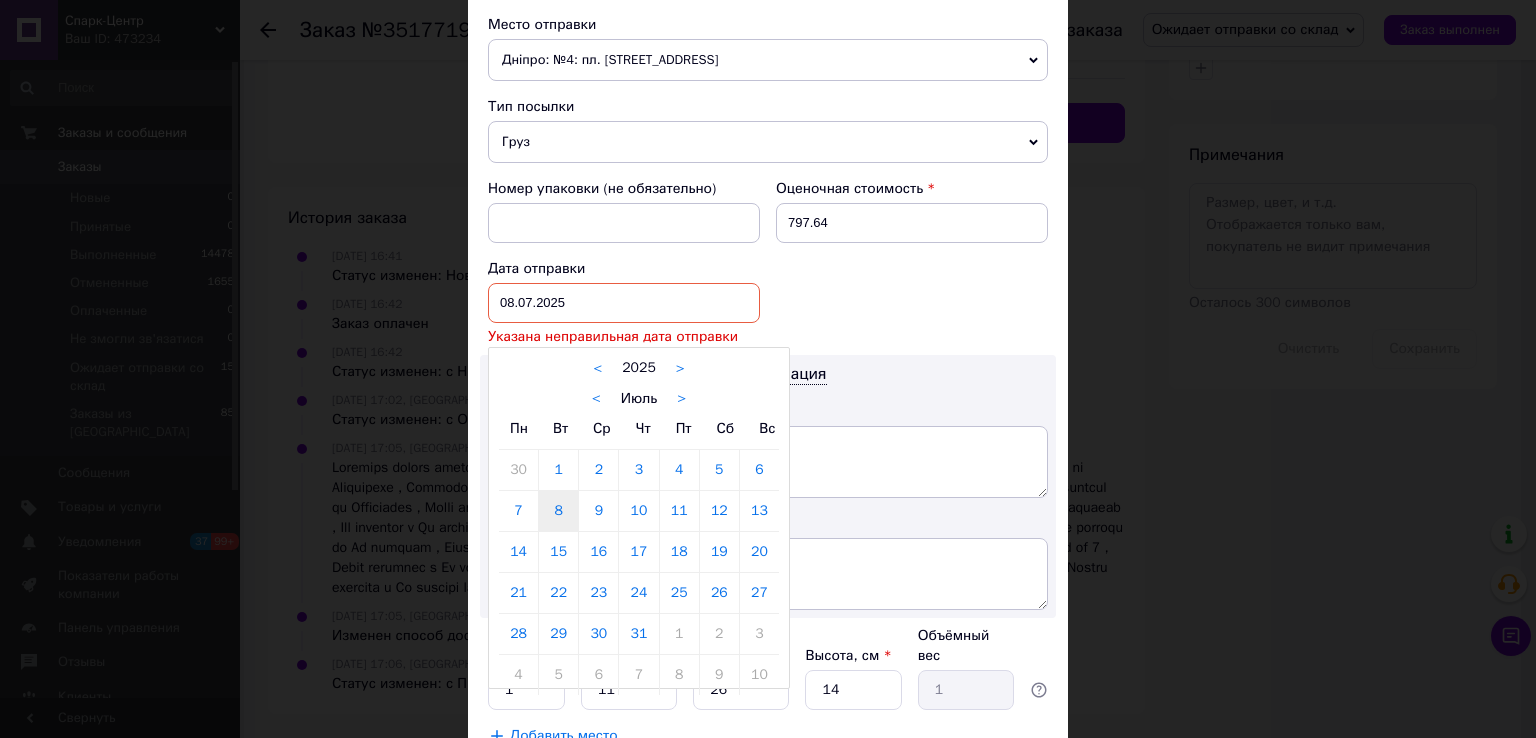 click on "08.07.2025 < 2025 > < Июль > Пн Вт Ср Чт Пт Сб Вс 30 1 2 3 4 5 6 7 8 9 10 11 12 13 14 15 16 17 18 19 20 21 22 23 24 25 26 27 28 29 30 31 1 2 3 4 5 6 7 8 9 10" at bounding box center (624, 303) 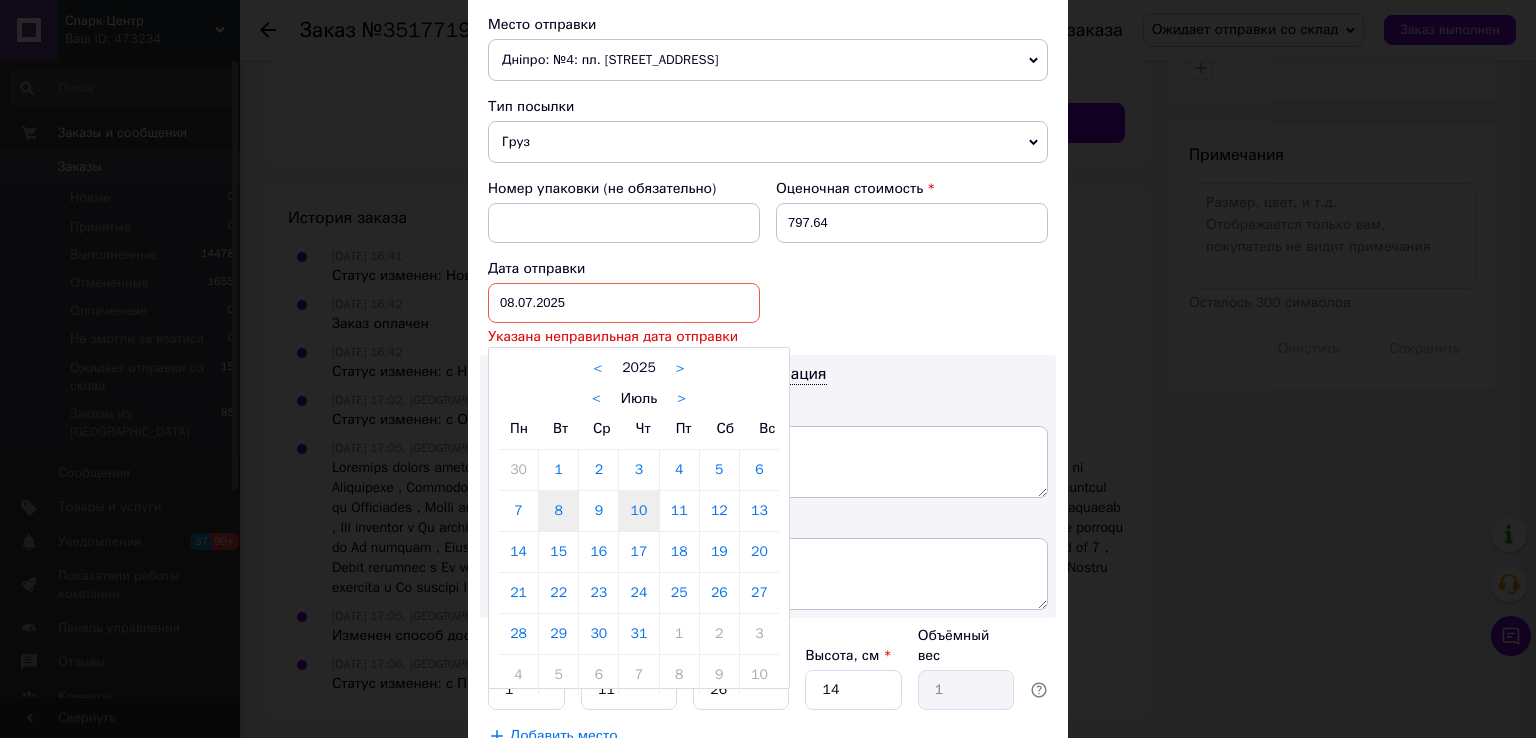 click on "10" at bounding box center [638, 511] 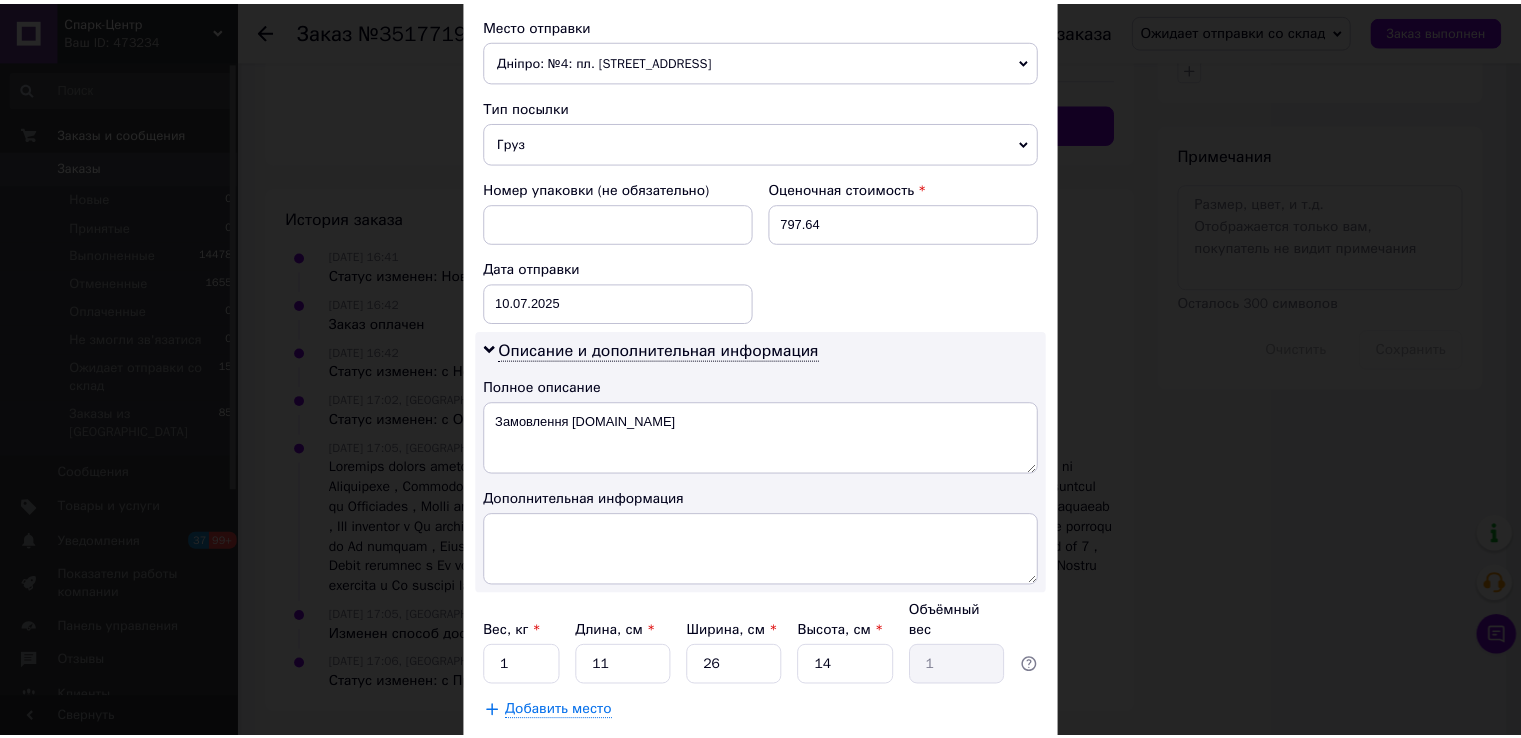 scroll, scrollTop: 808, scrollLeft: 0, axis: vertical 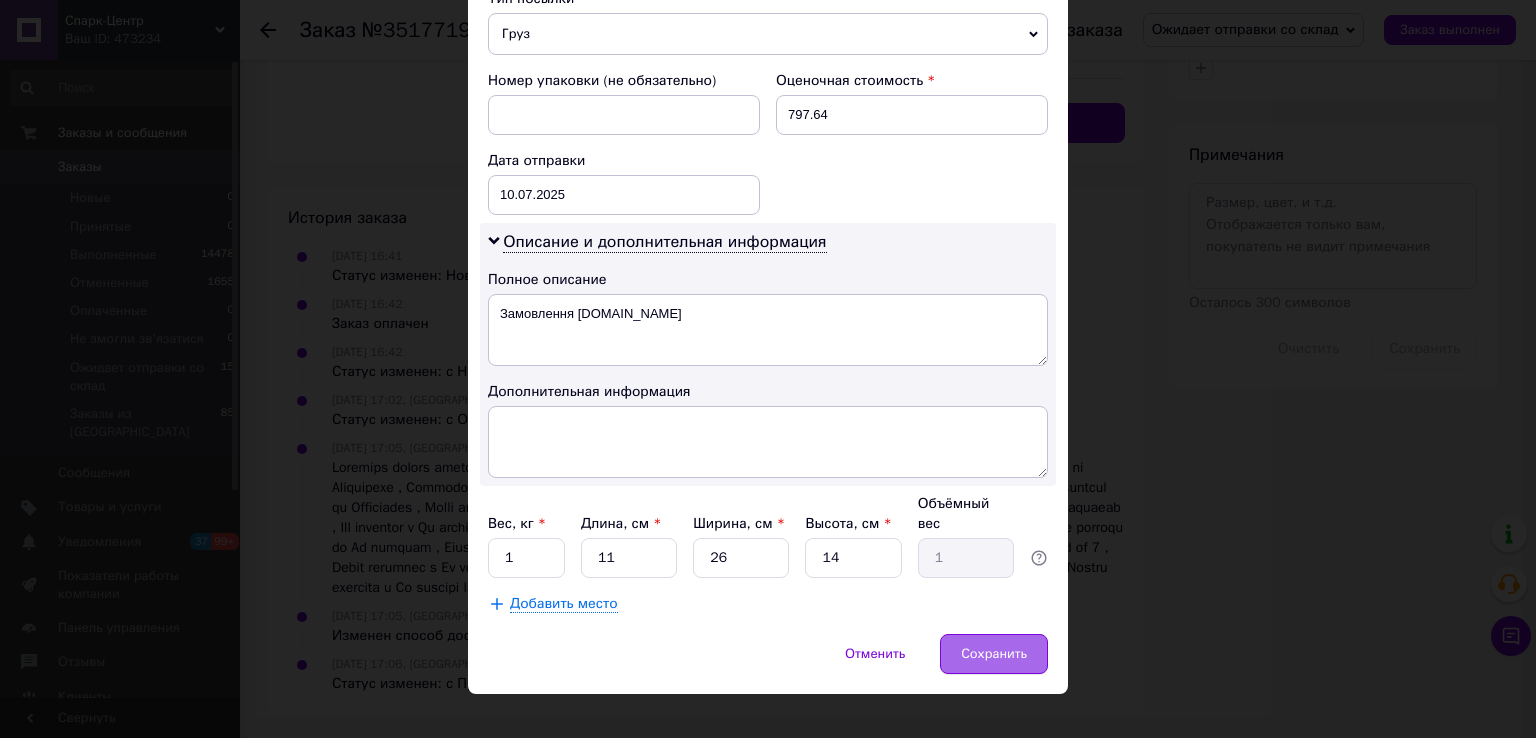click on "Сохранить" at bounding box center [994, 654] 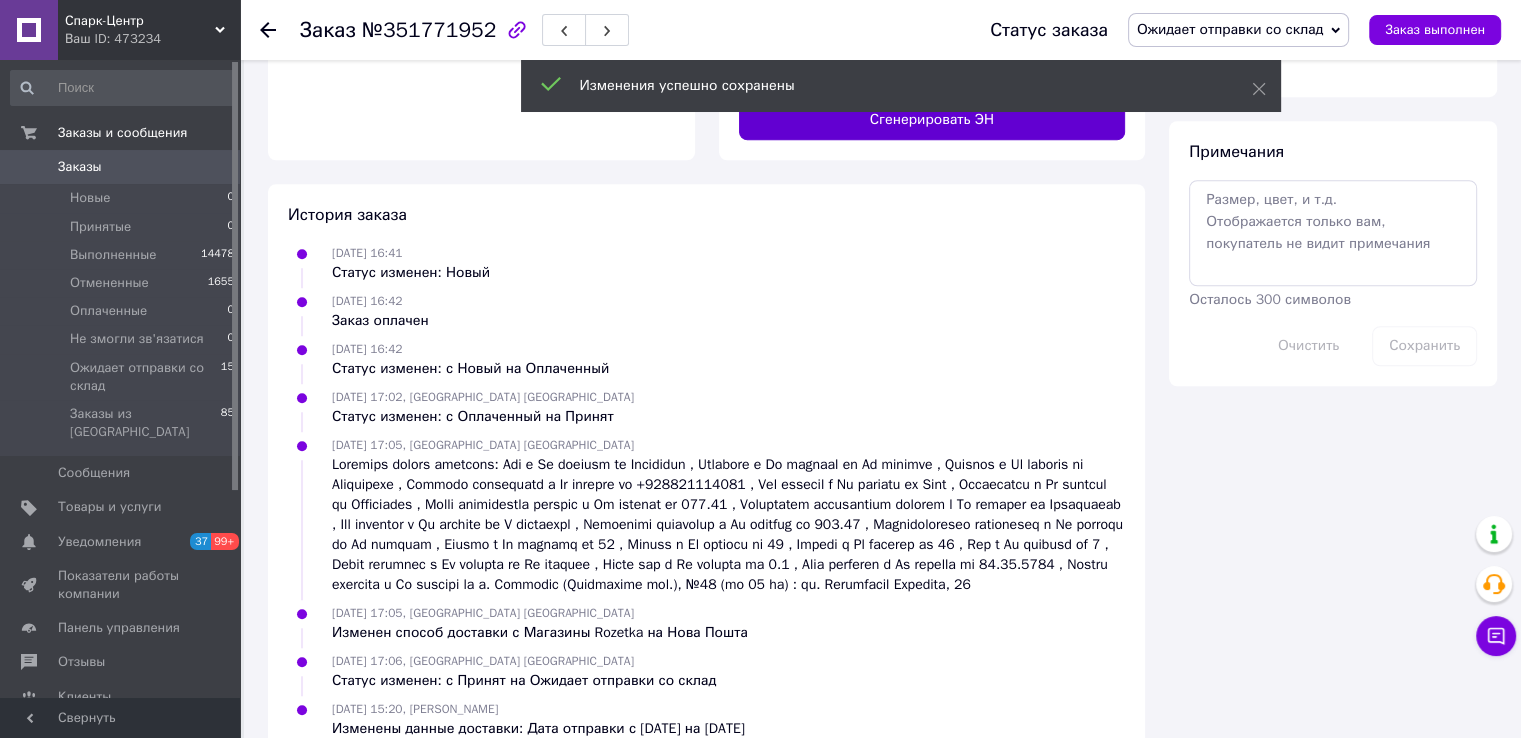 scroll, scrollTop: 1106, scrollLeft: 0, axis: vertical 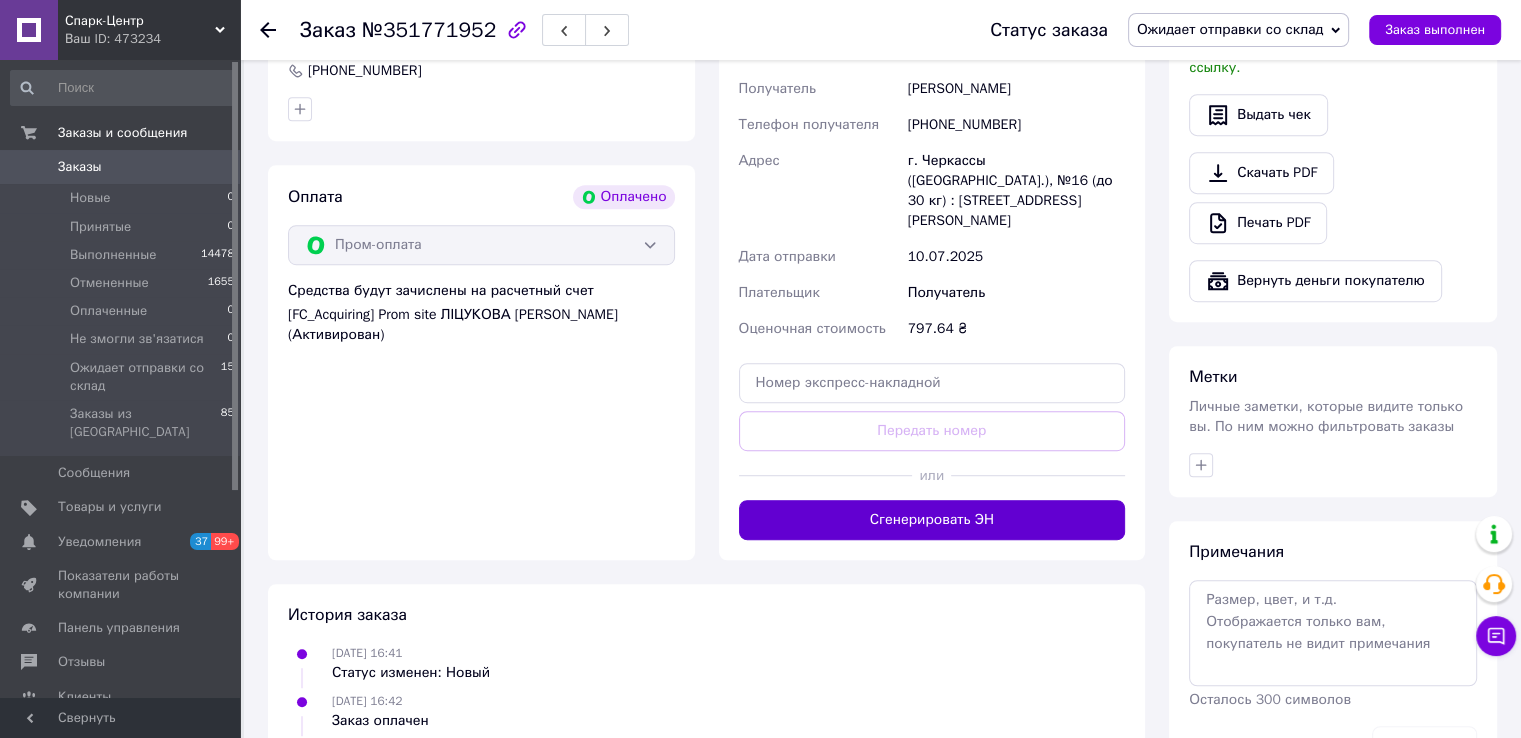 click on "Сгенерировать ЭН" at bounding box center (932, 520) 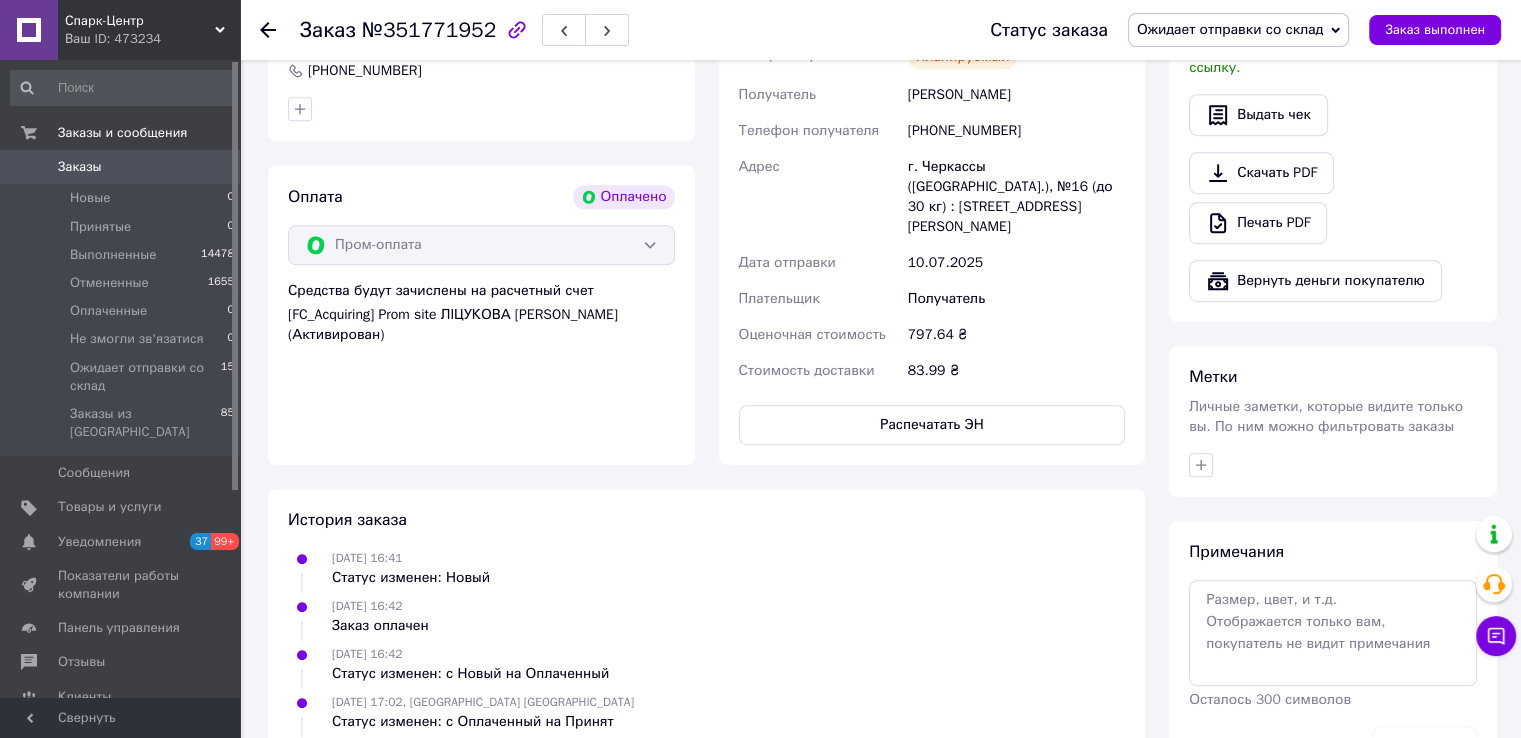 click 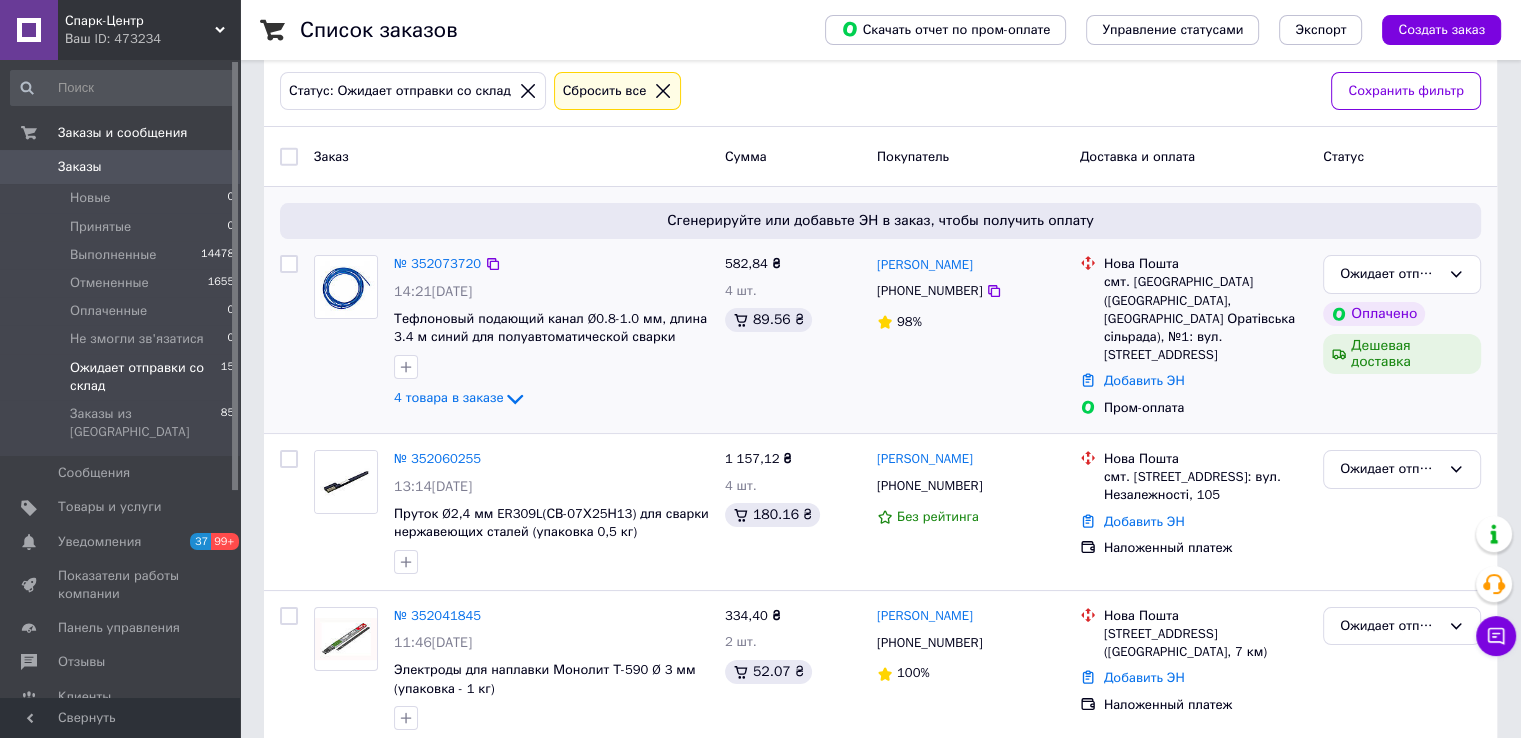 scroll, scrollTop: 200, scrollLeft: 0, axis: vertical 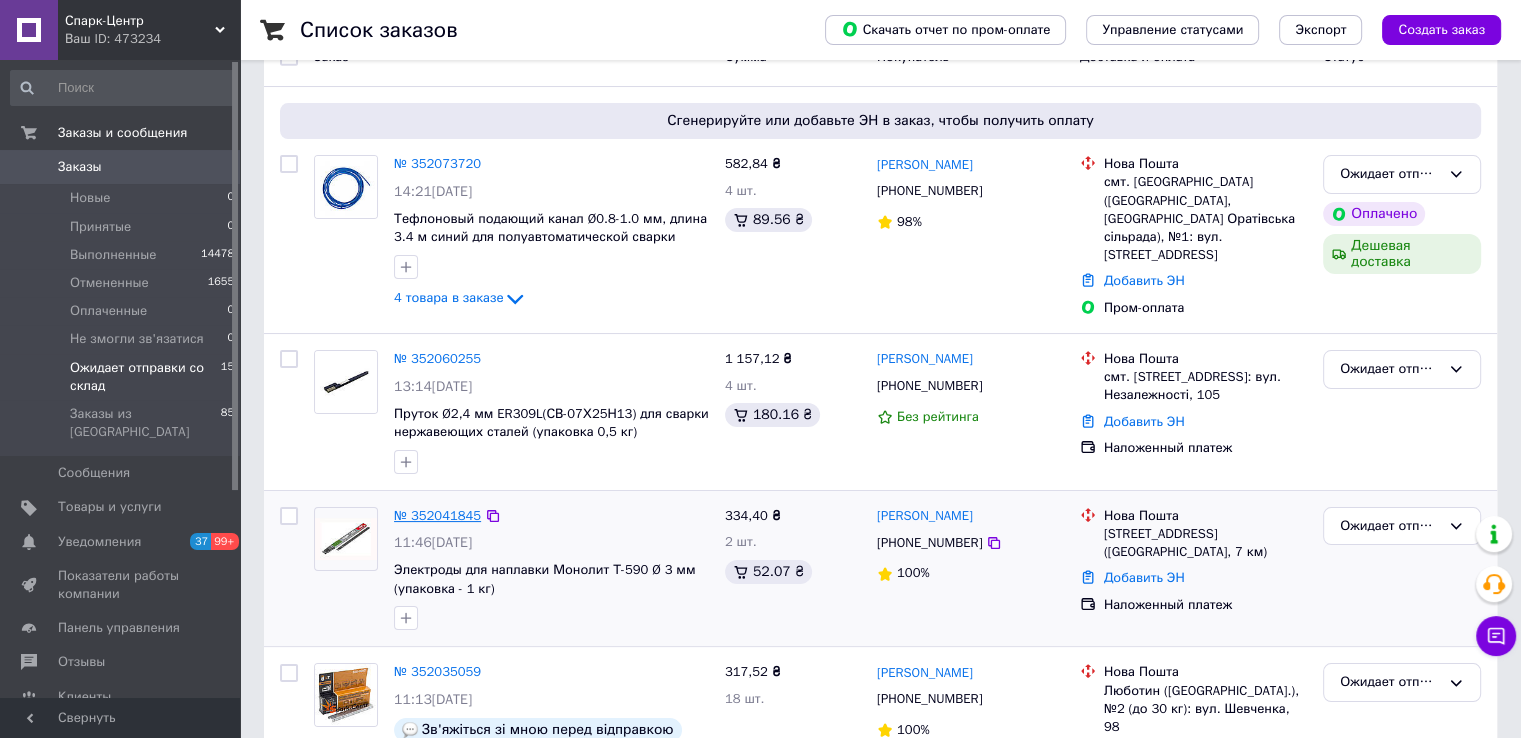 click on "№ 352041845" at bounding box center (437, 515) 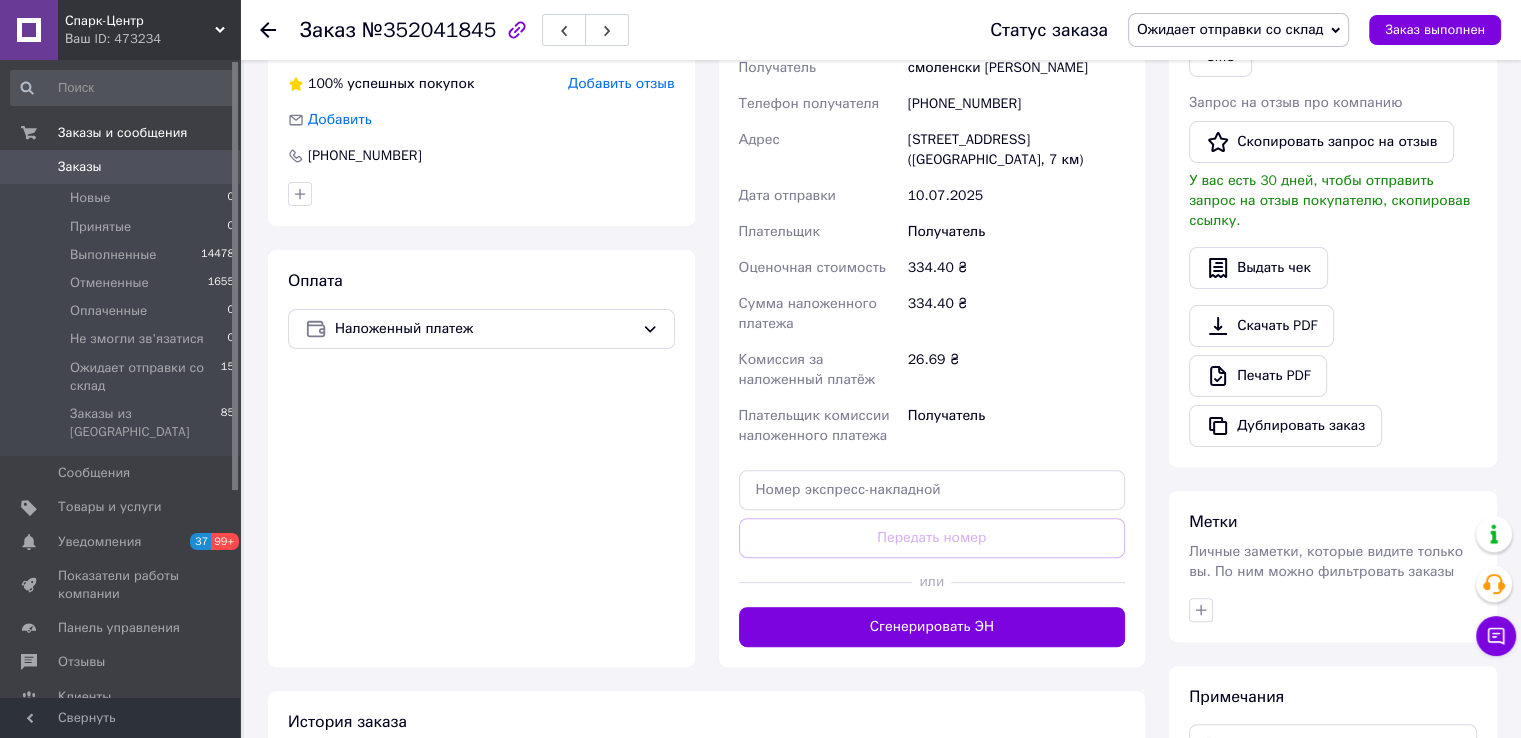 scroll, scrollTop: 694, scrollLeft: 0, axis: vertical 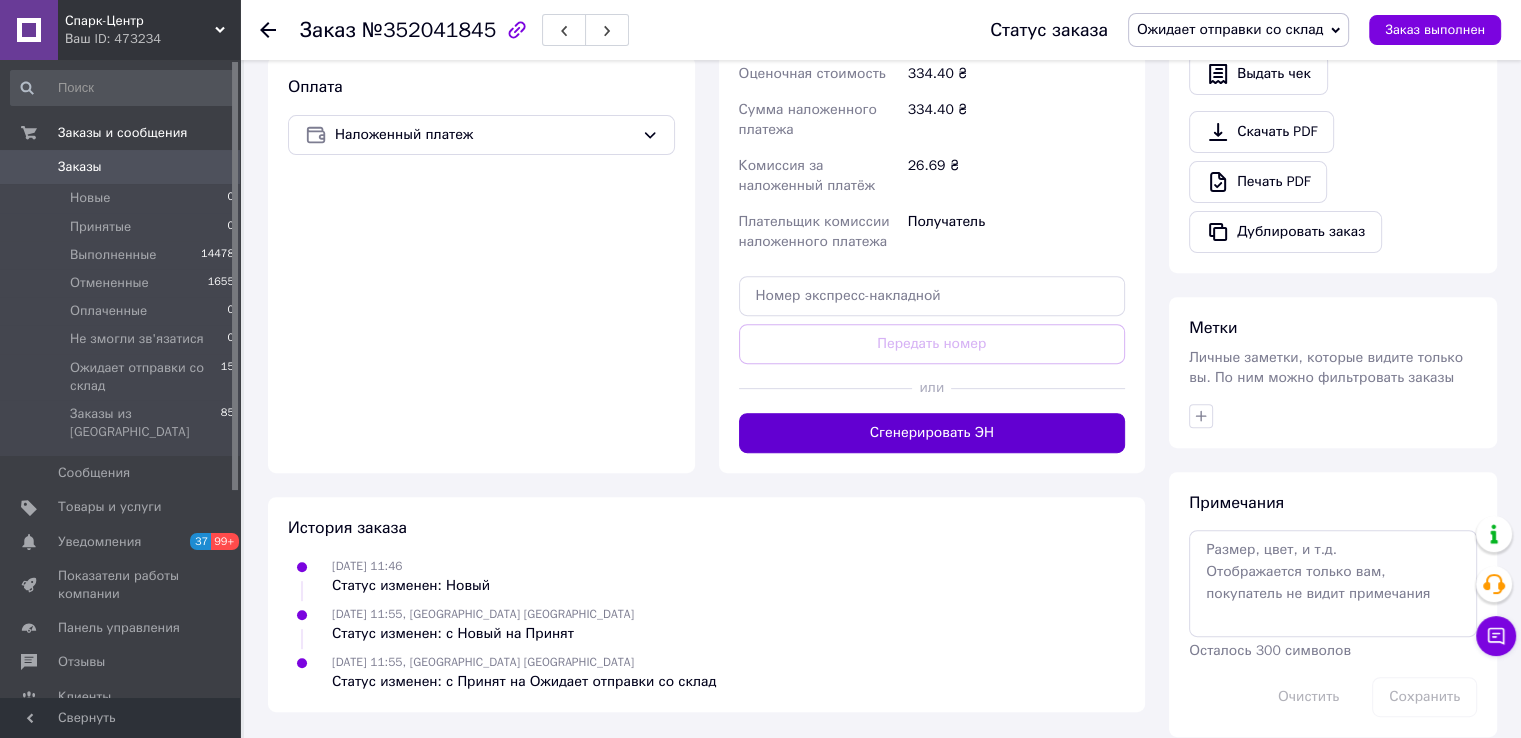 click on "Сгенерировать ЭН" at bounding box center [932, 433] 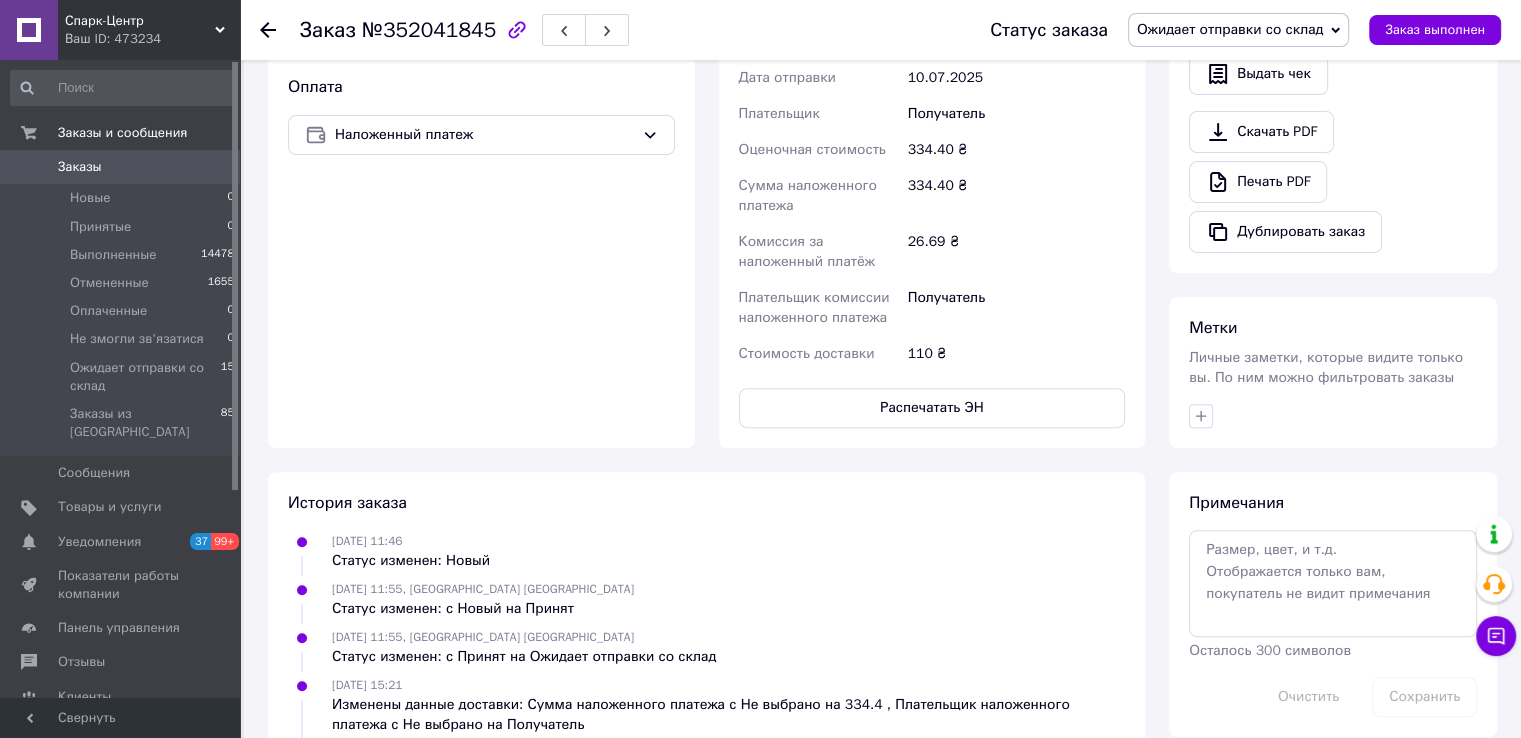 click 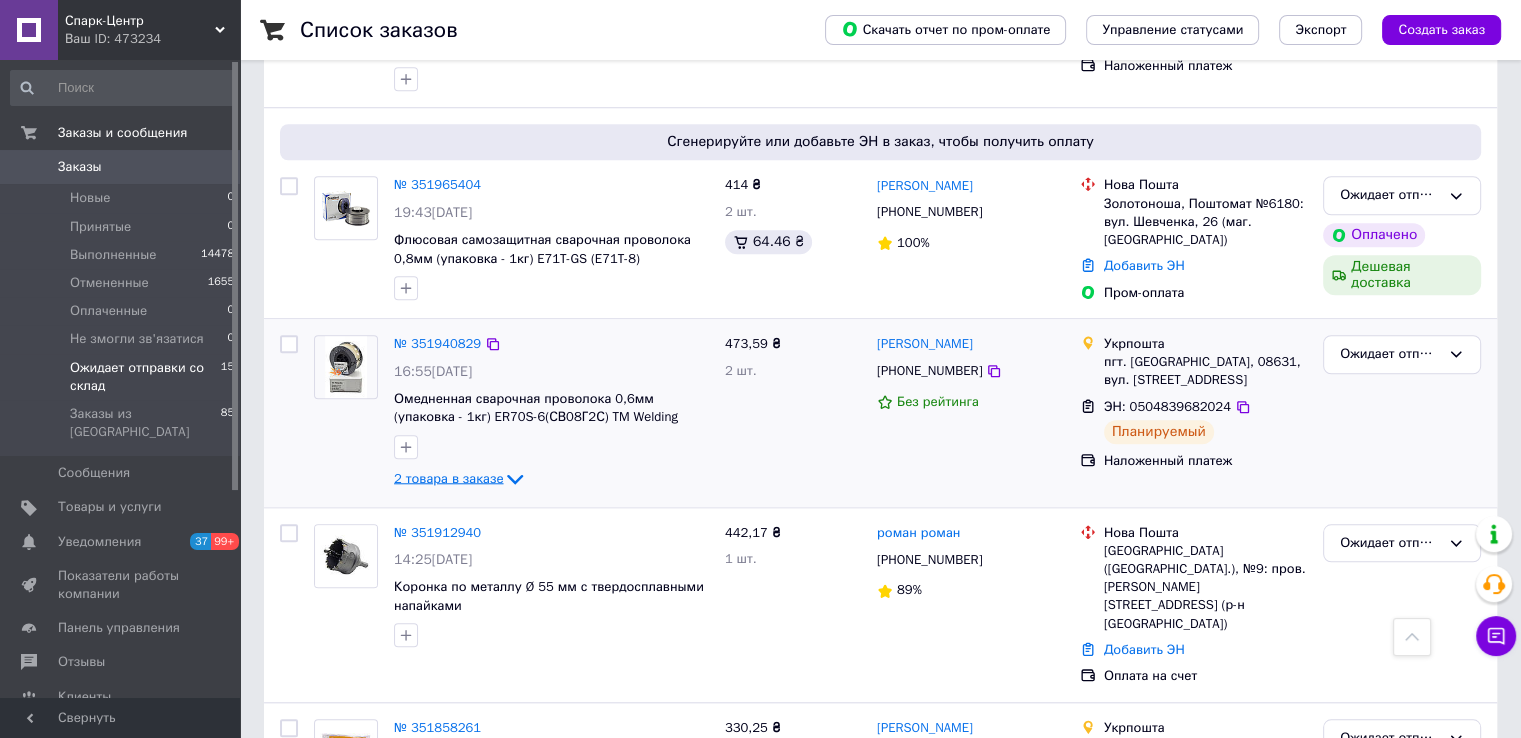 scroll, scrollTop: 1300, scrollLeft: 0, axis: vertical 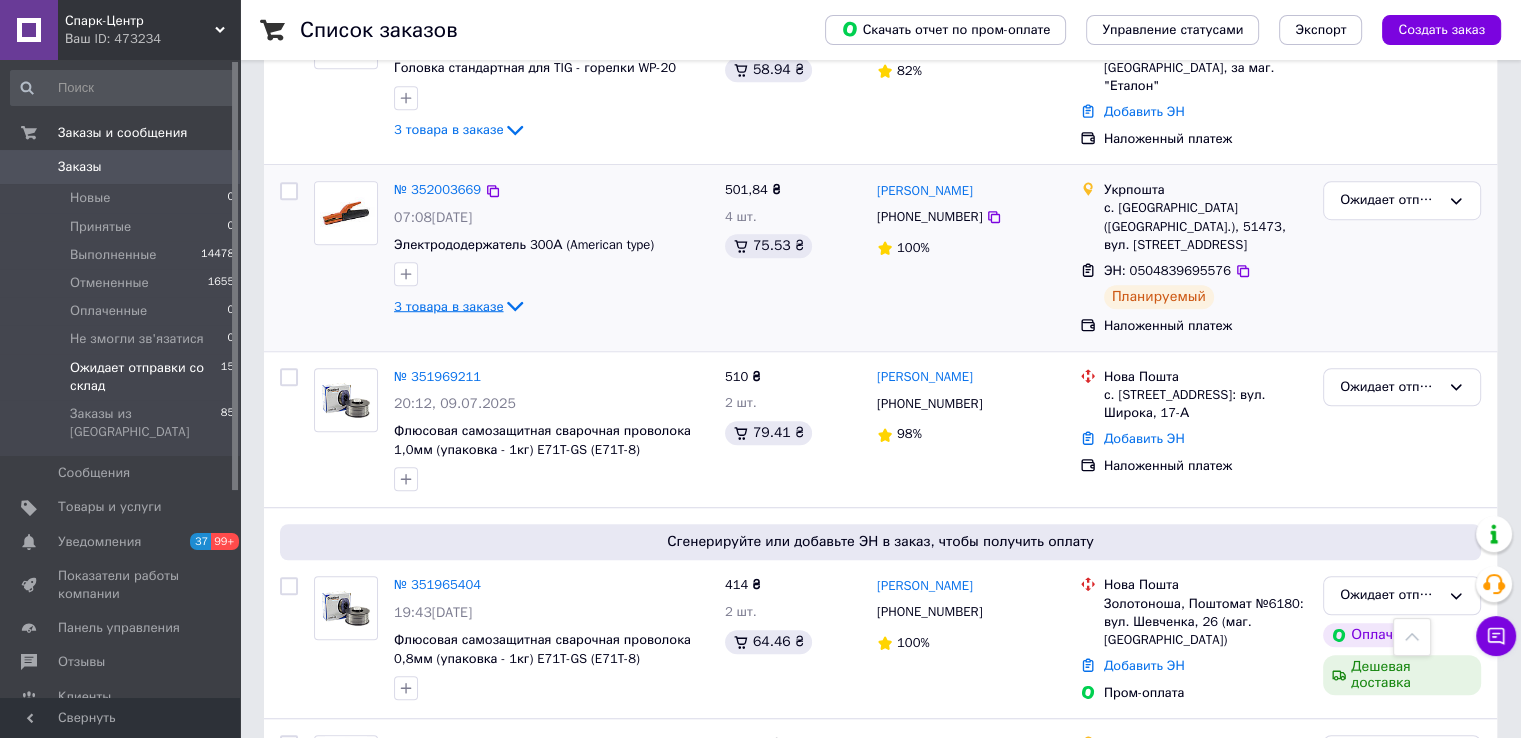 click on "3 товара в заказе" at bounding box center [448, 305] 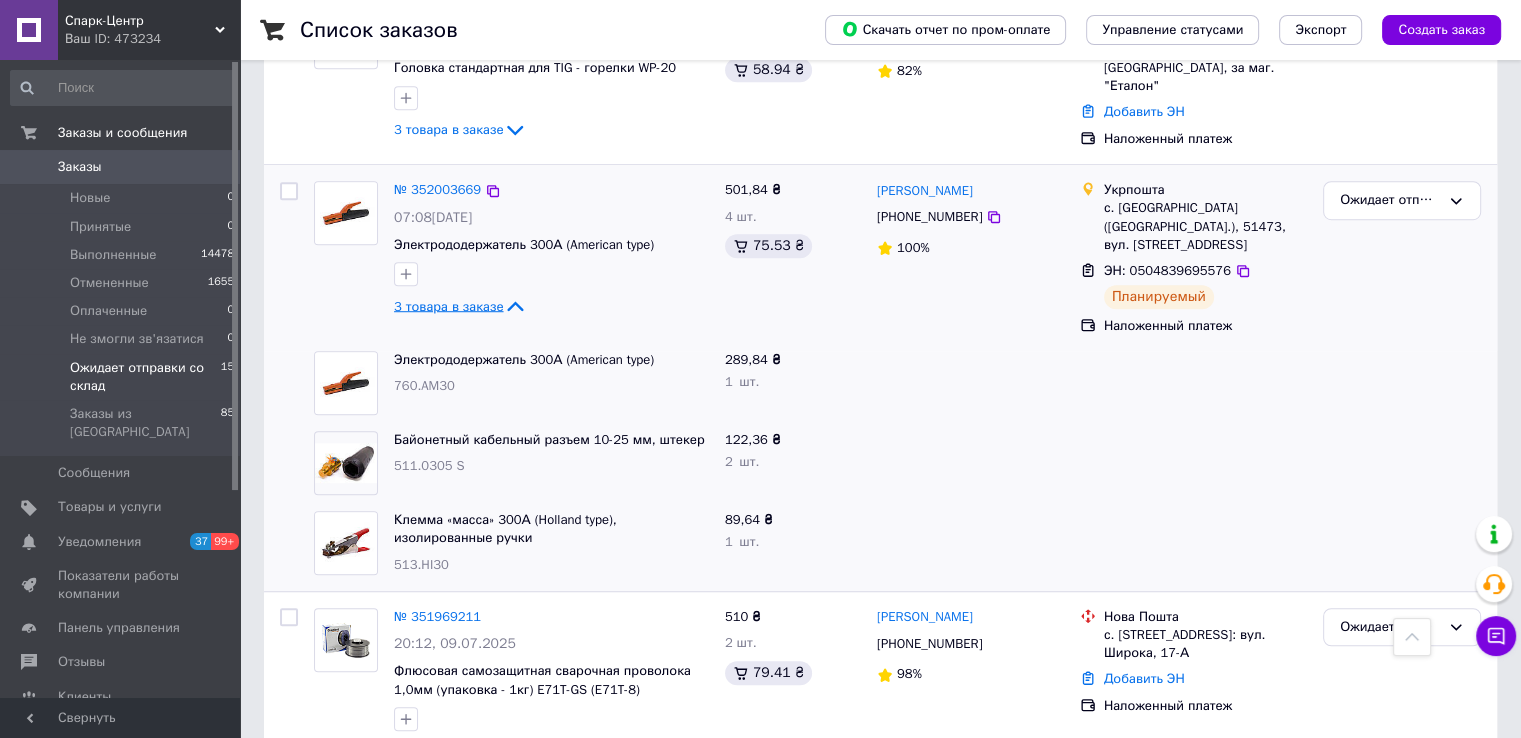 click on "3 товара в заказе" at bounding box center [448, 305] 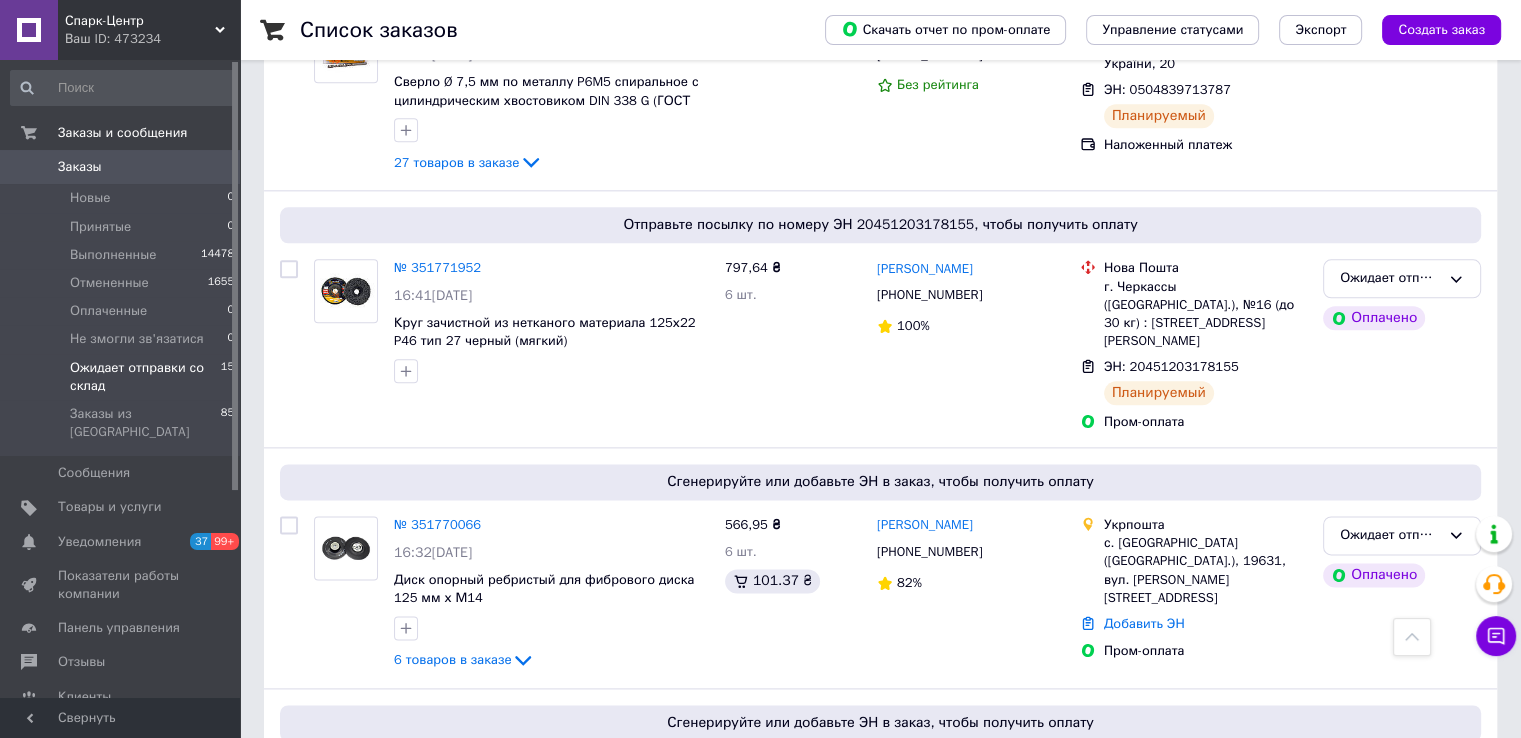 scroll, scrollTop: 2571, scrollLeft: 0, axis: vertical 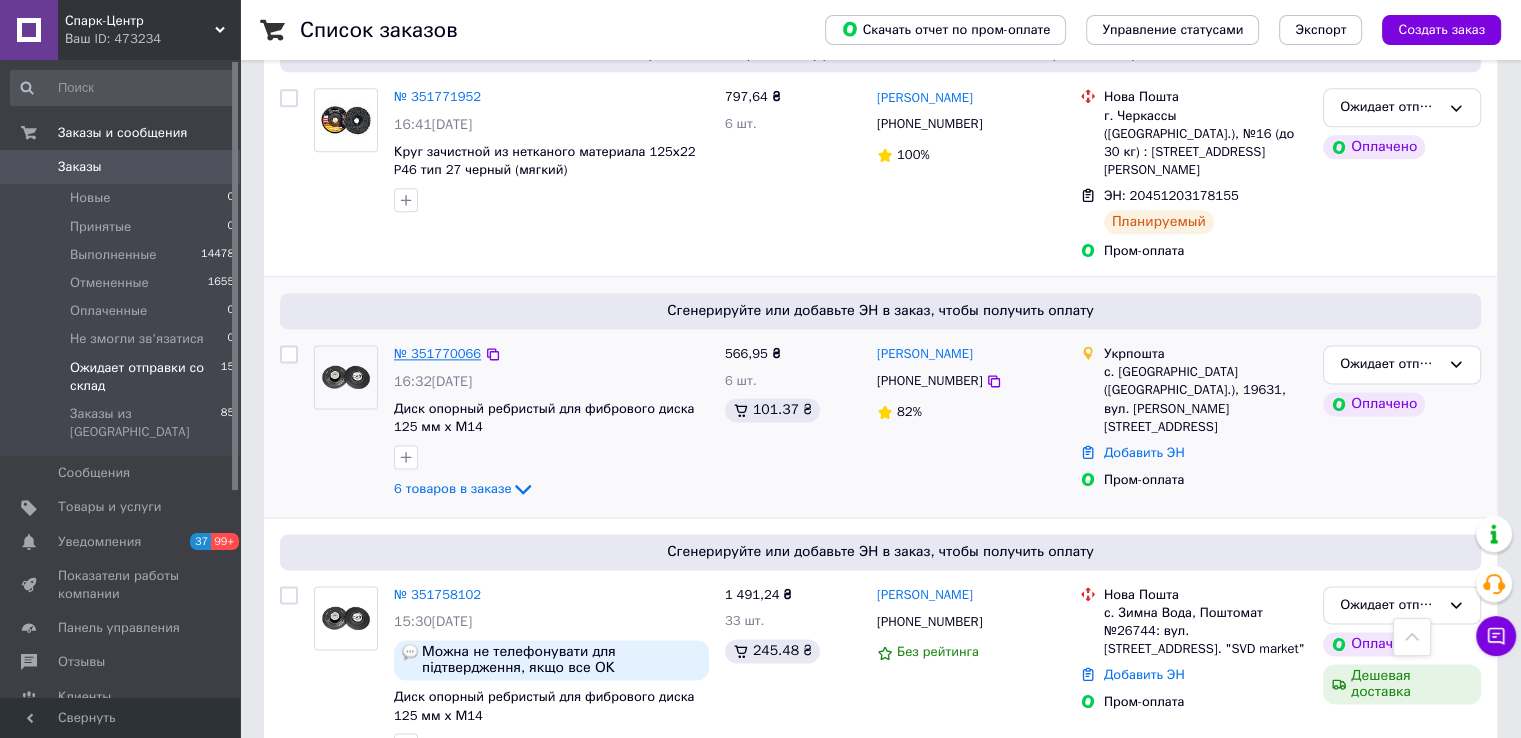 click on "№ 351770066" at bounding box center (437, 353) 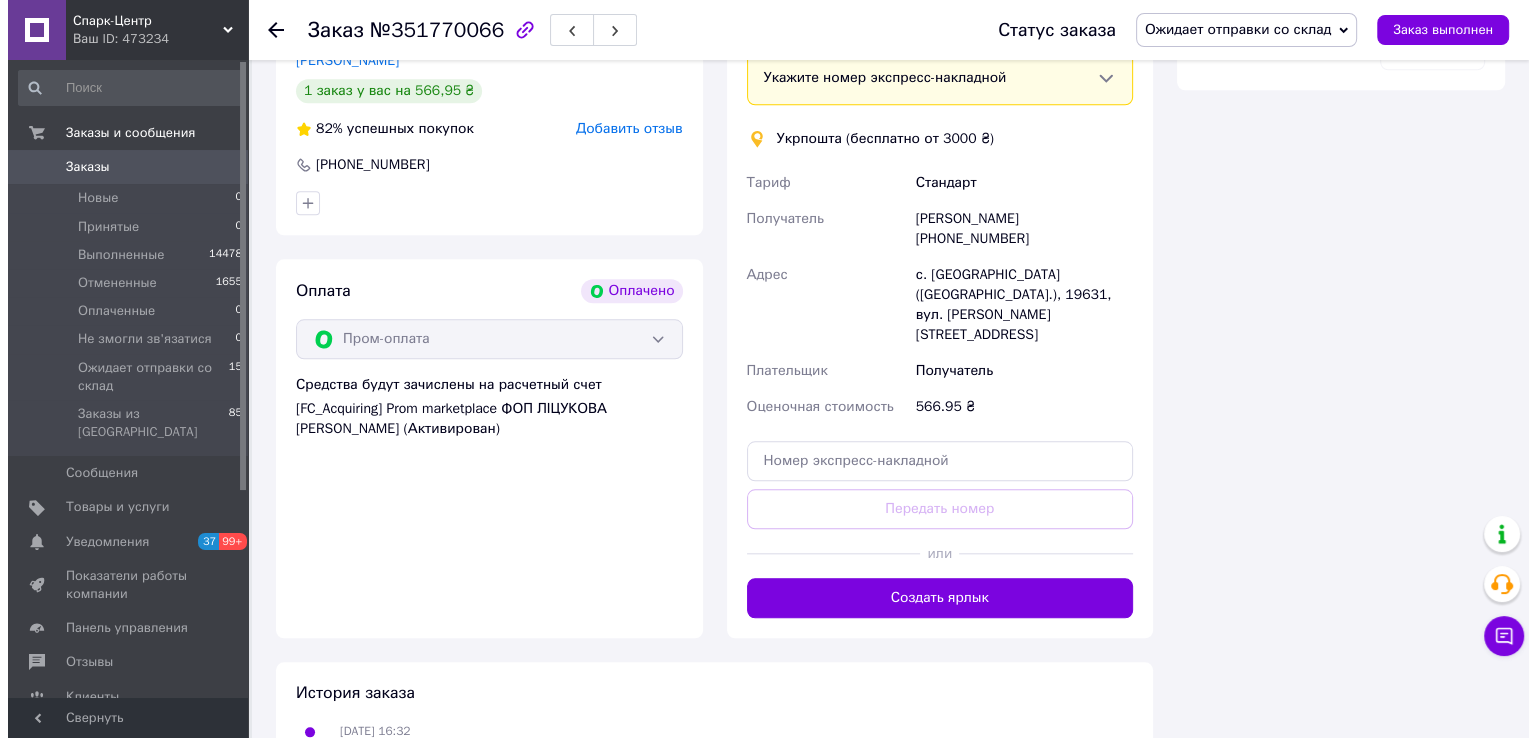 scroll, scrollTop: 1820, scrollLeft: 0, axis: vertical 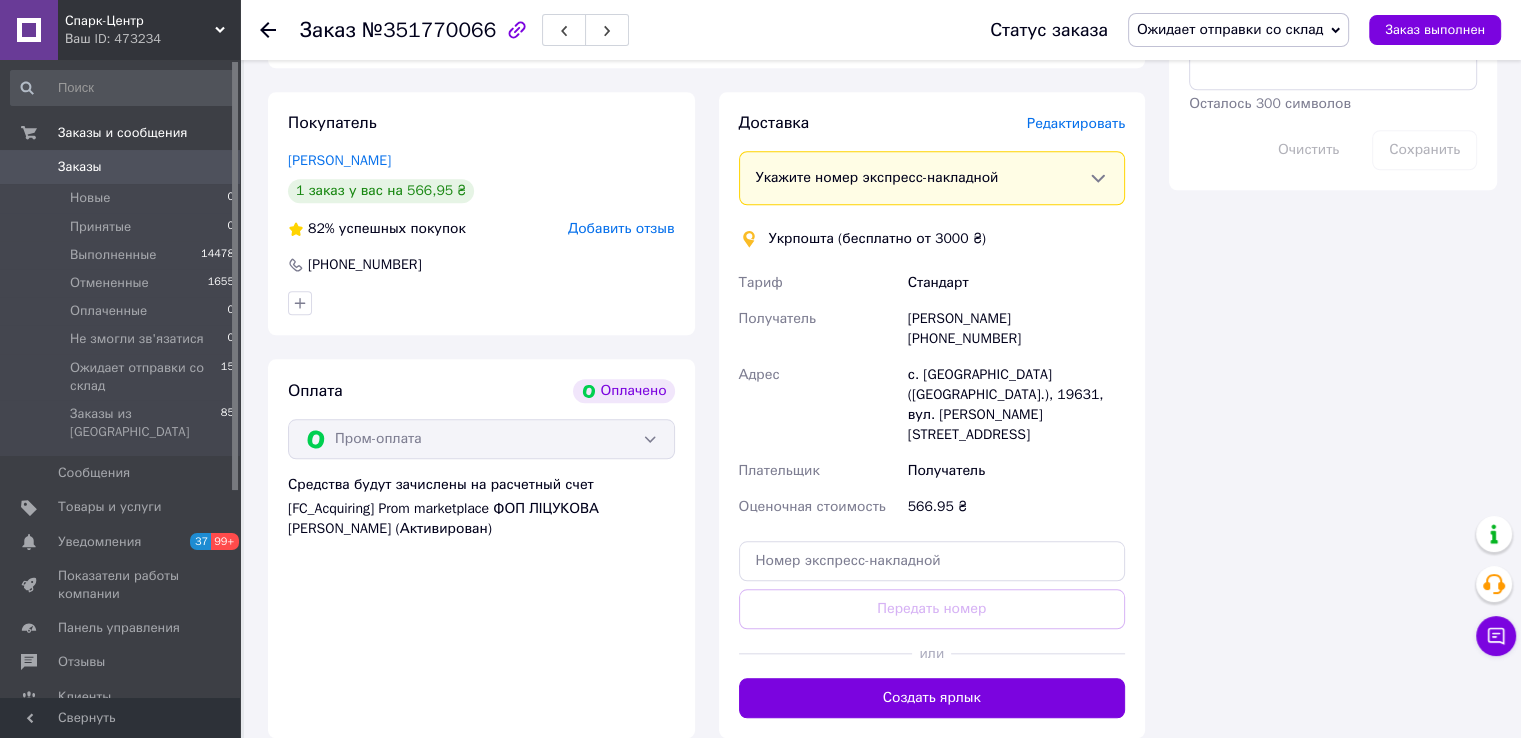 click on "Редактировать" at bounding box center [1076, 123] 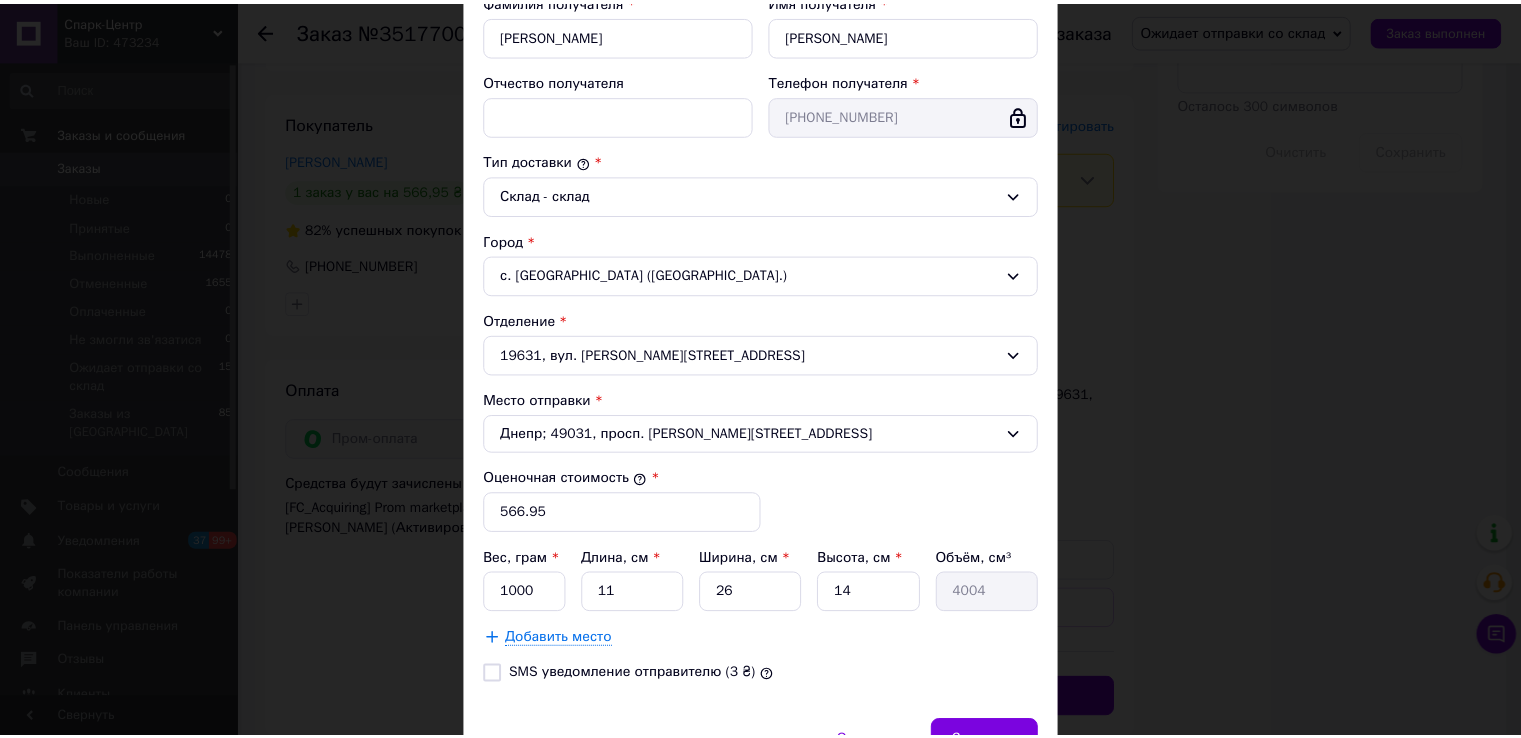 scroll, scrollTop: 500, scrollLeft: 0, axis: vertical 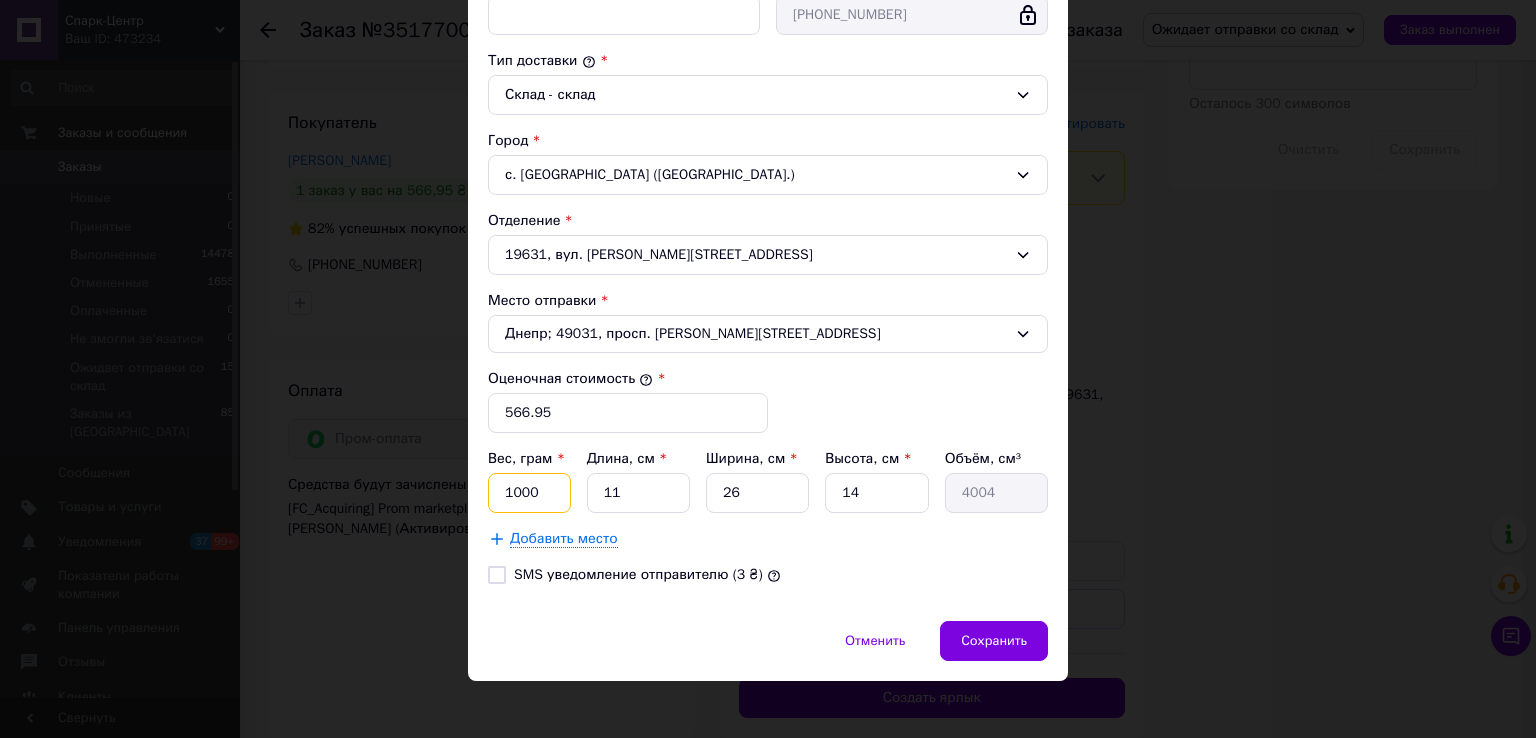 drag, startPoint x: 544, startPoint y: 495, endPoint x: 485, endPoint y: 497, distance: 59.03389 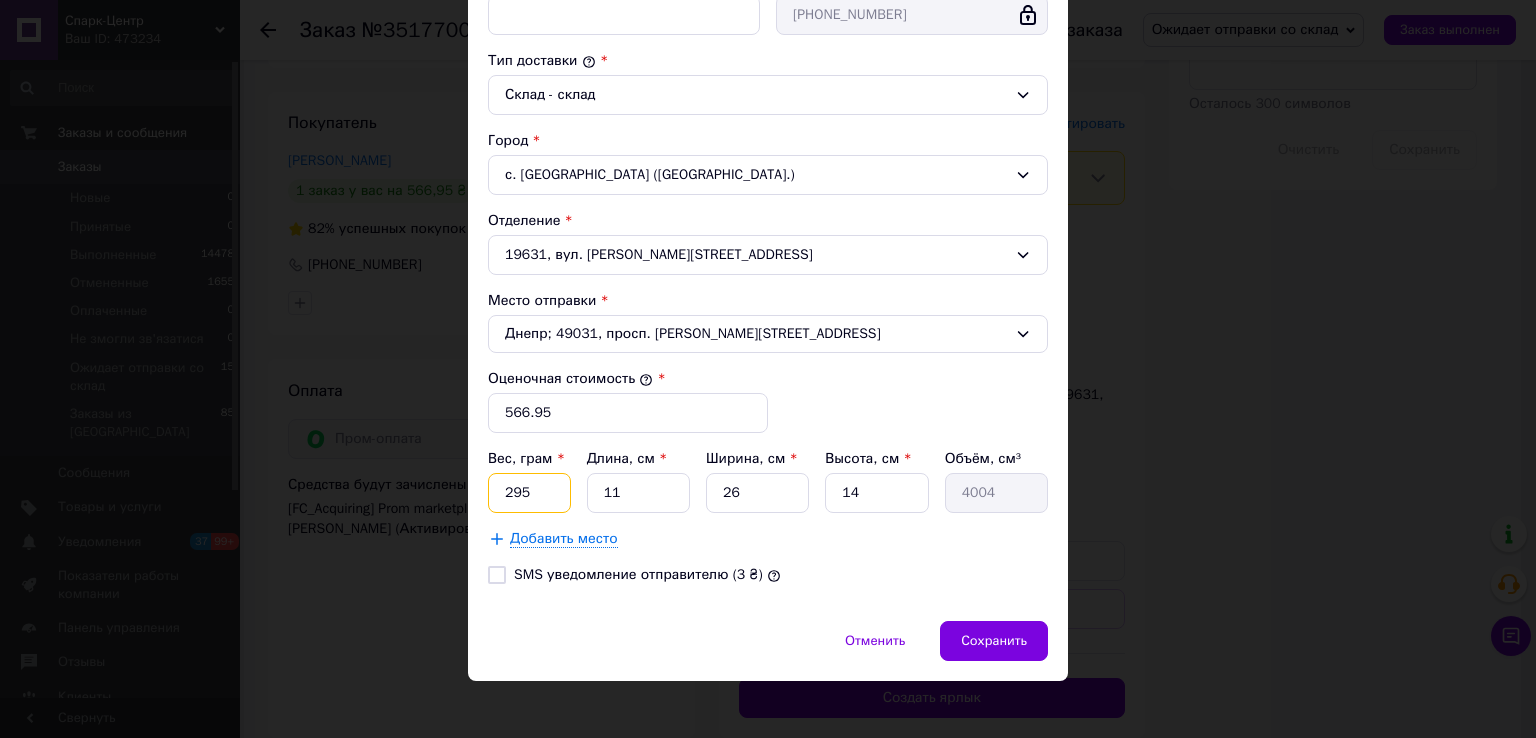type on "295" 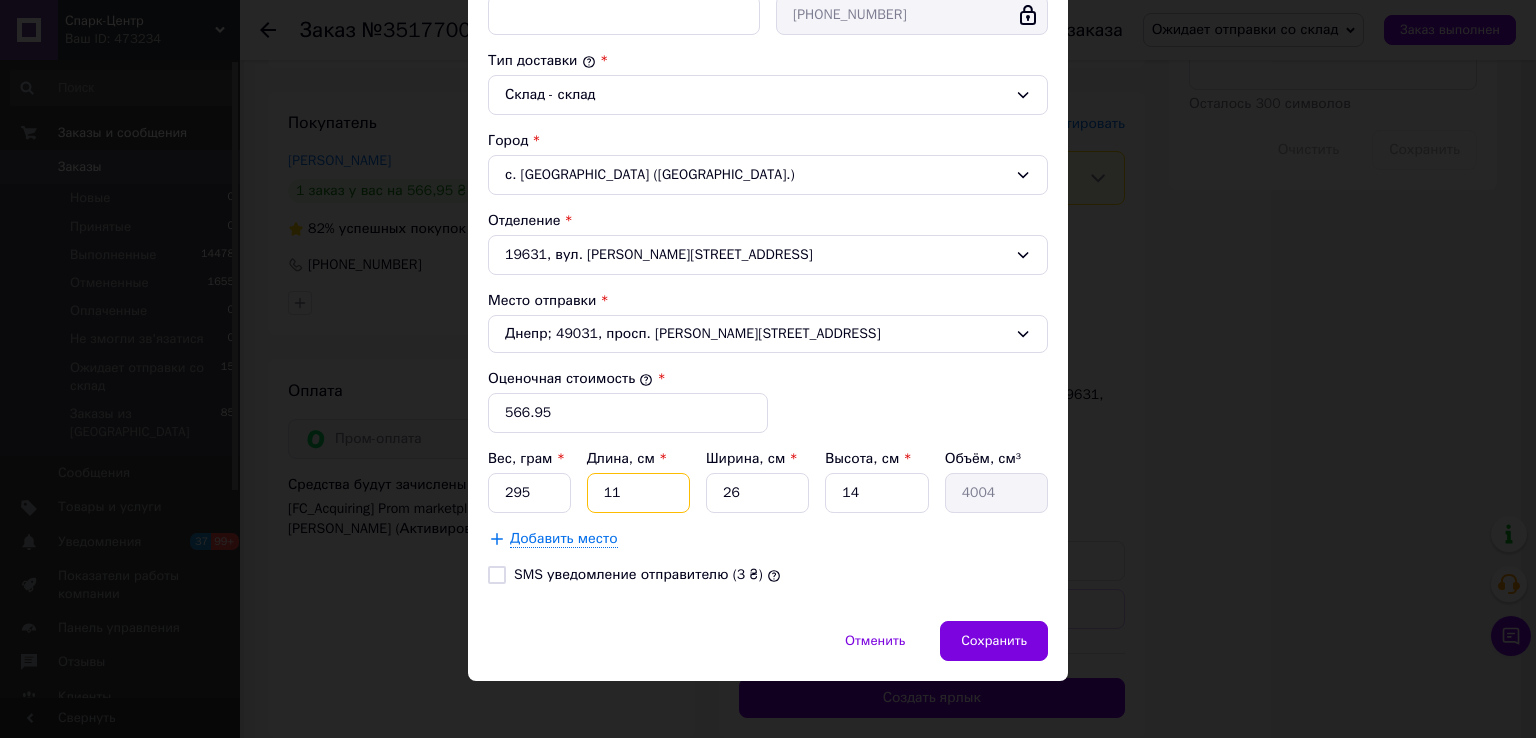 click on "11" at bounding box center (638, 493) 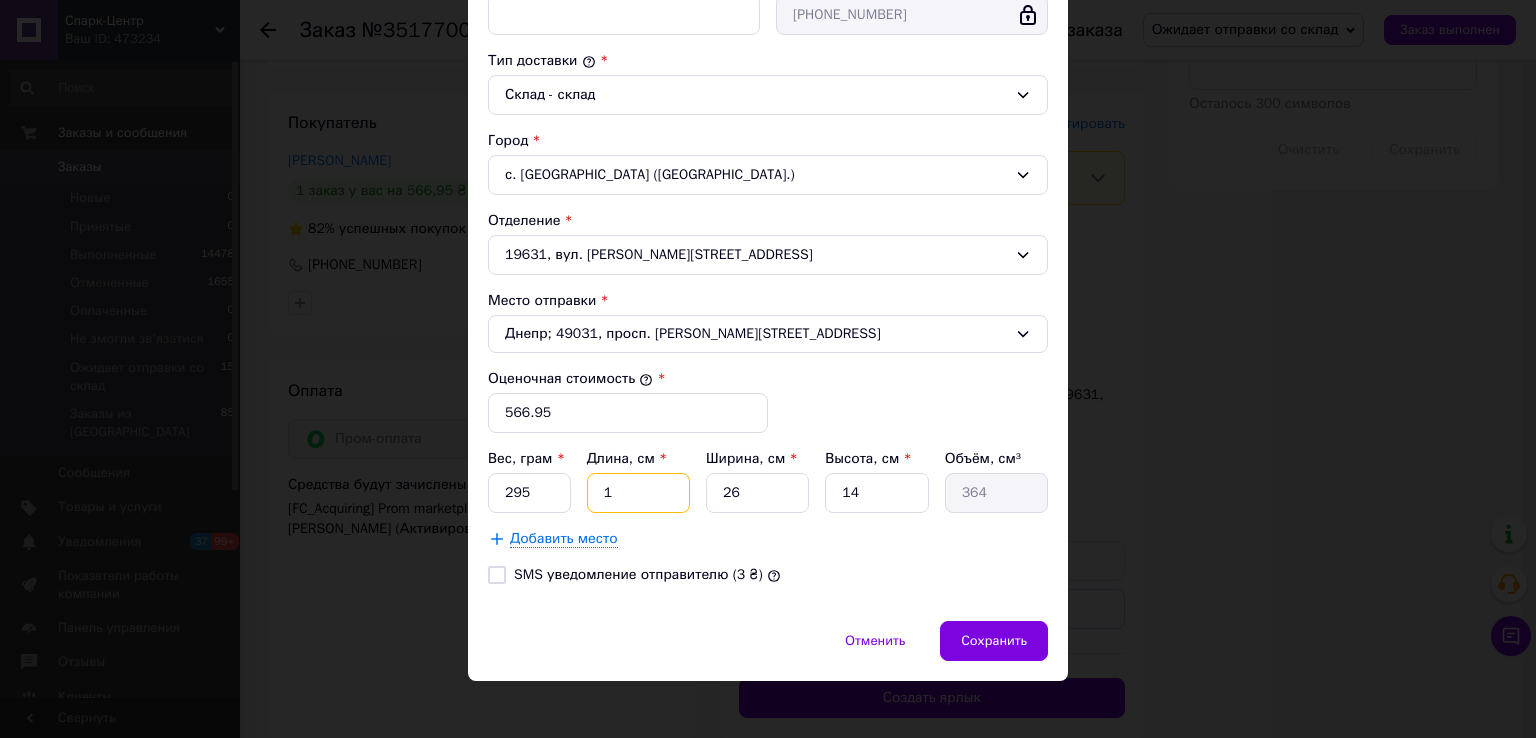 type on "14" 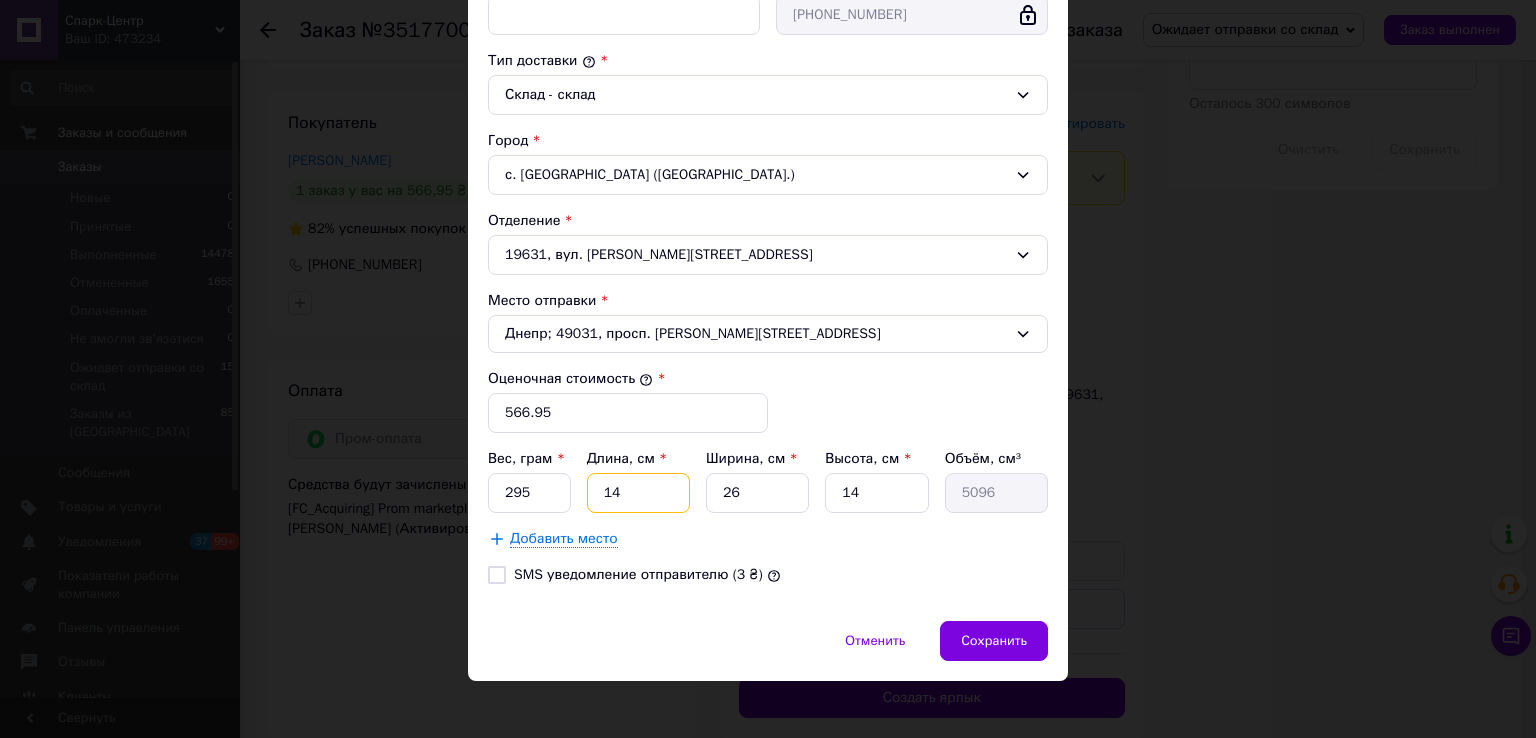 type on "14" 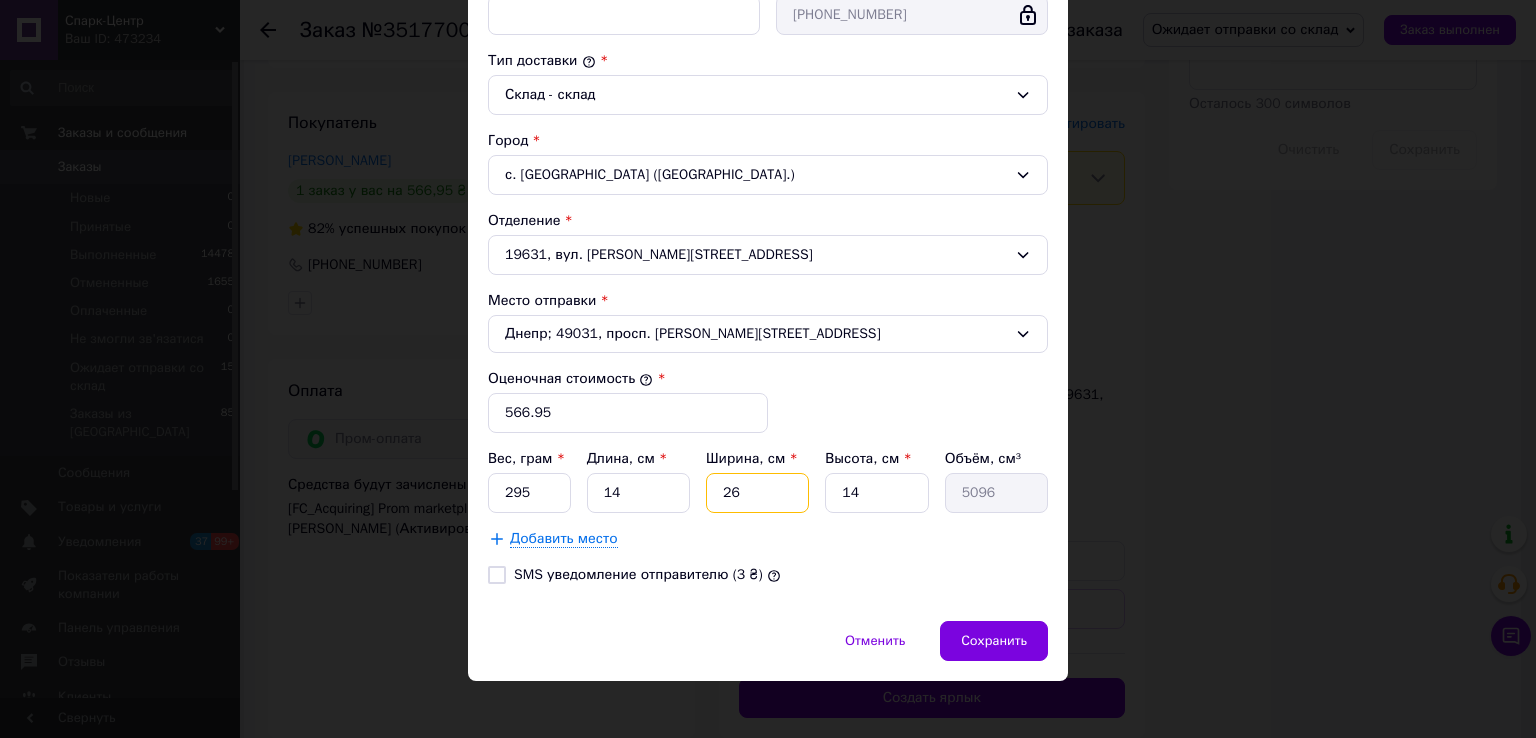 drag, startPoint x: 725, startPoint y: 496, endPoint x: 712, endPoint y: 498, distance: 13.152946 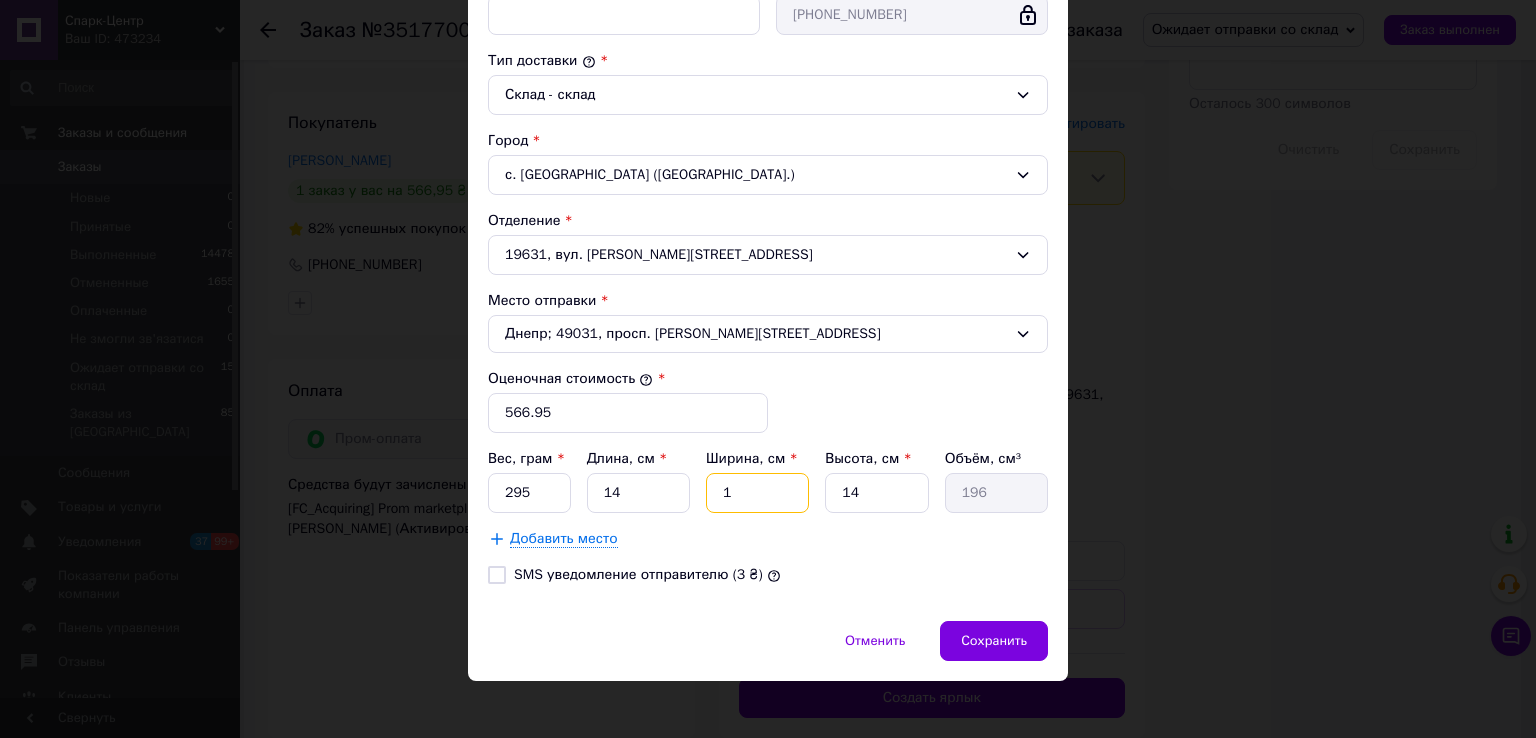 type on "14" 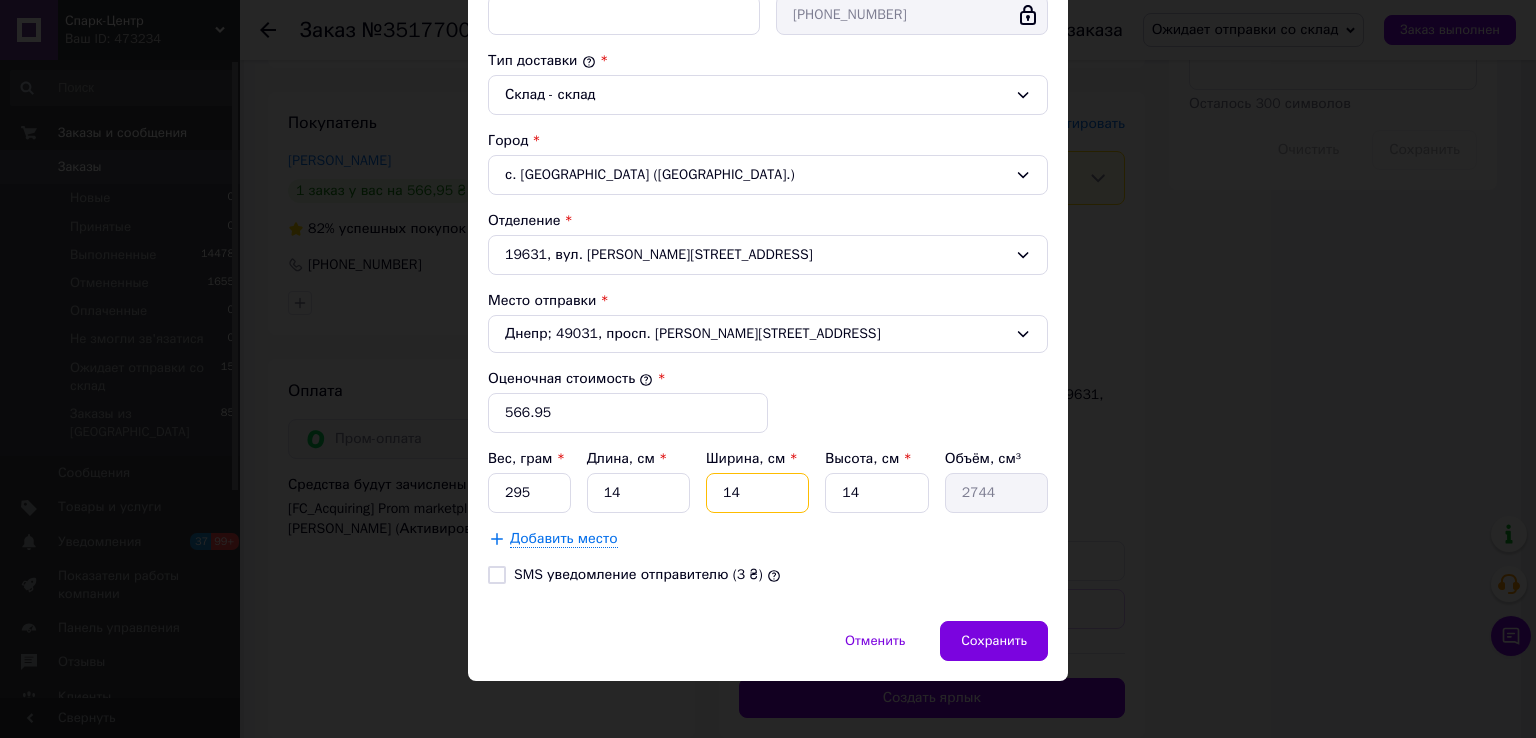 type on "14" 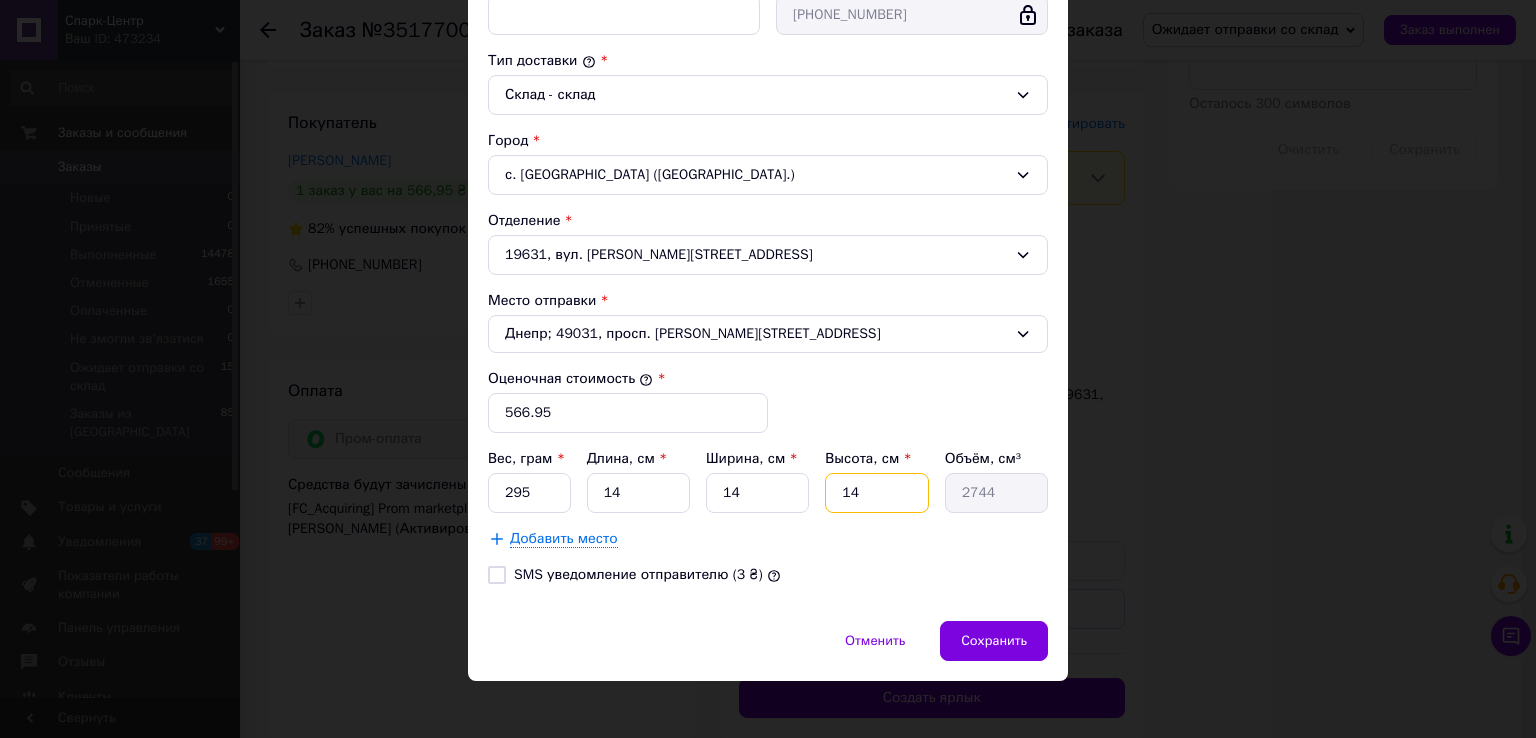 drag, startPoint x: 864, startPoint y: 481, endPoint x: 837, endPoint y: 484, distance: 27.166155 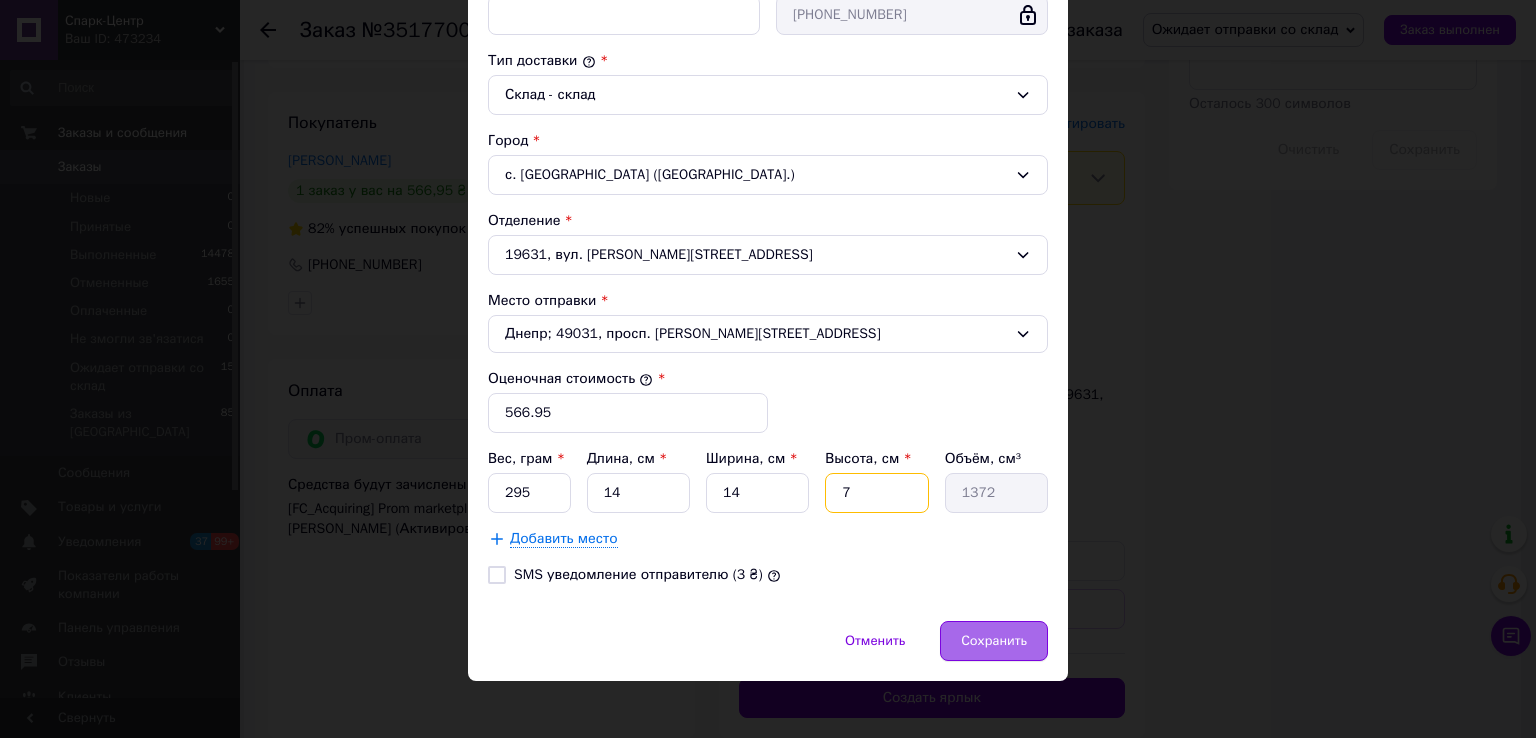 type on "7" 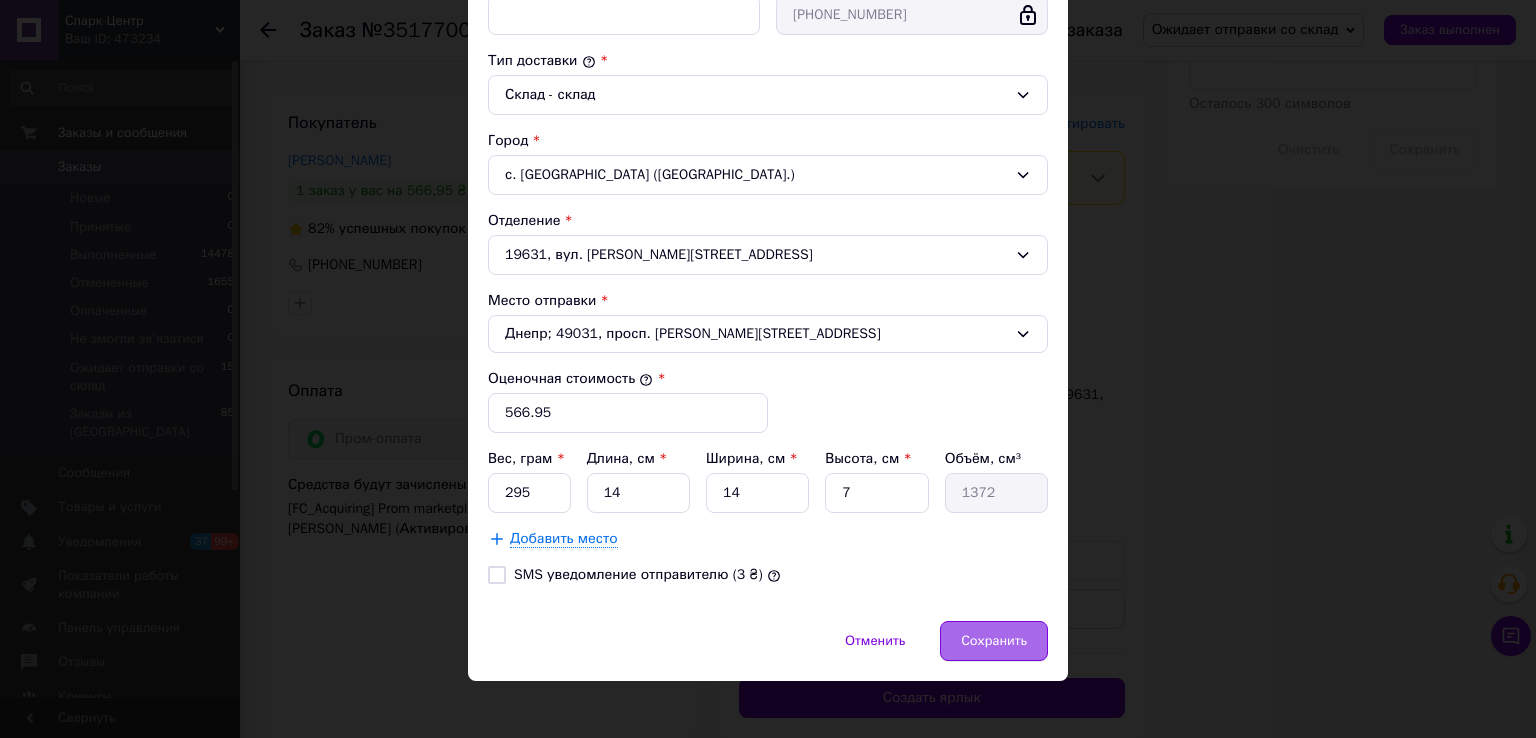 click on "Сохранить" at bounding box center [994, 641] 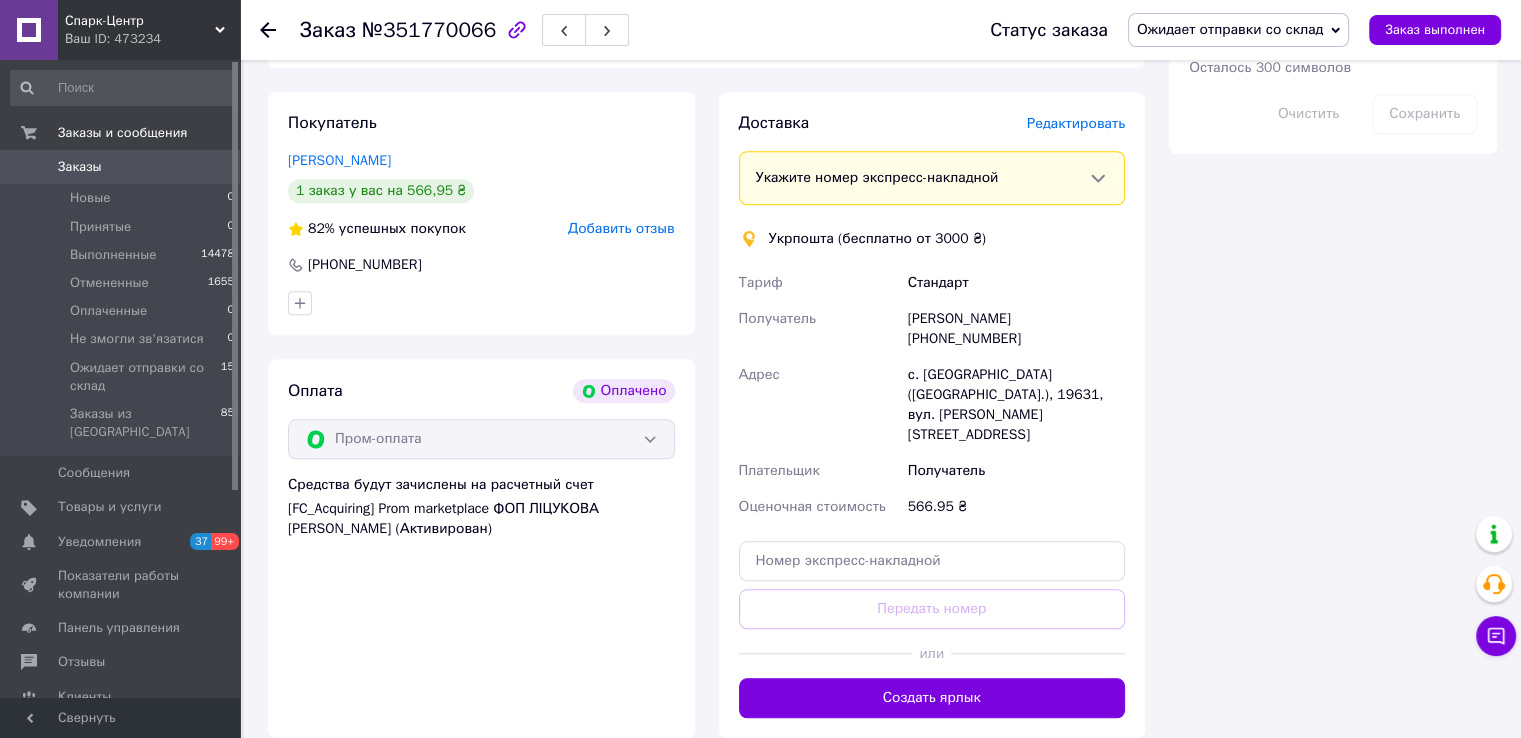 scroll, scrollTop: 1920, scrollLeft: 0, axis: vertical 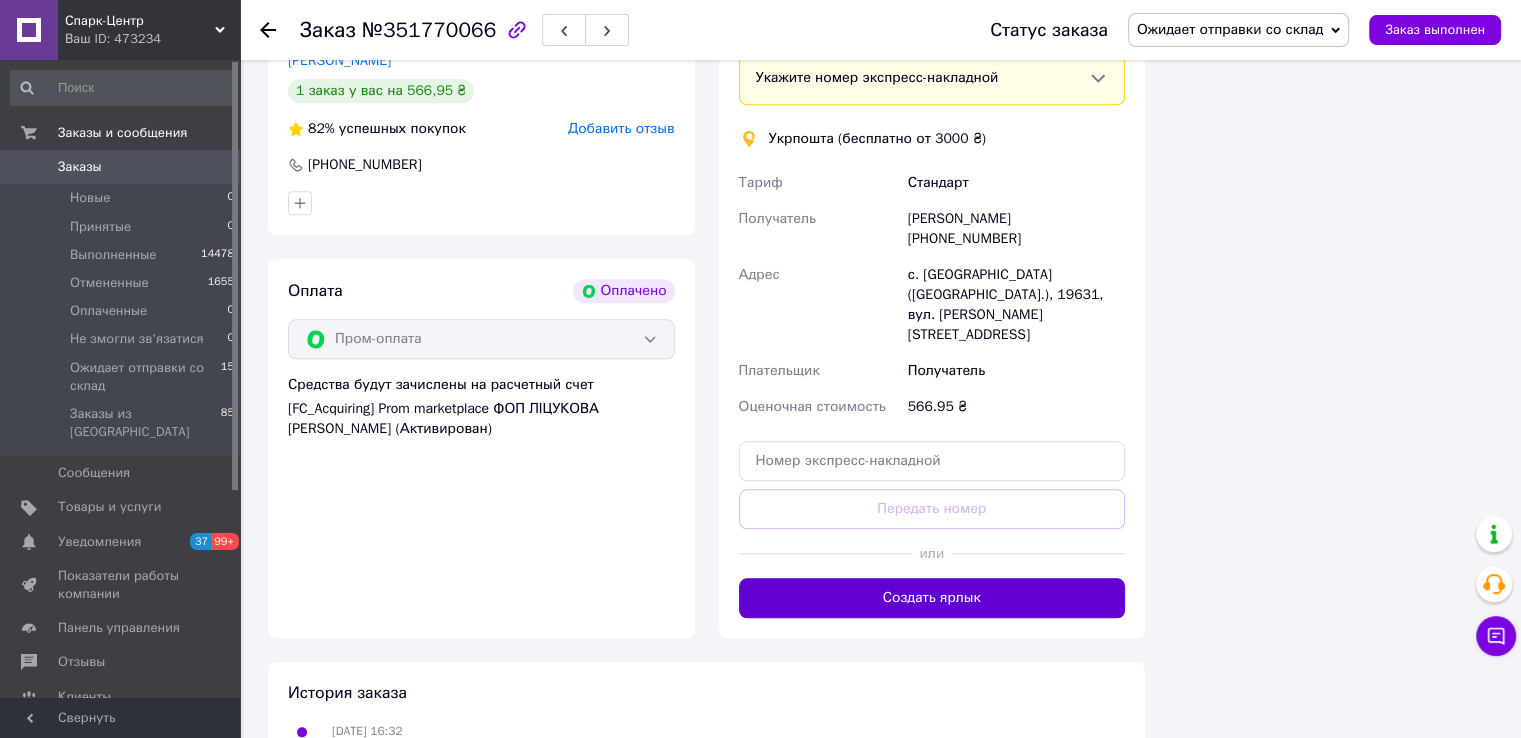click on "Создать ярлык" at bounding box center [932, 598] 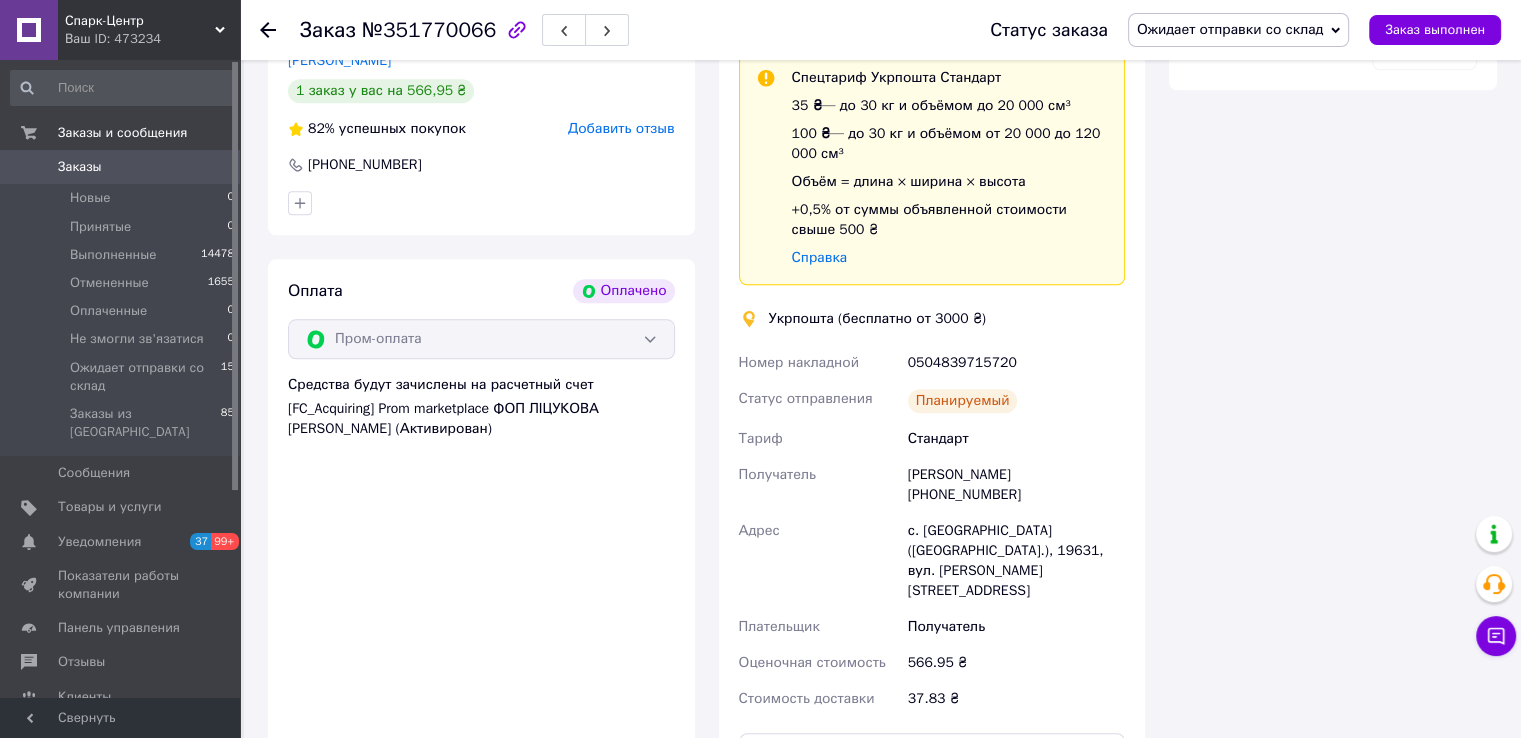 scroll, scrollTop: 2020, scrollLeft: 0, axis: vertical 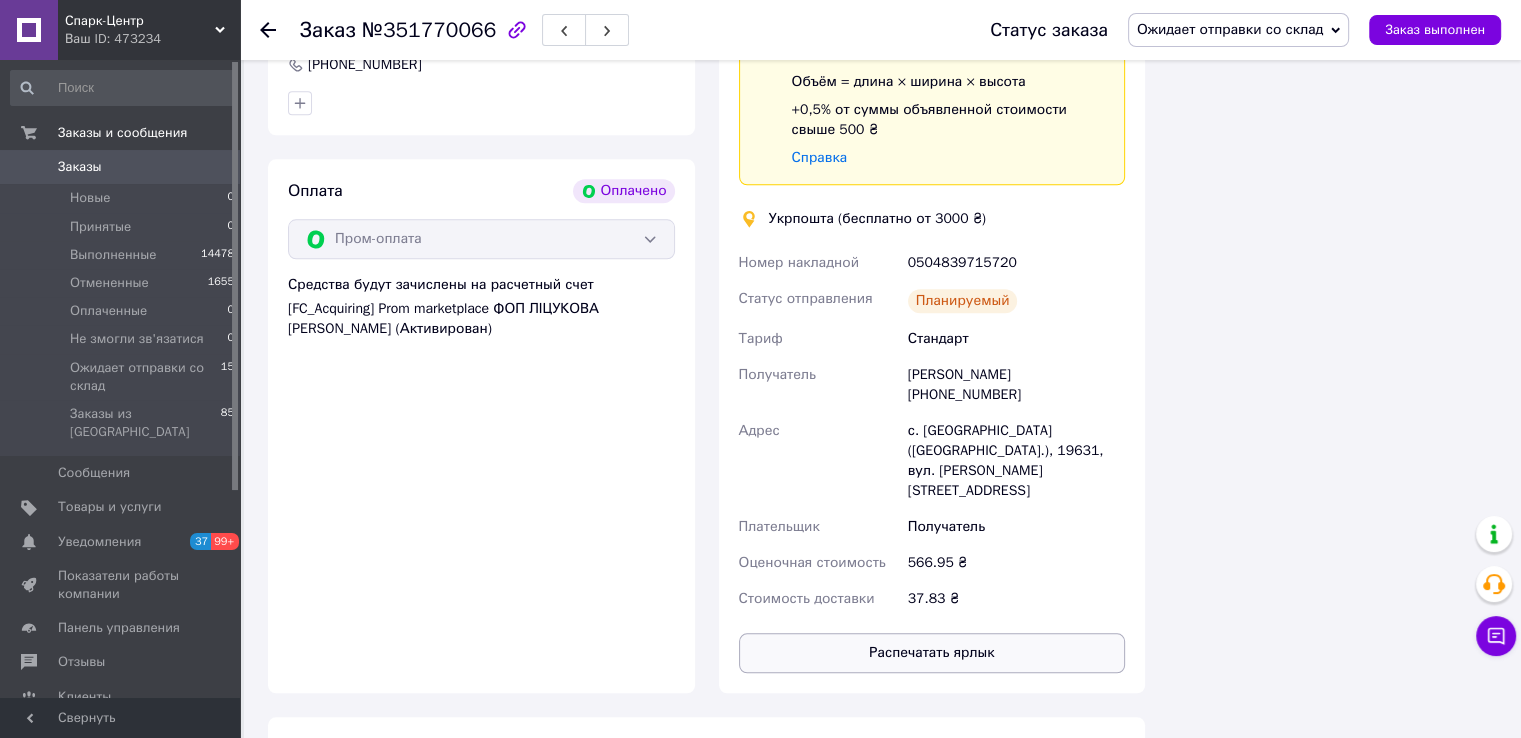 click on "Распечатать ярлык" at bounding box center (932, 653) 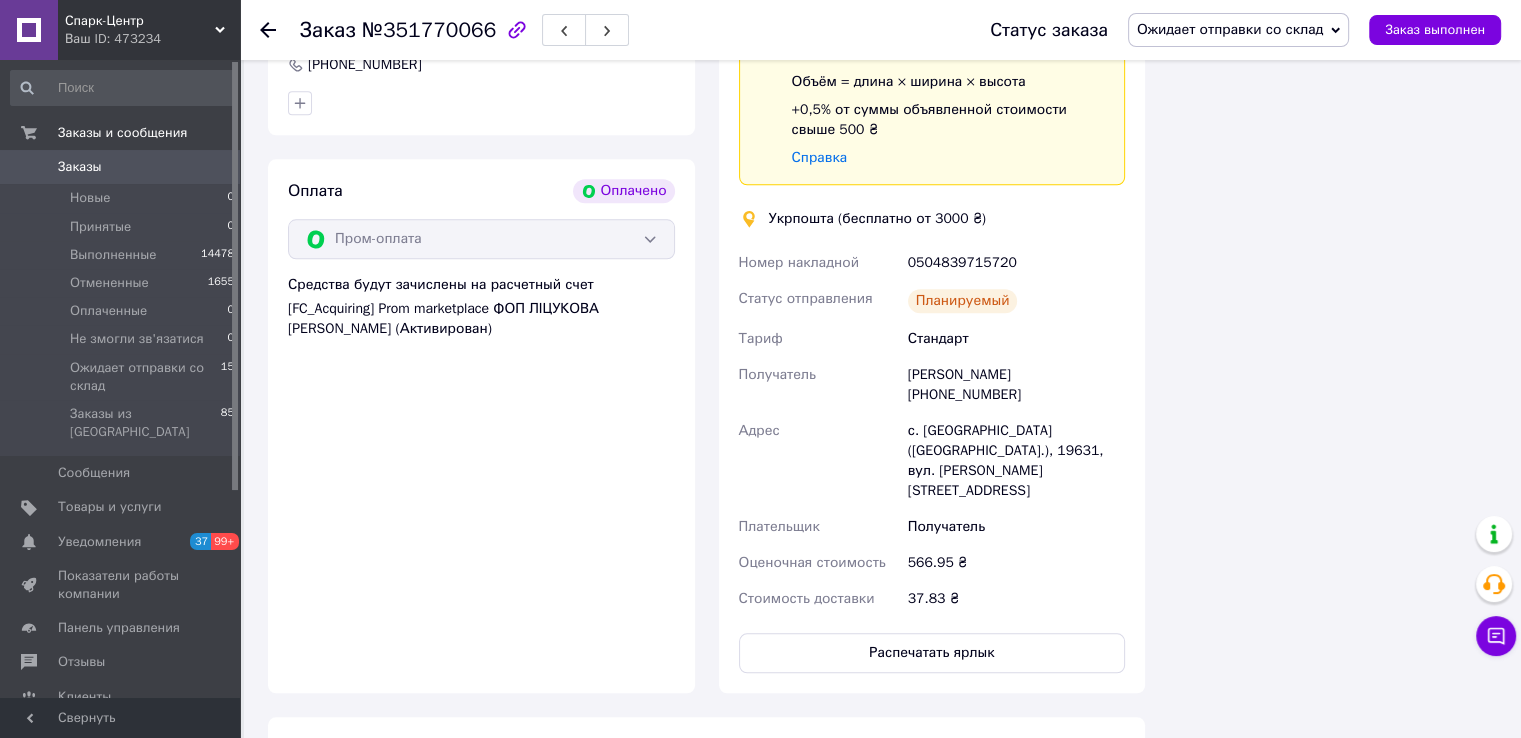 click 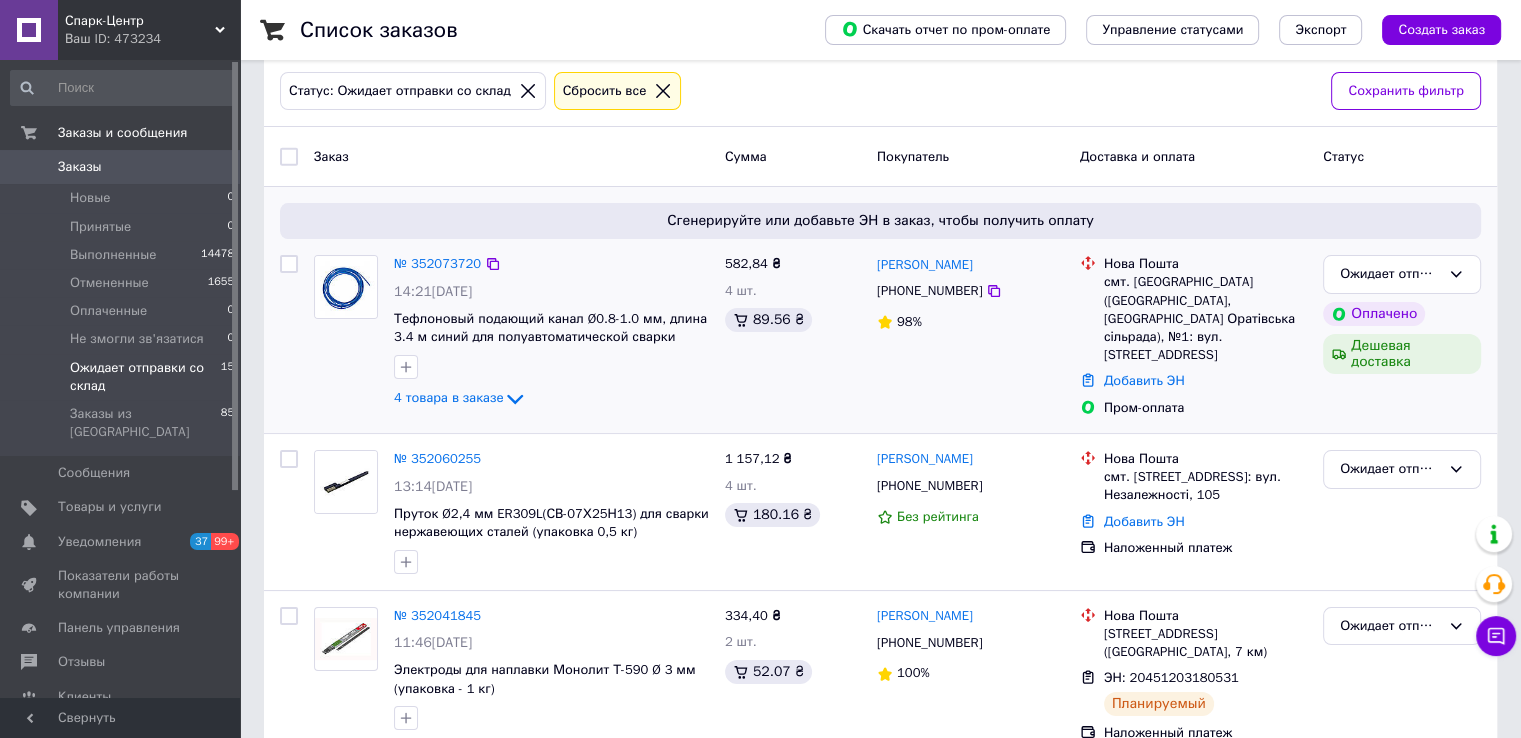 scroll, scrollTop: 200, scrollLeft: 0, axis: vertical 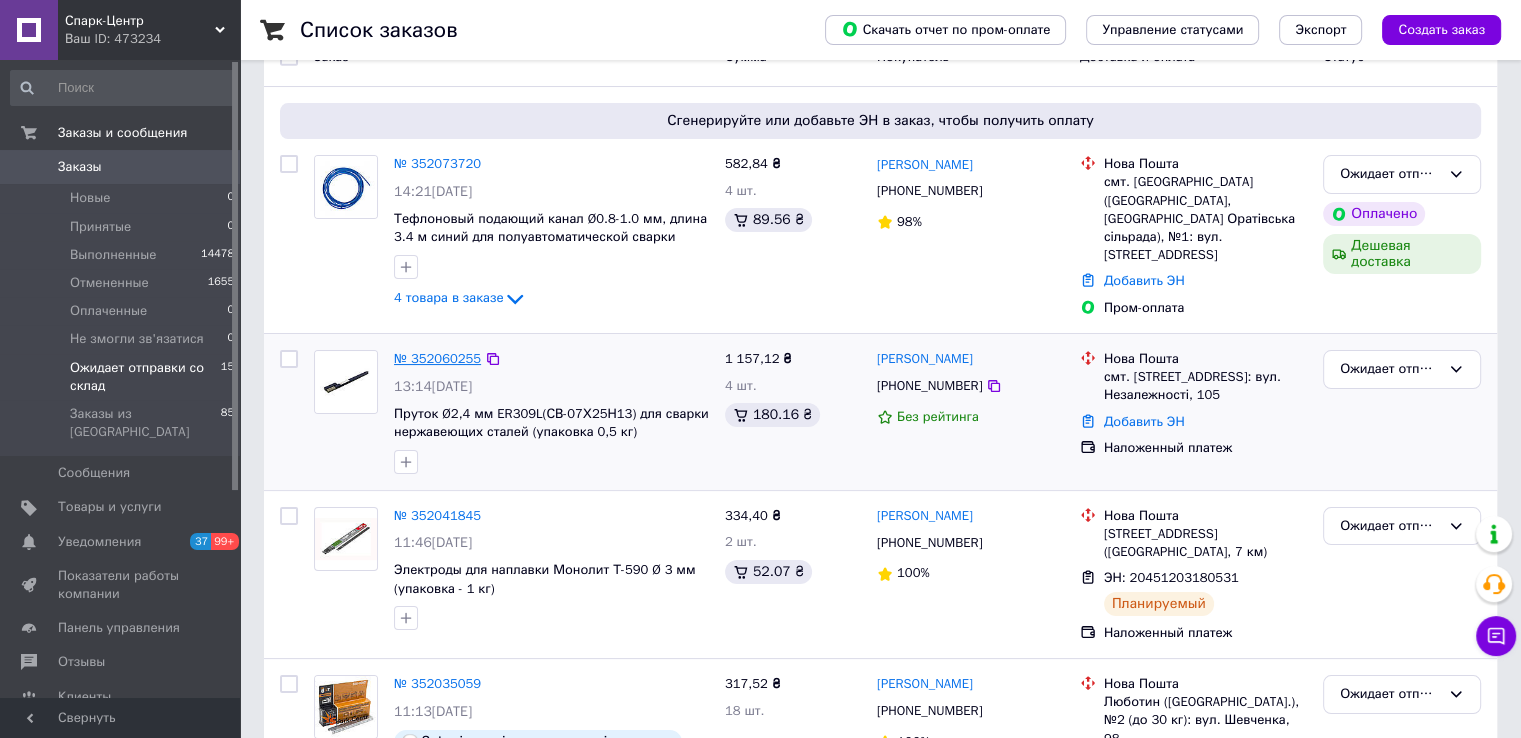 click on "№ 352060255" at bounding box center [437, 358] 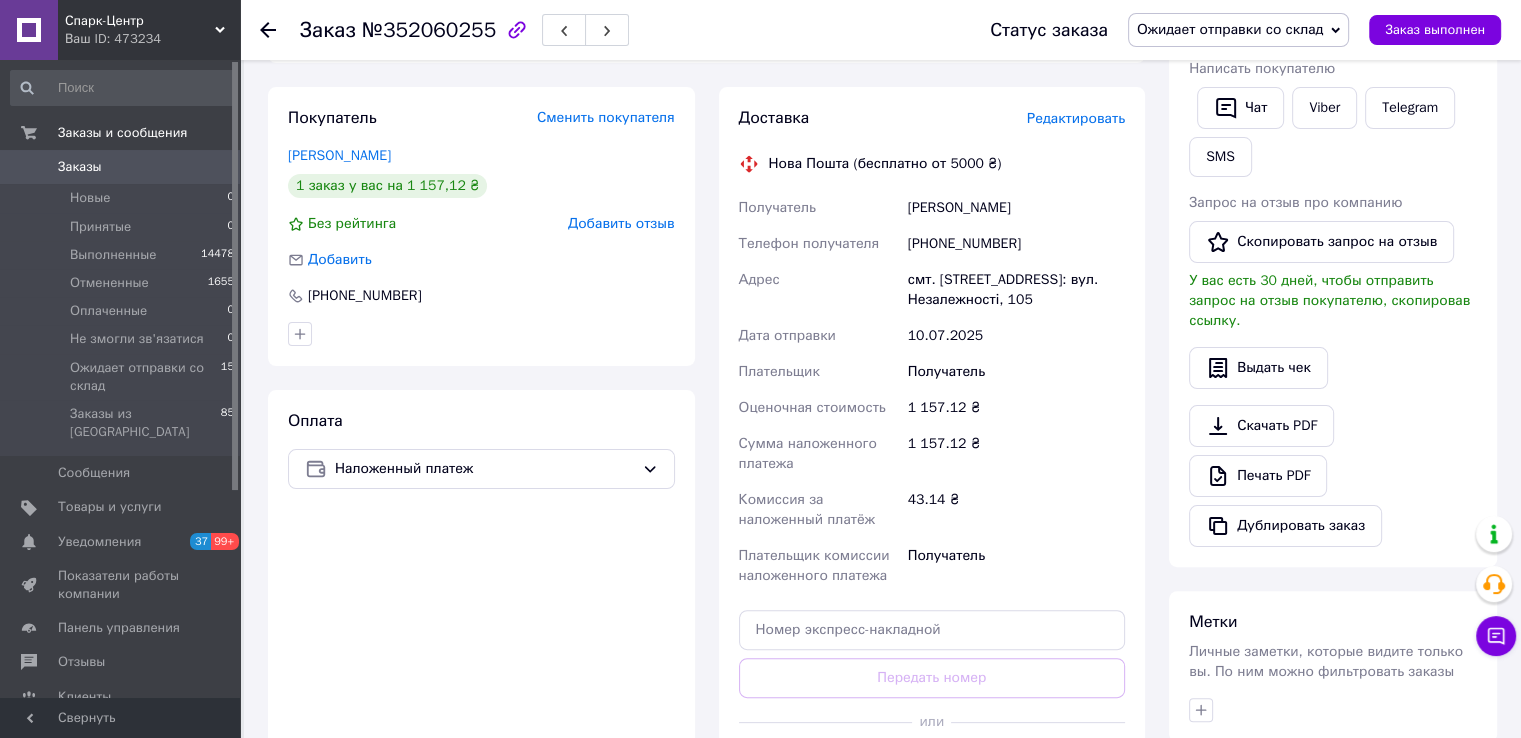 scroll, scrollTop: 500, scrollLeft: 0, axis: vertical 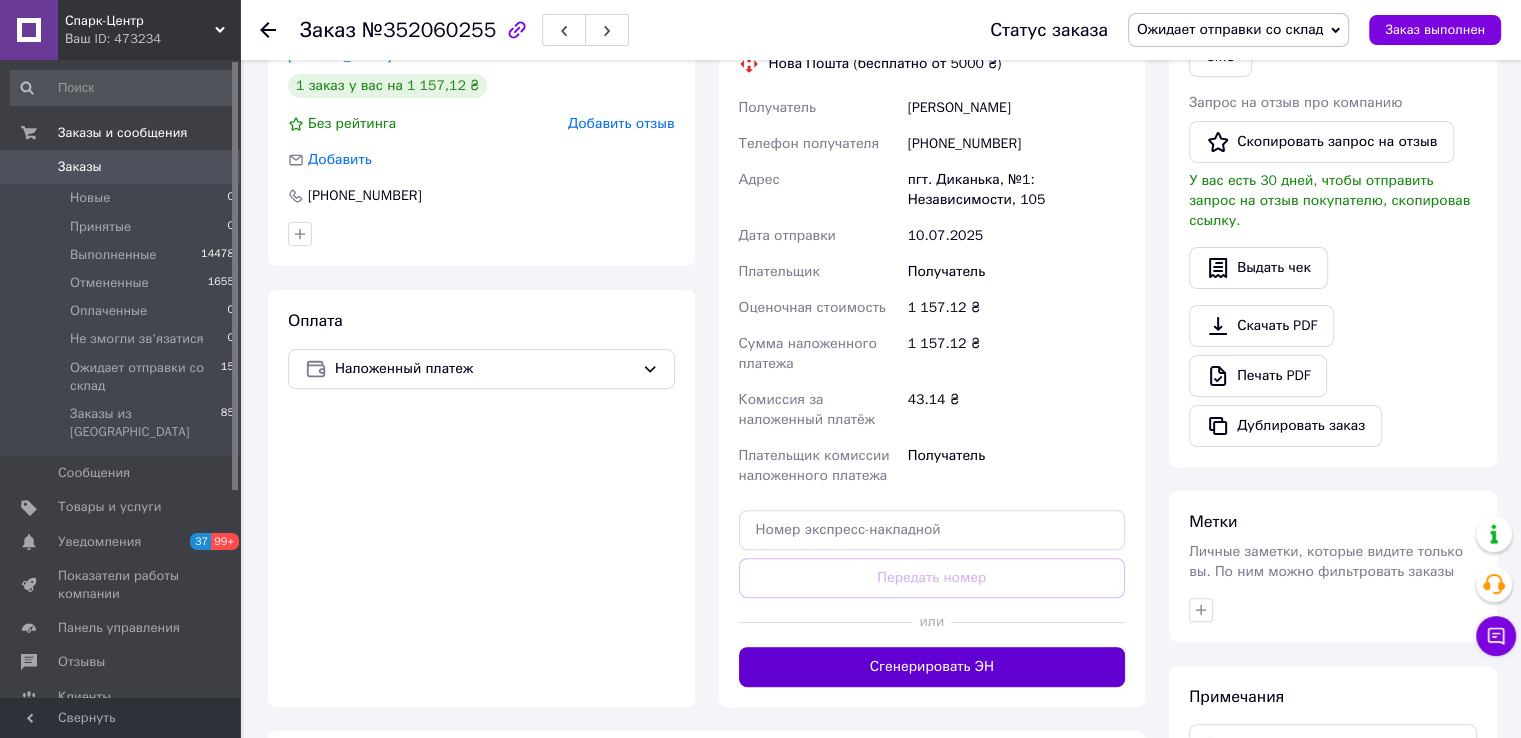 click on "Сгенерировать ЭН" at bounding box center [932, 667] 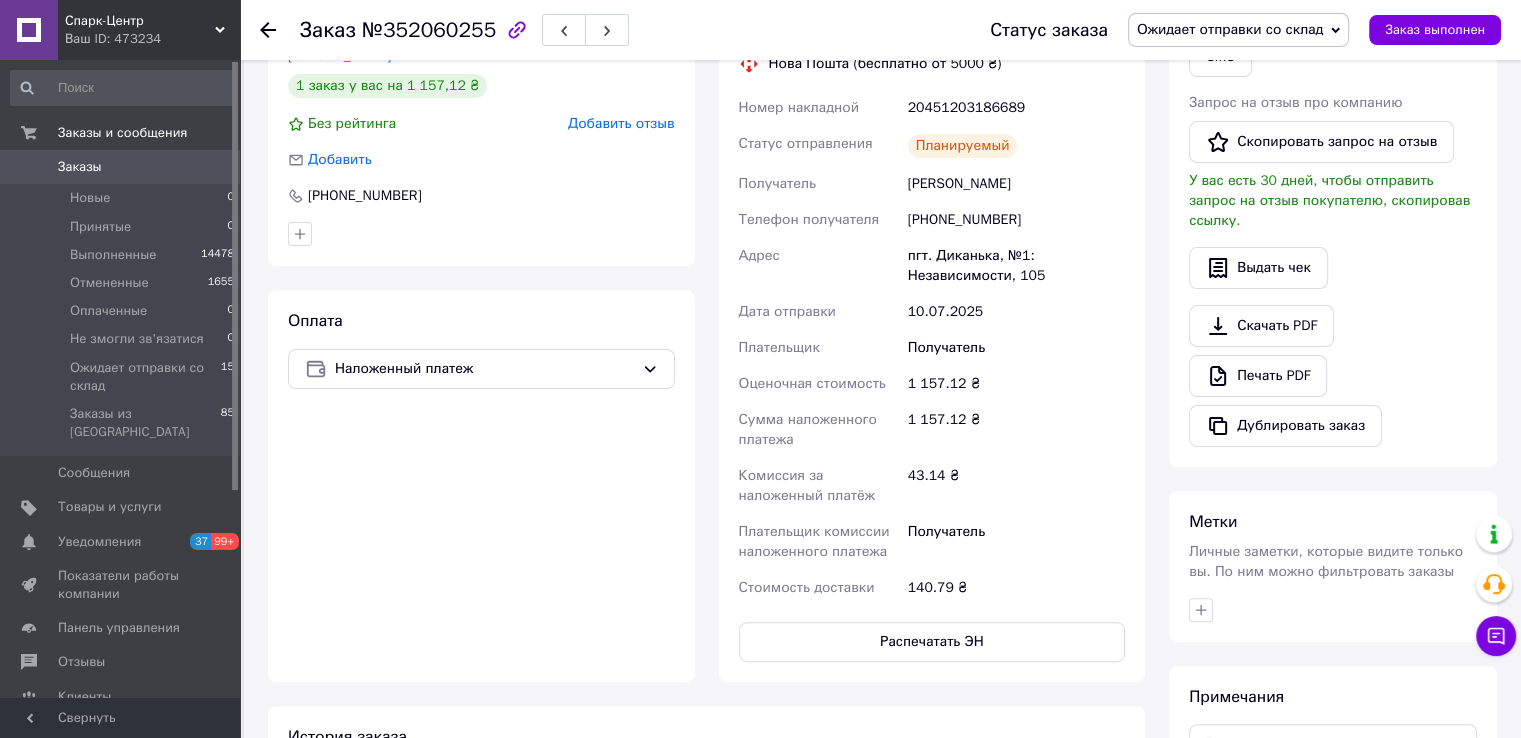 click 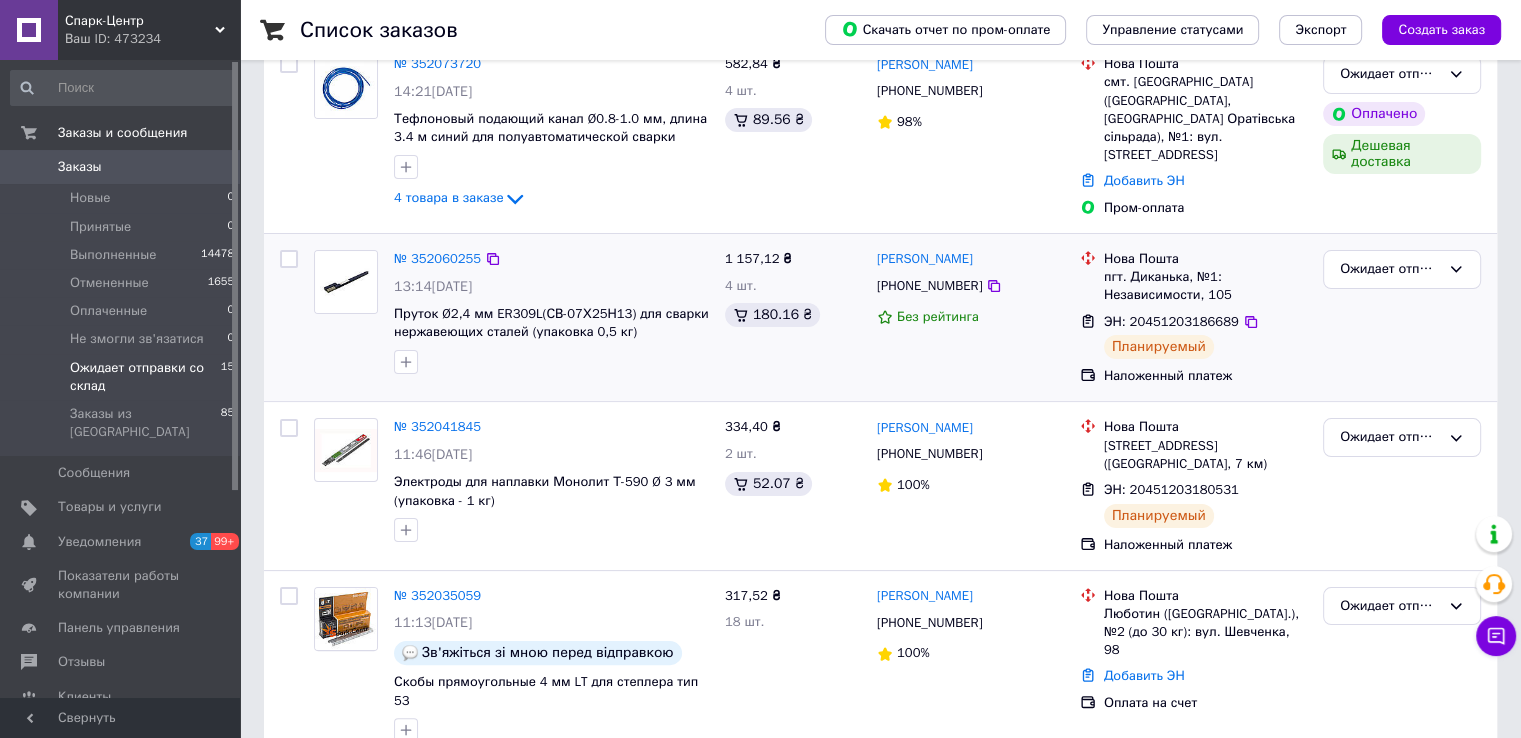 scroll, scrollTop: 400, scrollLeft: 0, axis: vertical 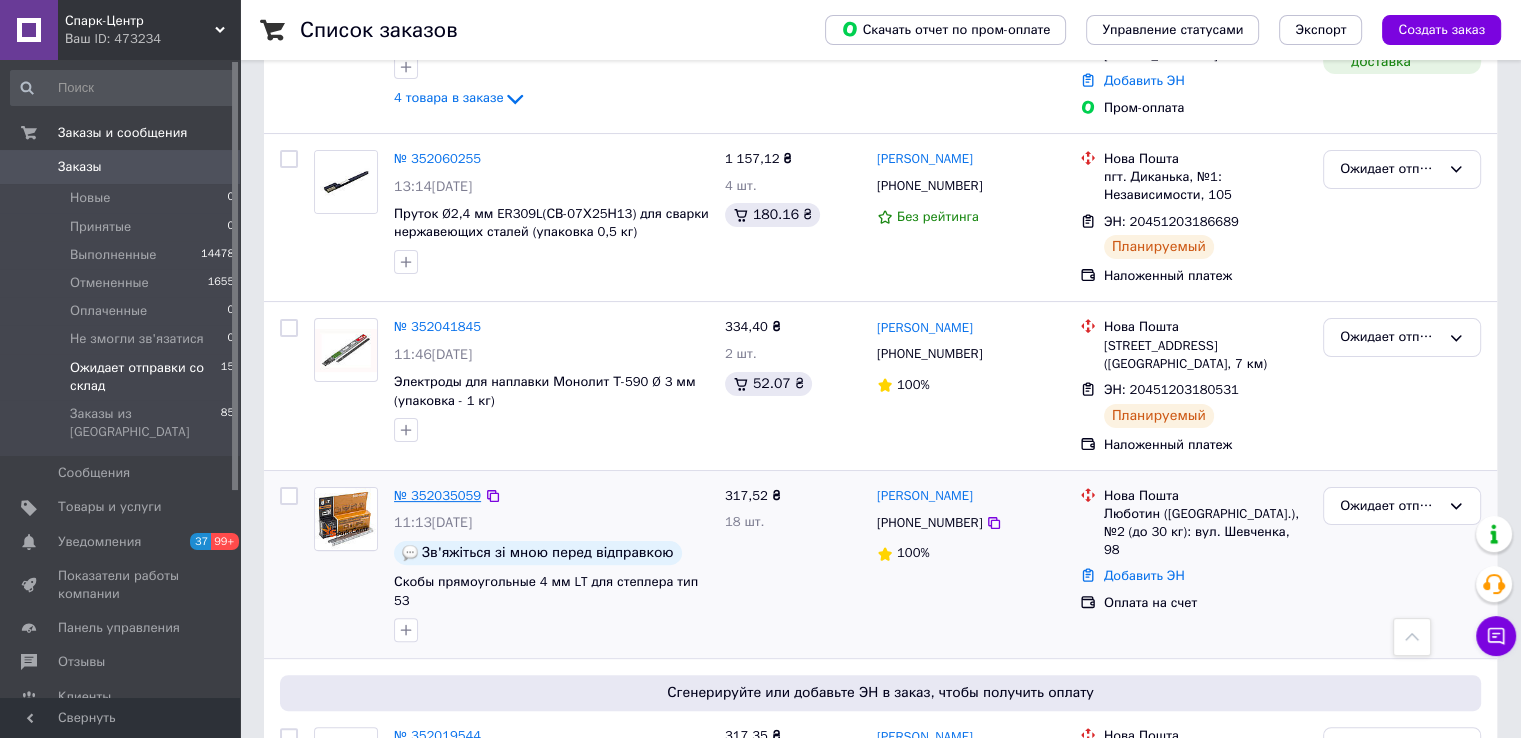 click on "№ 352035059" at bounding box center (437, 495) 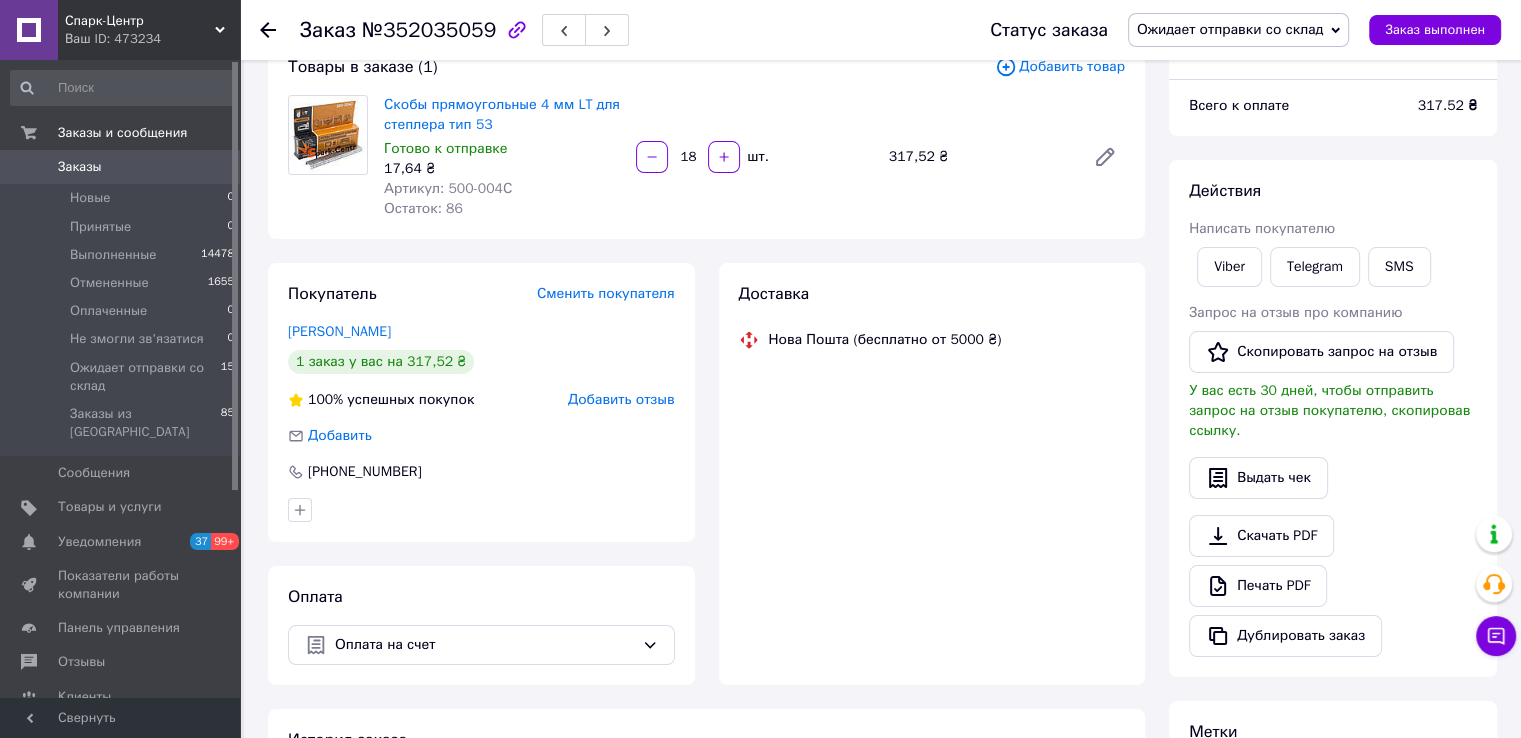scroll, scrollTop: 400, scrollLeft: 0, axis: vertical 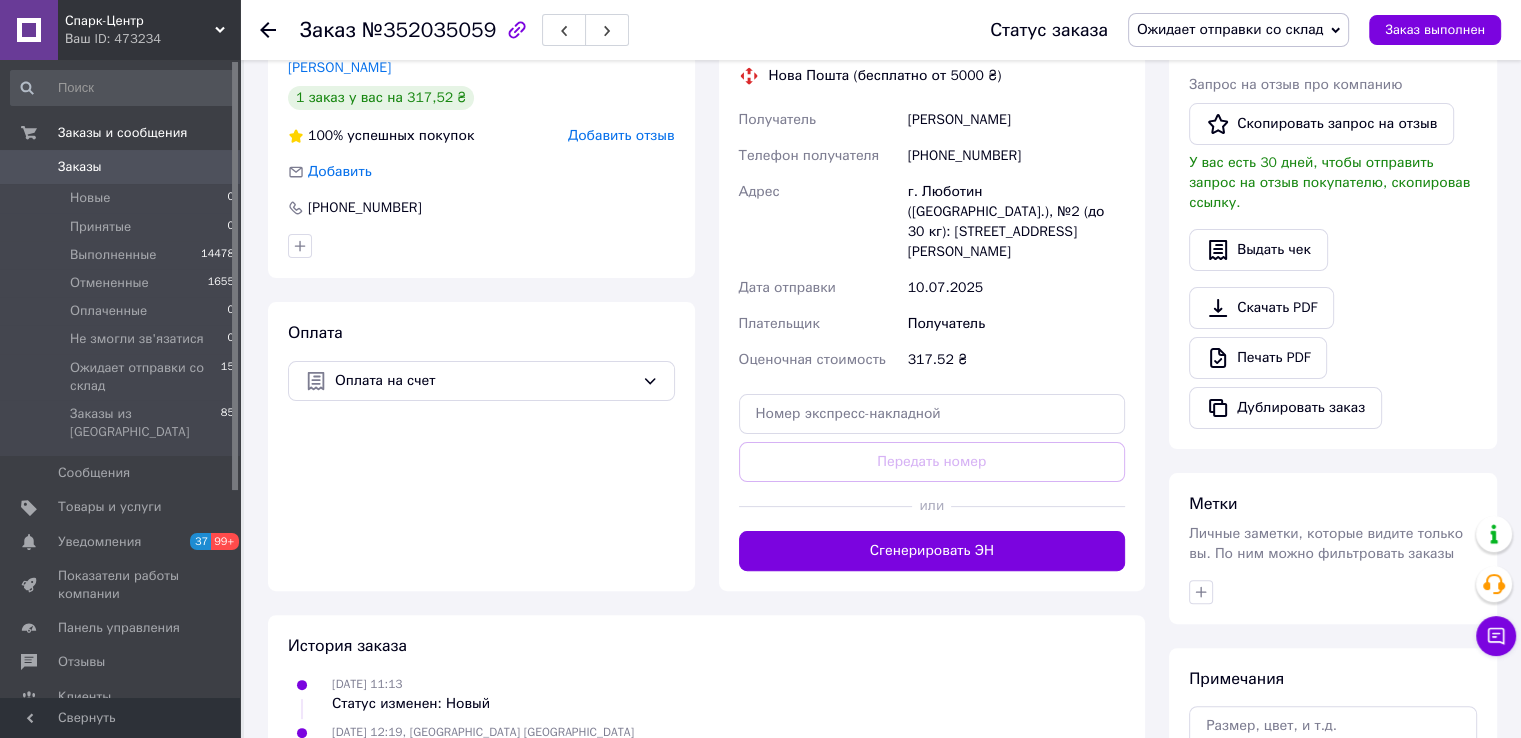 click on "Сгенерировать ЭН" at bounding box center [932, 551] 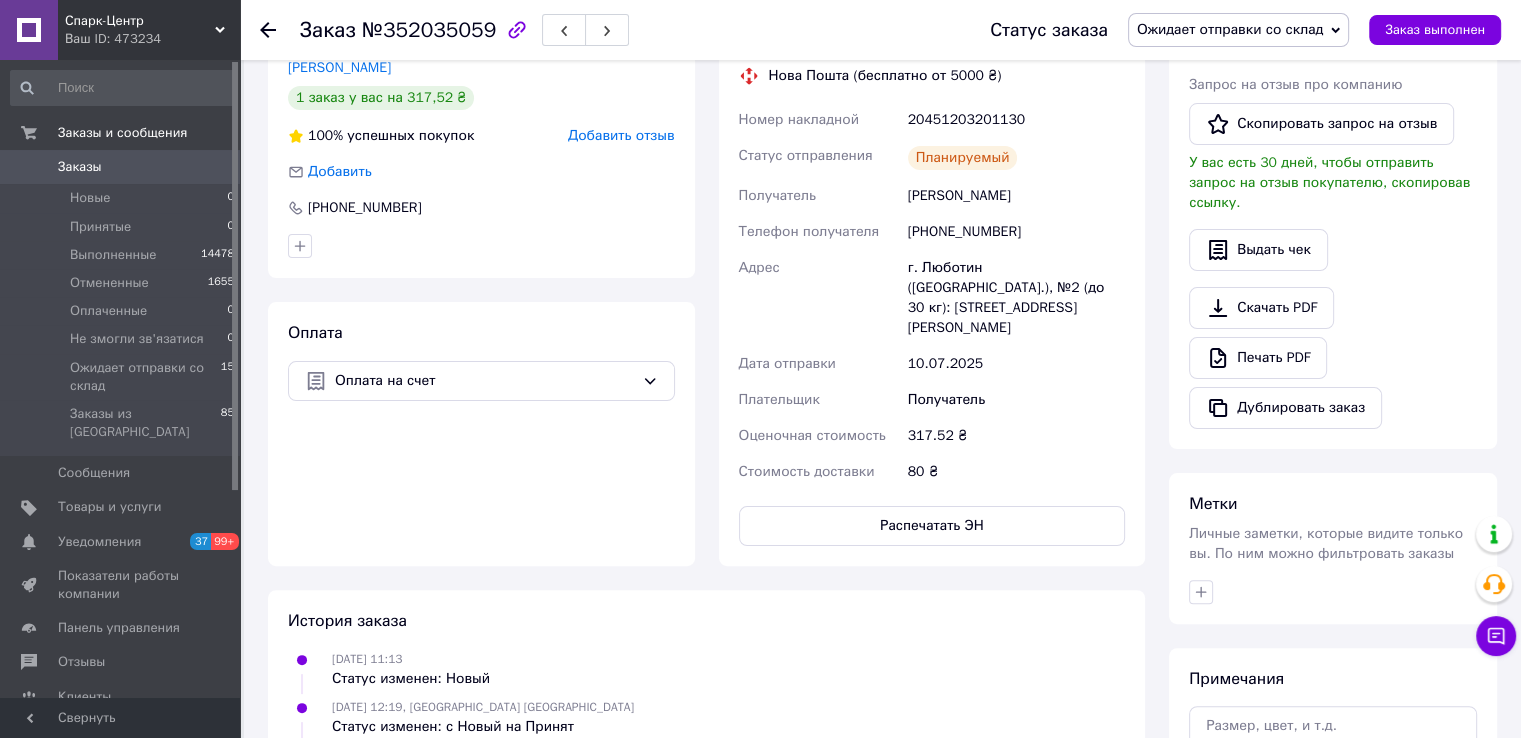 click 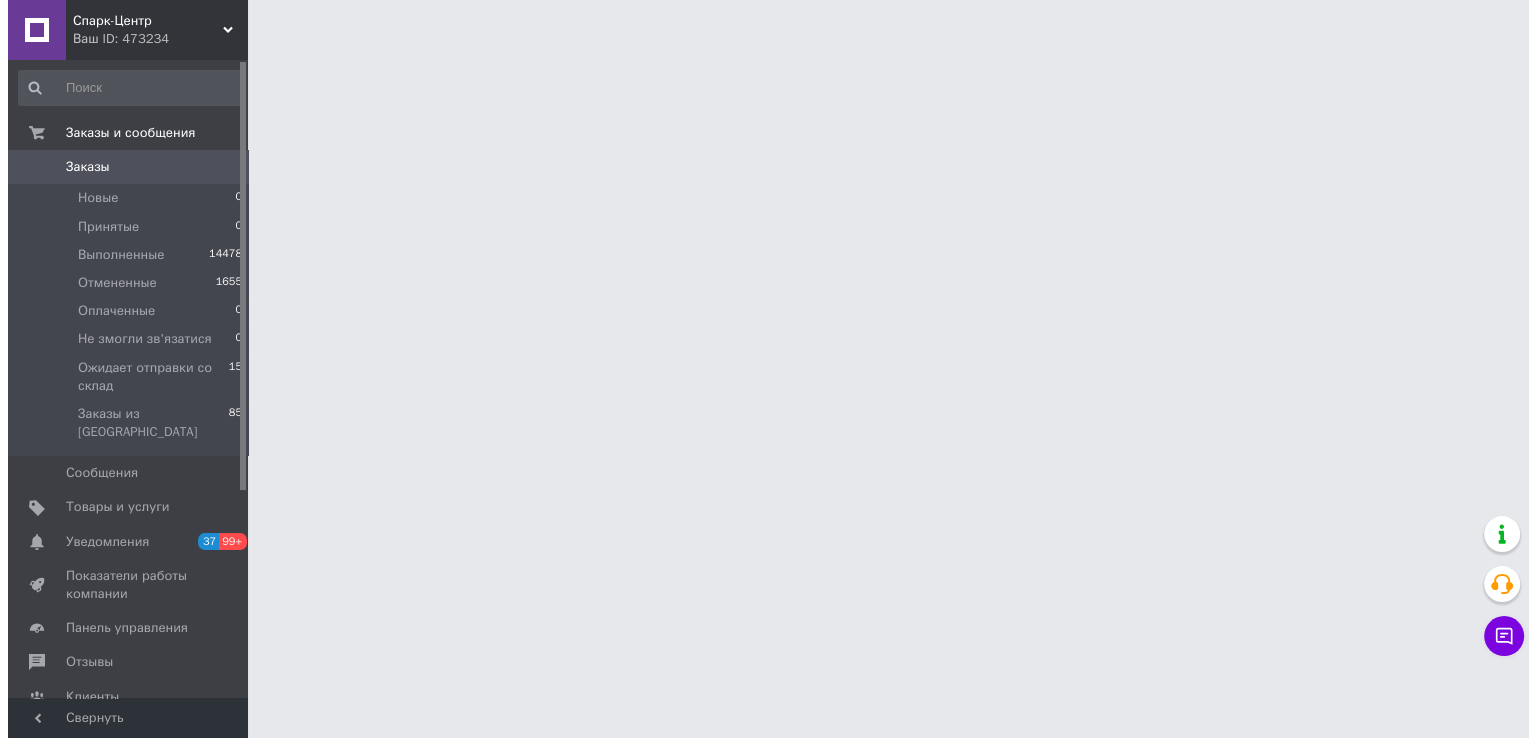 scroll, scrollTop: 0, scrollLeft: 0, axis: both 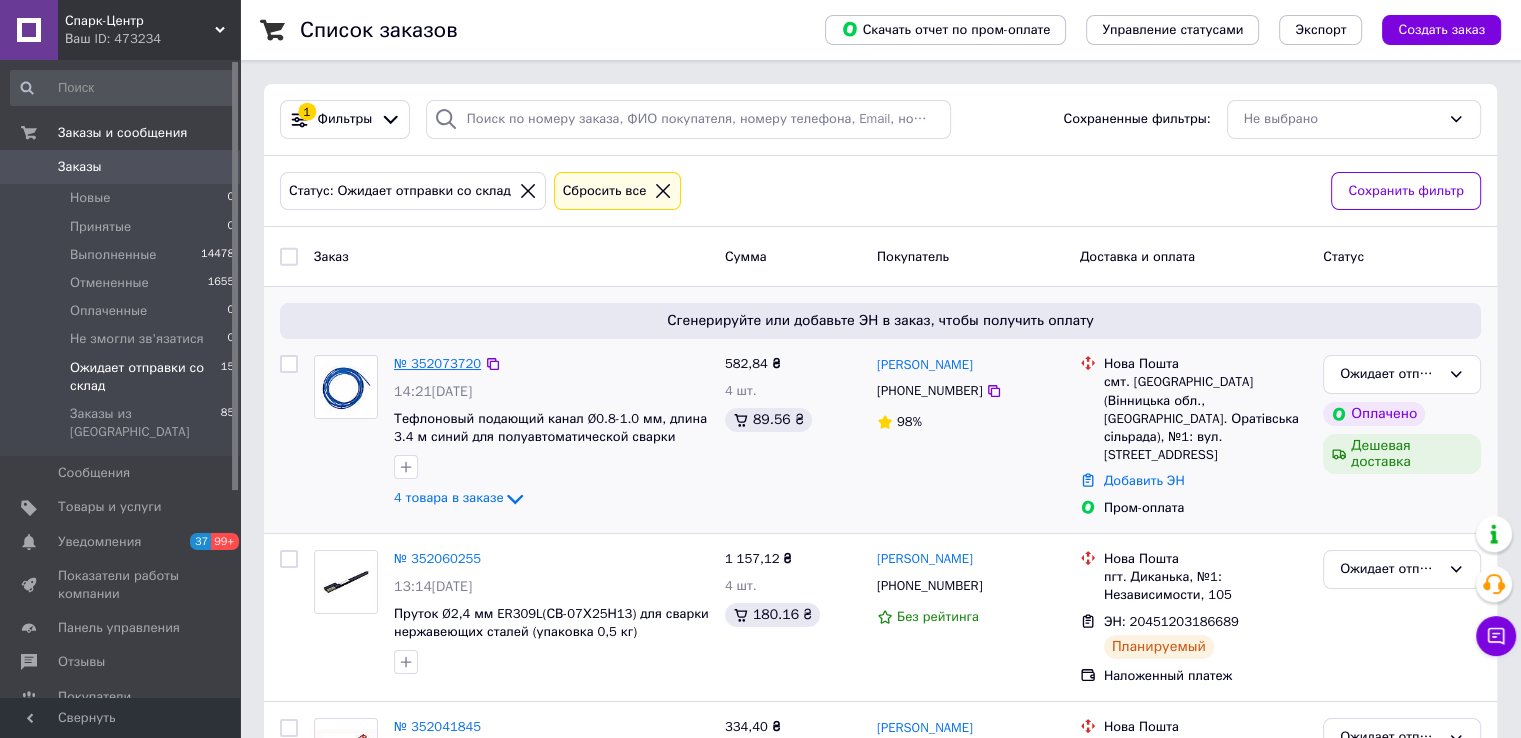 click on "№ 352073720" at bounding box center (437, 363) 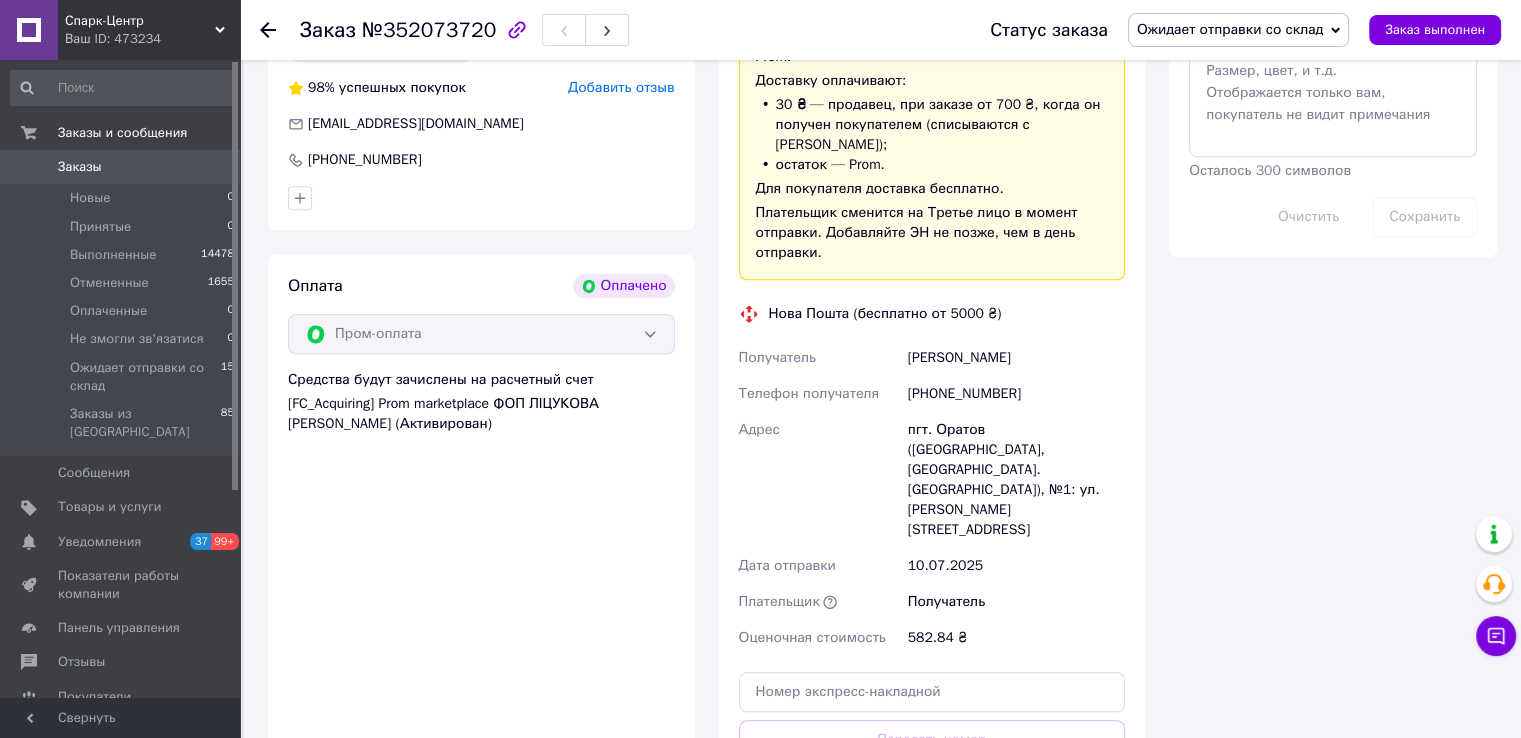 scroll, scrollTop: 1853, scrollLeft: 0, axis: vertical 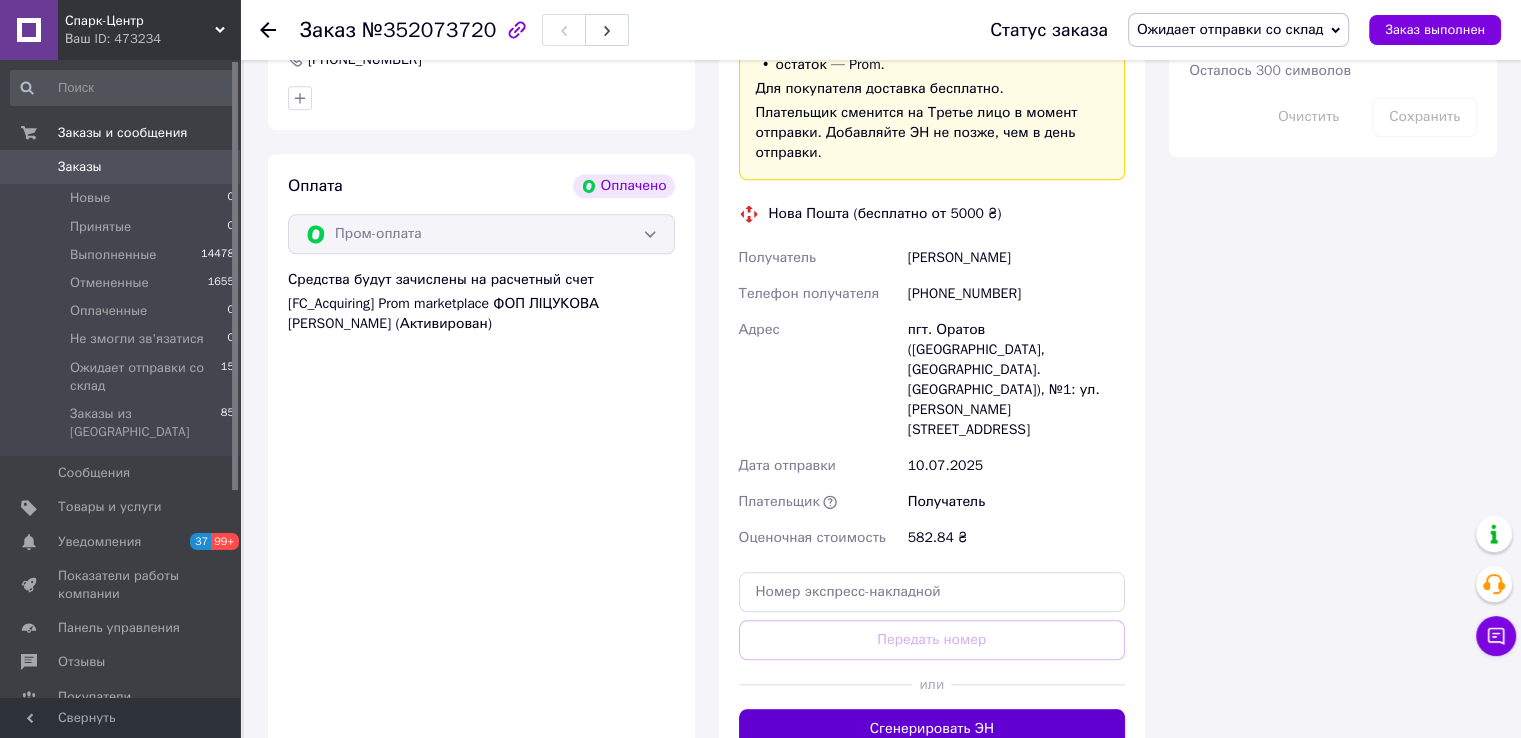 click on "Сгенерировать ЭН" at bounding box center [932, 729] 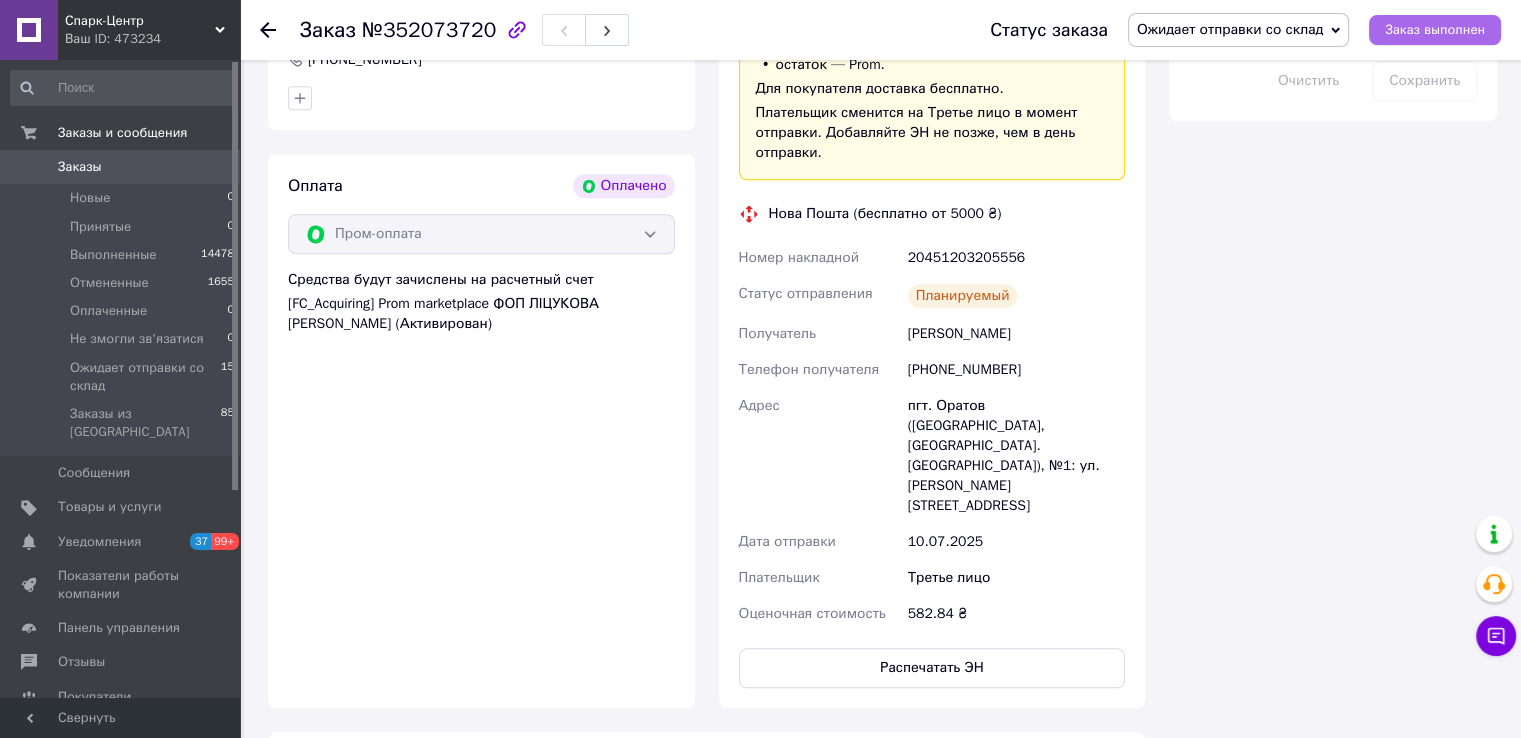 click on "Заказ выполнен" at bounding box center [1435, 30] 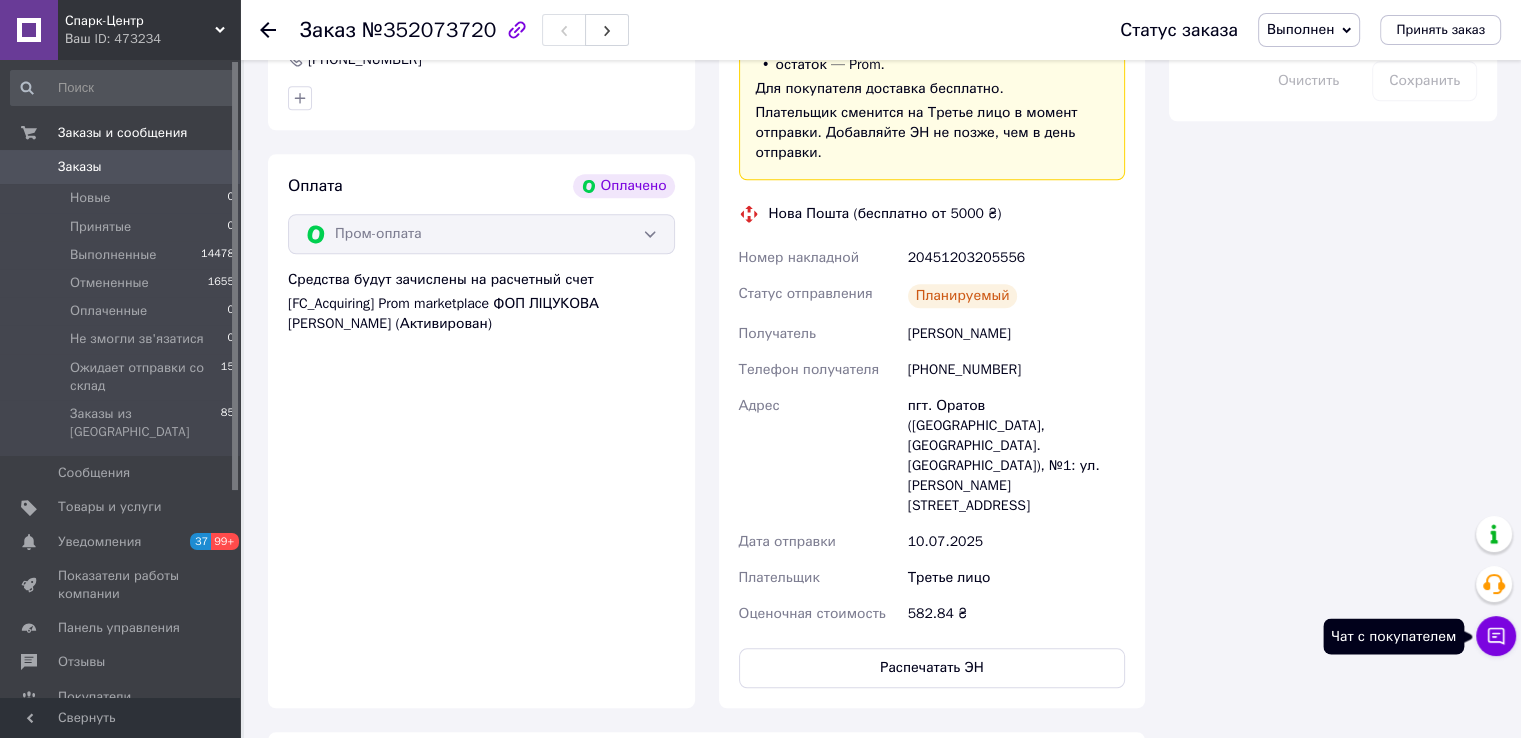 click 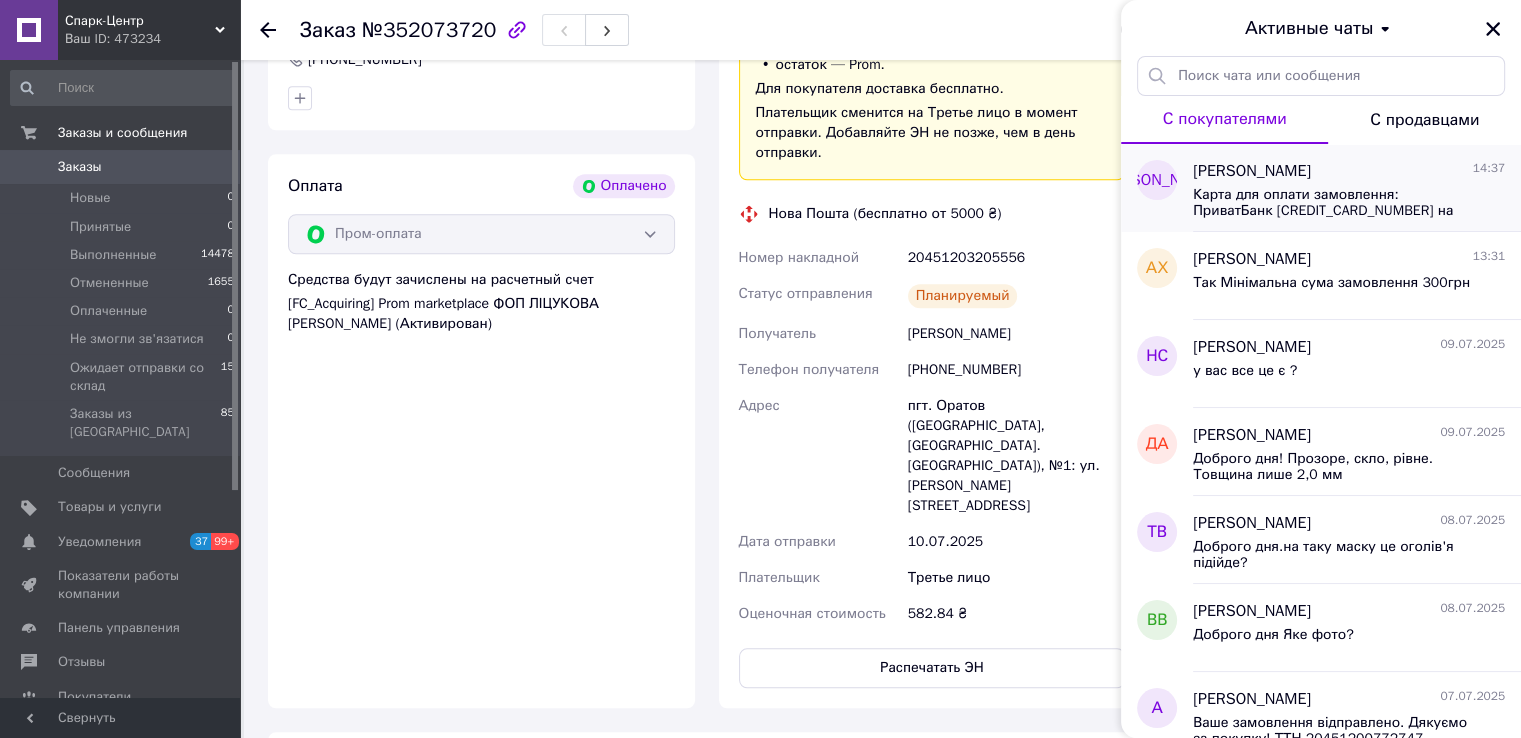 click on "Карта для оплати замовлення: ПриватБанк 5363 5421 0782 5839 на ім'я: Ліцукова Ю.А. Сума: 22,88 грн" at bounding box center [1335, 203] 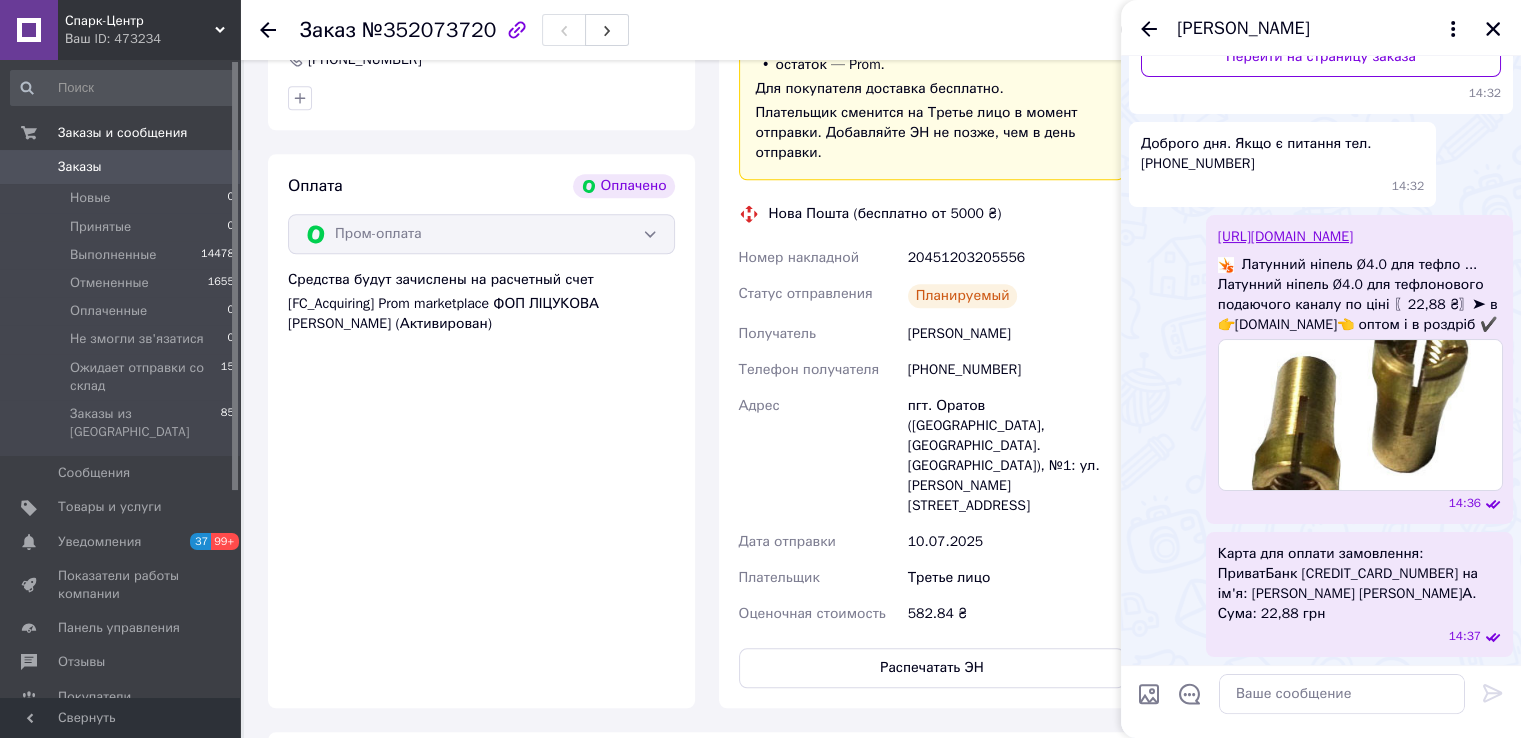 scroll, scrollTop: 327, scrollLeft: 0, axis: vertical 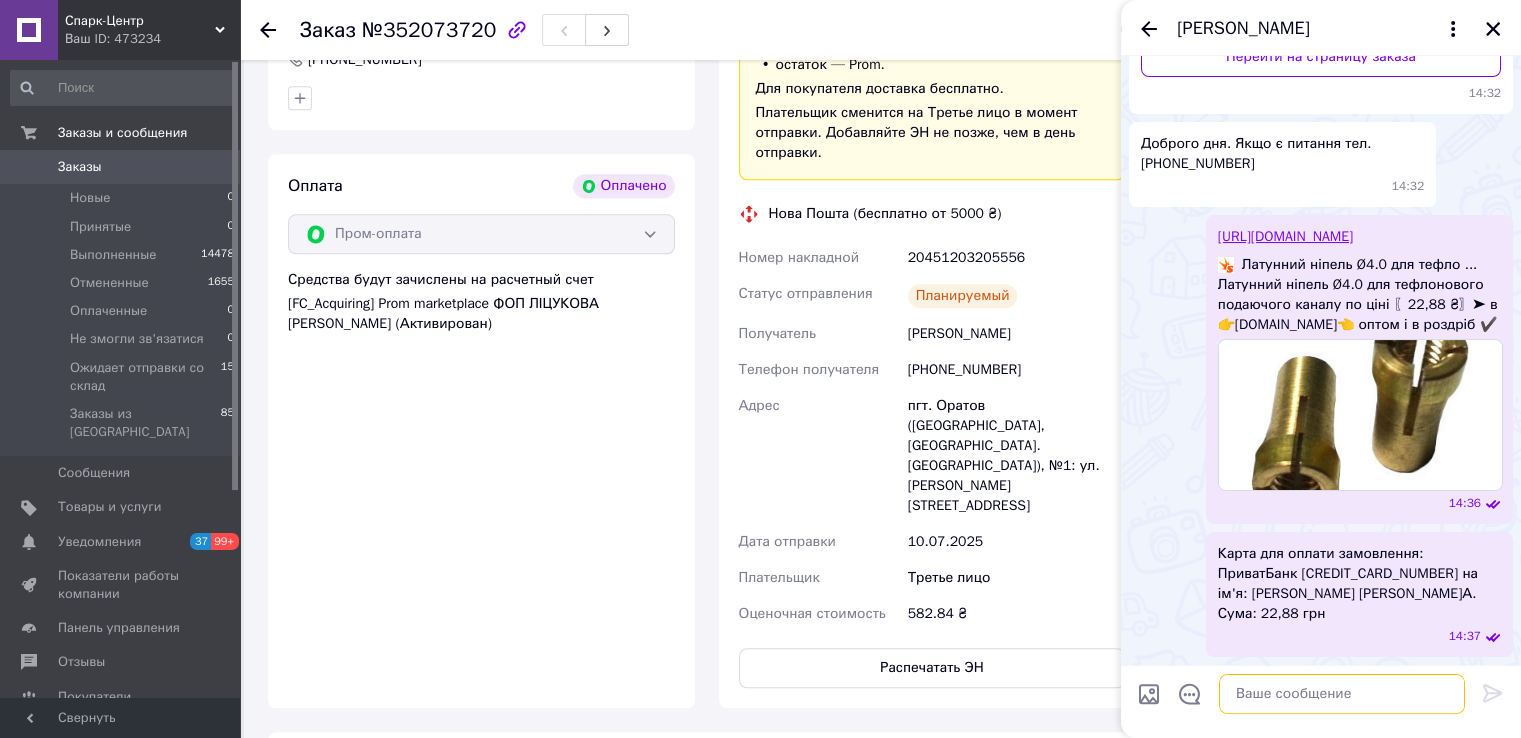 click at bounding box center (1342, 694) 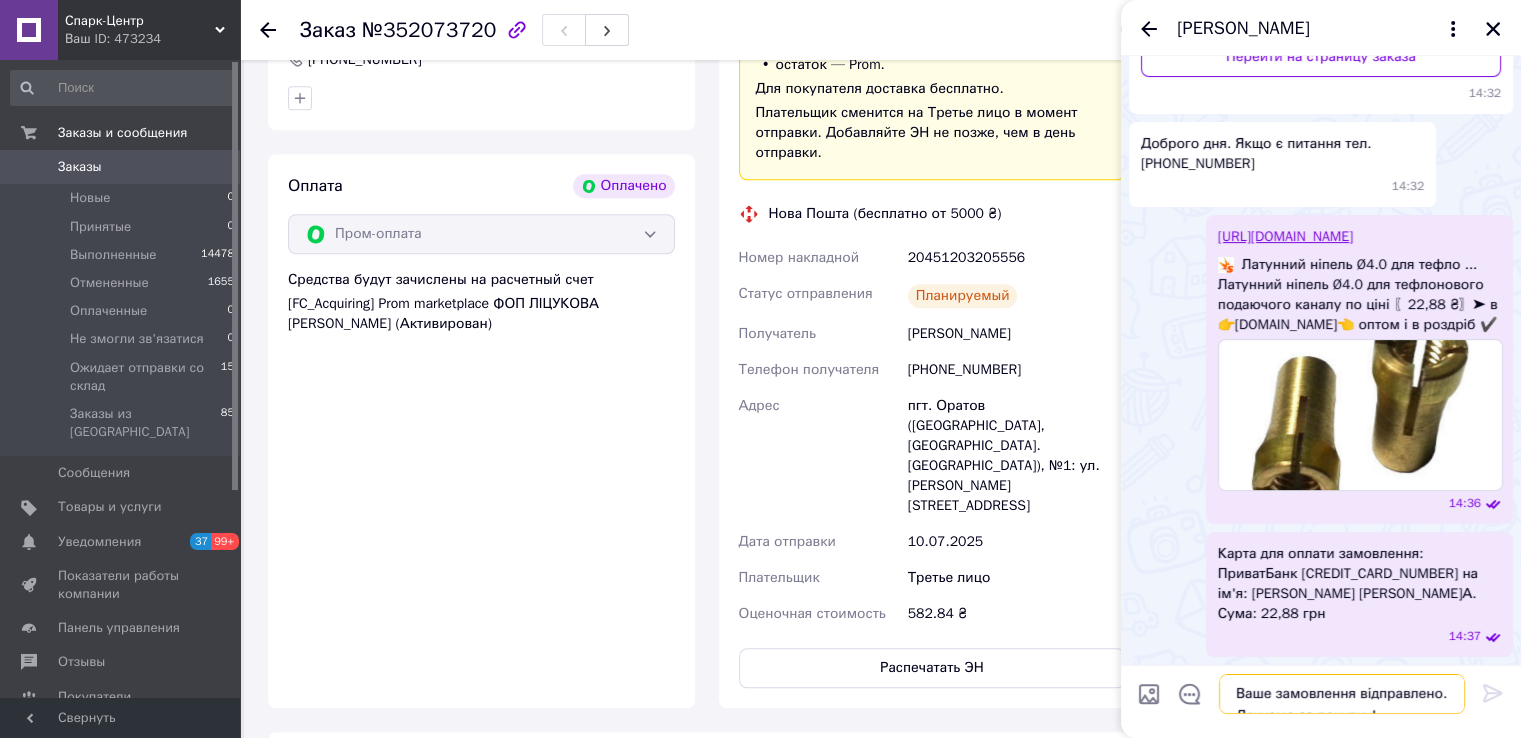 scroll, scrollTop: 13, scrollLeft: 0, axis: vertical 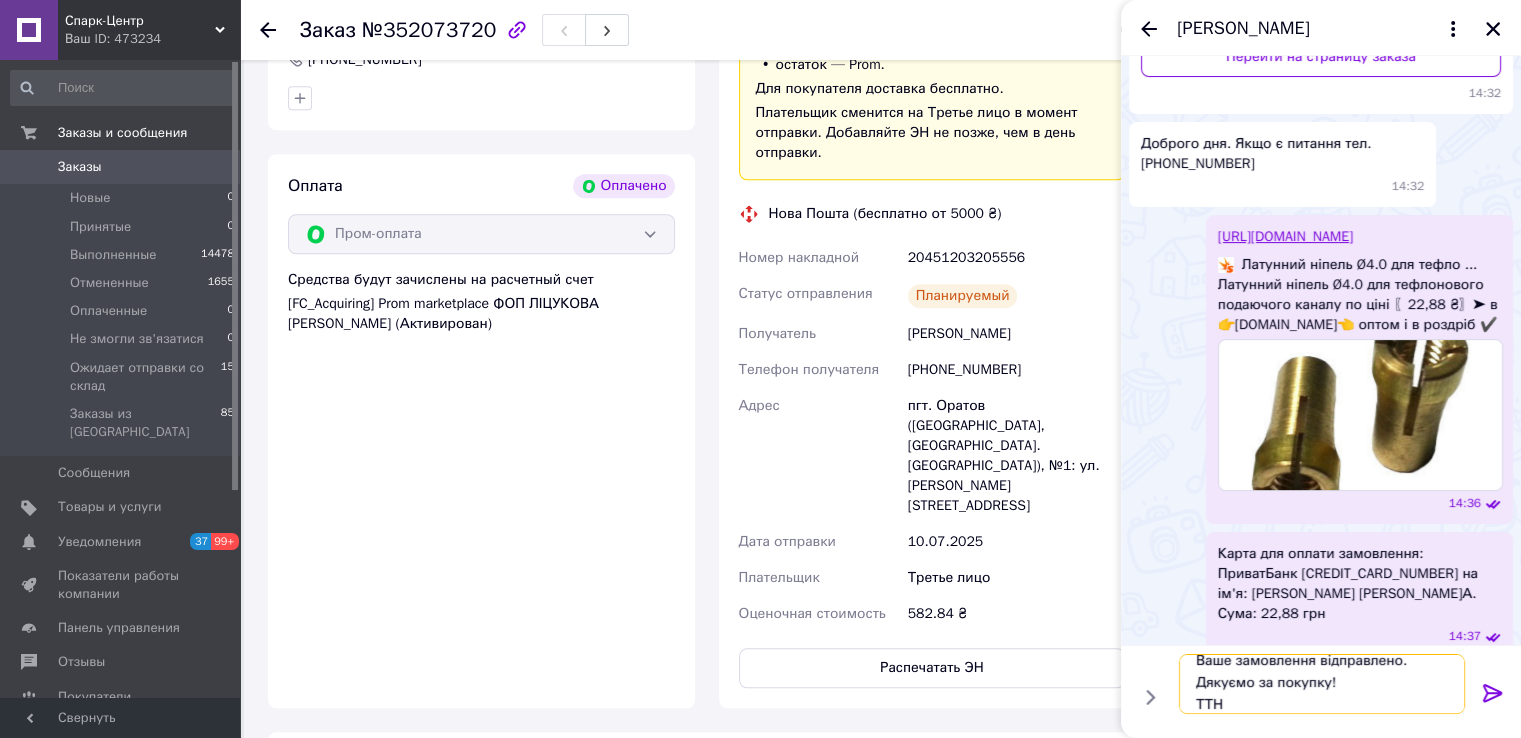 paste on "20451203205556" 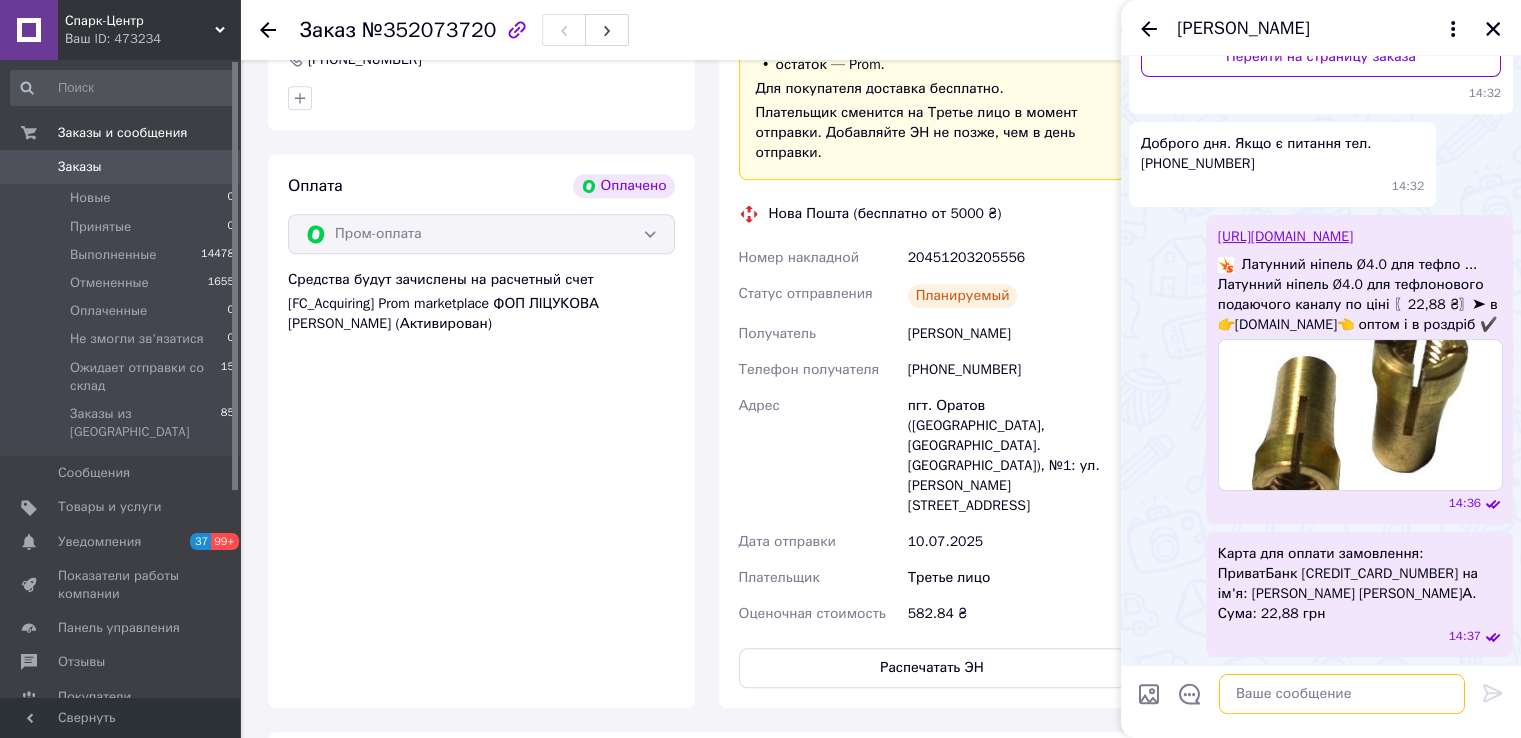 scroll, scrollTop: 0, scrollLeft: 0, axis: both 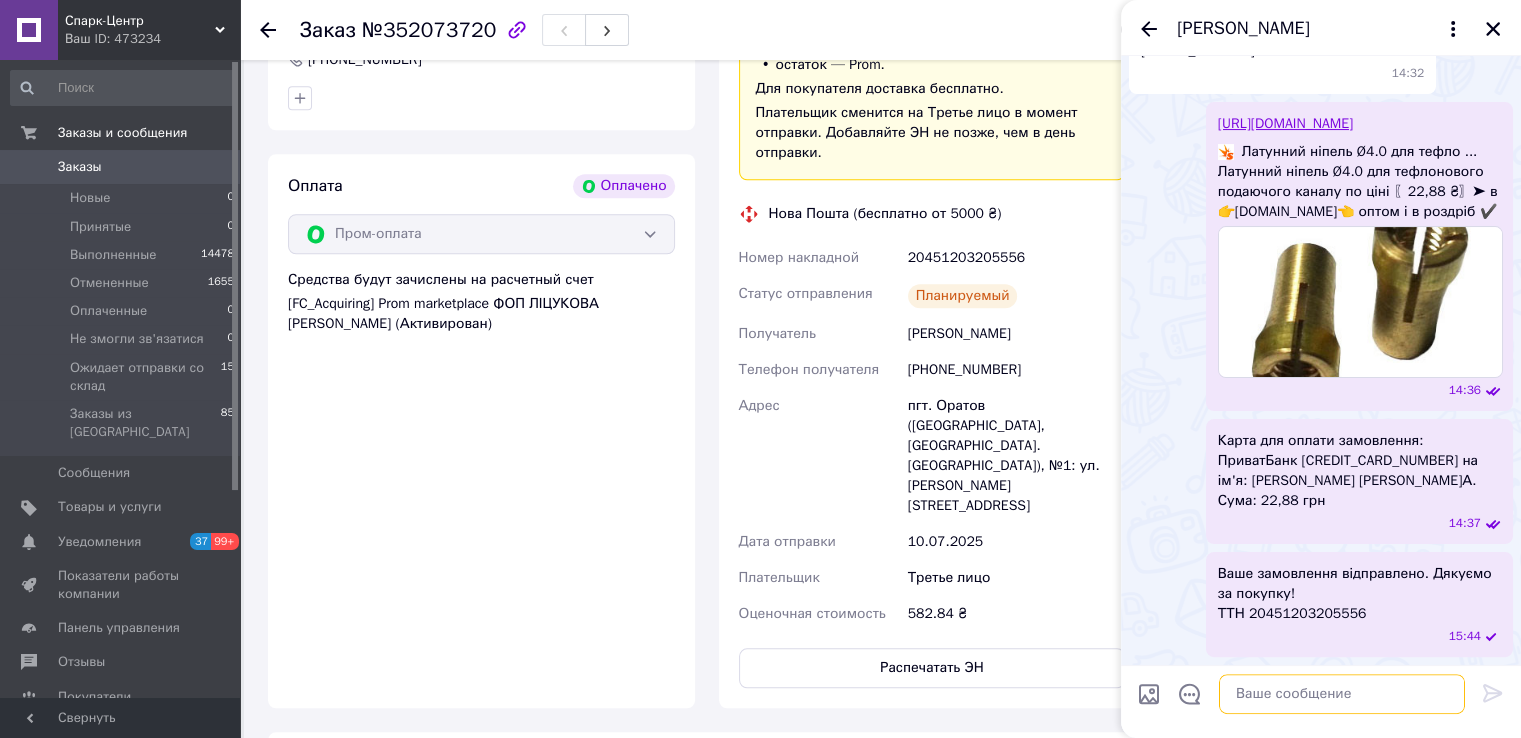 type 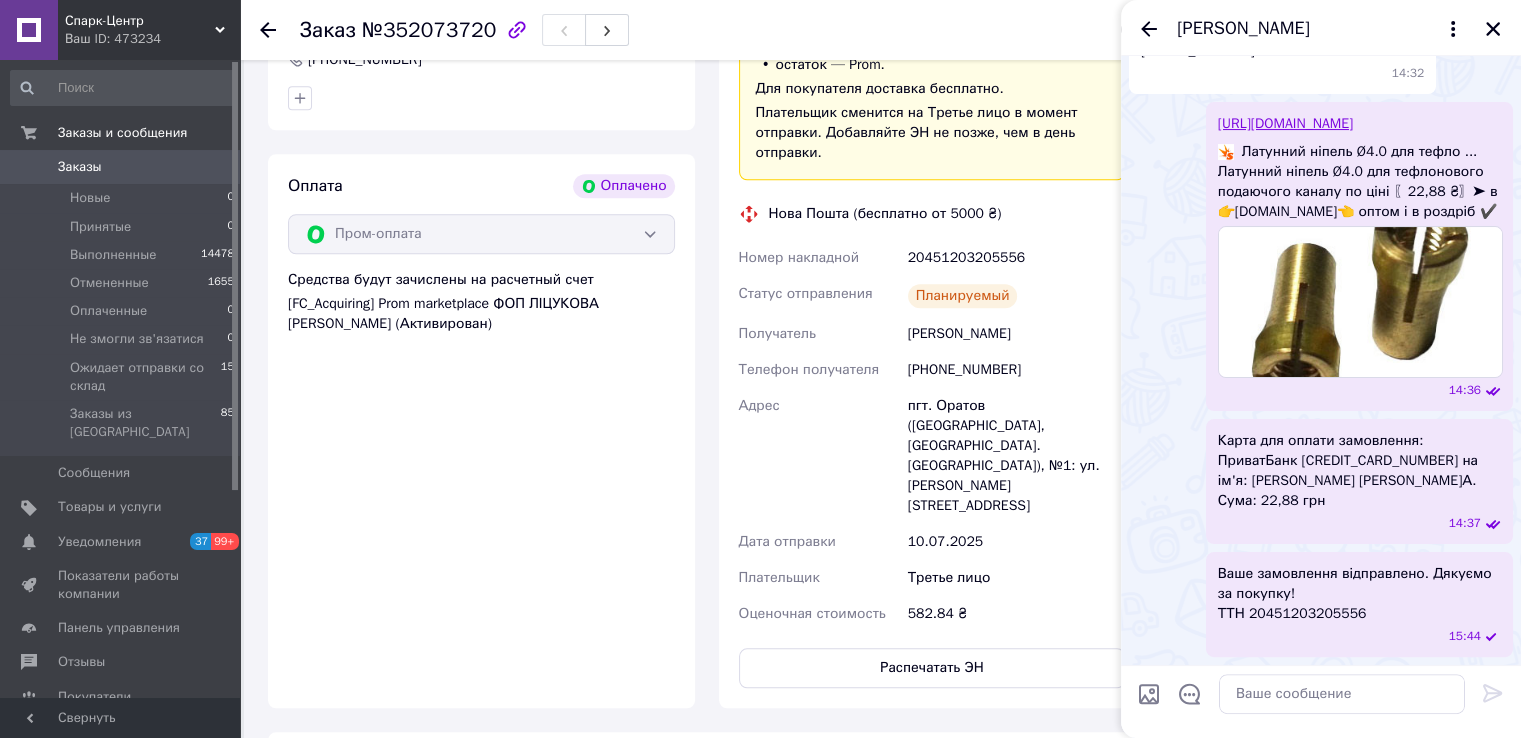 click 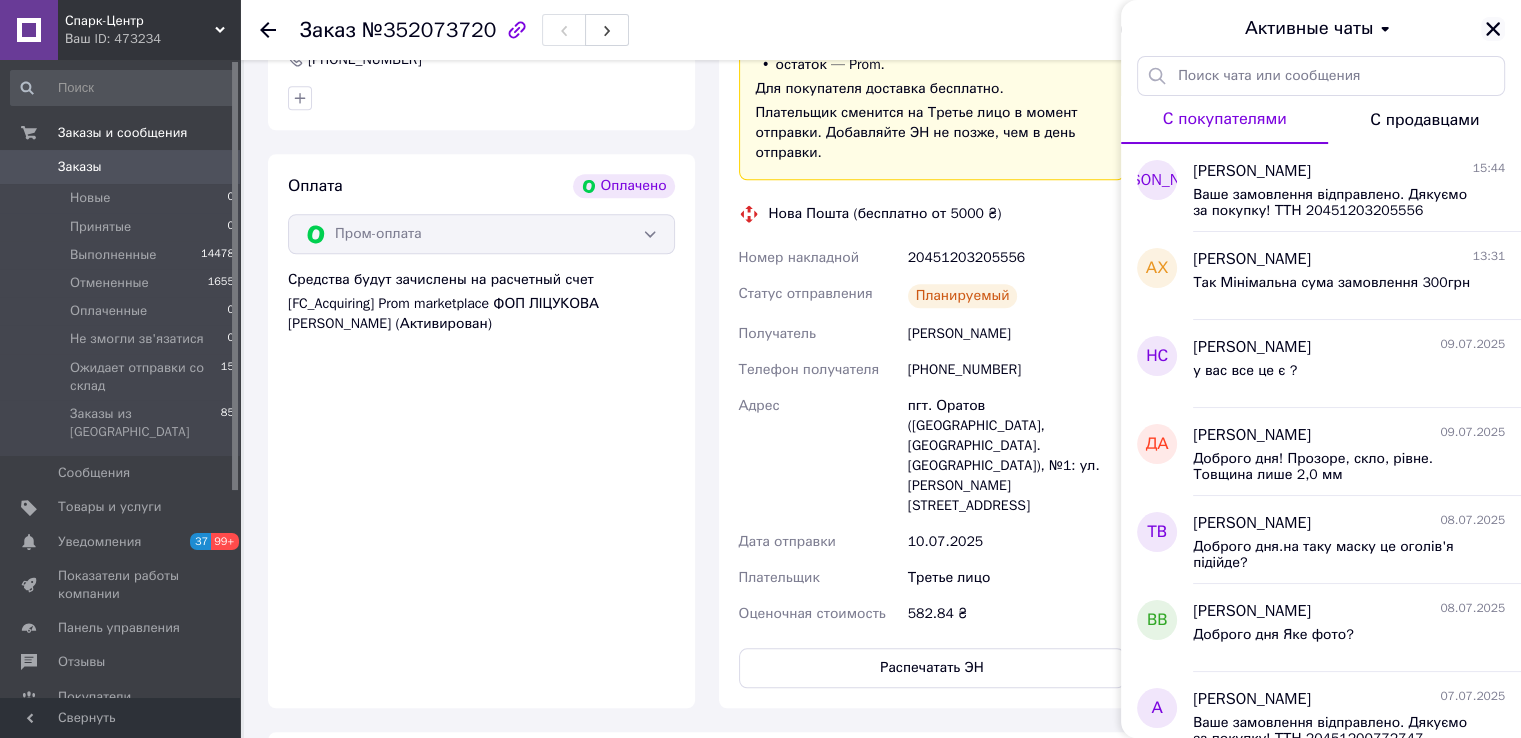 click 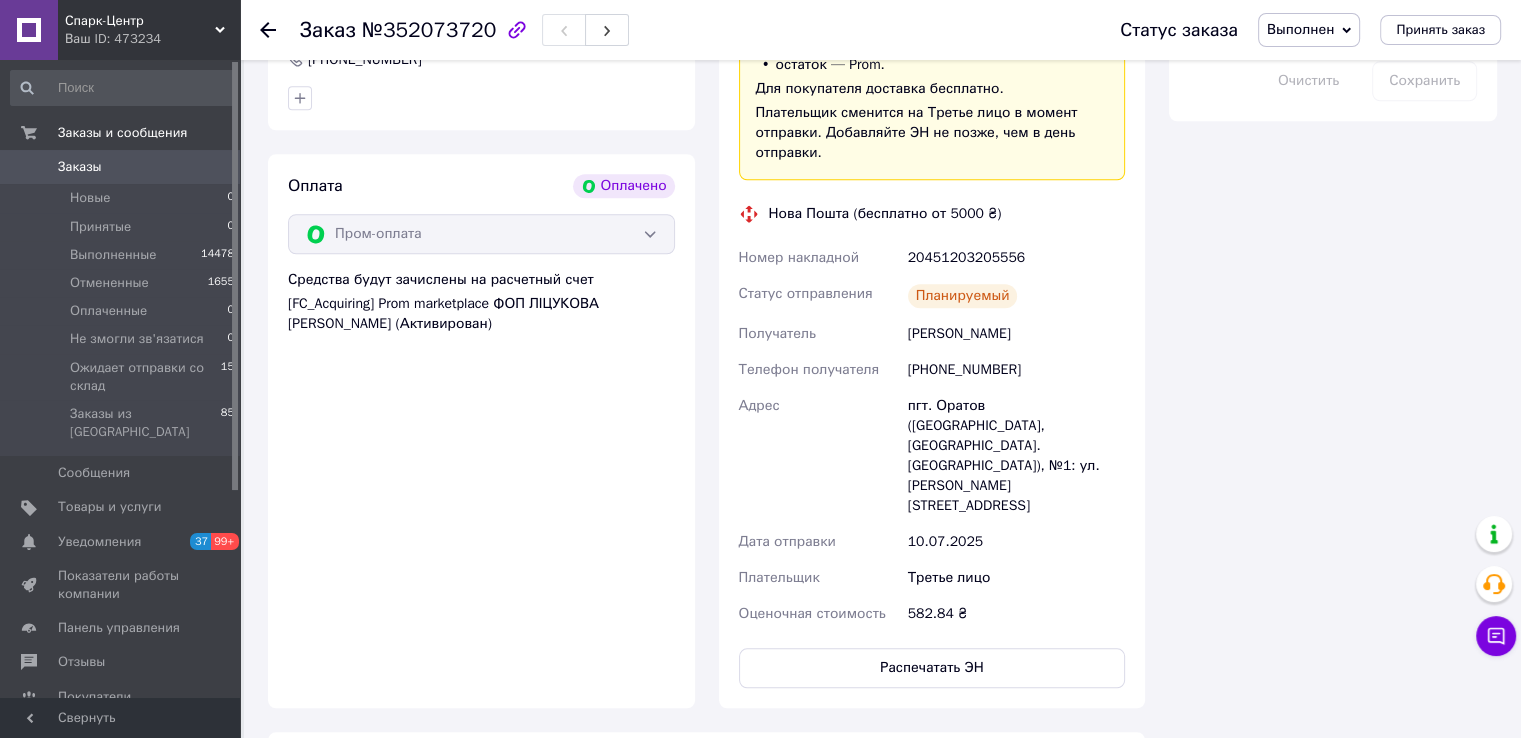 click 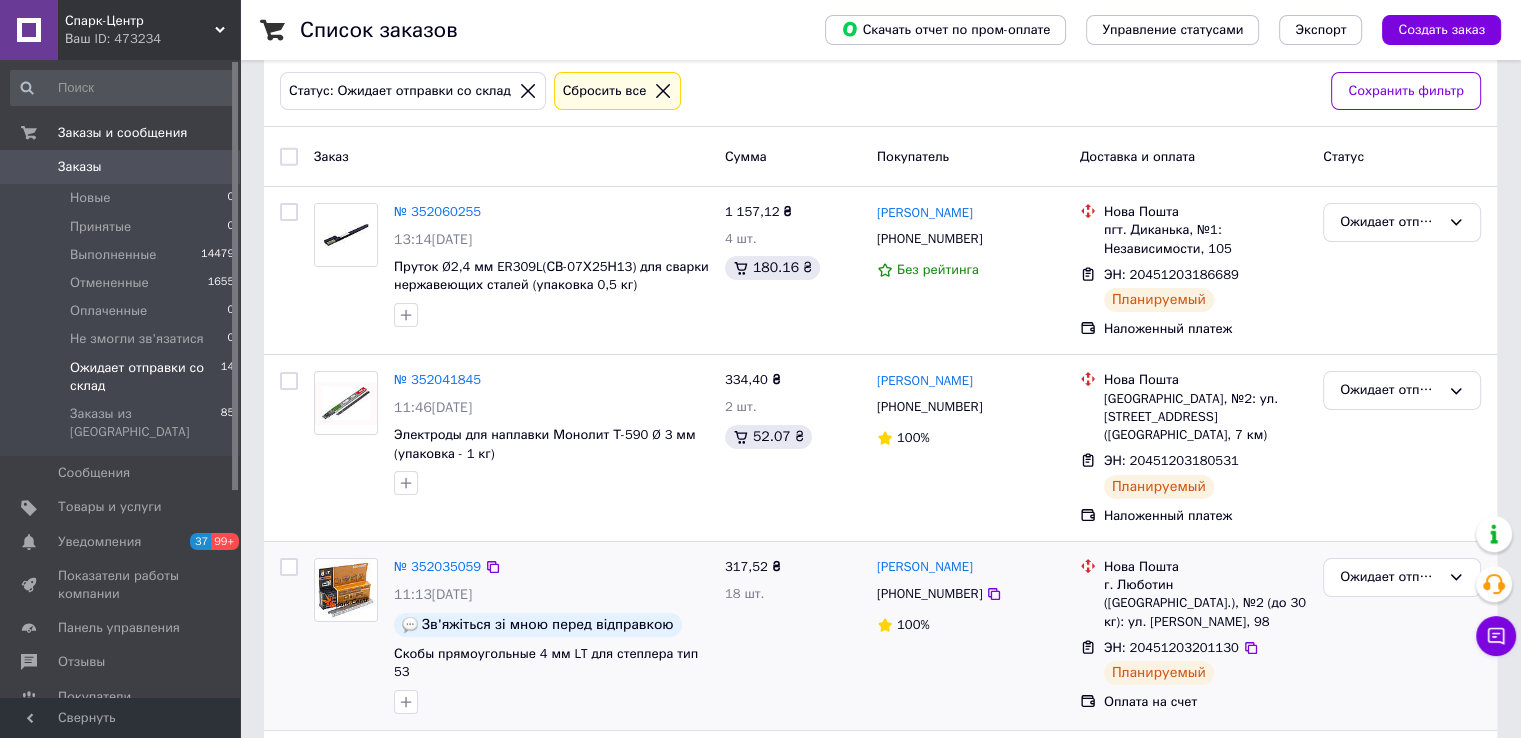 scroll, scrollTop: 200, scrollLeft: 0, axis: vertical 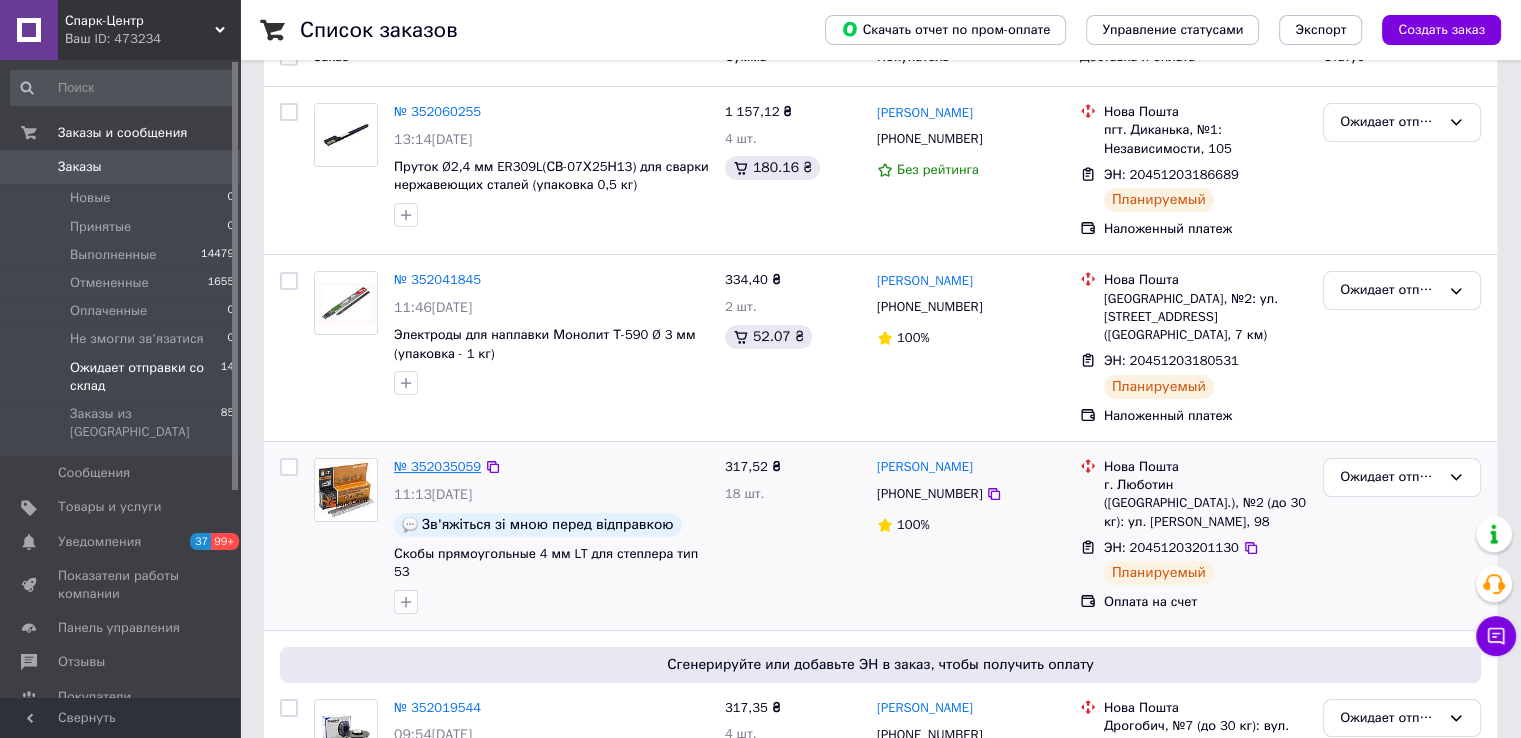 click on "№ 352035059" at bounding box center [437, 466] 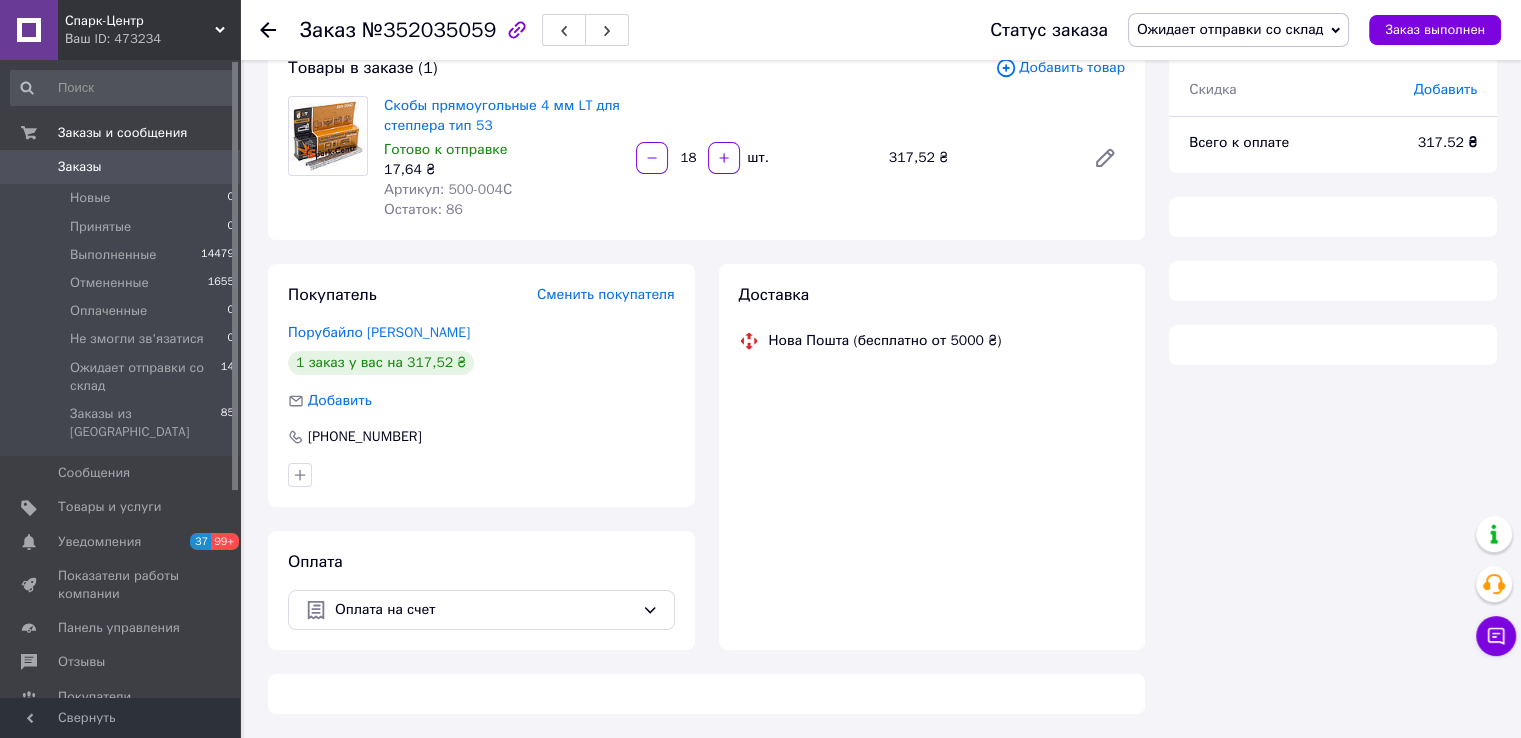 scroll, scrollTop: 200, scrollLeft: 0, axis: vertical 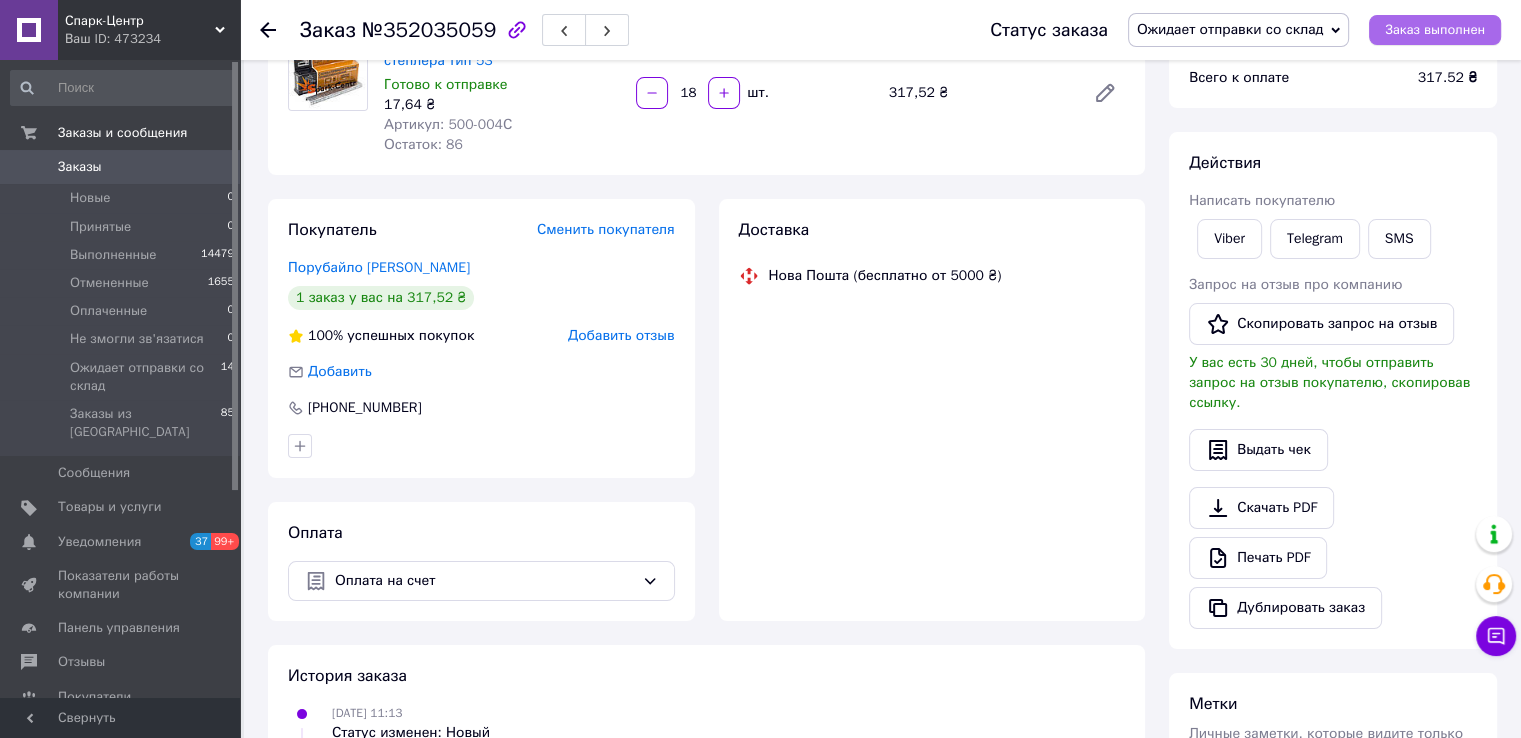 click on "Заказ выполнен" at bounding box center [1435, 30] 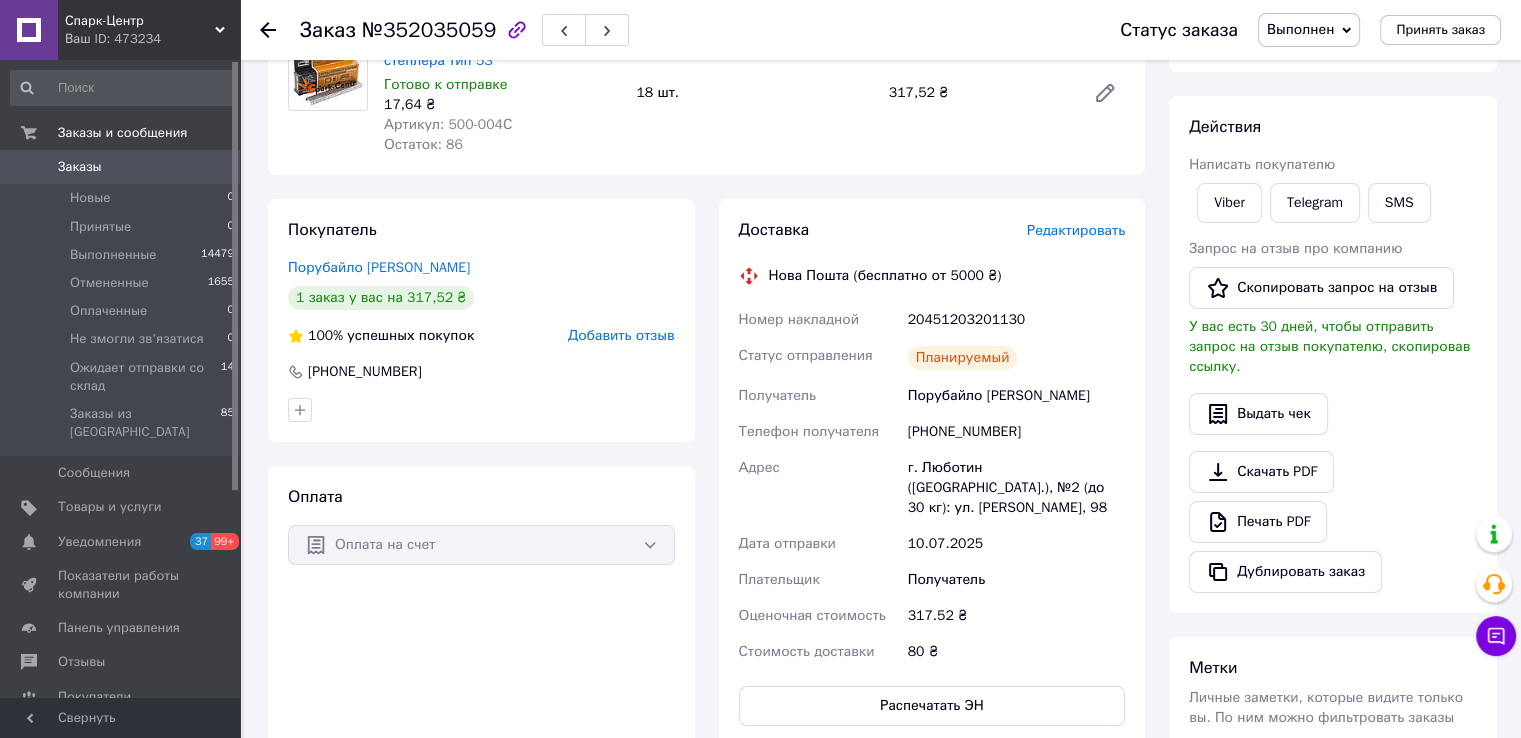 type 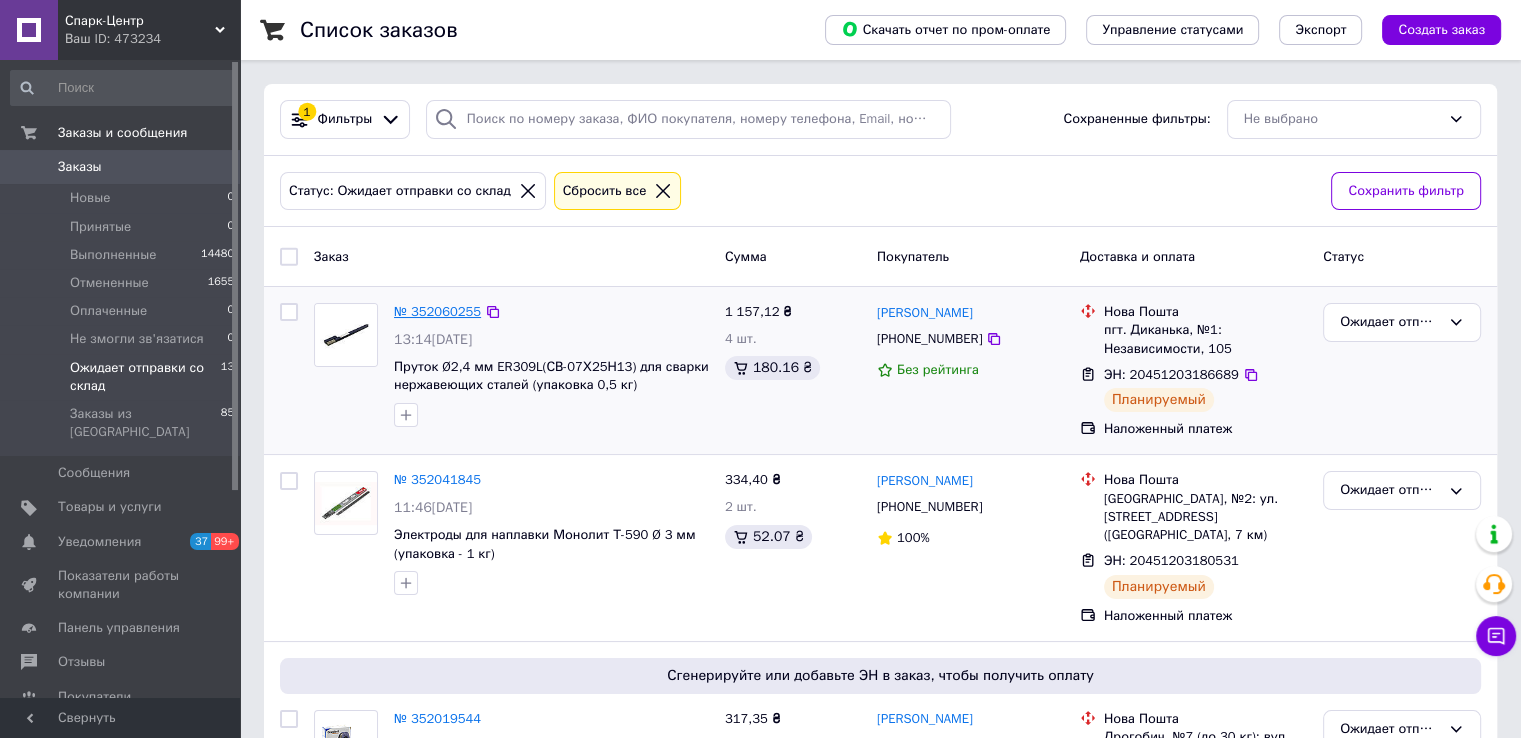 click on "№ 352060255" at bounding box center [437, 311] 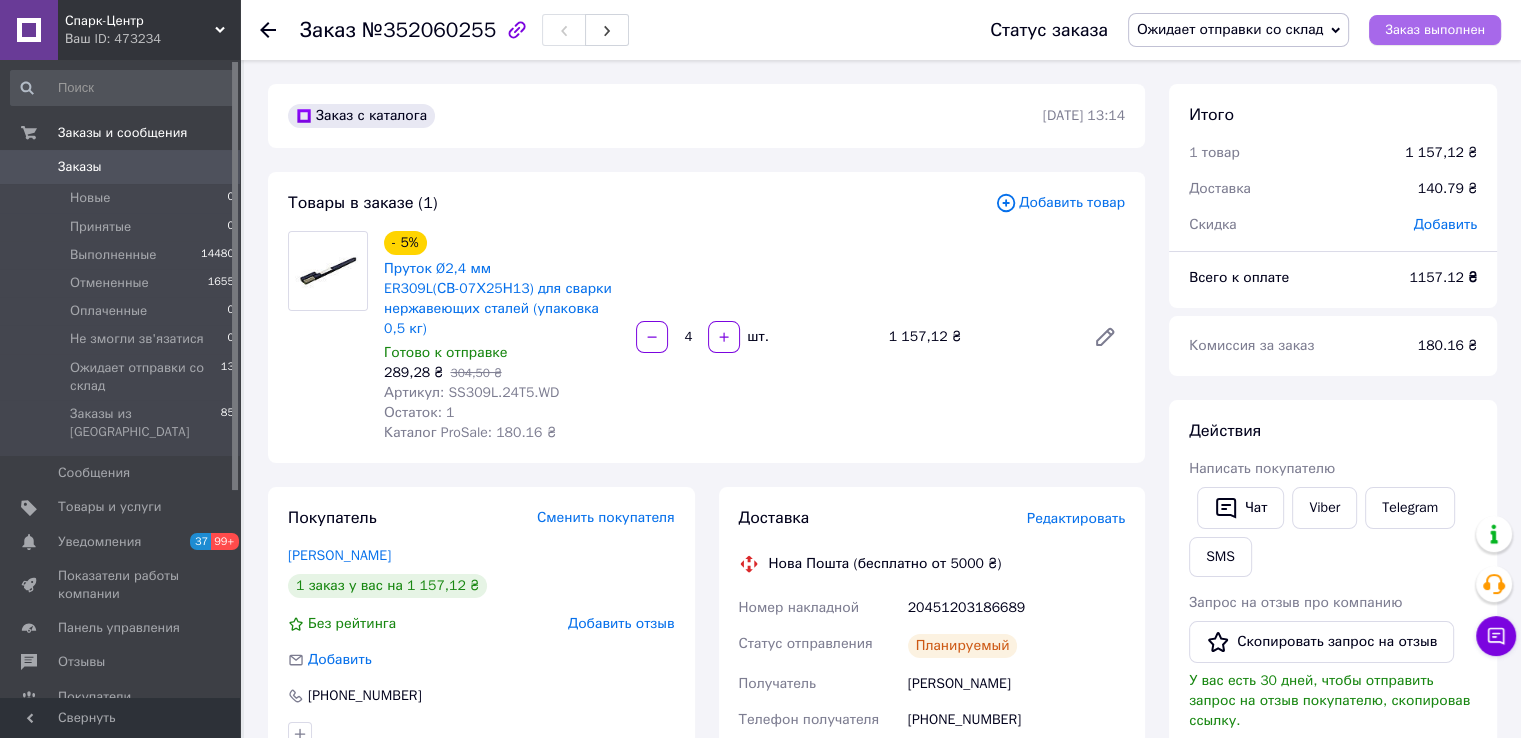 click on "Заказ выполнен" at bounding box center [1435, 30] 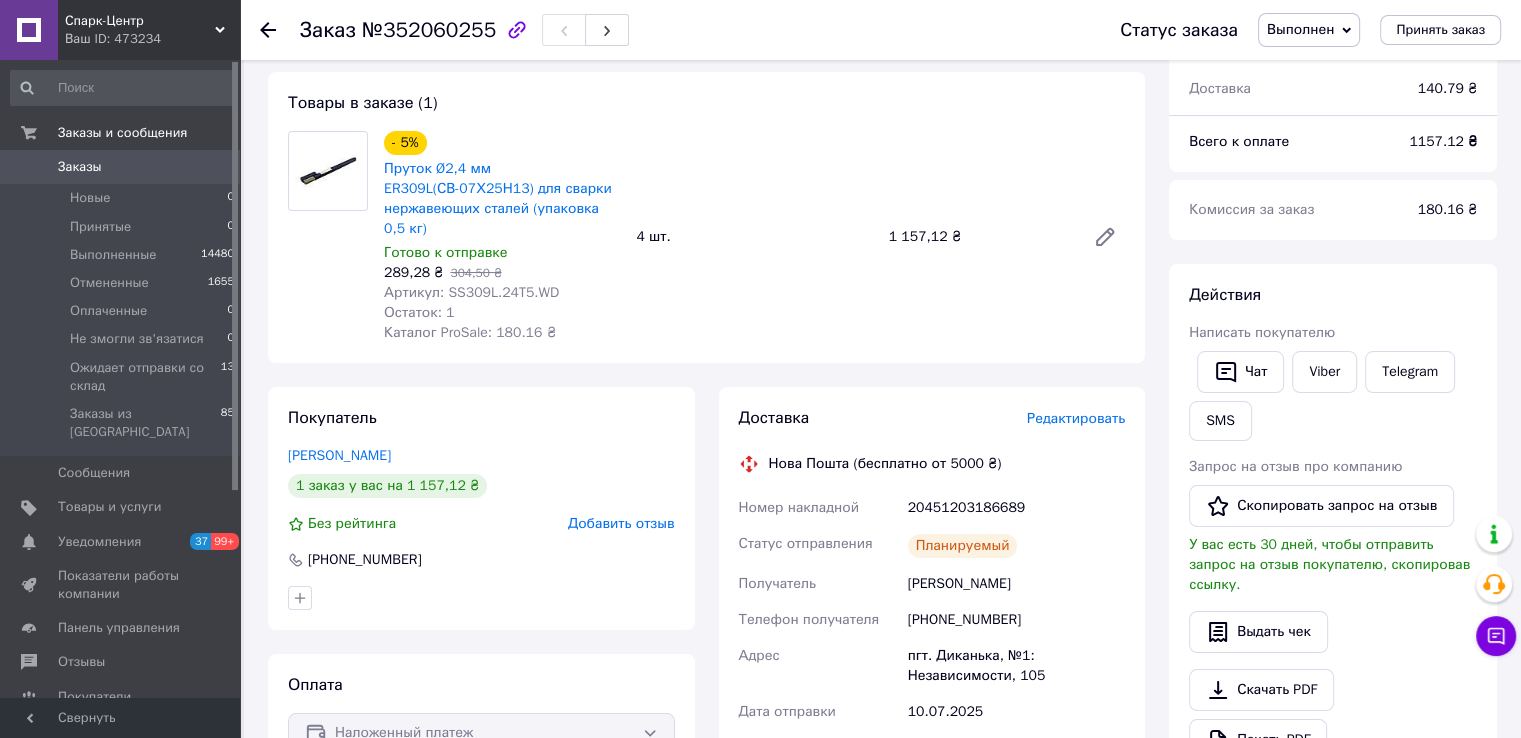 scroll, scrollTop: 200, scrollLeft: 0, axis: vertical 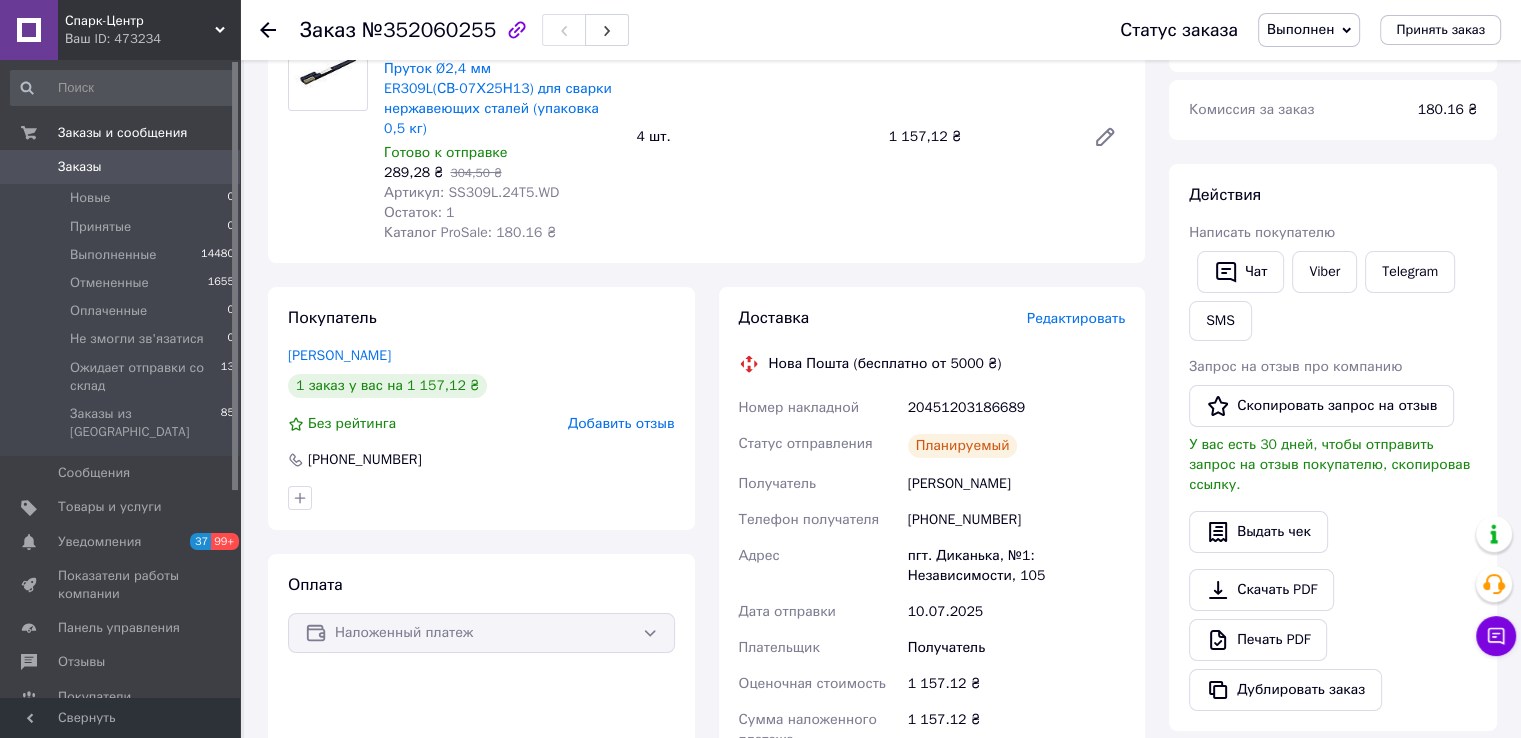 type 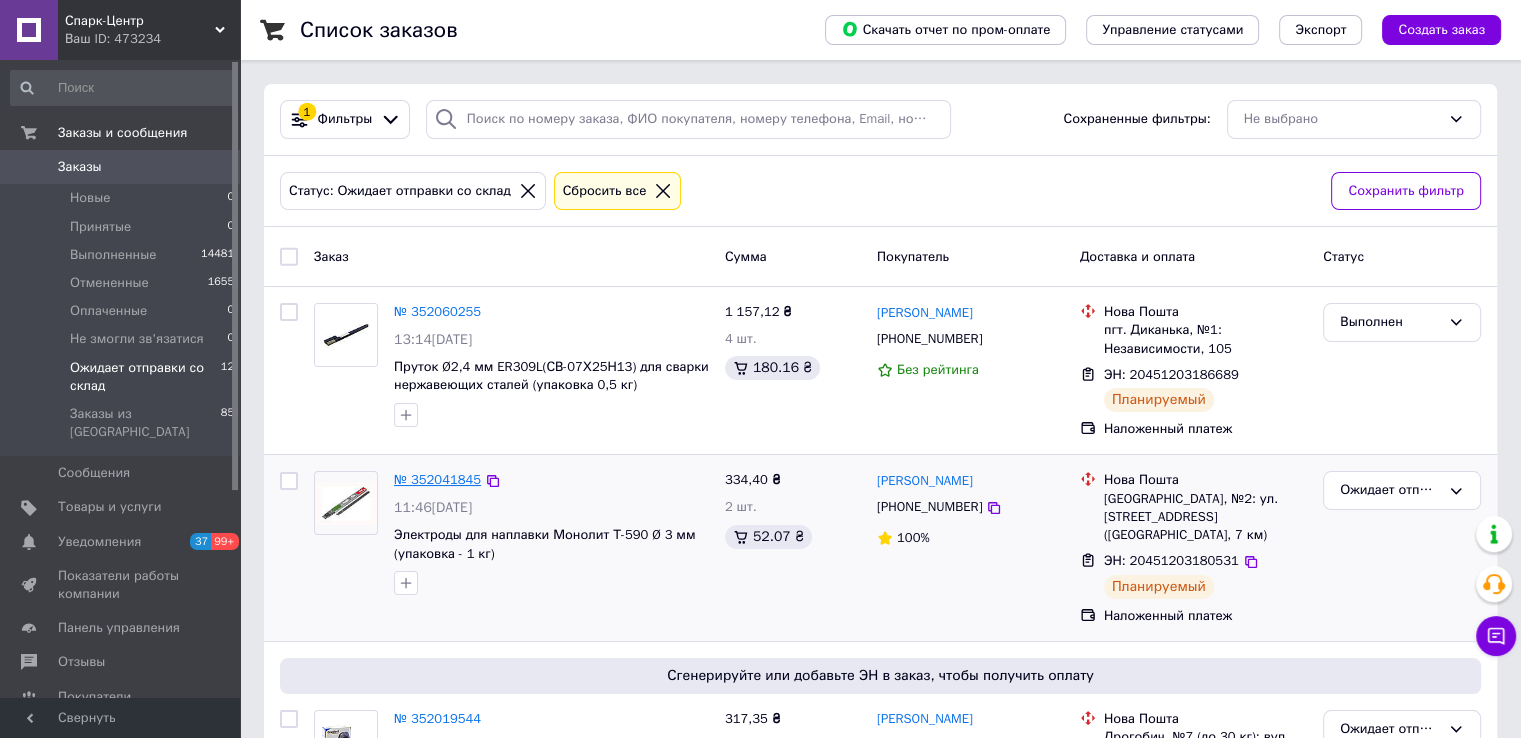 click on "№ 352041845" at bounding box center [437, 479] 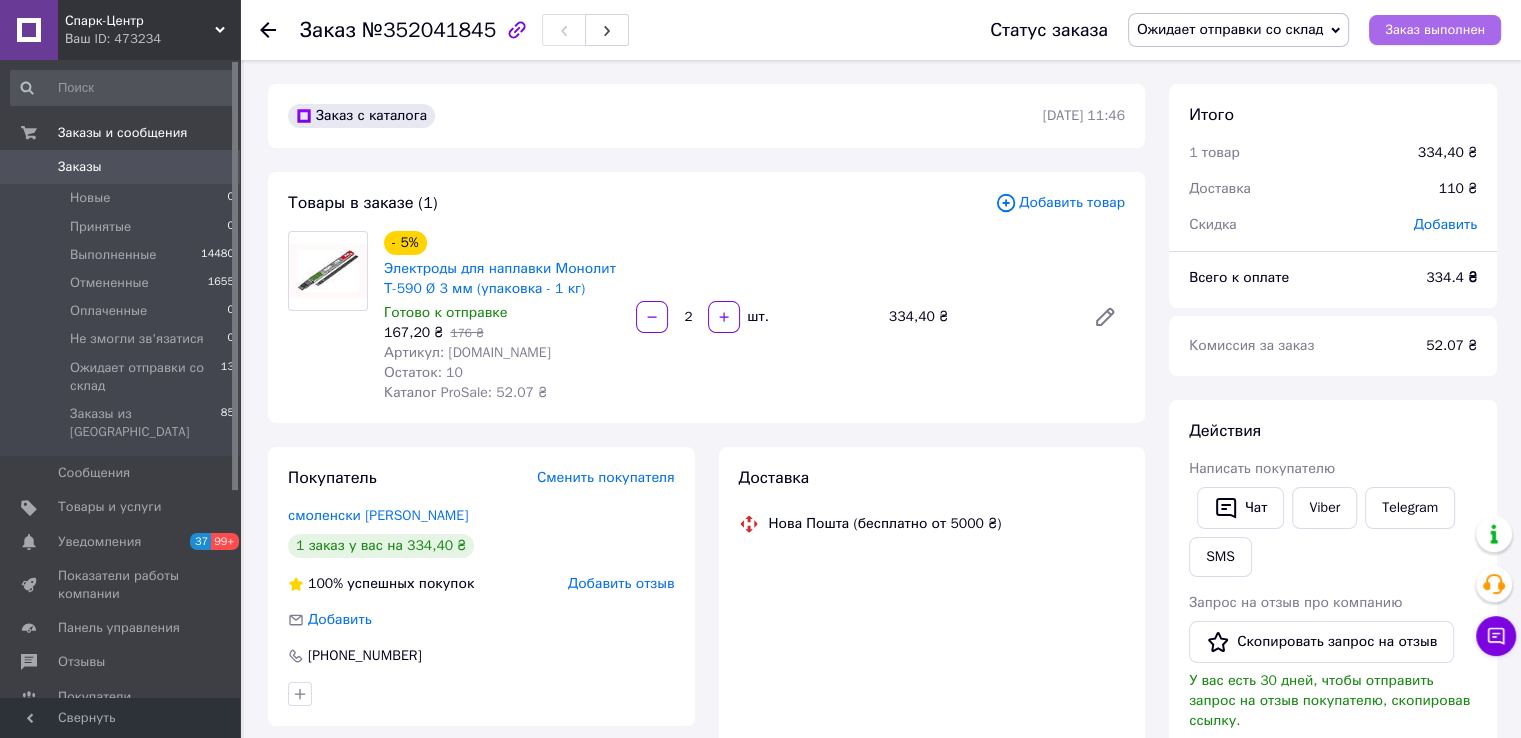 click on "Заказ выполнен" at bounding box center (1435, 30) 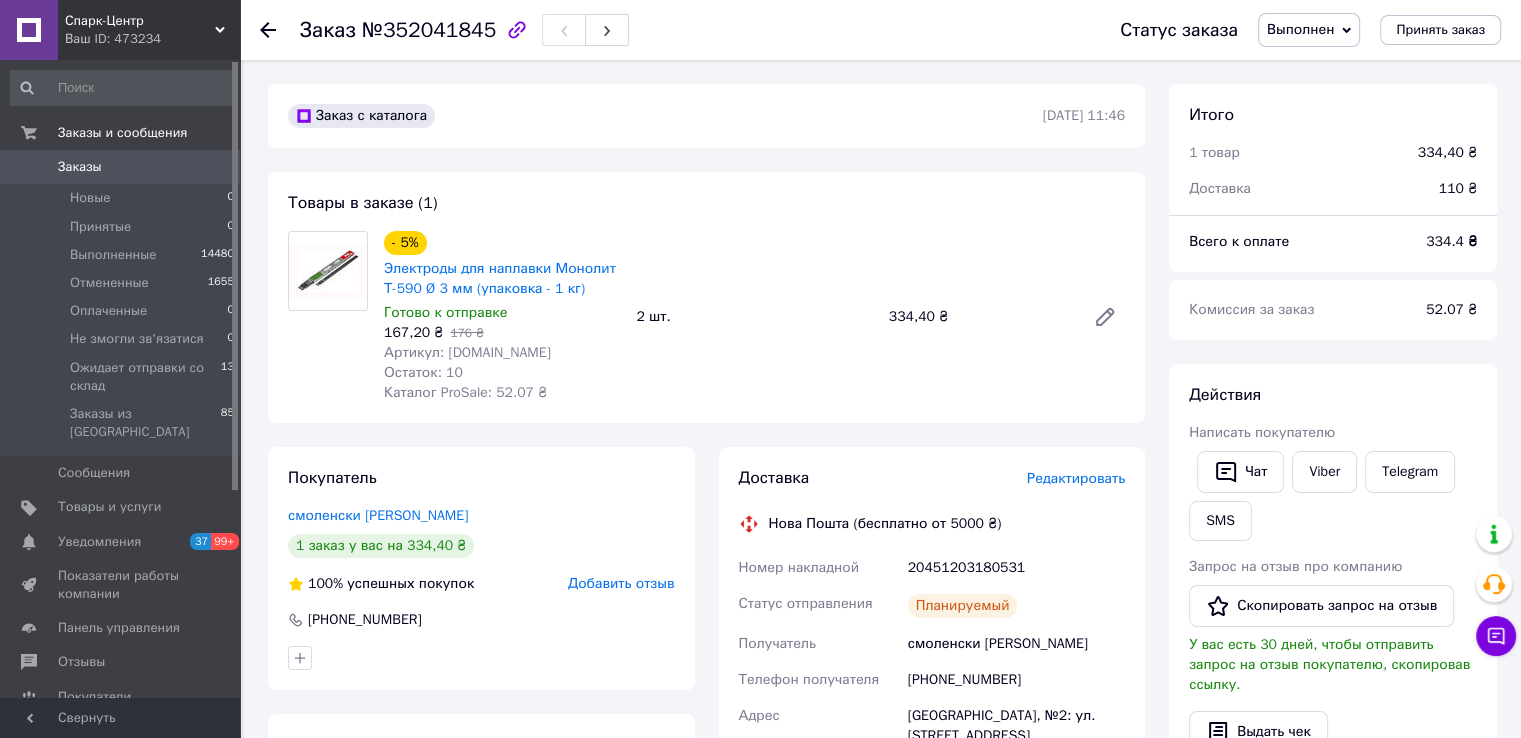 scroll, scrollTop: 200, scrollLeft: 0, axis: vertical 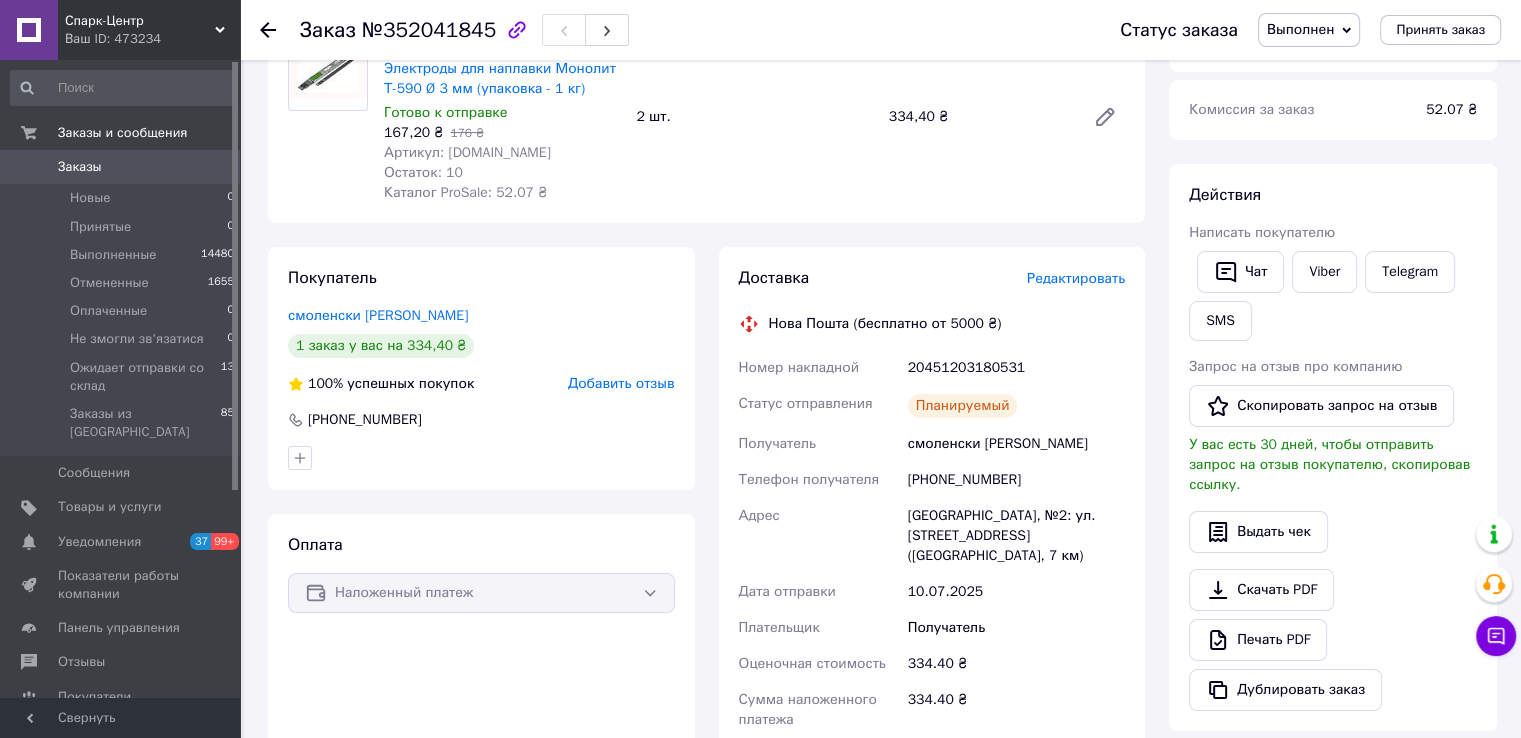 type 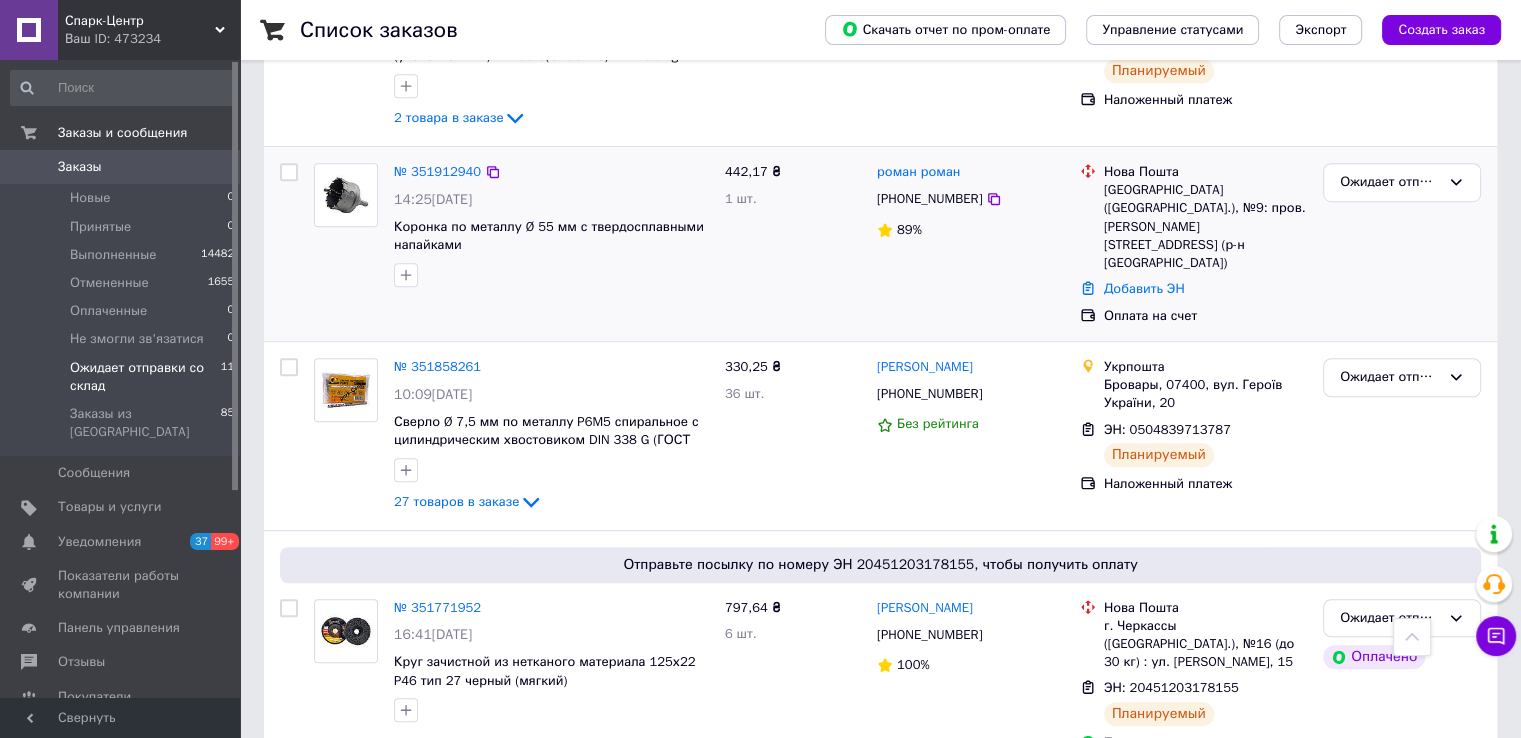 scroll, scrollTop: 1400, scrollLeft: 0, axis: vertical 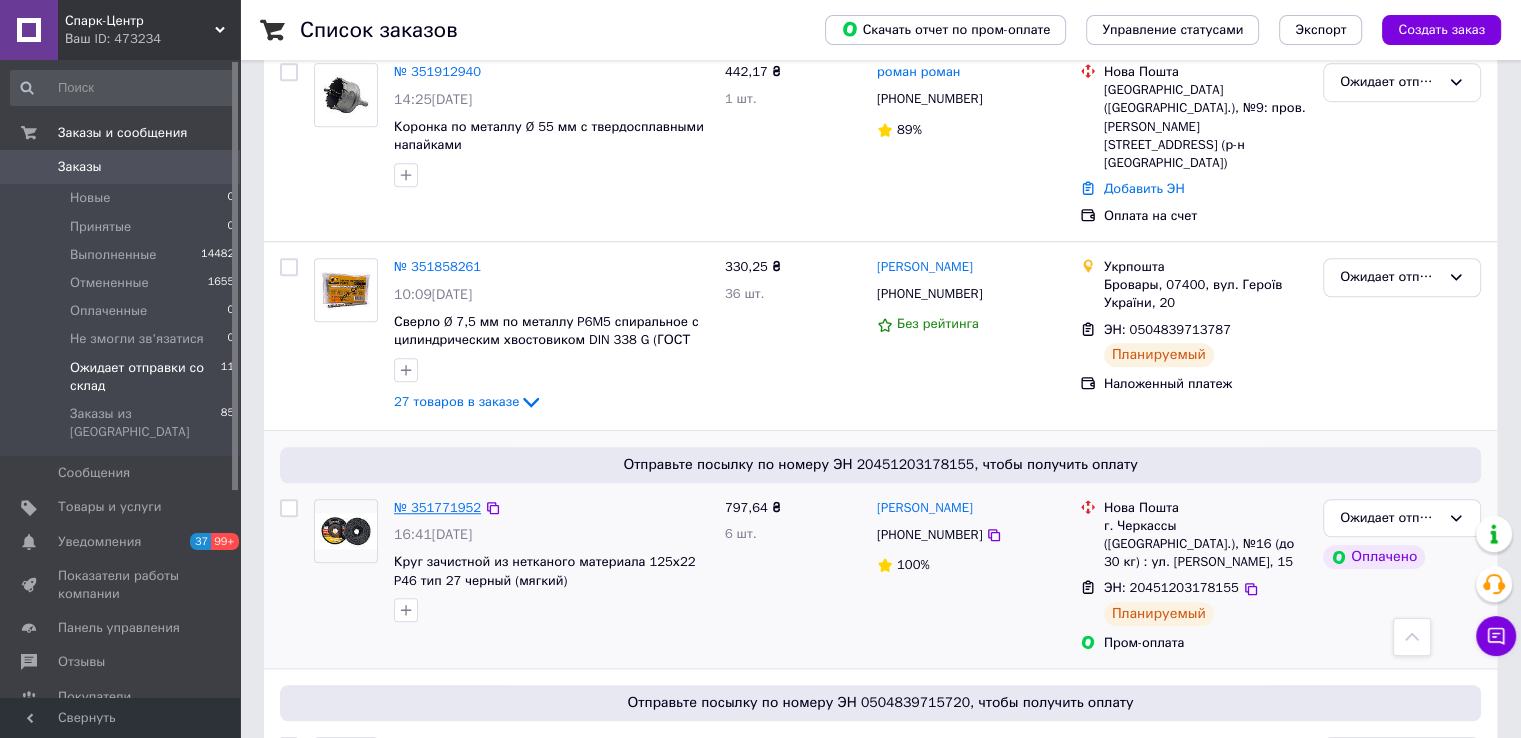 click on "№ 351771952" at bounding box center (437, 507) 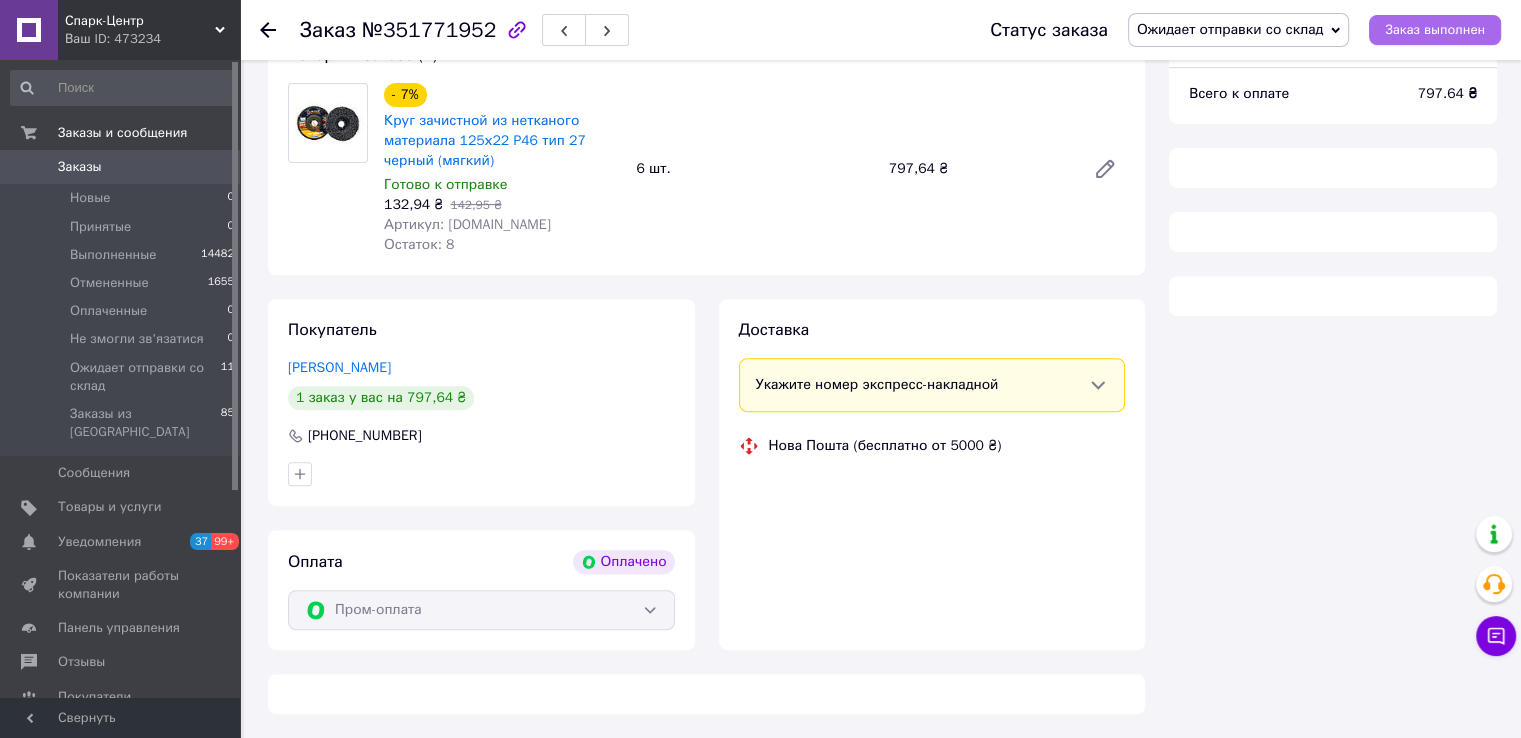 scroll, scrollTop: 1400, scrollLeft: 0, axis: vertical 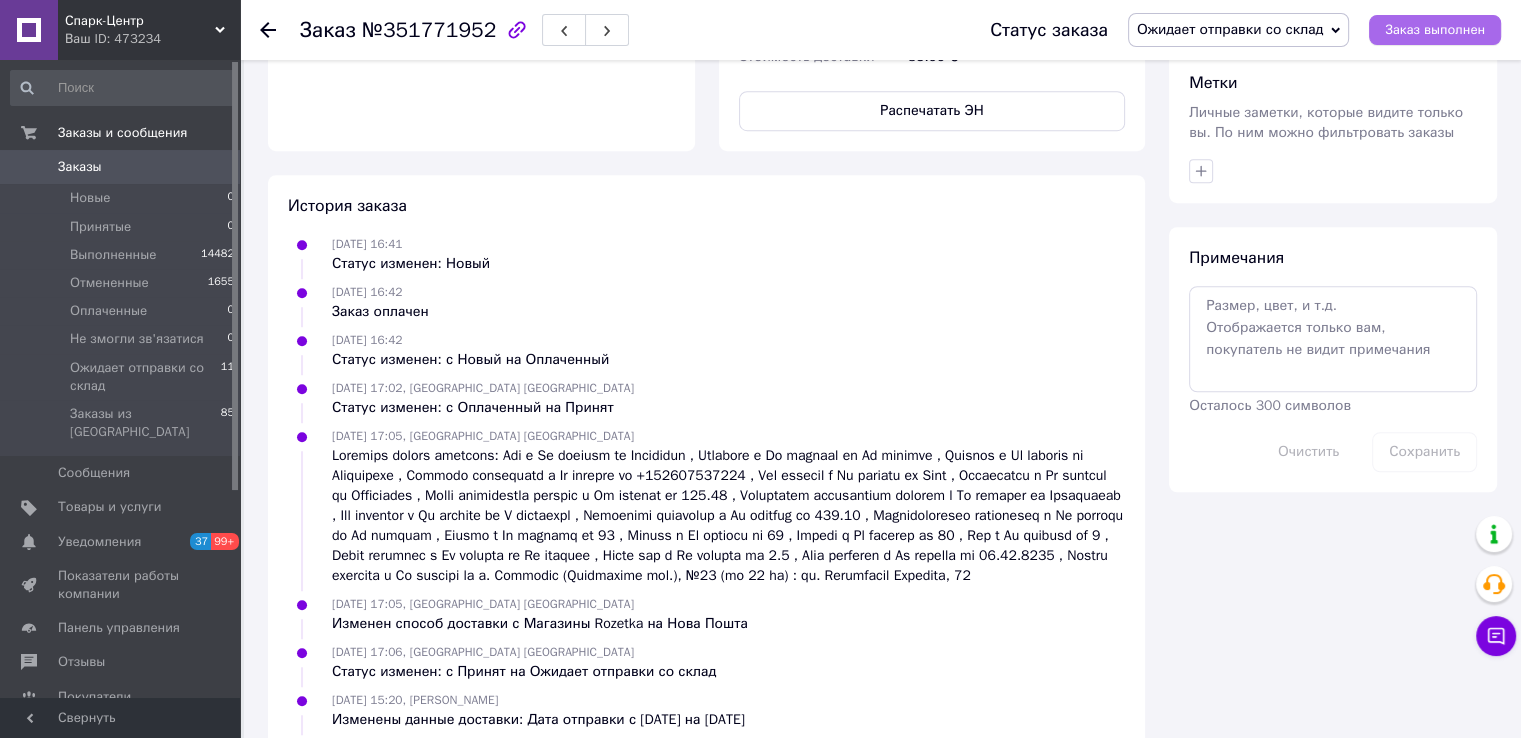 click on "Заказ выполнен" at bounding box center [1435, 30] 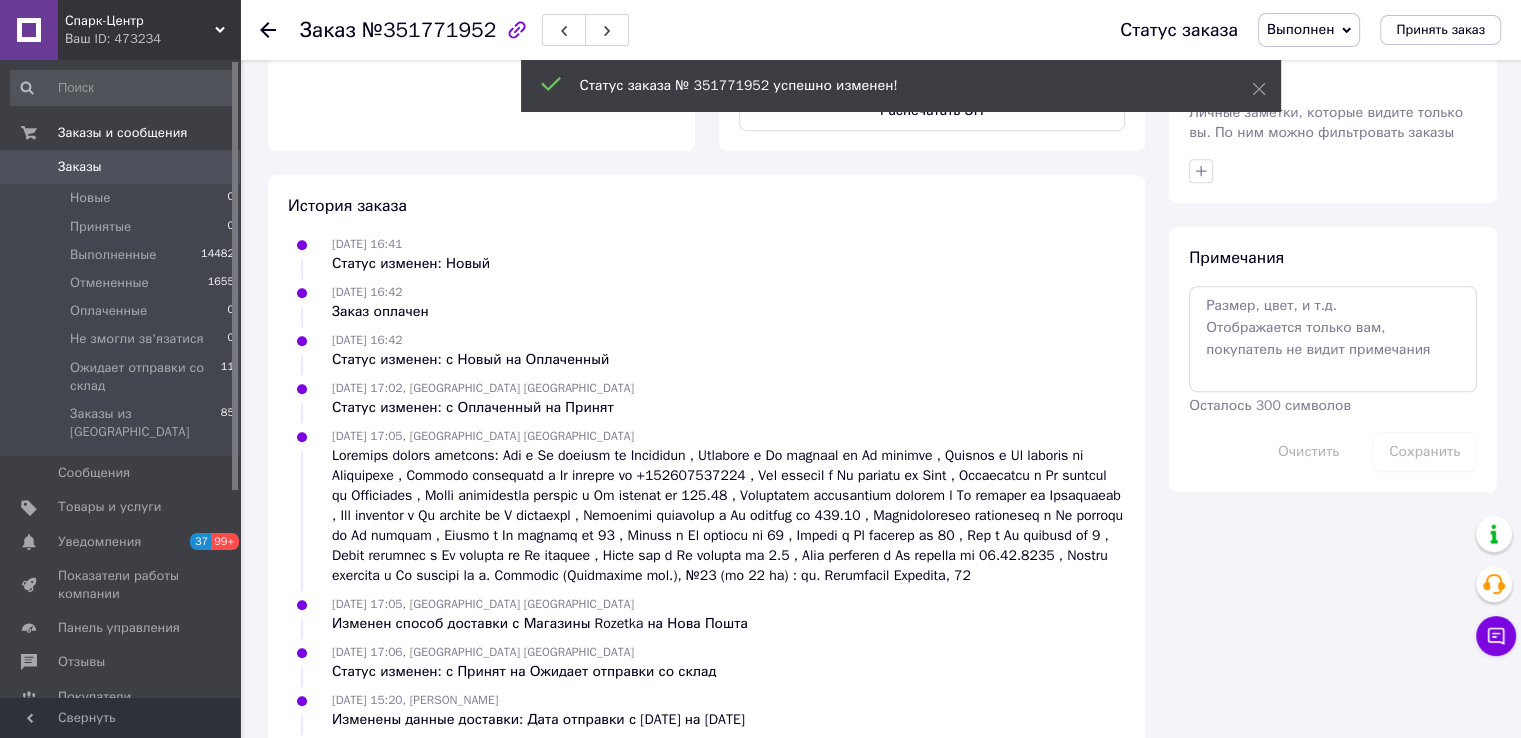 scroll, scrollTop: 0, scrollLeft: 0, axis: both 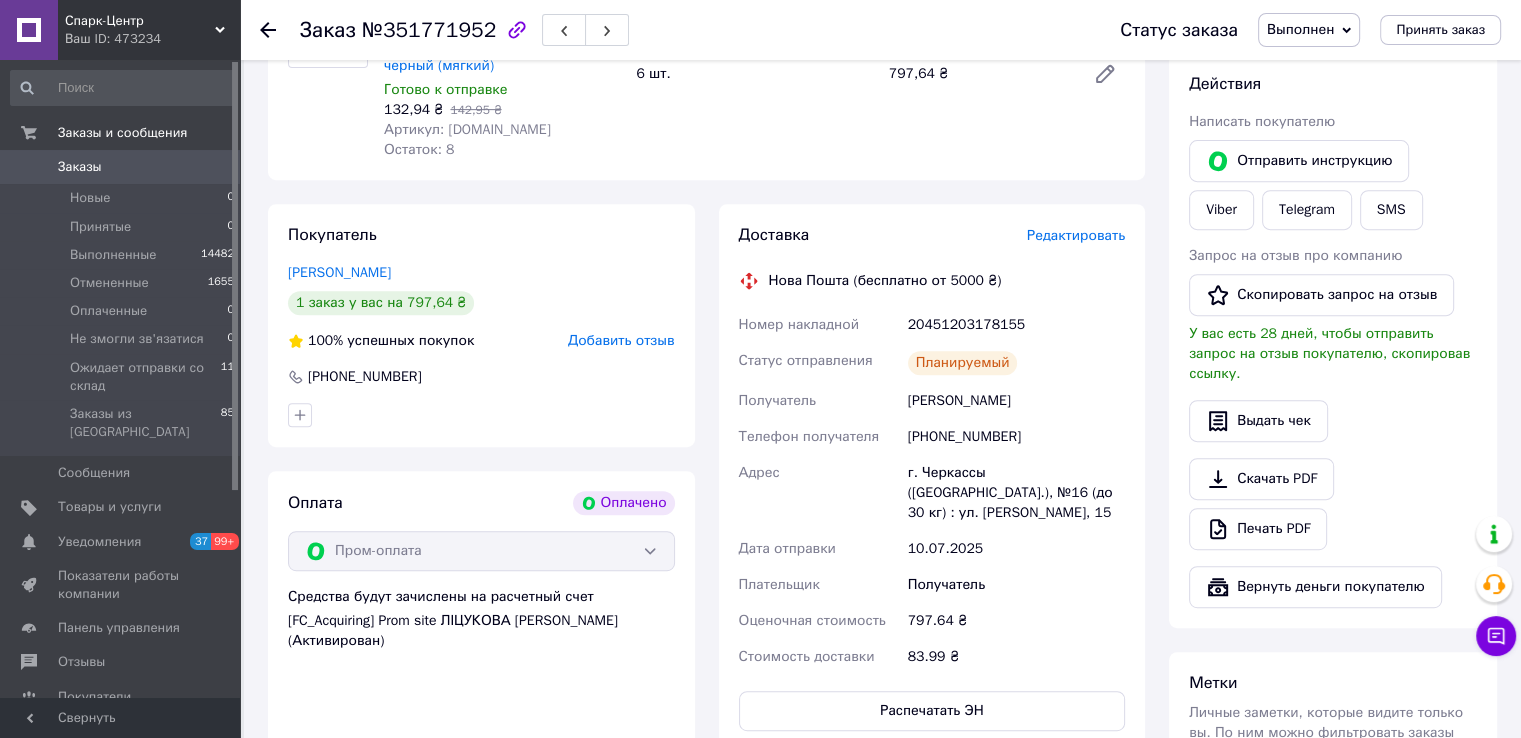 type 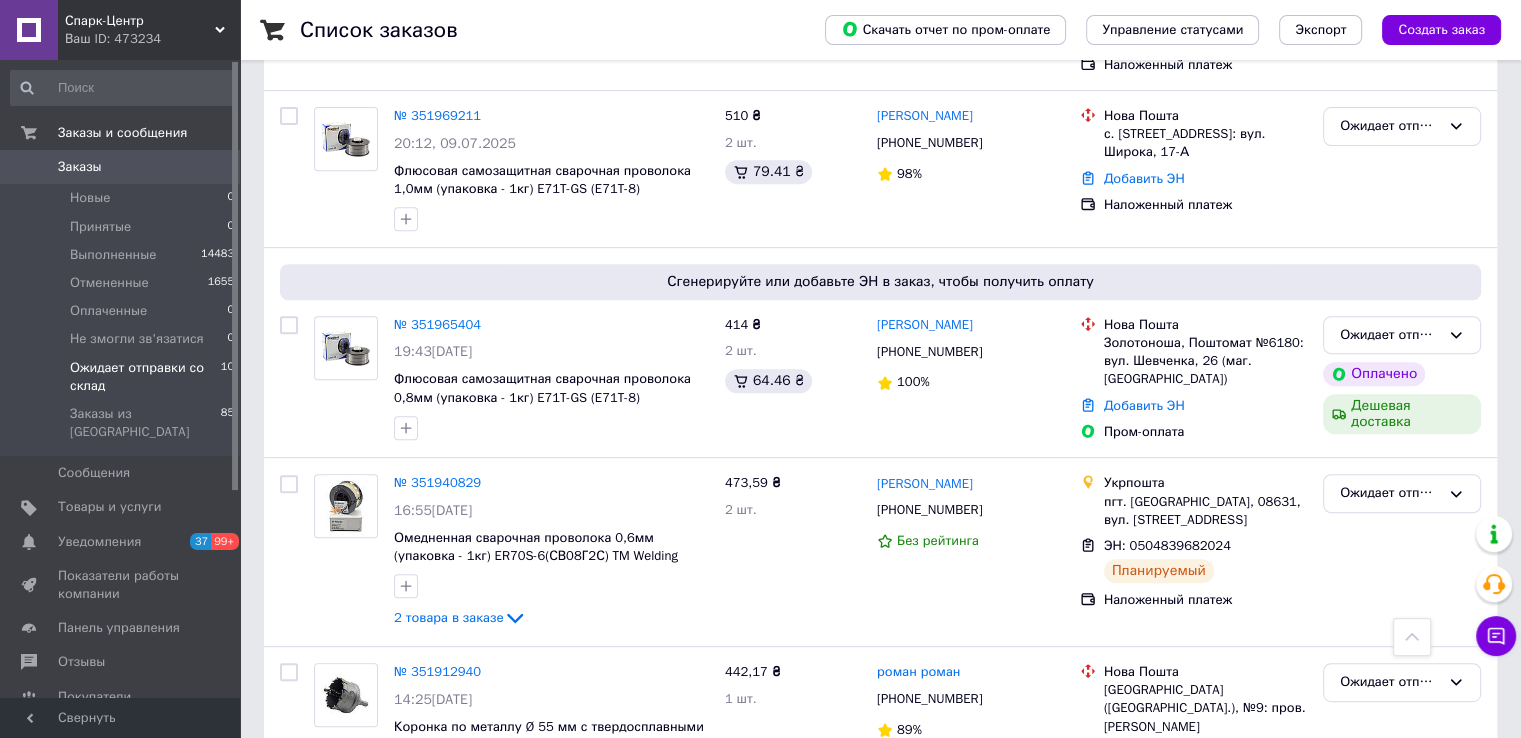 scroll, scrollTop: 900, scrollLeft: 0, axis: vertical 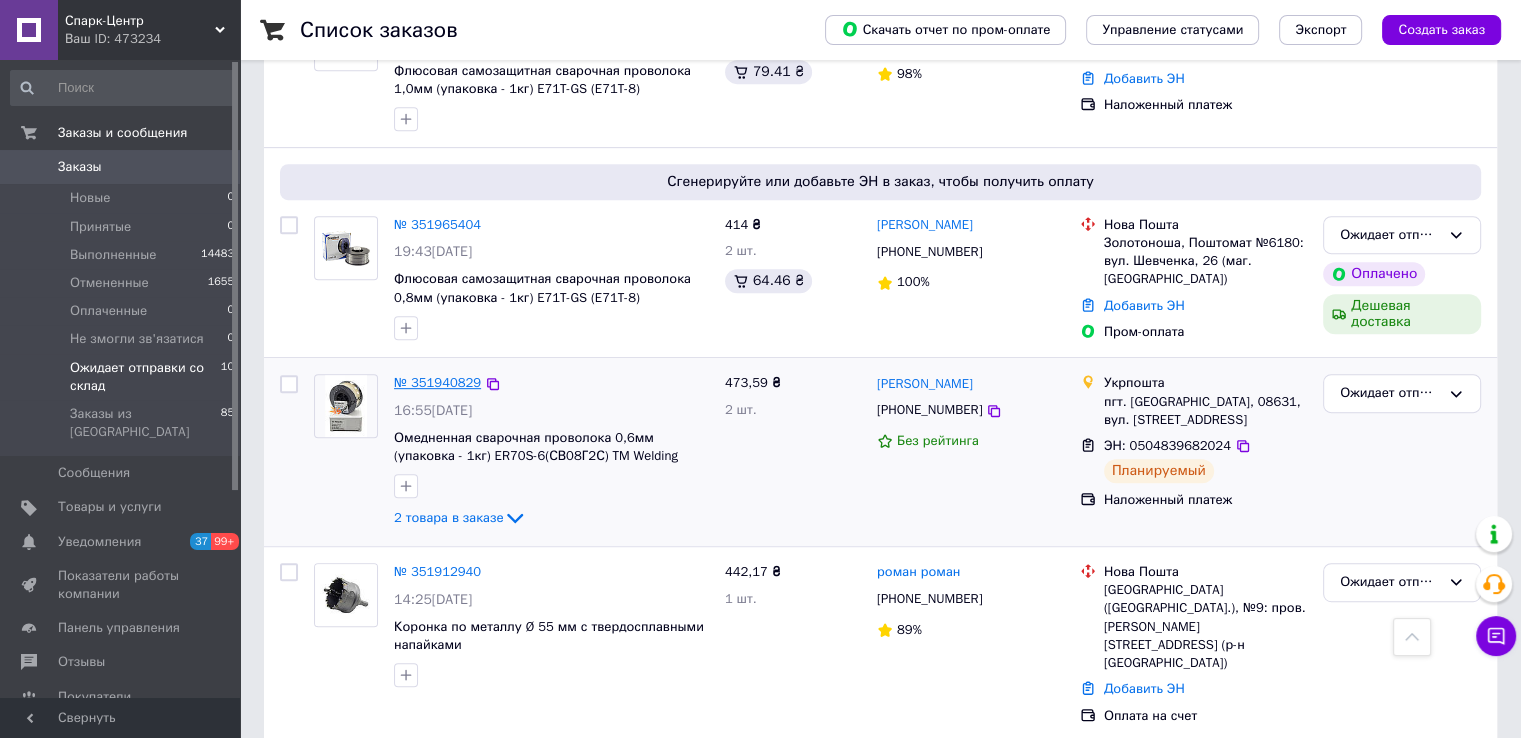 click on "№ 351940829" at bounding box center [437, 382] 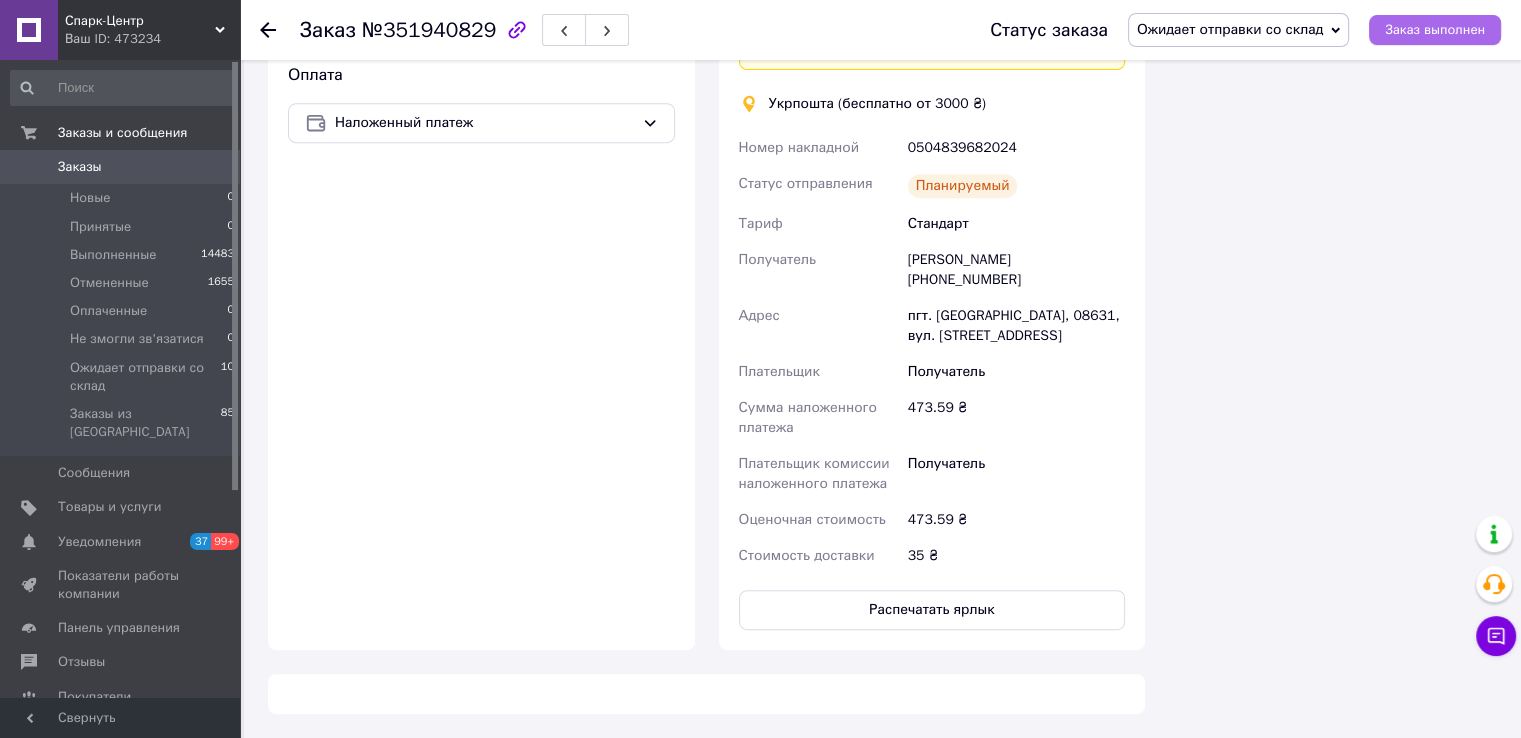 scroll, scrollTop: 900, scrollLeft: 0, axis: vertical 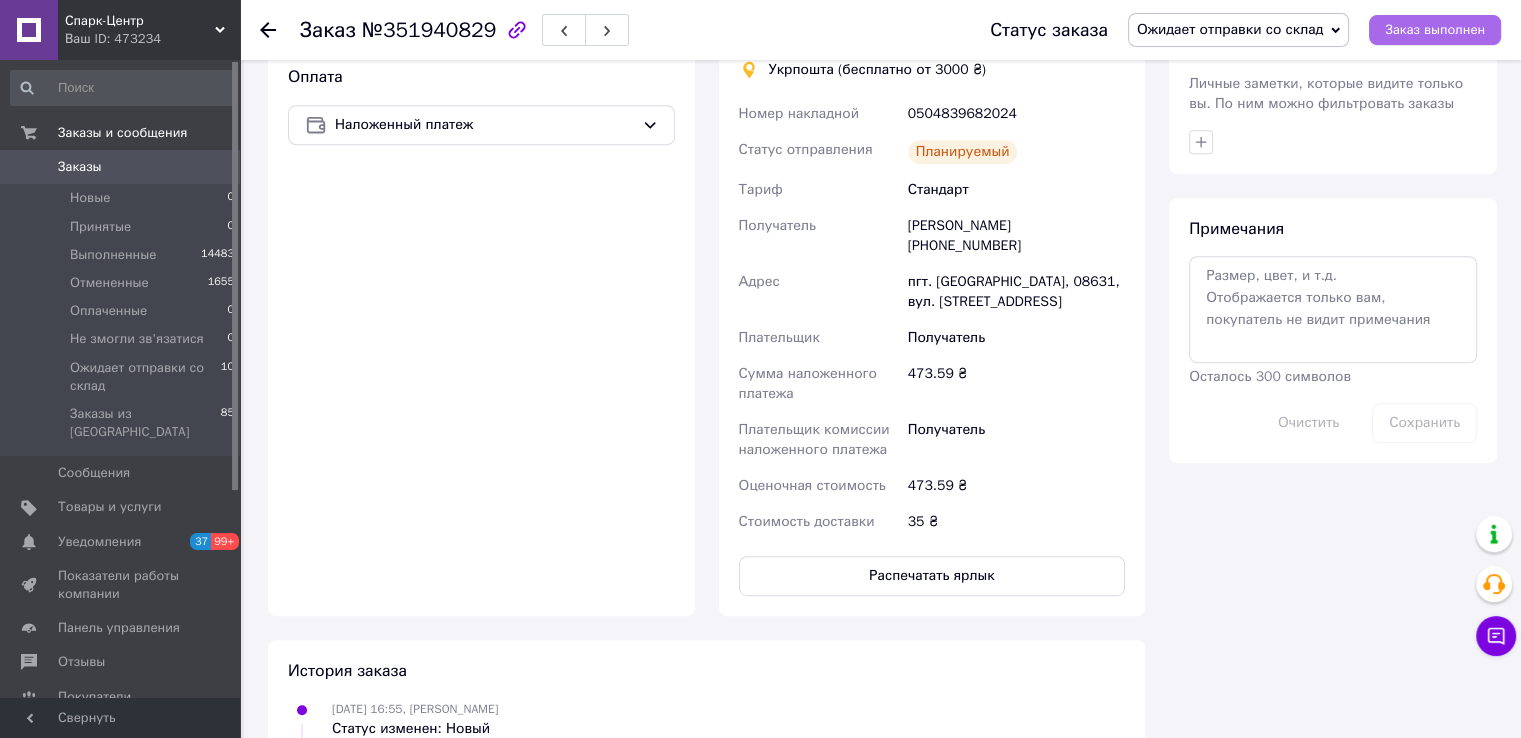 click on "Заказ выполнен" at bounding box center (1435, 30) 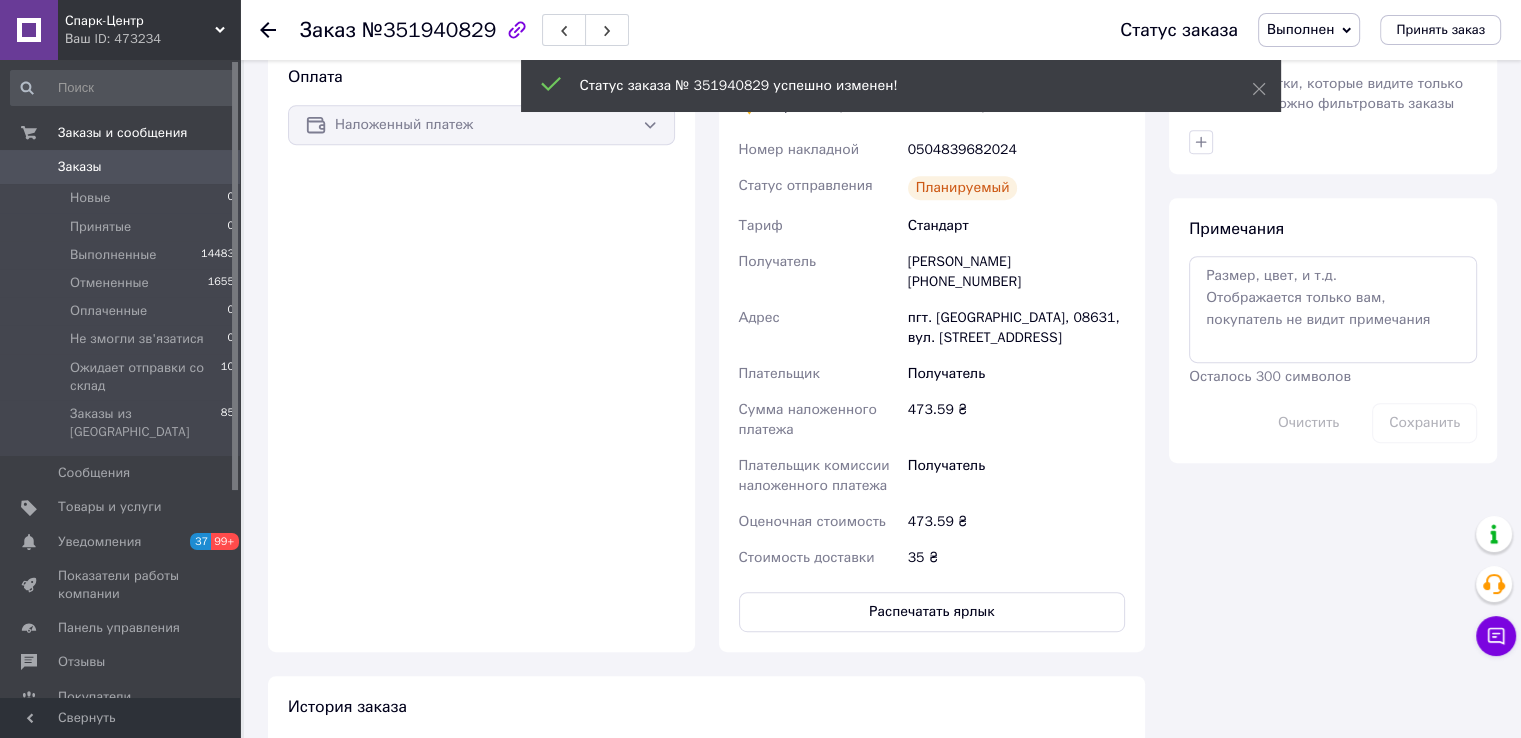 scroll, scrollTop: 764, scrollLeft: 0, axis: vertical 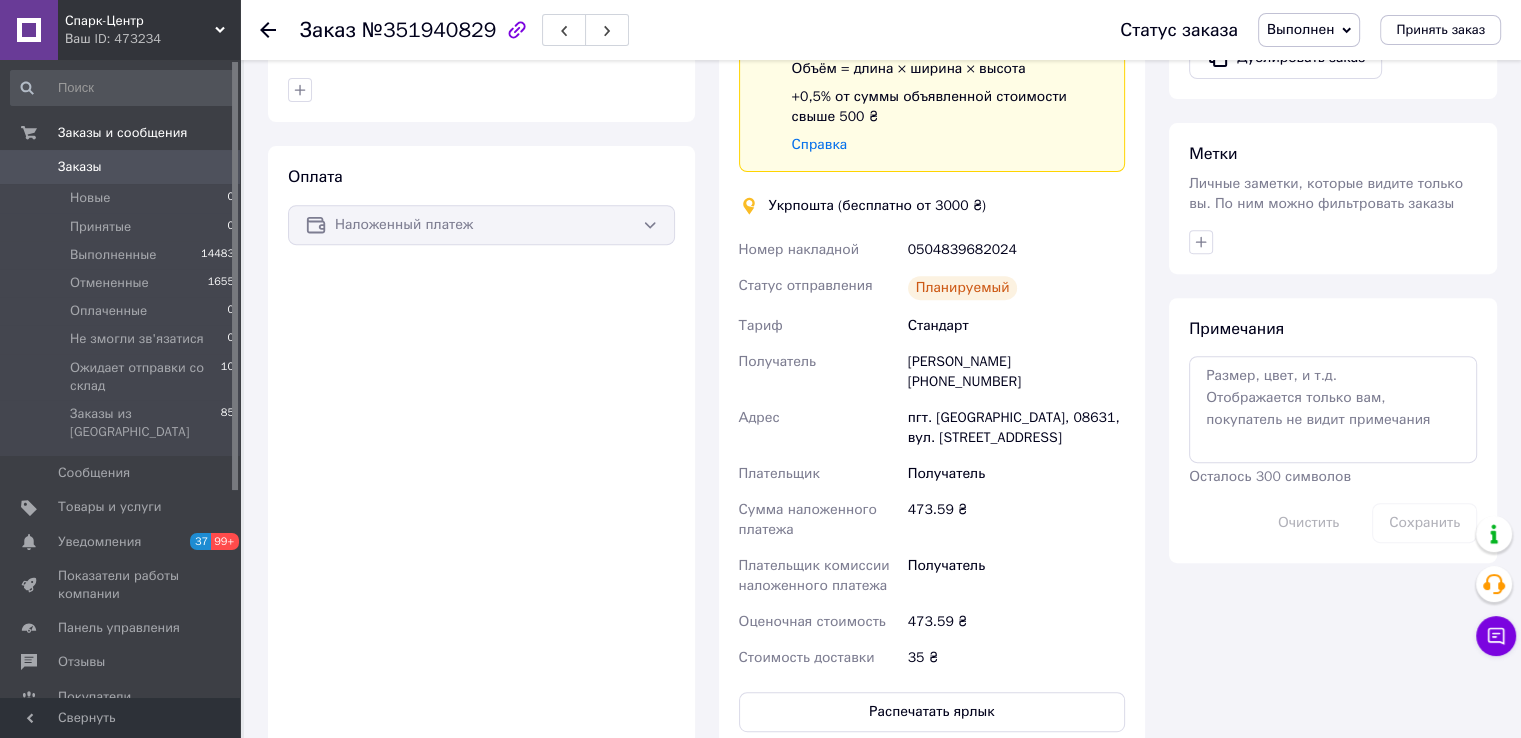 type 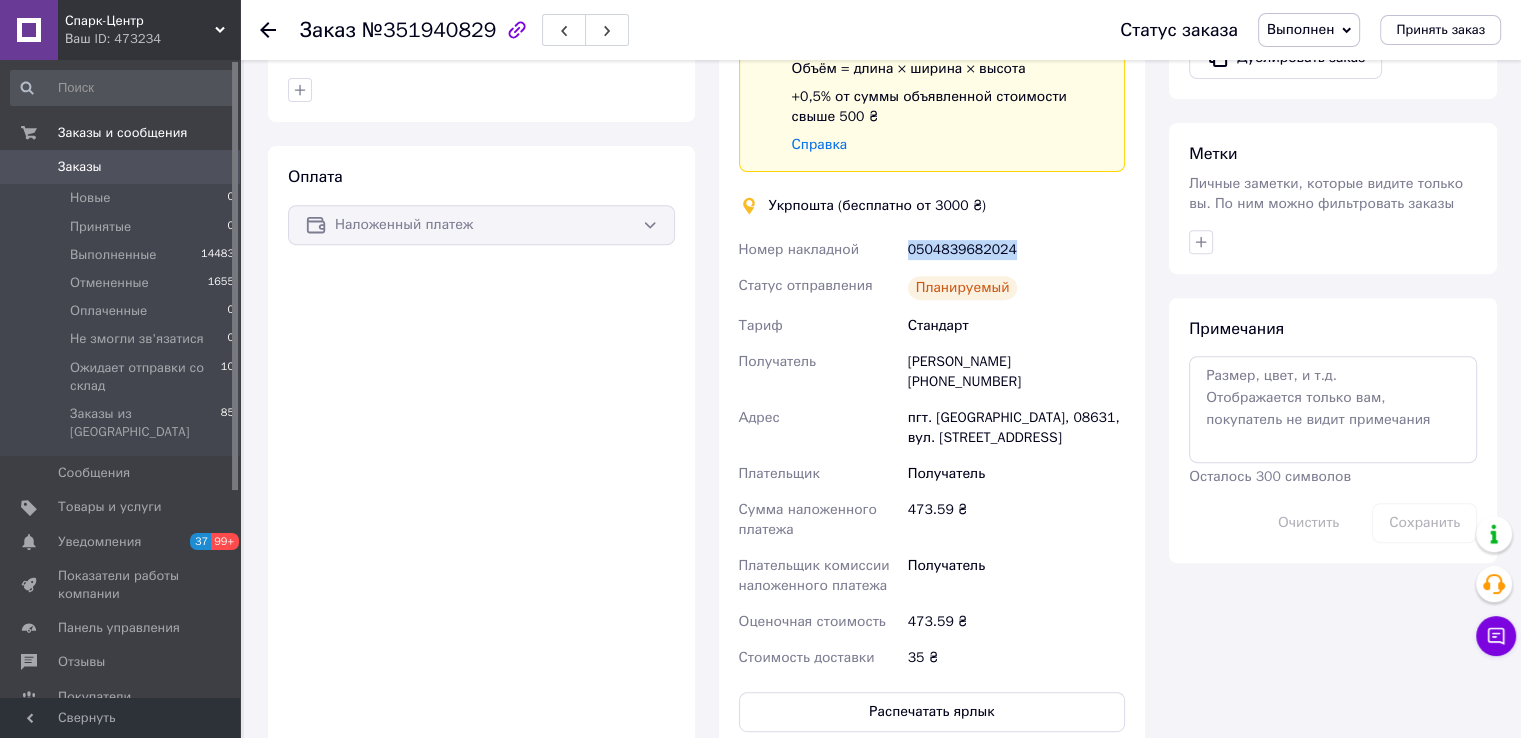 drag, startPoint x: 1008, startPoint y: 249, endPoint x: 901, endPoint y: 262, distance: 107.78683 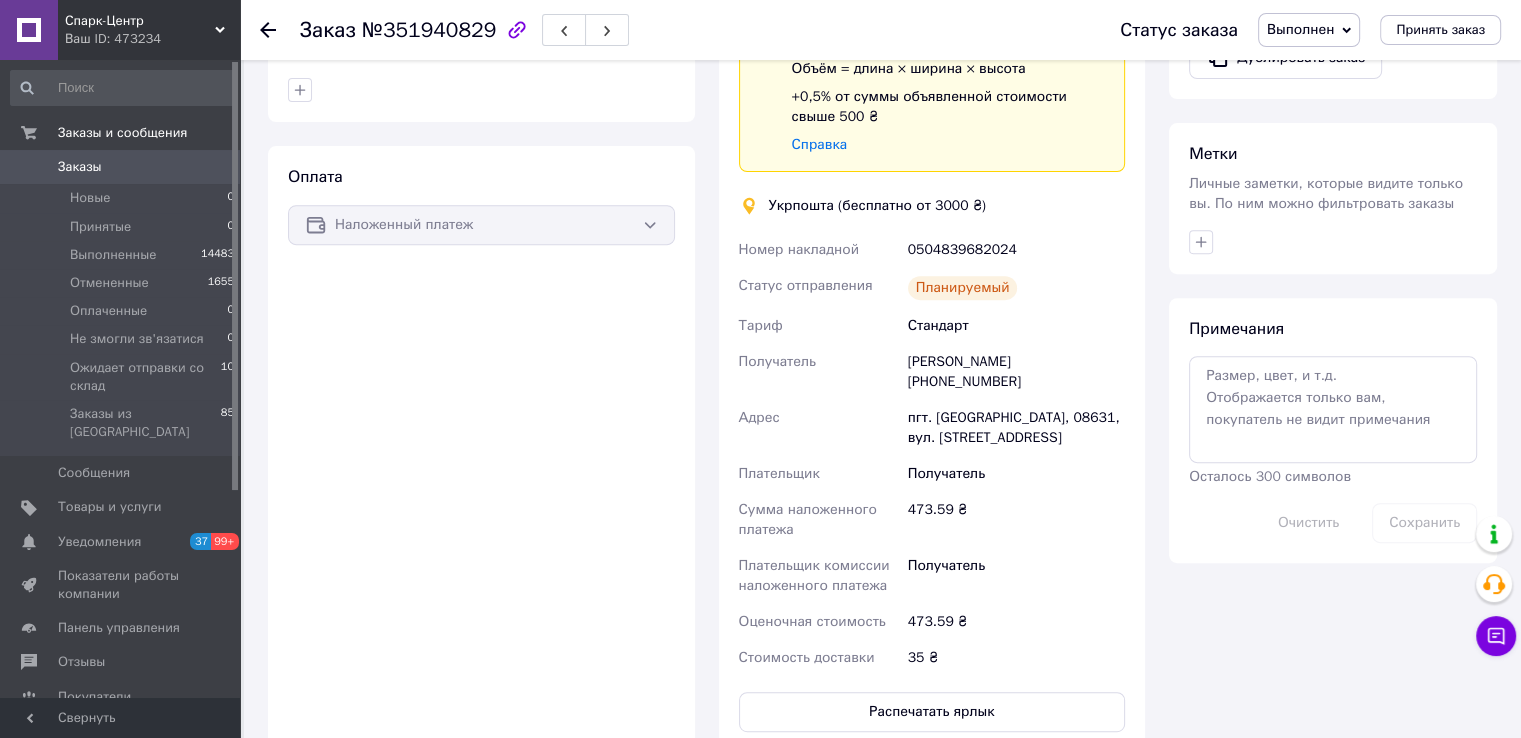 drag, startPoint x: 268, startPoint y: 26, endPoint x: 272, endPoint y: 45, distance: 19.416489 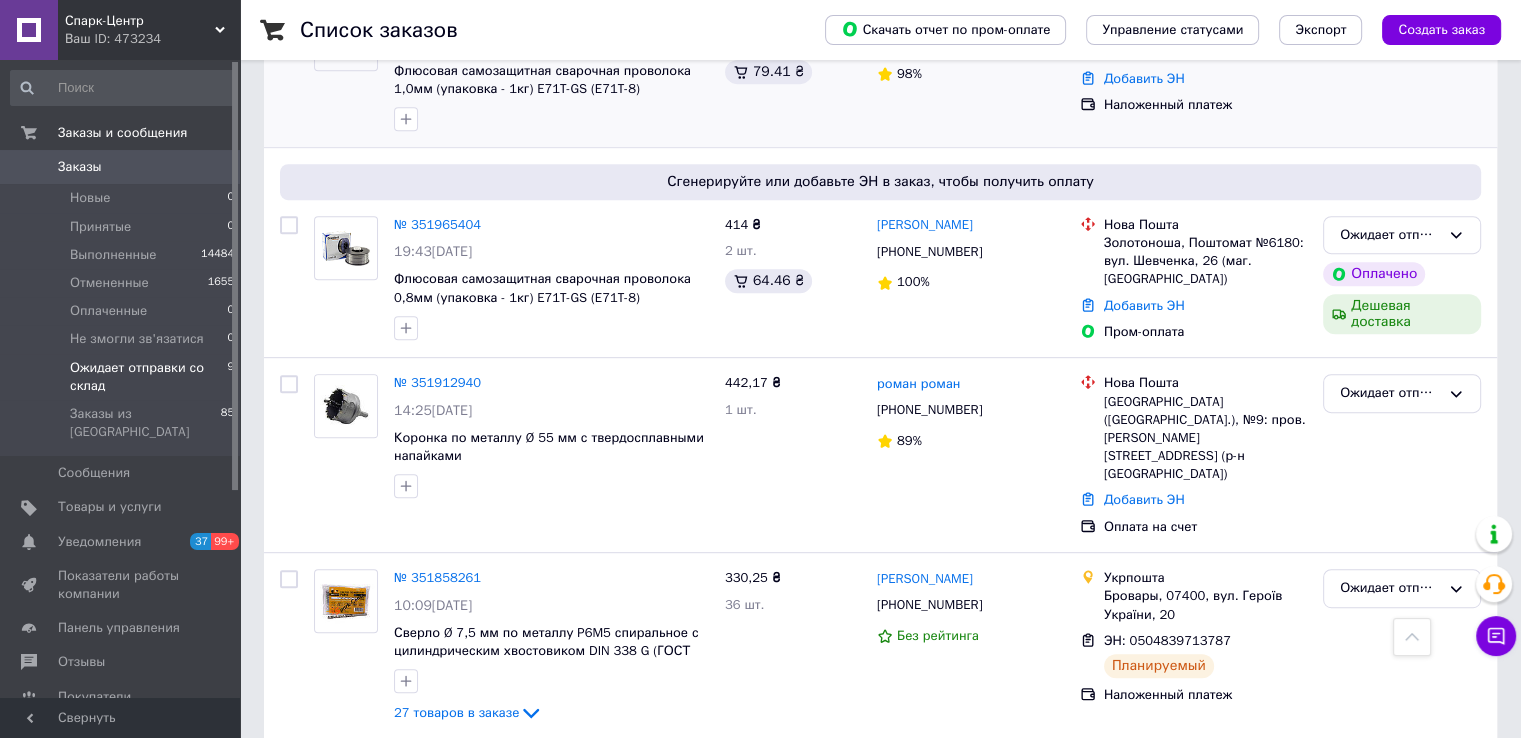 scroll, scrollTop: 1000, scrollLeft: 0, axis: vertical 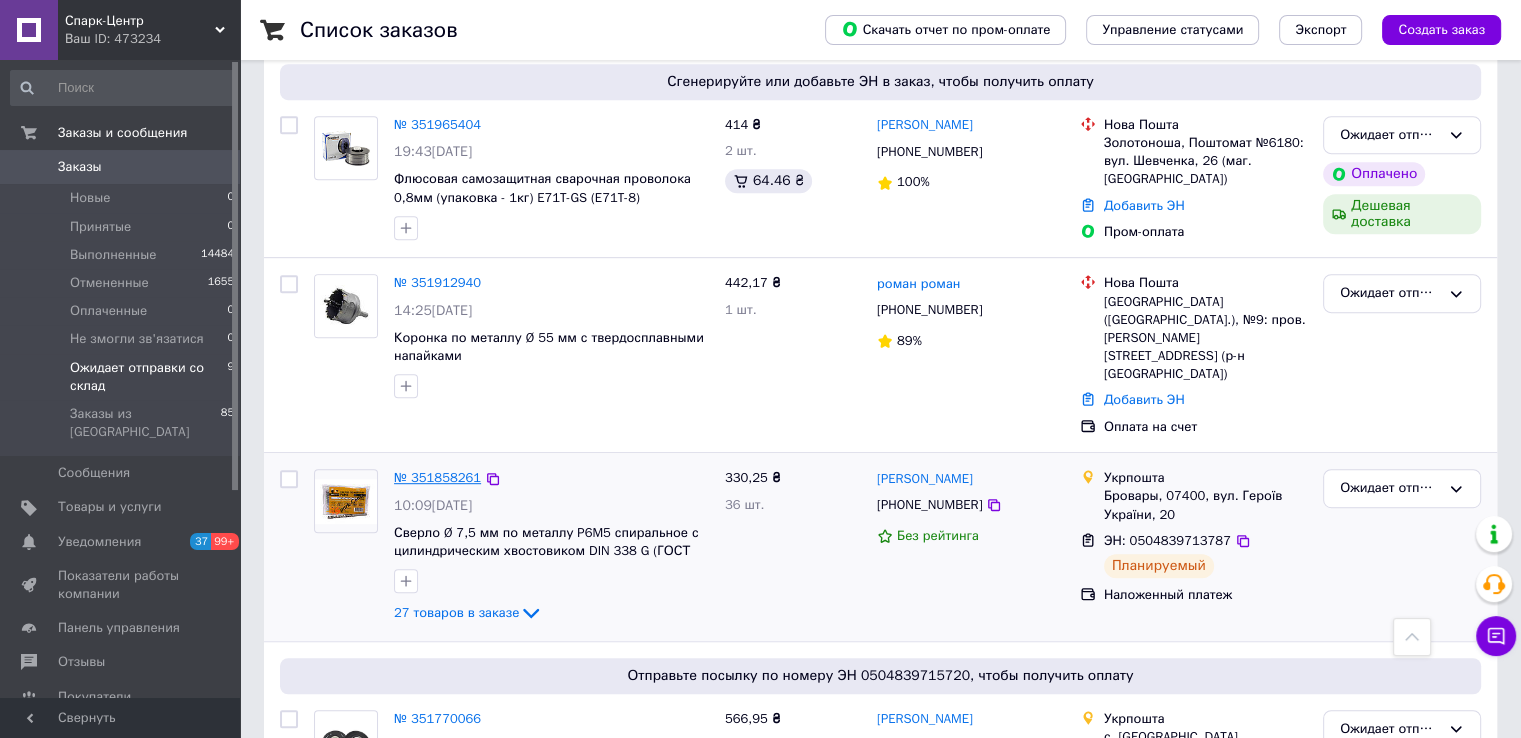 click on "№ 351858261" at bounding box center [437, 477] 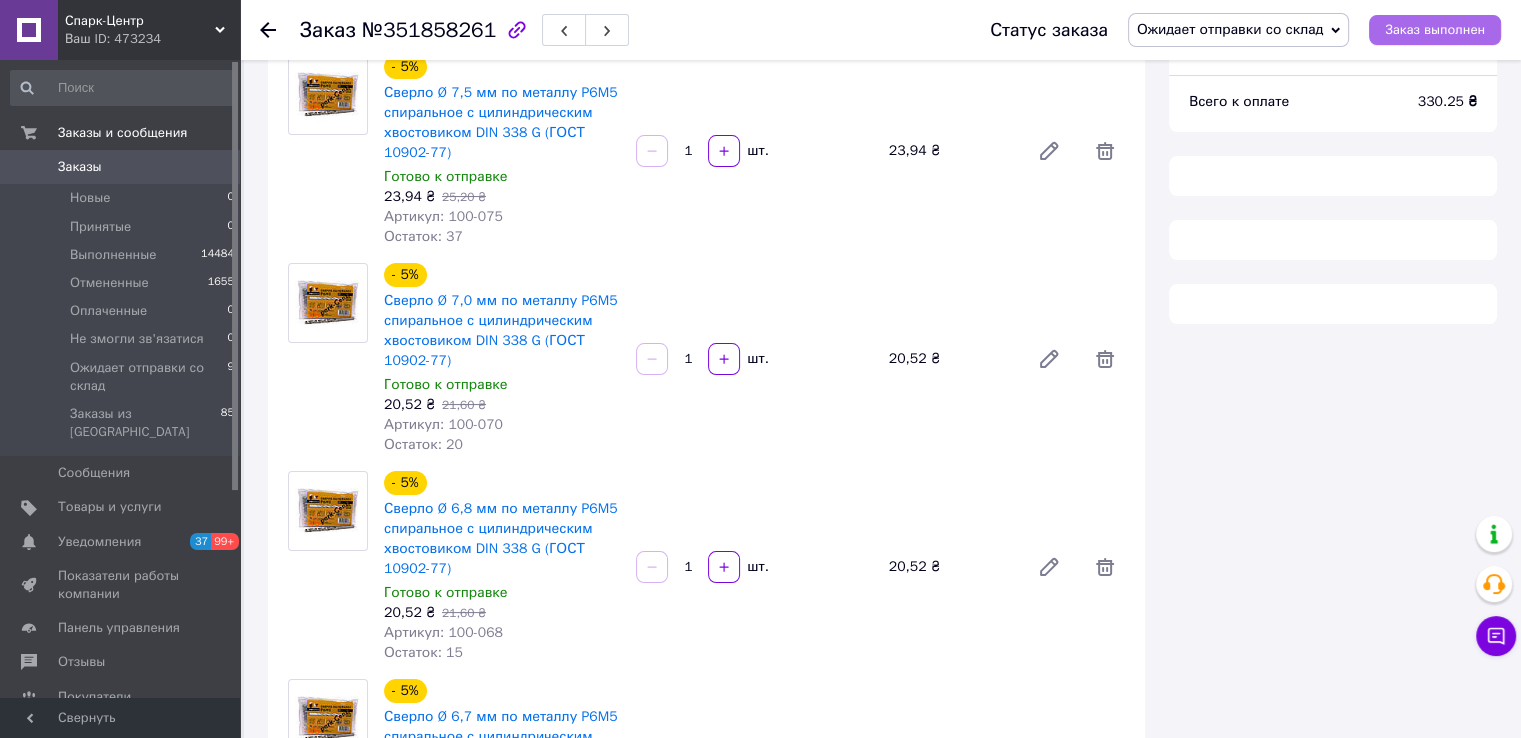 scroll, scrollTop: 1000, scrollLeft: 0, axis: vertical 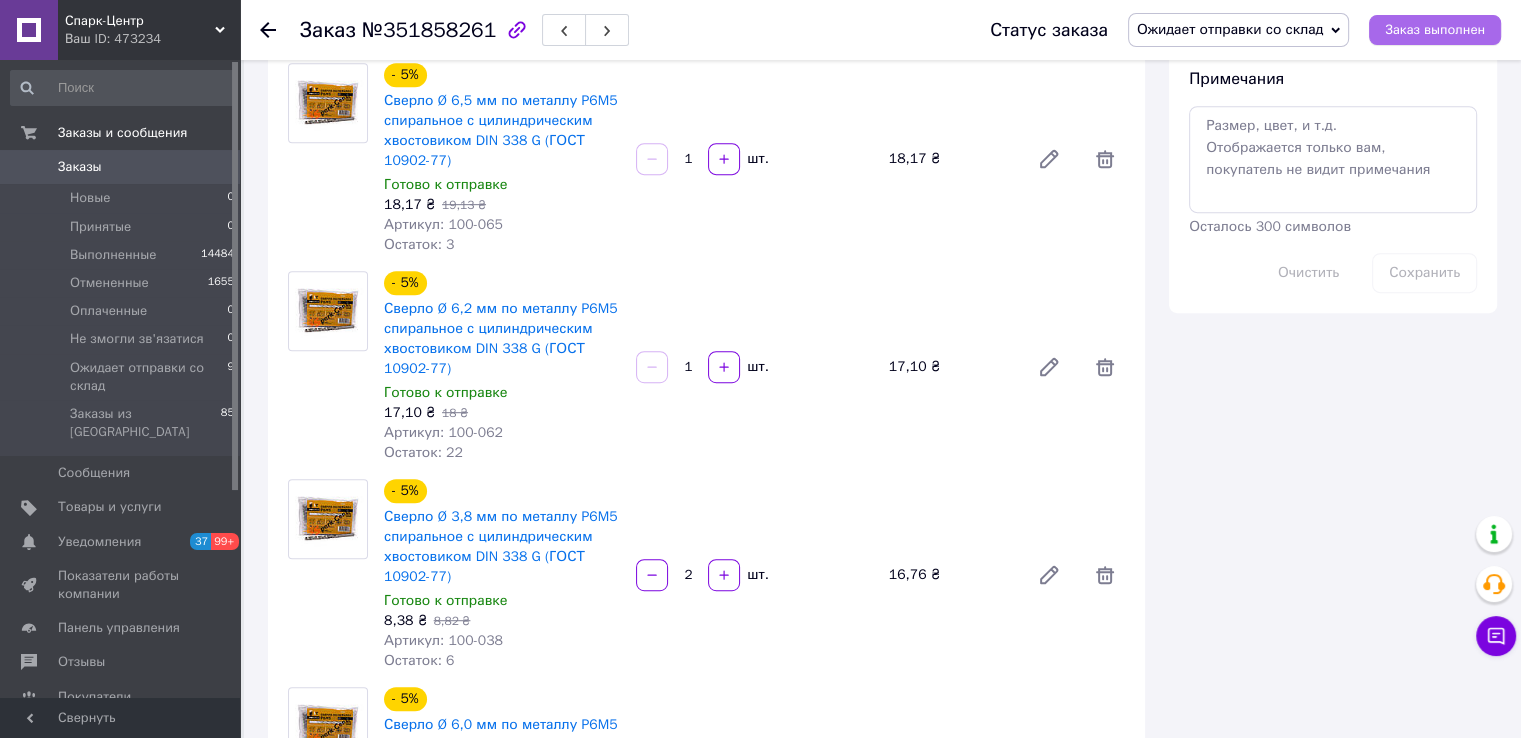 click on "Заказ выполнен" at bounding box center (1435, 30) 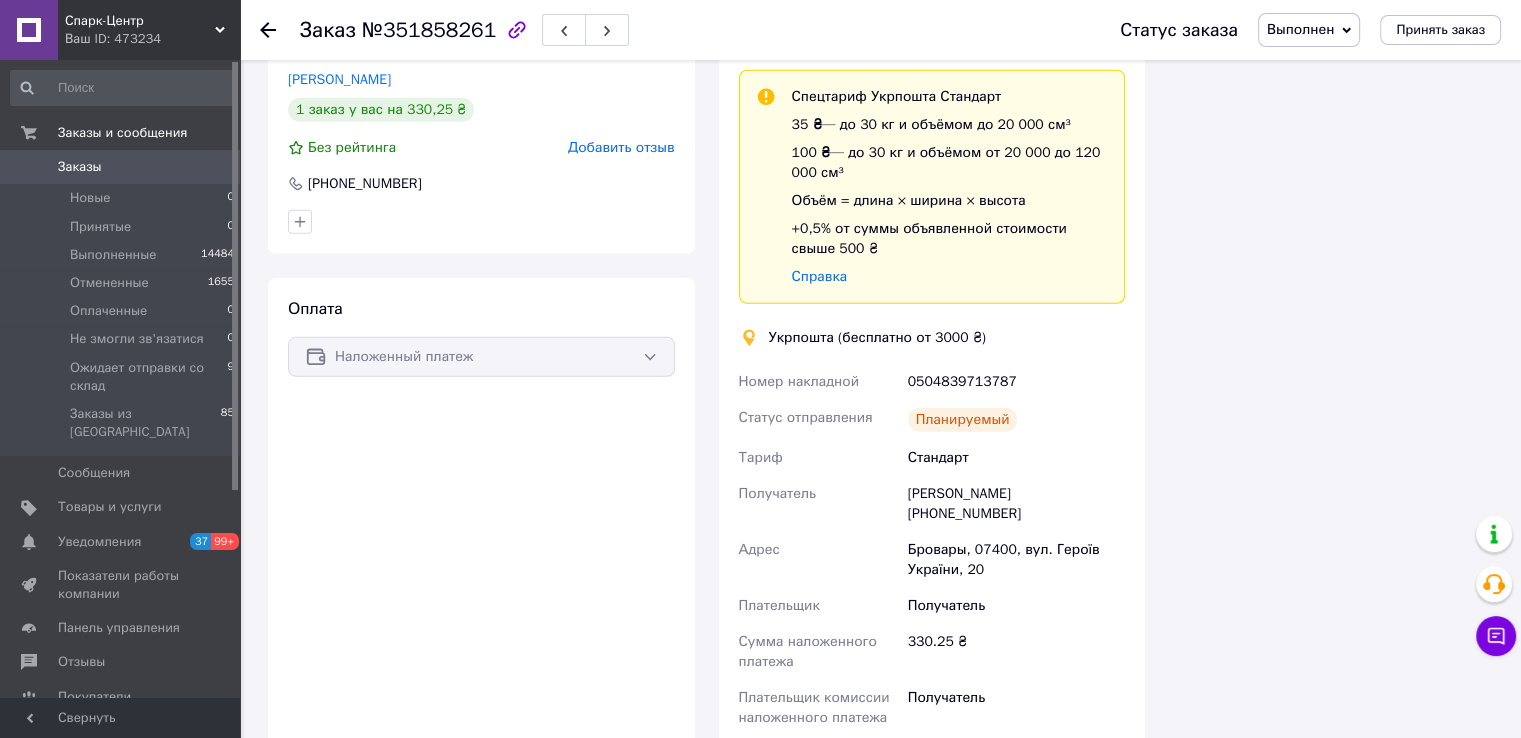 scroll, scrollTop: 5900, scrollLeft: 0, axis: vertical 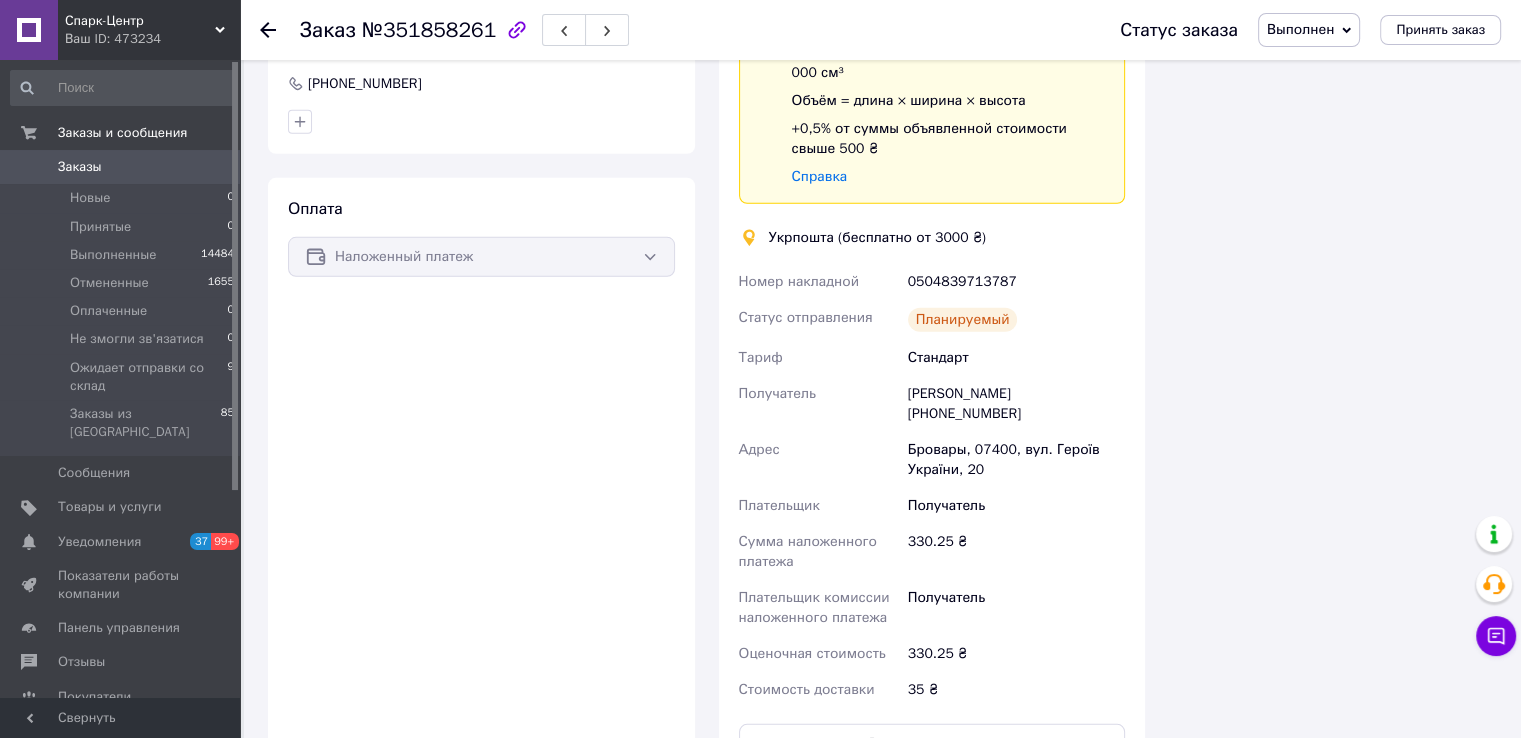 type 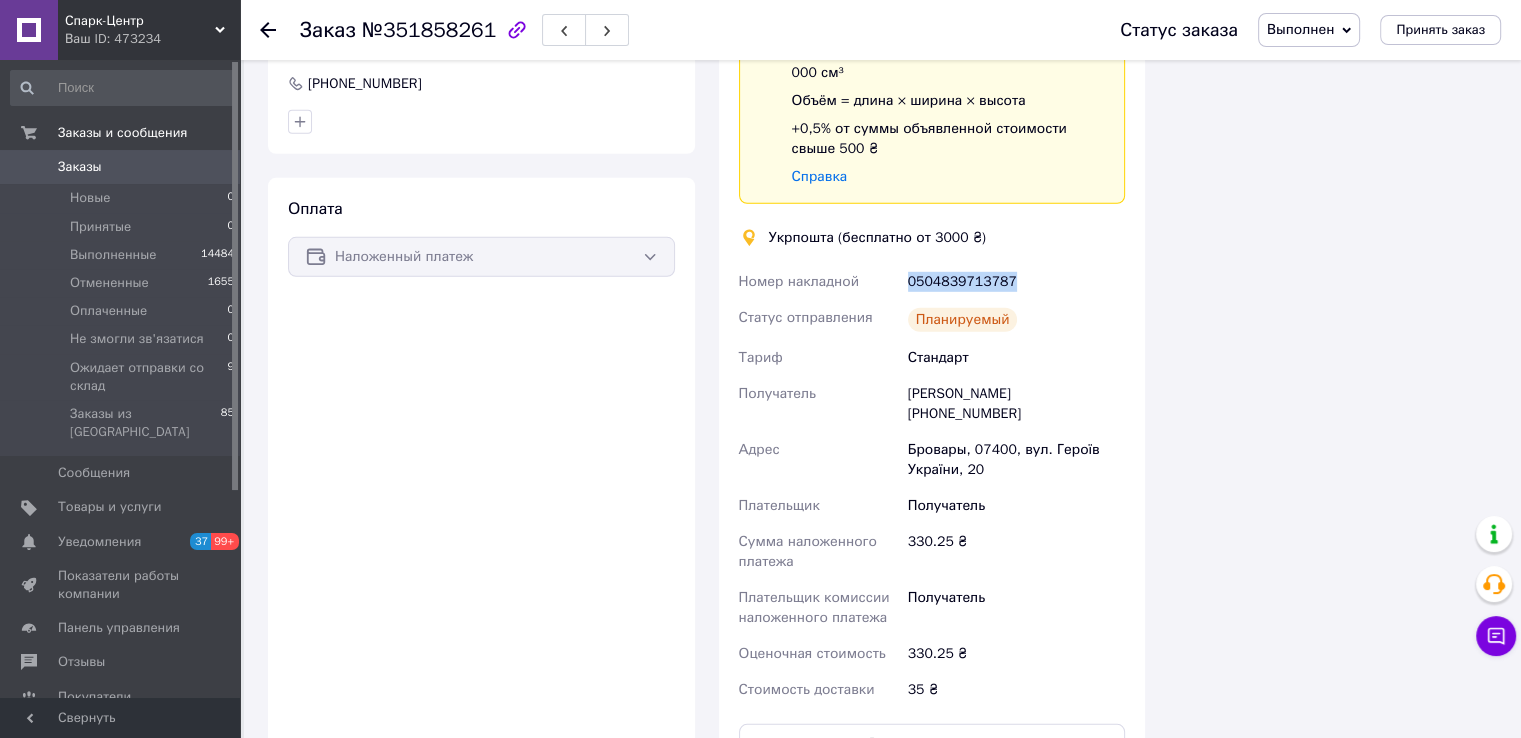 drag, startPoint x: 1008, startPoint y: 302, endPoint x: 906, endPoint y: 304, distance: 102.01961 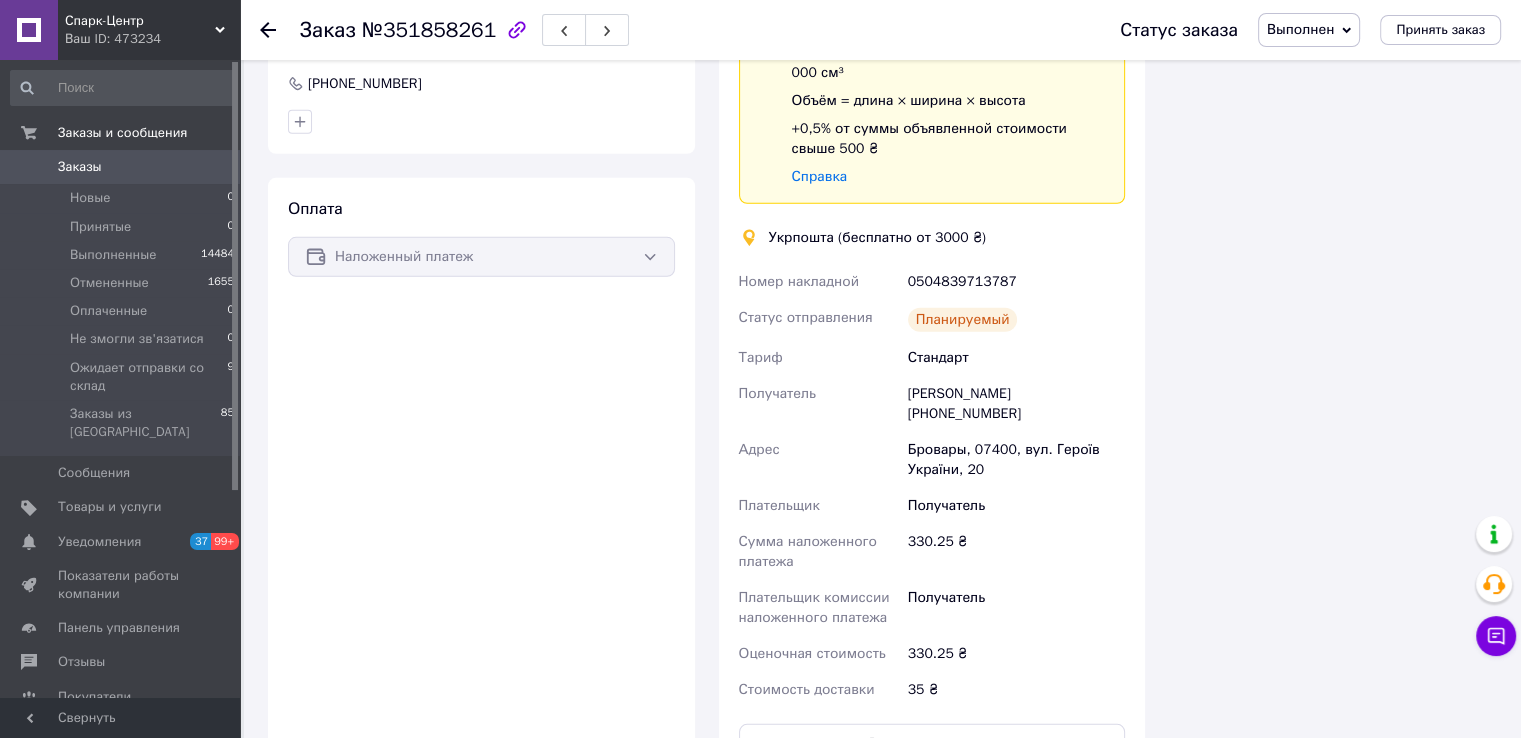 click 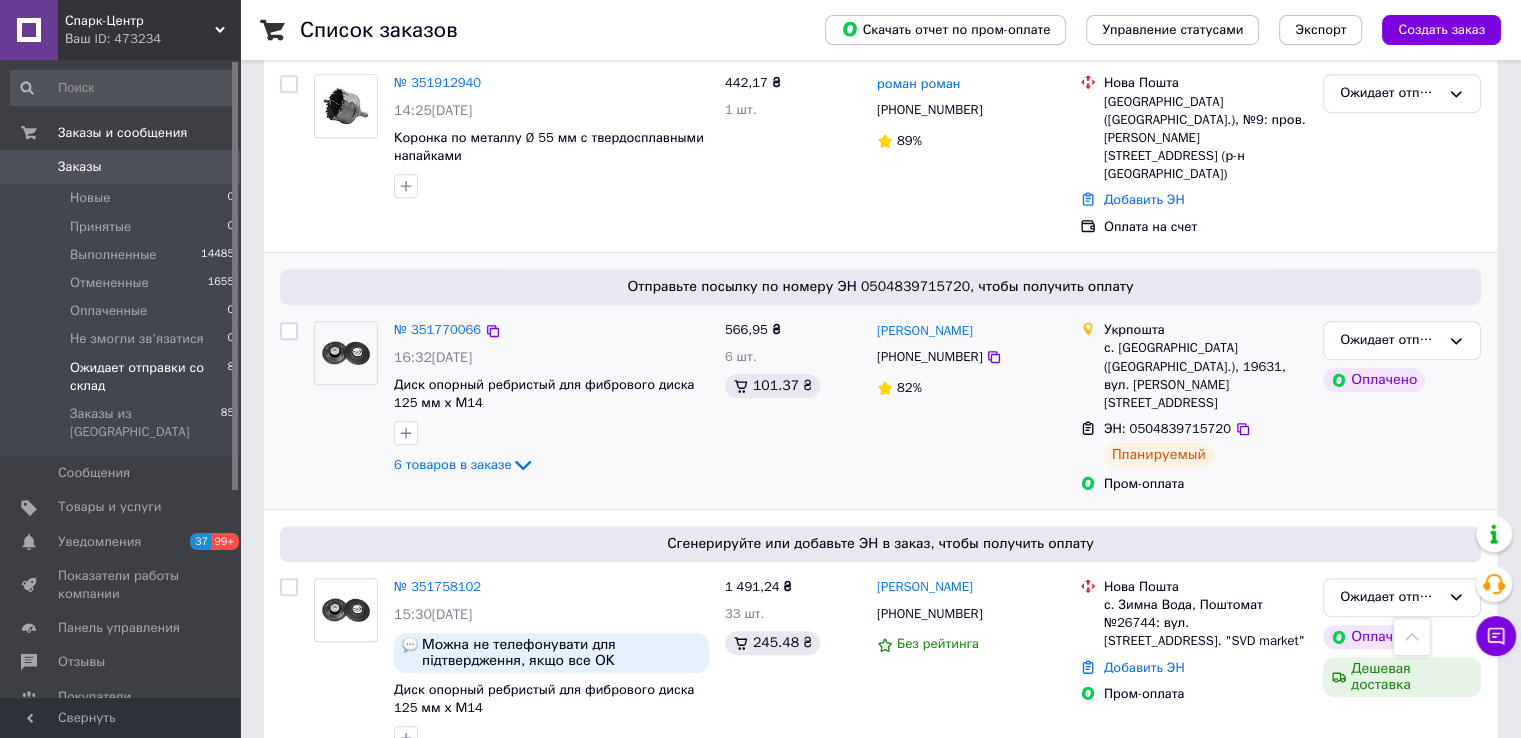 scroll, scrollTop: 1220, scrollLeft: 0, axis: vertical 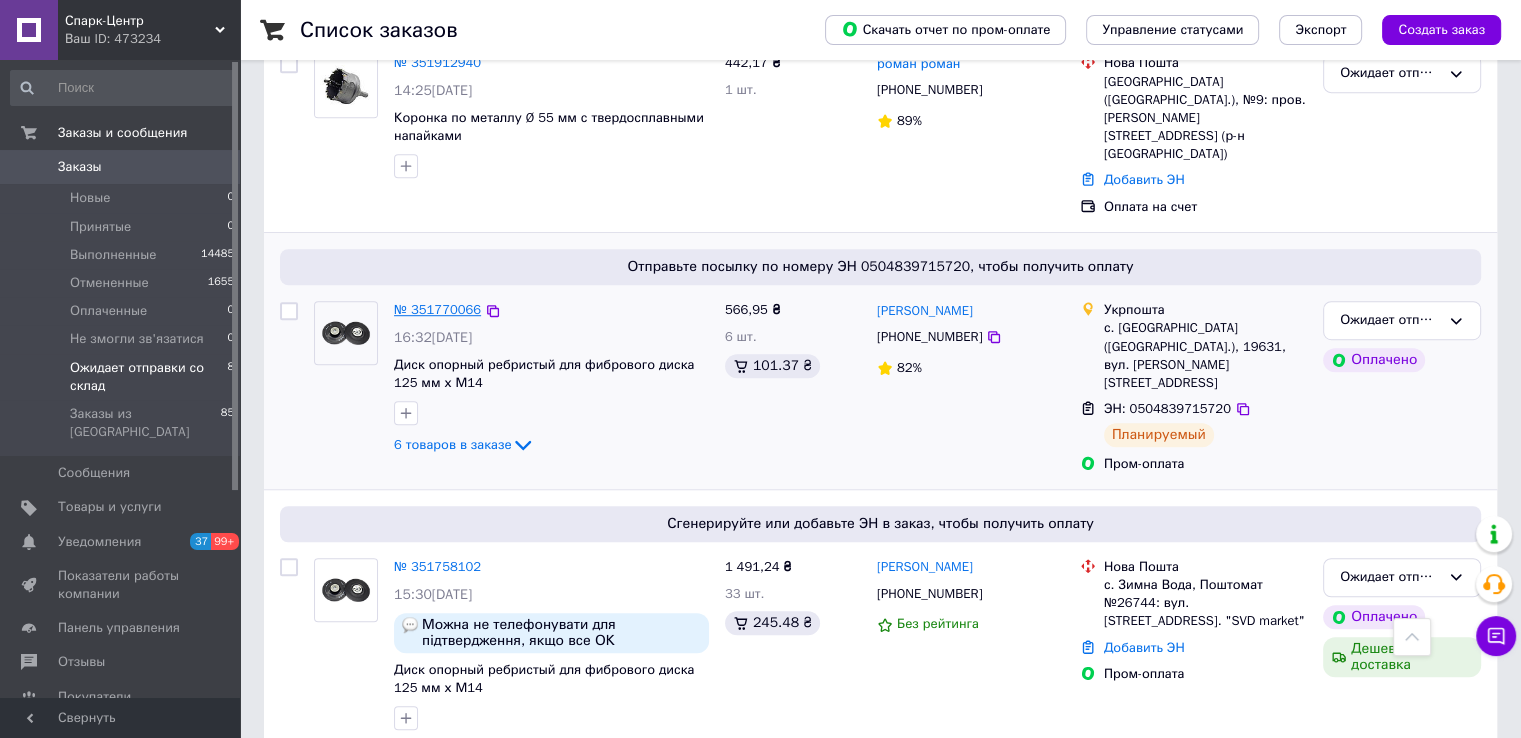 click on "№ 351770066" at bounding box center (437, 309) 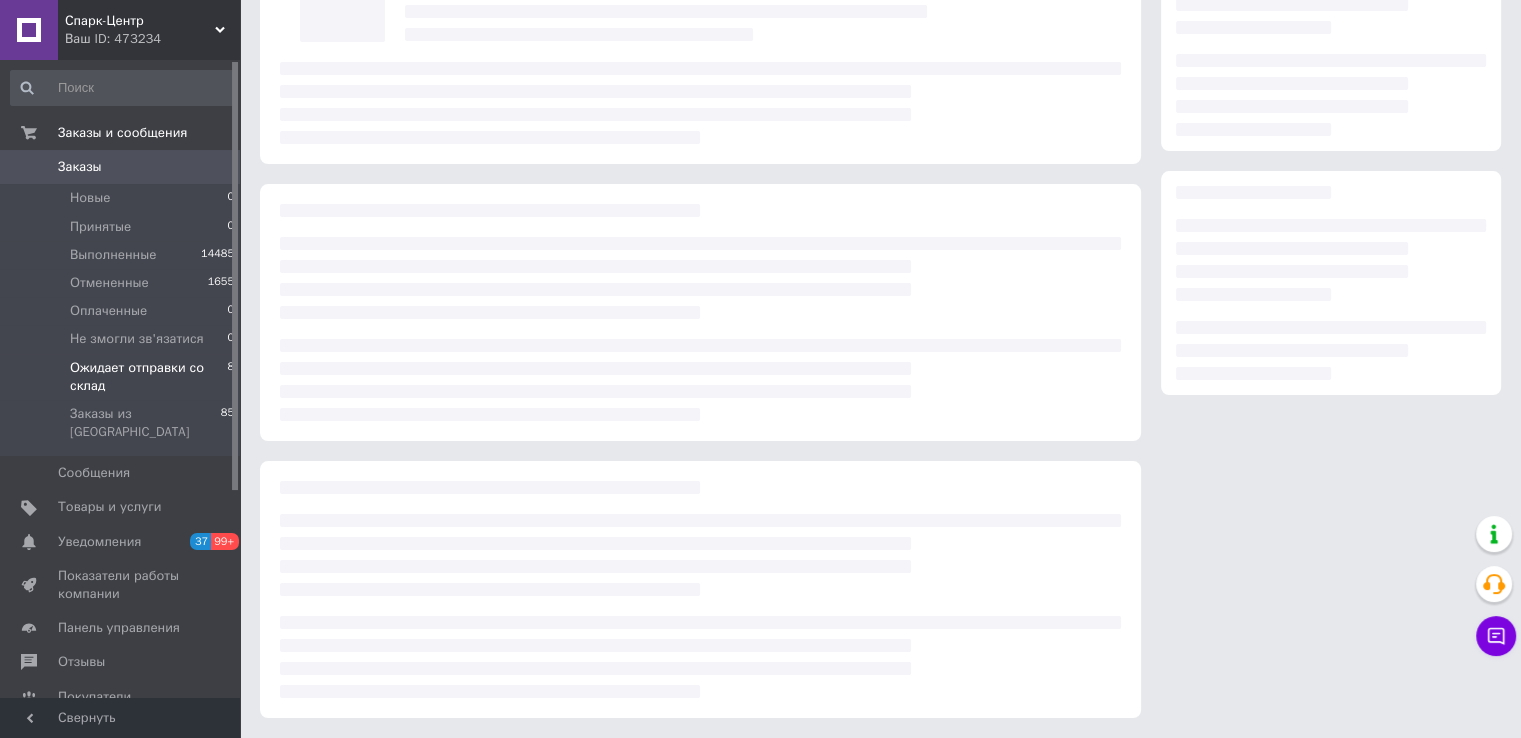 scroll, scrollTop: 1220, scrollLeft: 0, axis: vertical 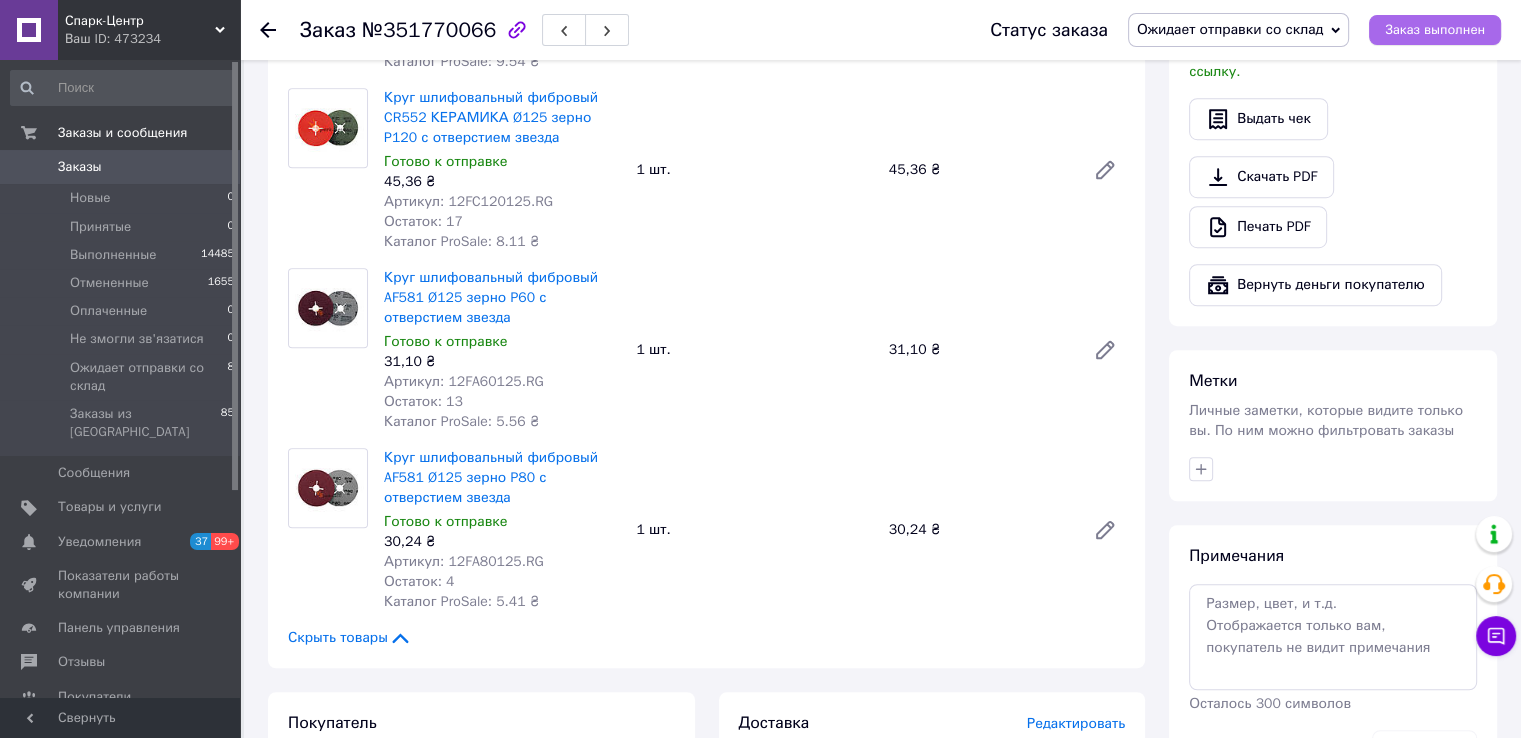 click on "Заказ выполнен" at bounding box center [1435, 30] 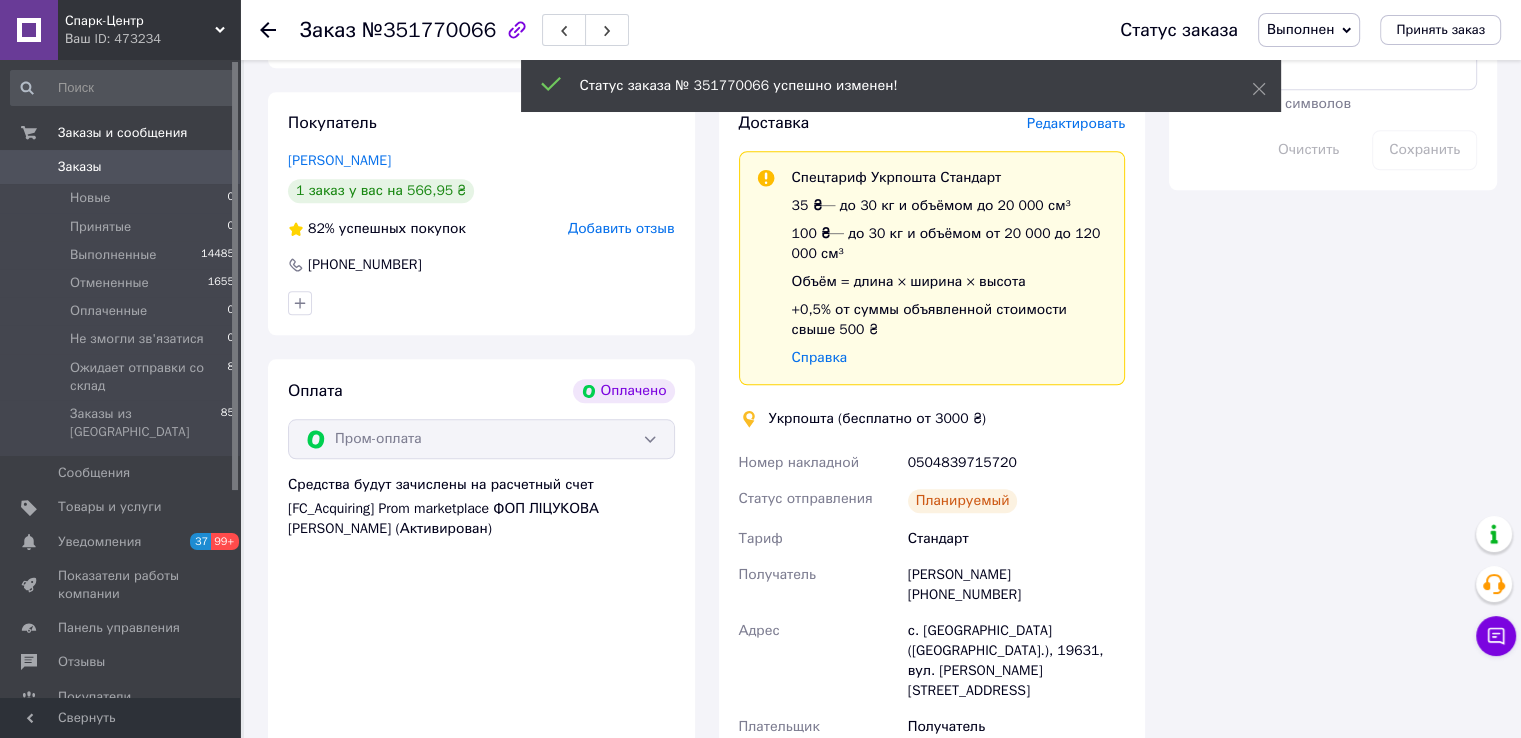 scroll, scrollTop: 2020, scrollLeft: 0, axis: vertical 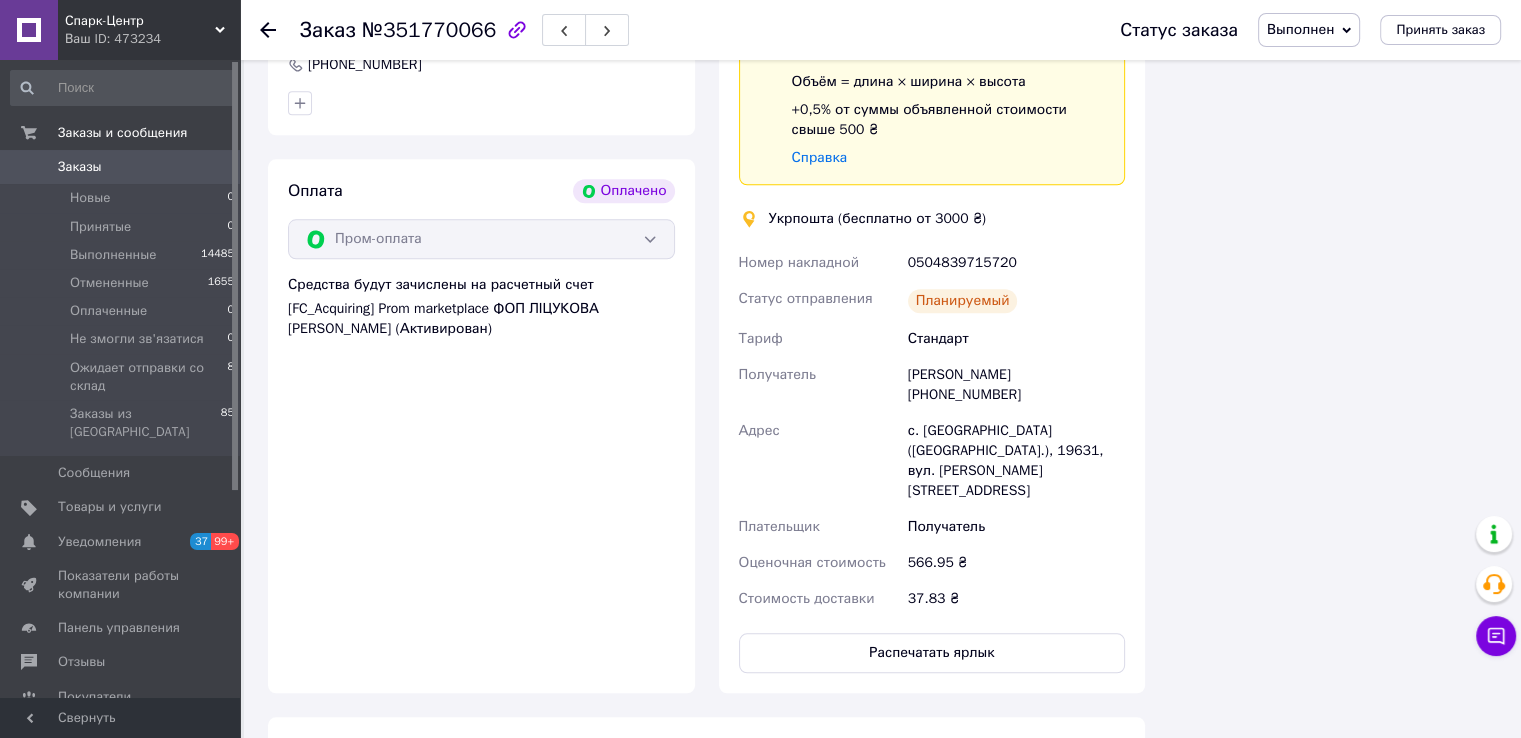type 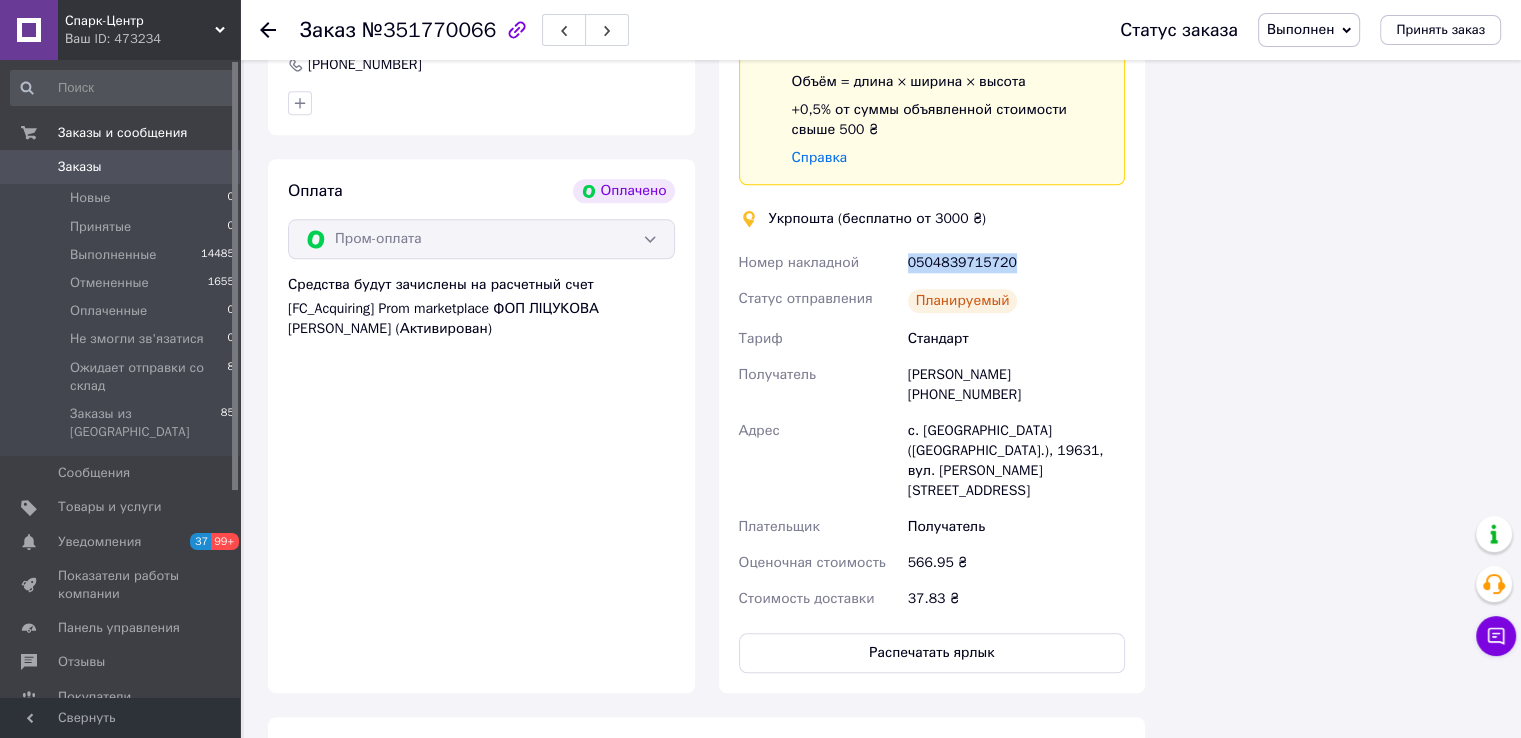 drag, startPoint x: 1013, startPoint y: 259, endPoint x: 899, endPoint y: 263, distance: 114.07015 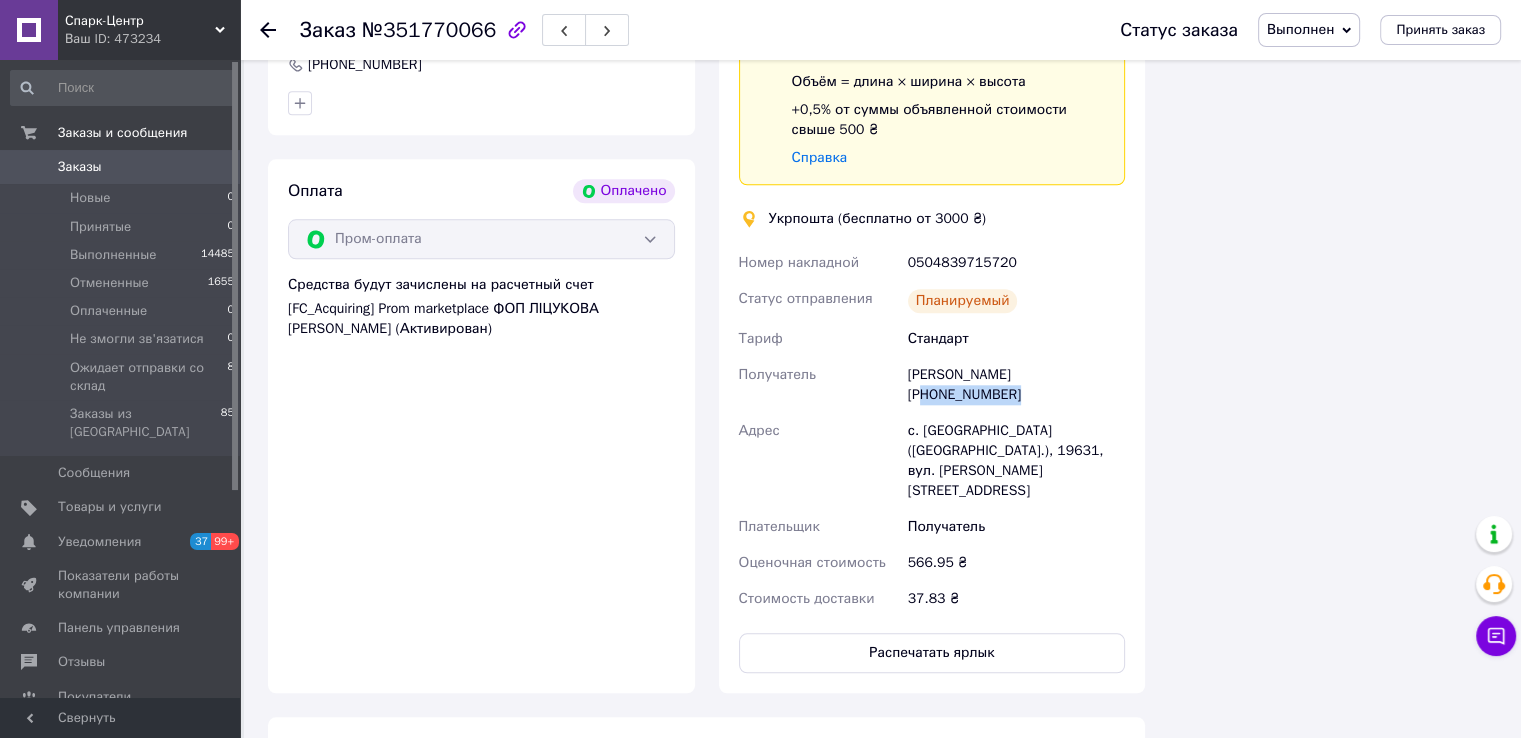 drag, startPoint x: 1117, startPoint y: 377, endPoint x: 1020, endPoint y: 391, distance: 98.005104 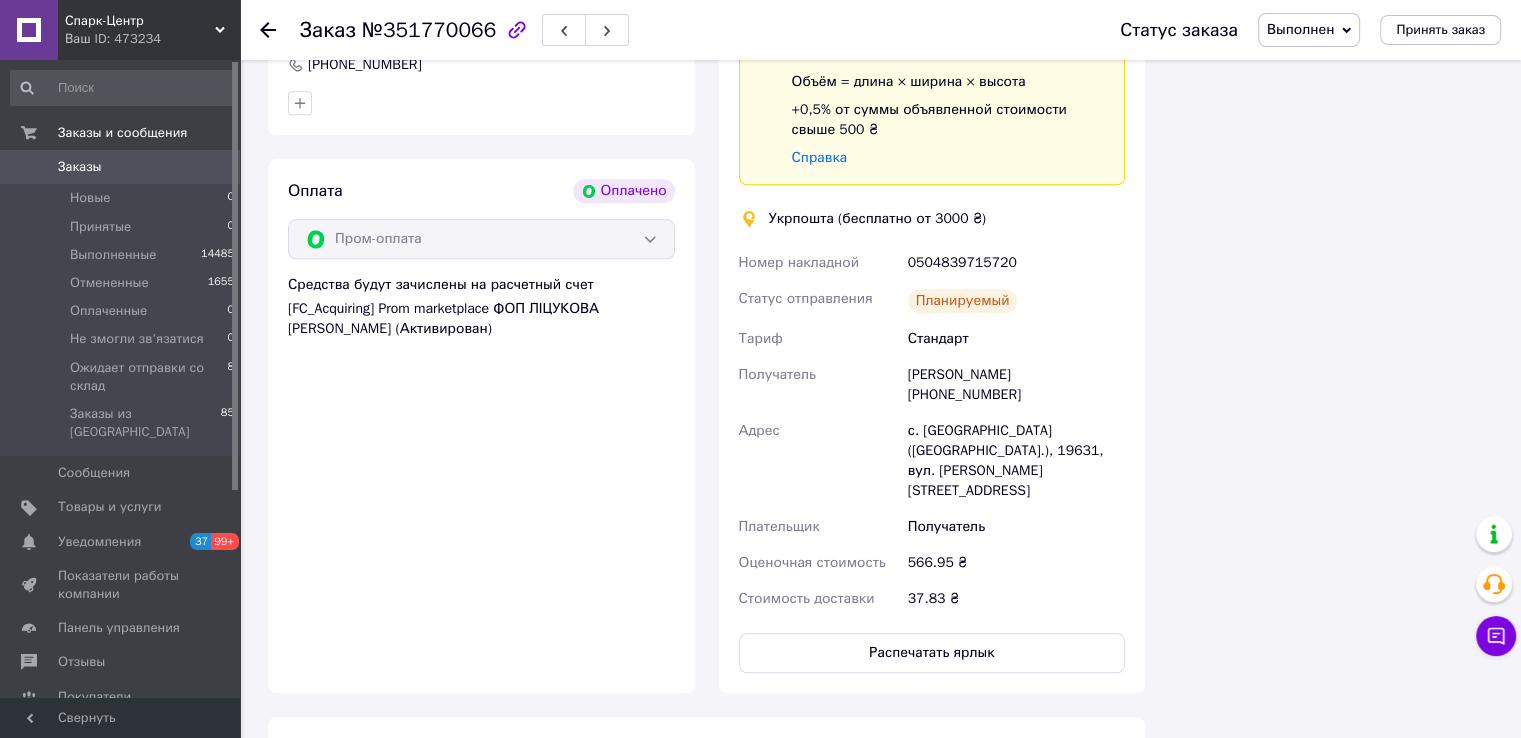 click 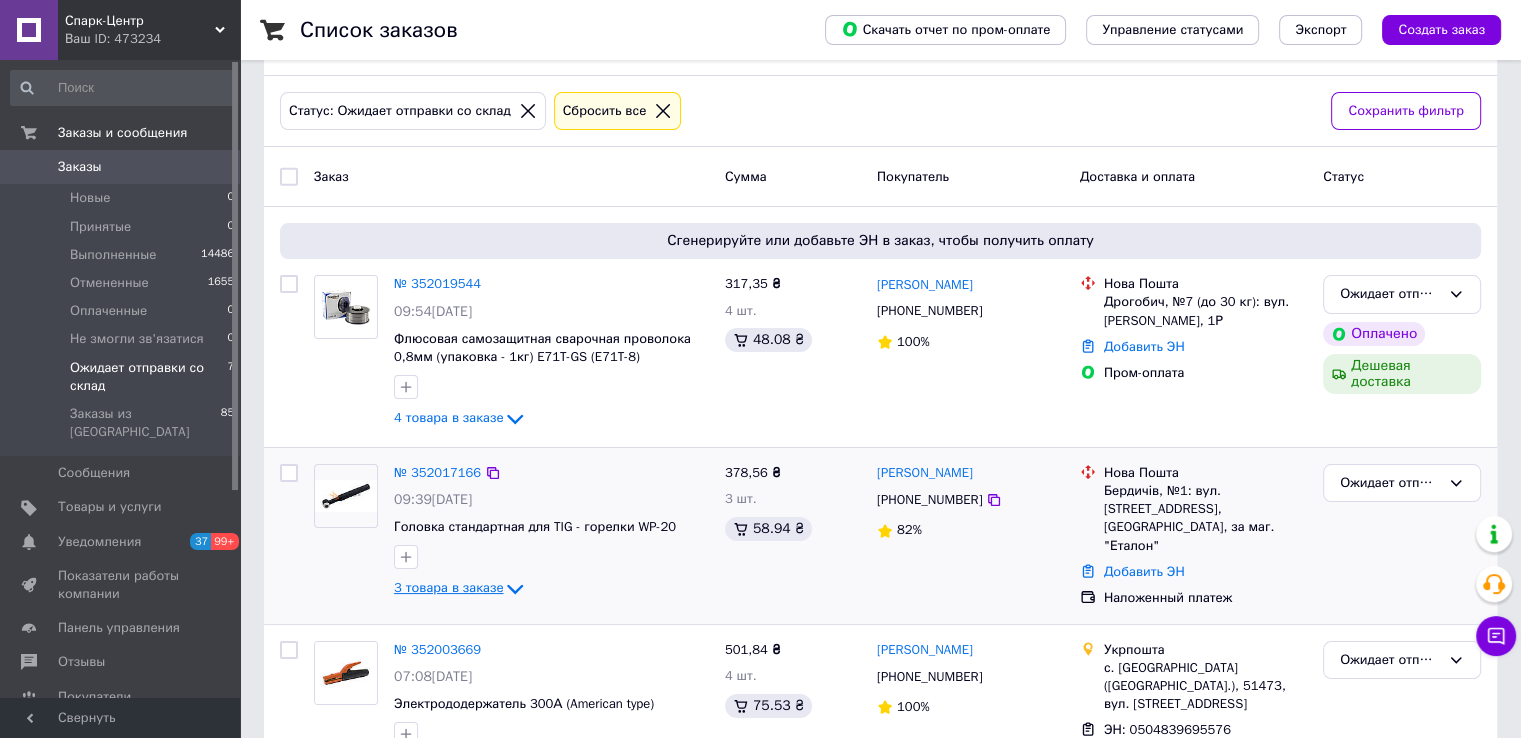scroll, scrollTop: 0, scrollLeft: 0, axis: both 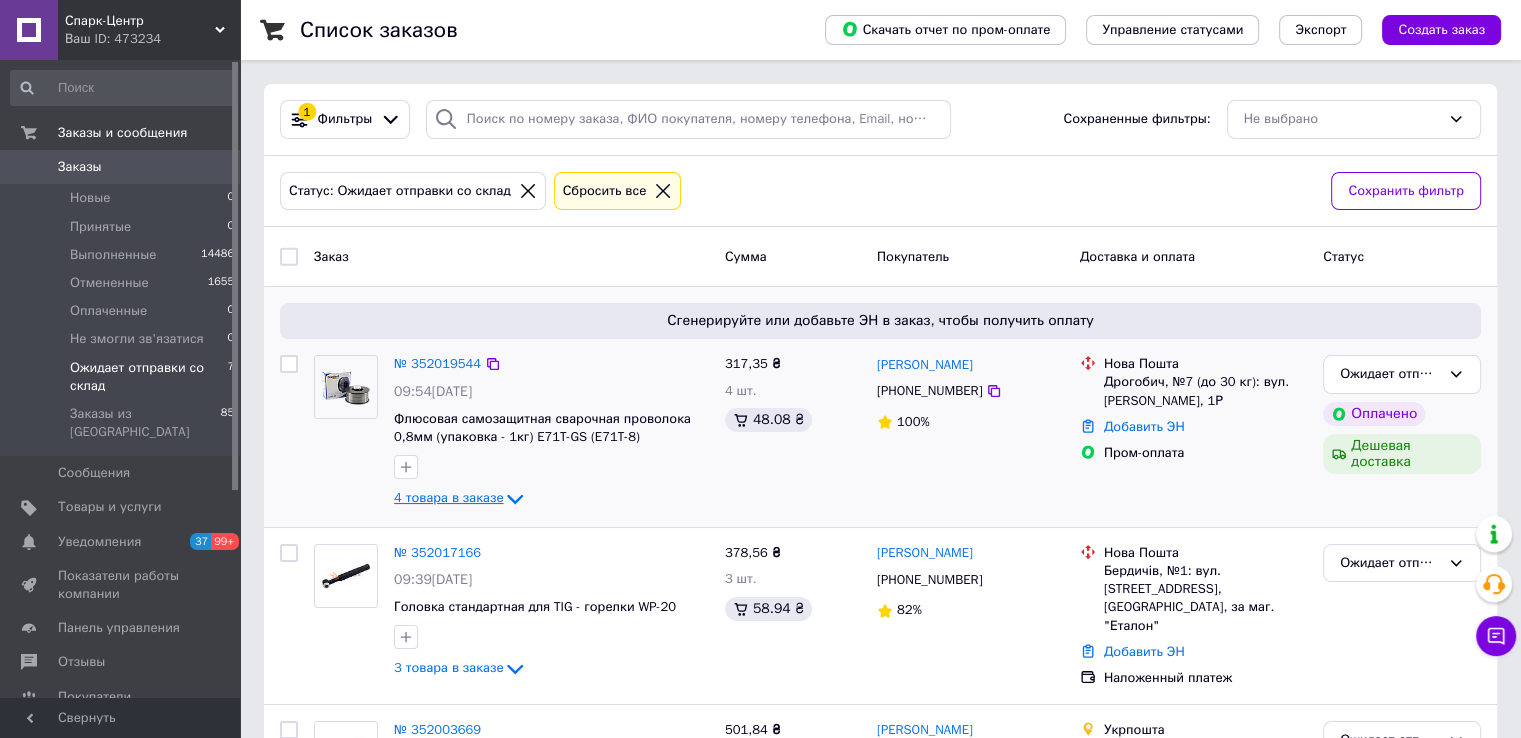 click on "4 товара в заказе" at bounding box center (448, 498) 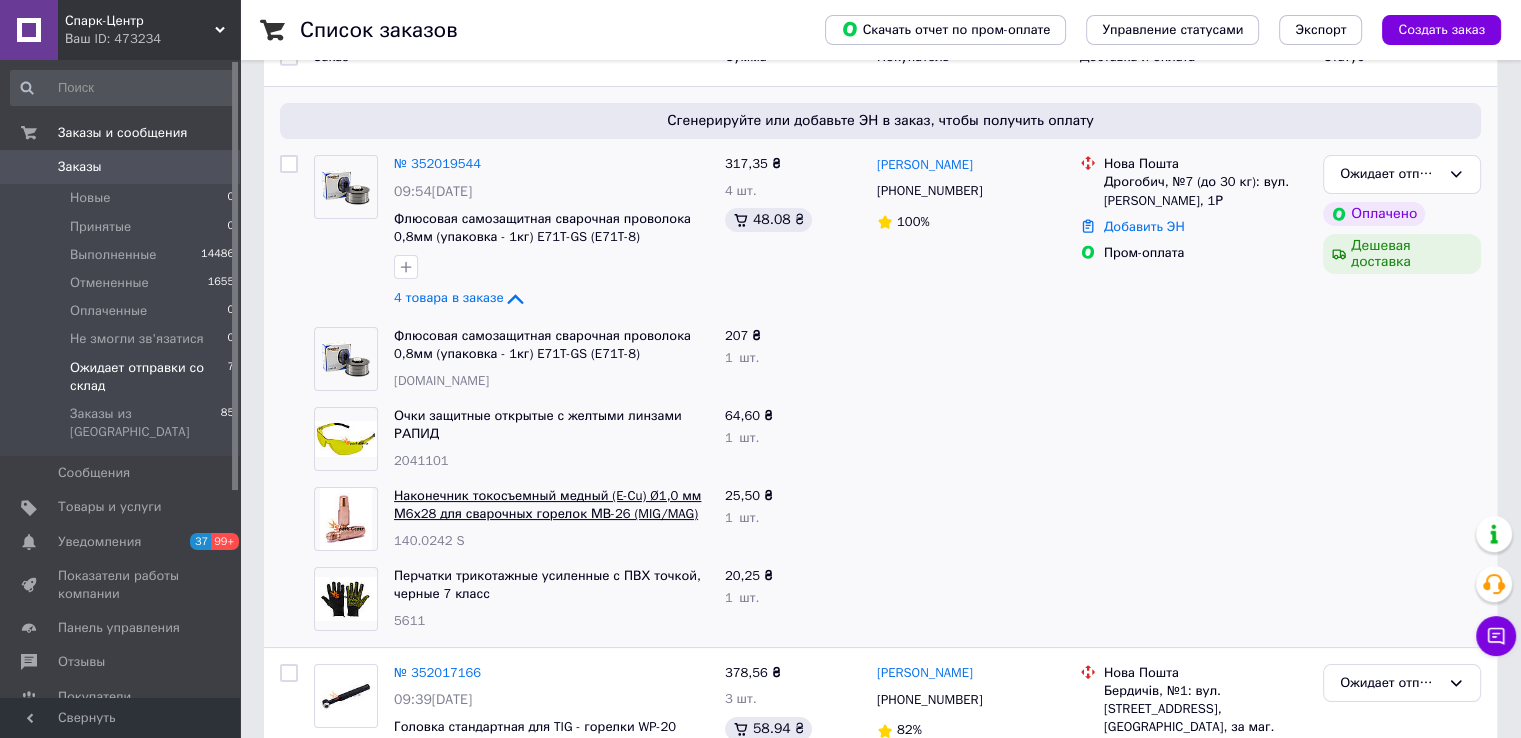 scroll, scrollTop: 300, scrollLeft: 0, axis: vertical 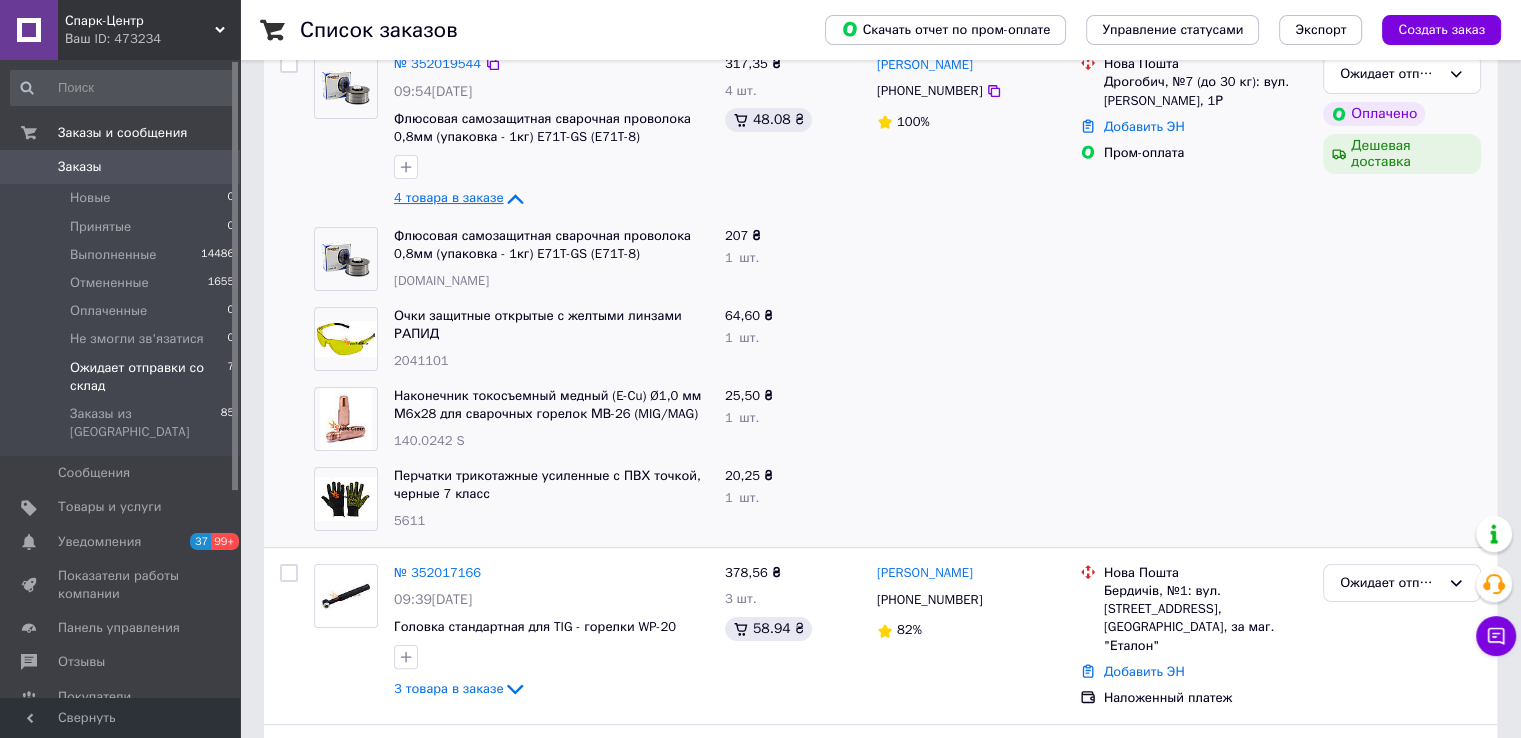 click on "4 товара в заказе" at bounding box center (448, 198) 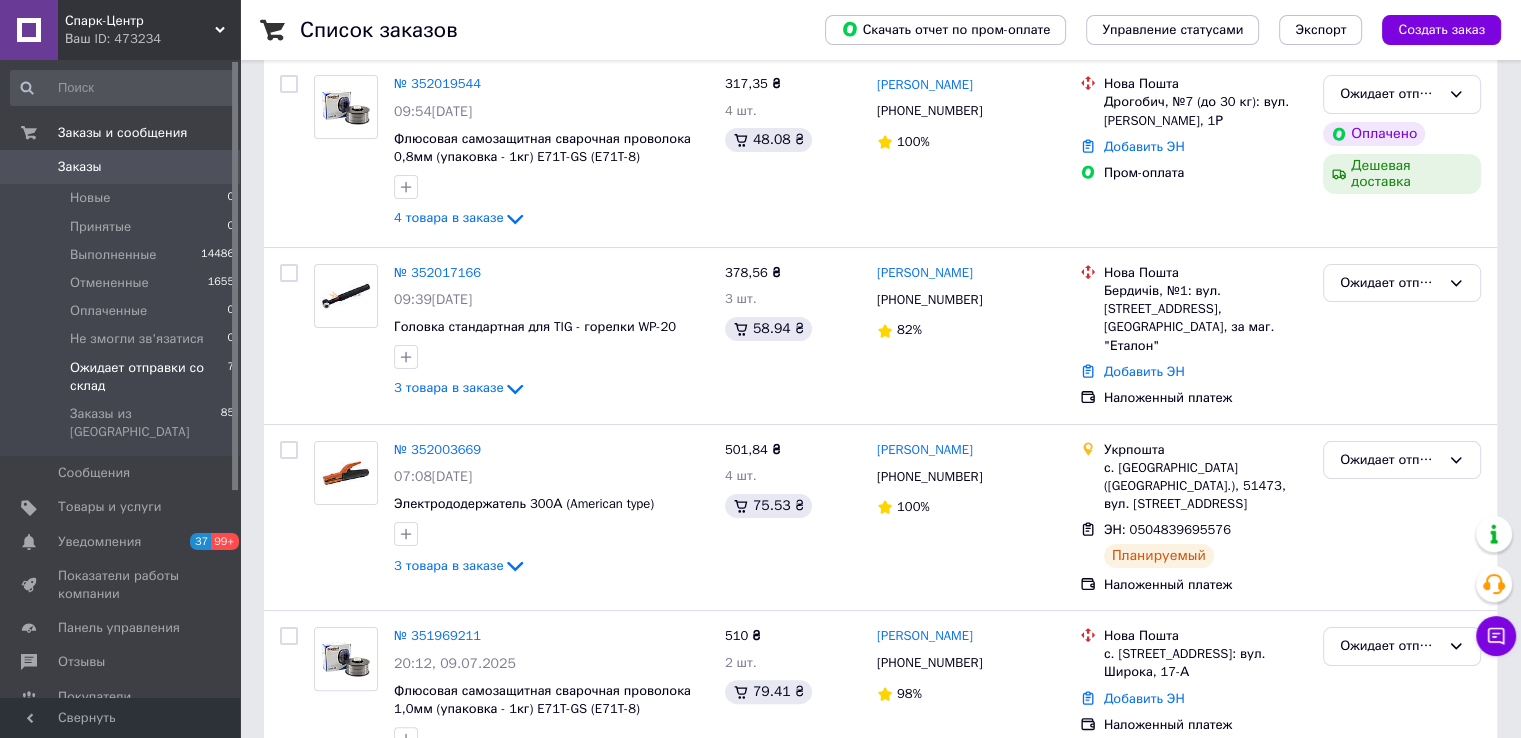 scroll, scrollTop: 0, scrollLeft: 0, axis: both 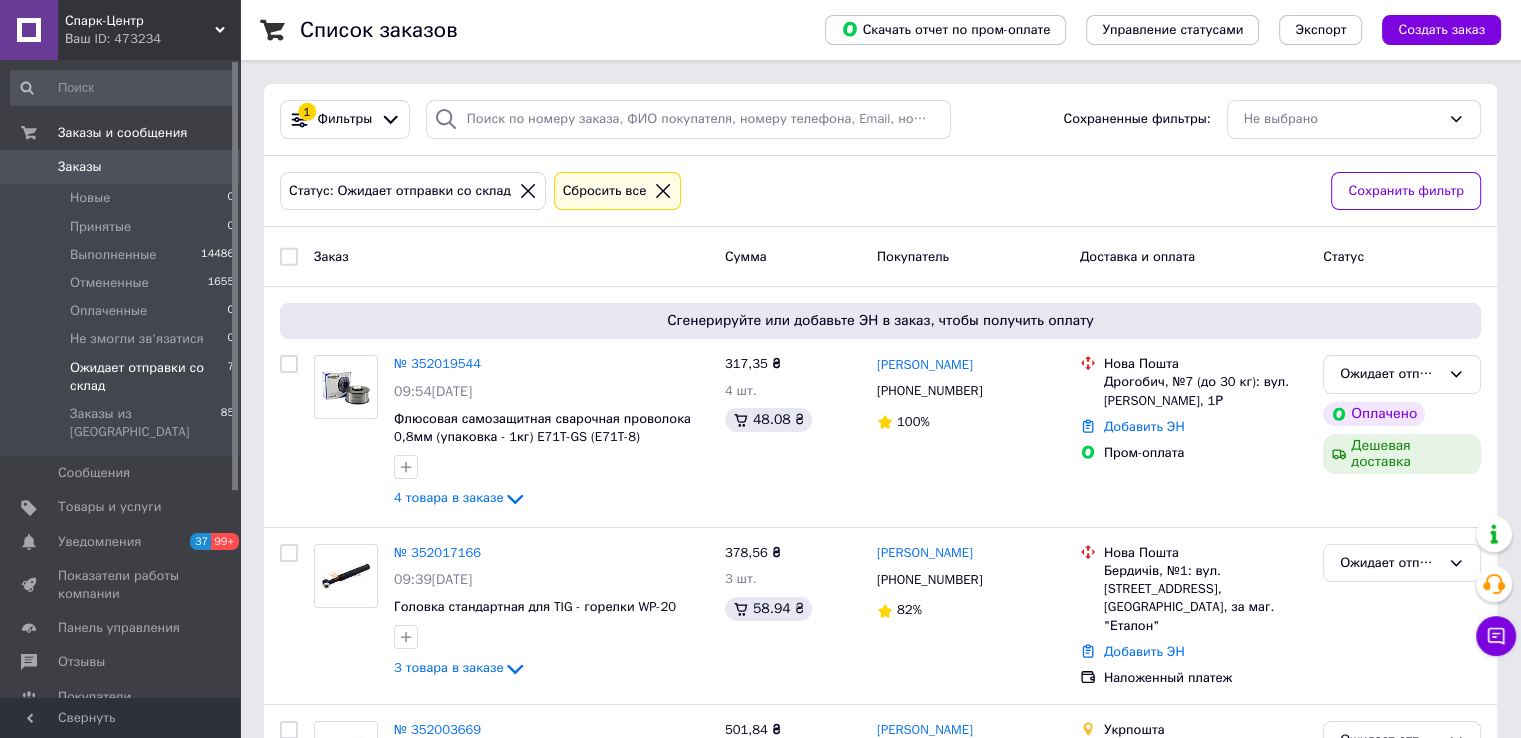 click on "Заказы" at bounding box center [80, 167] 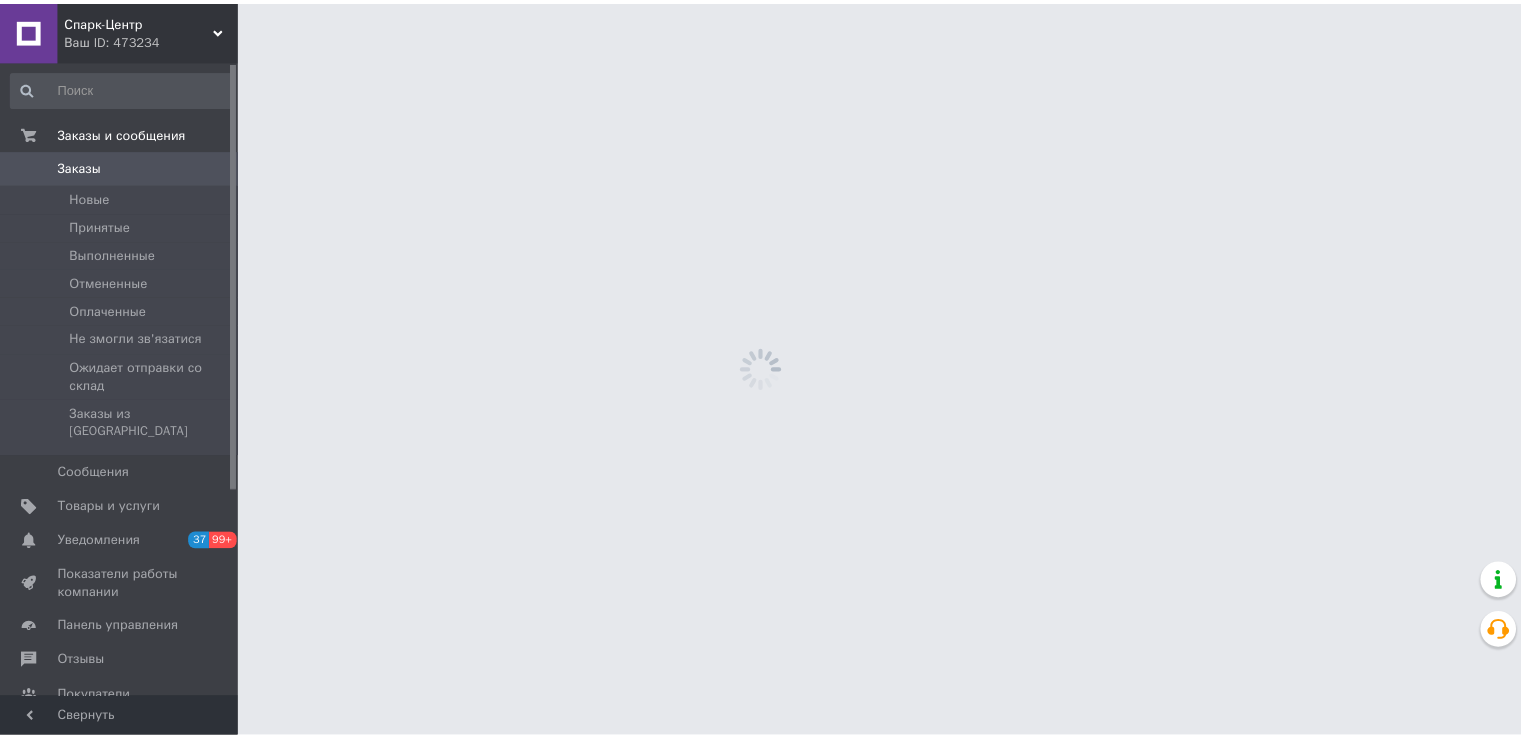 scroll, scrollTop: 0, scrollLeft: 0, axis: both 